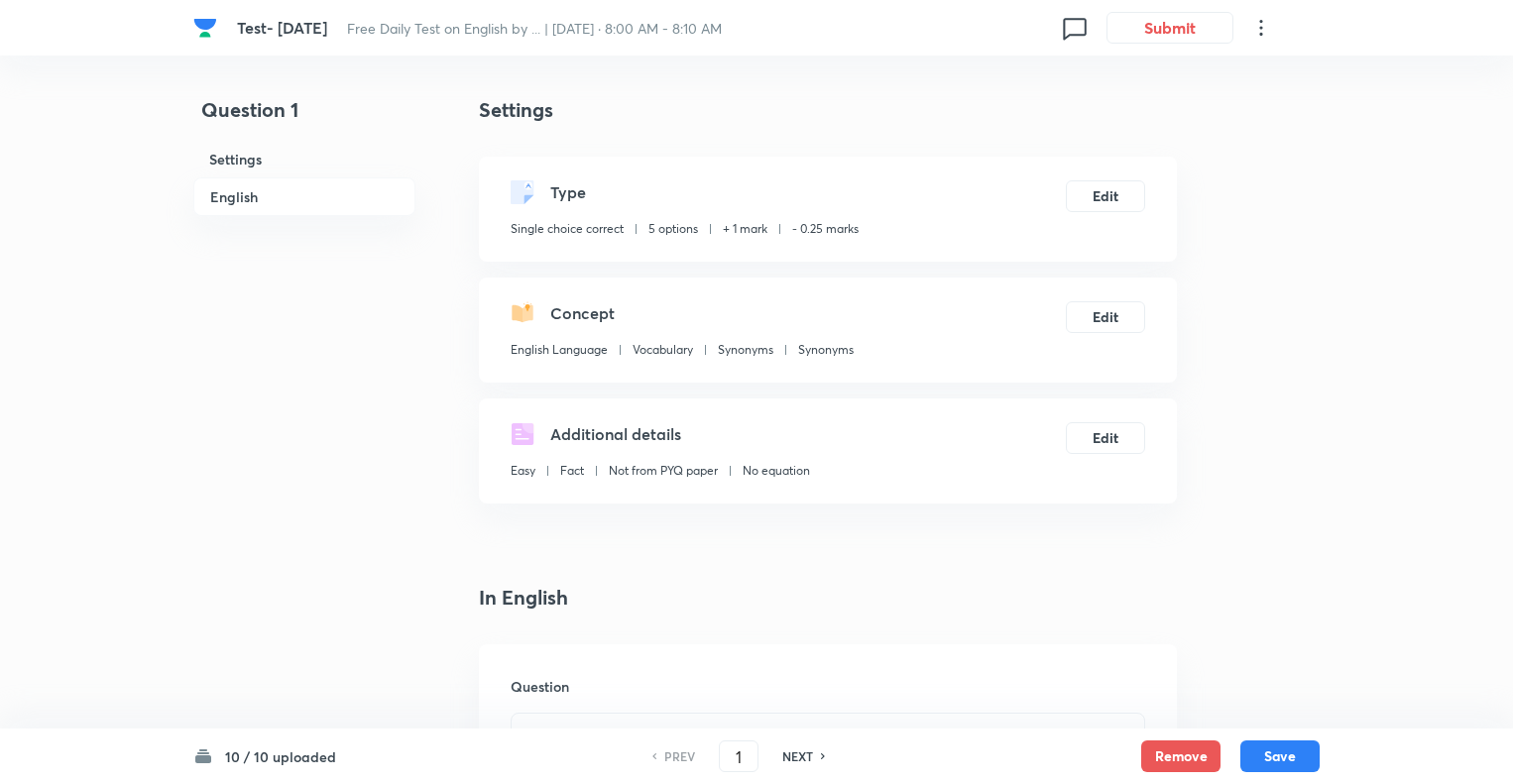 scroll, scrollTop: 519, scrollLeft: 0, axis: vertical 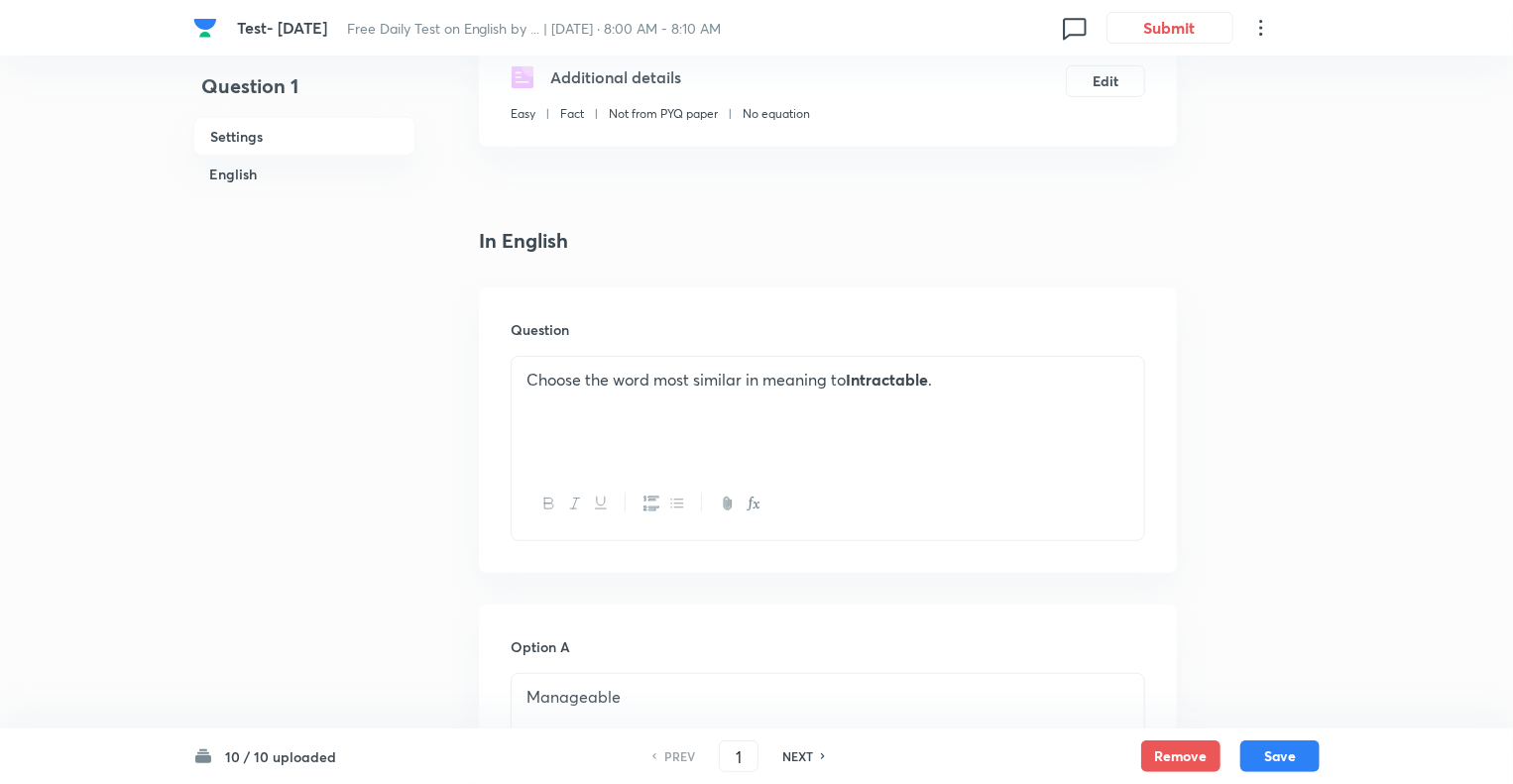 click on "NEXT" at bounding box center (797, 756) 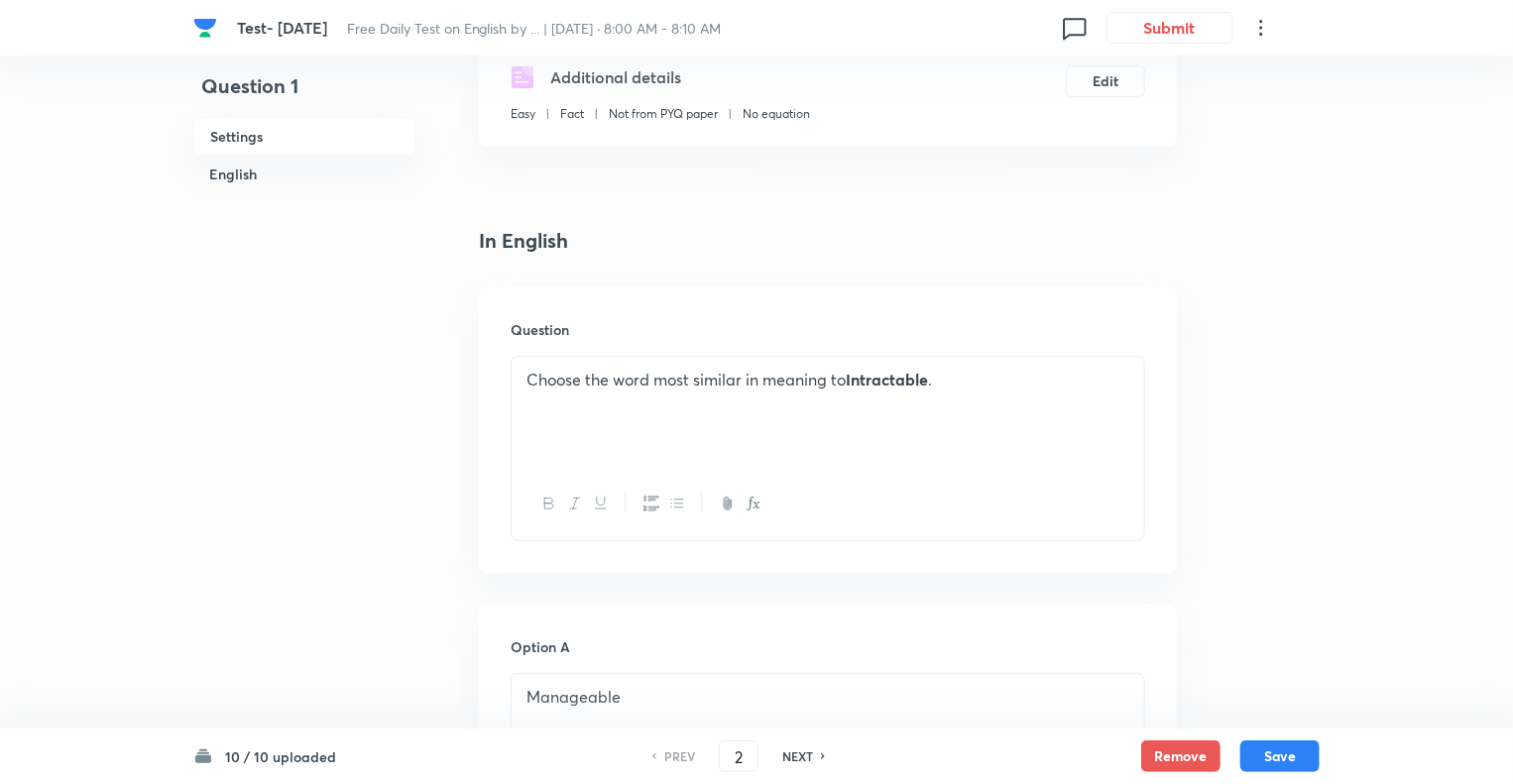 checkbox on "true" 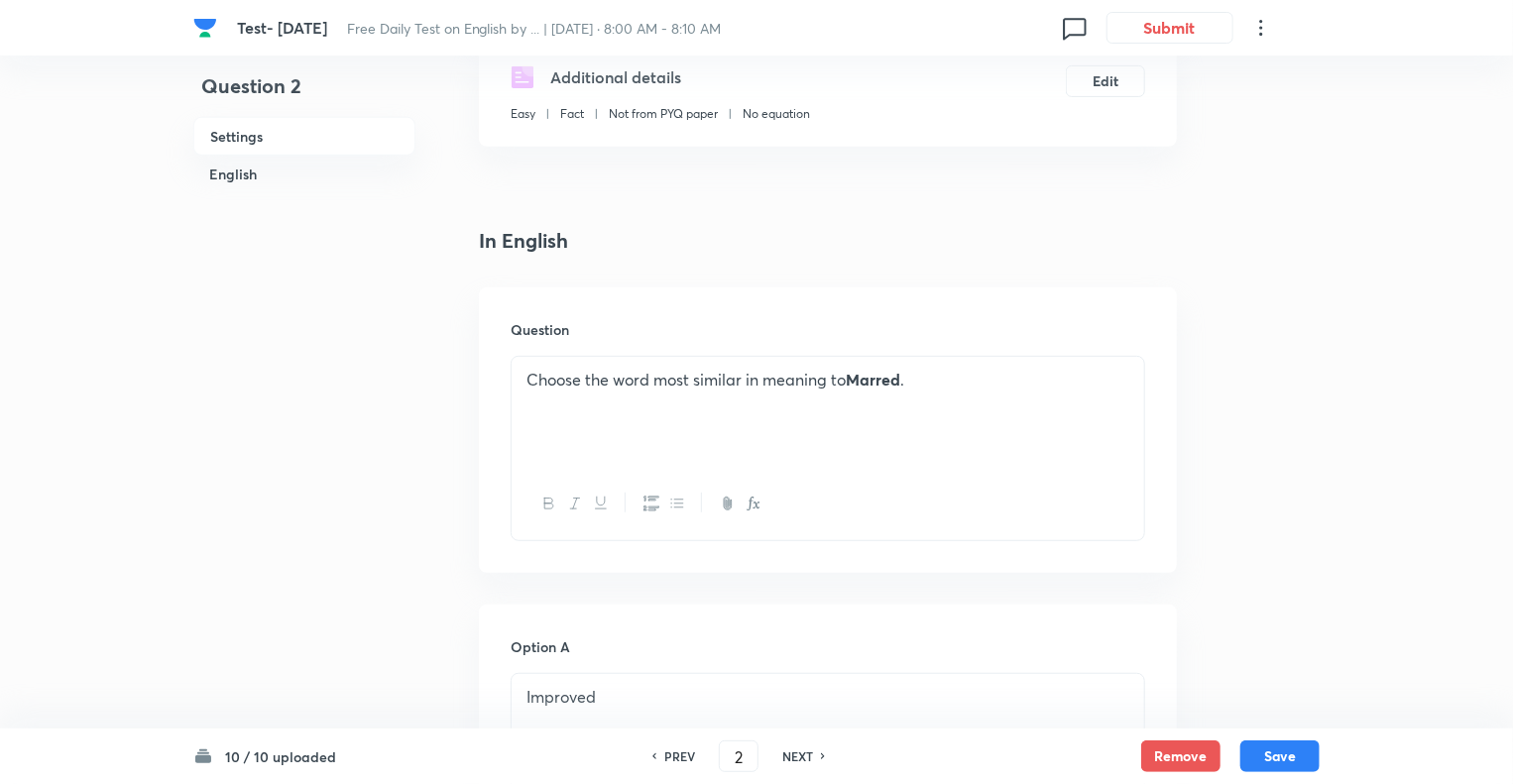 click on "NEXT" at bounding box center (797, 756) 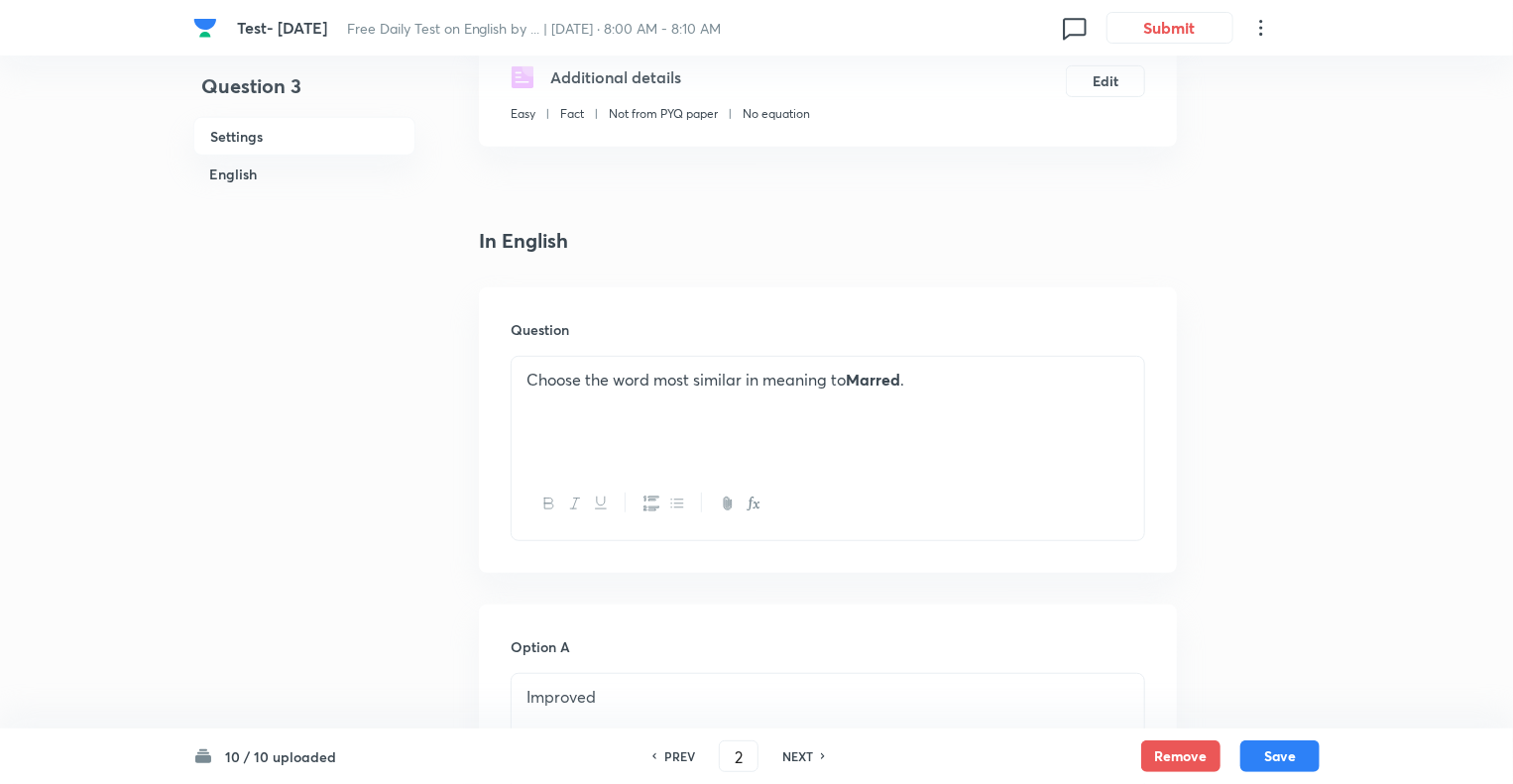 type on "3" 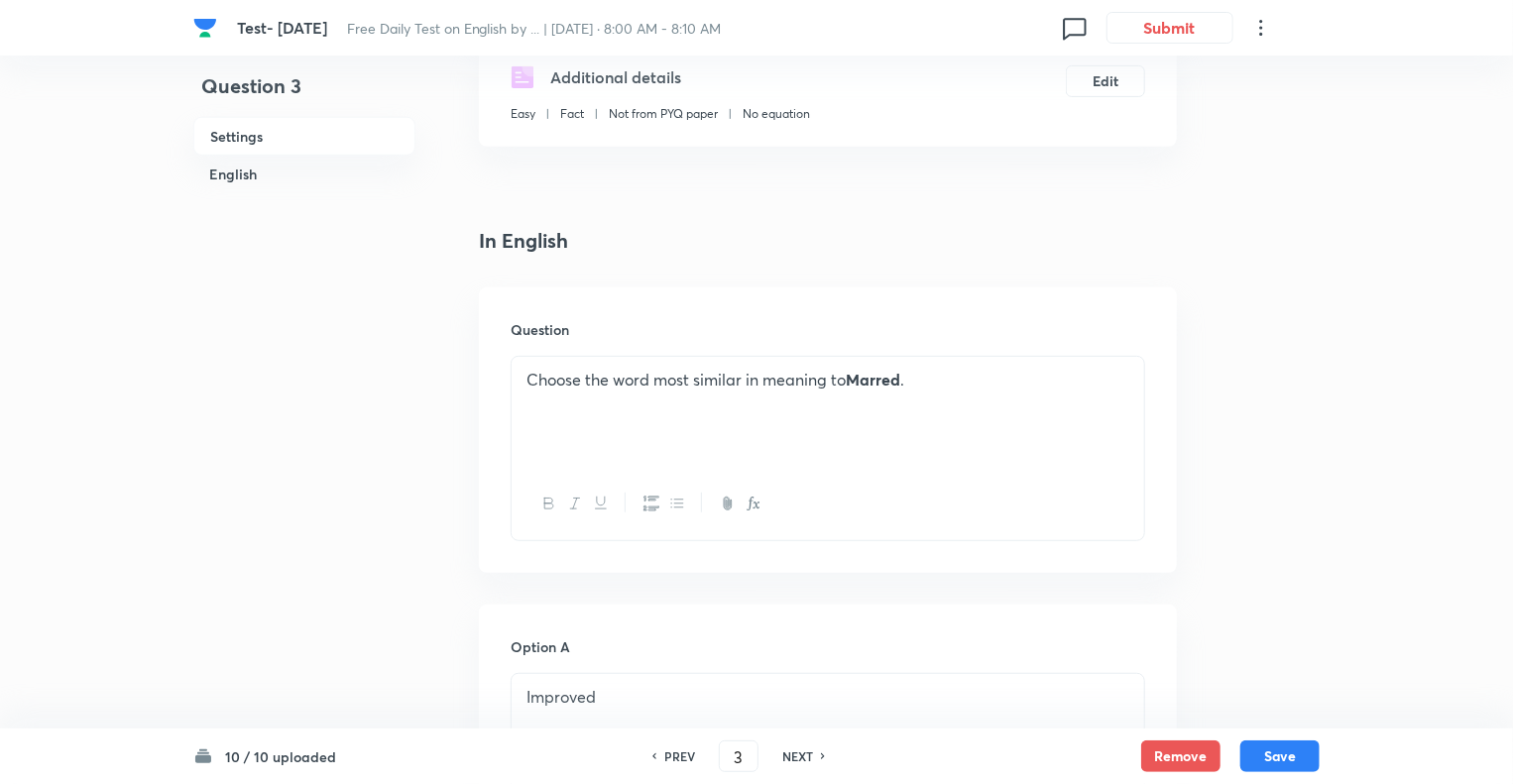 checkbox on "true" 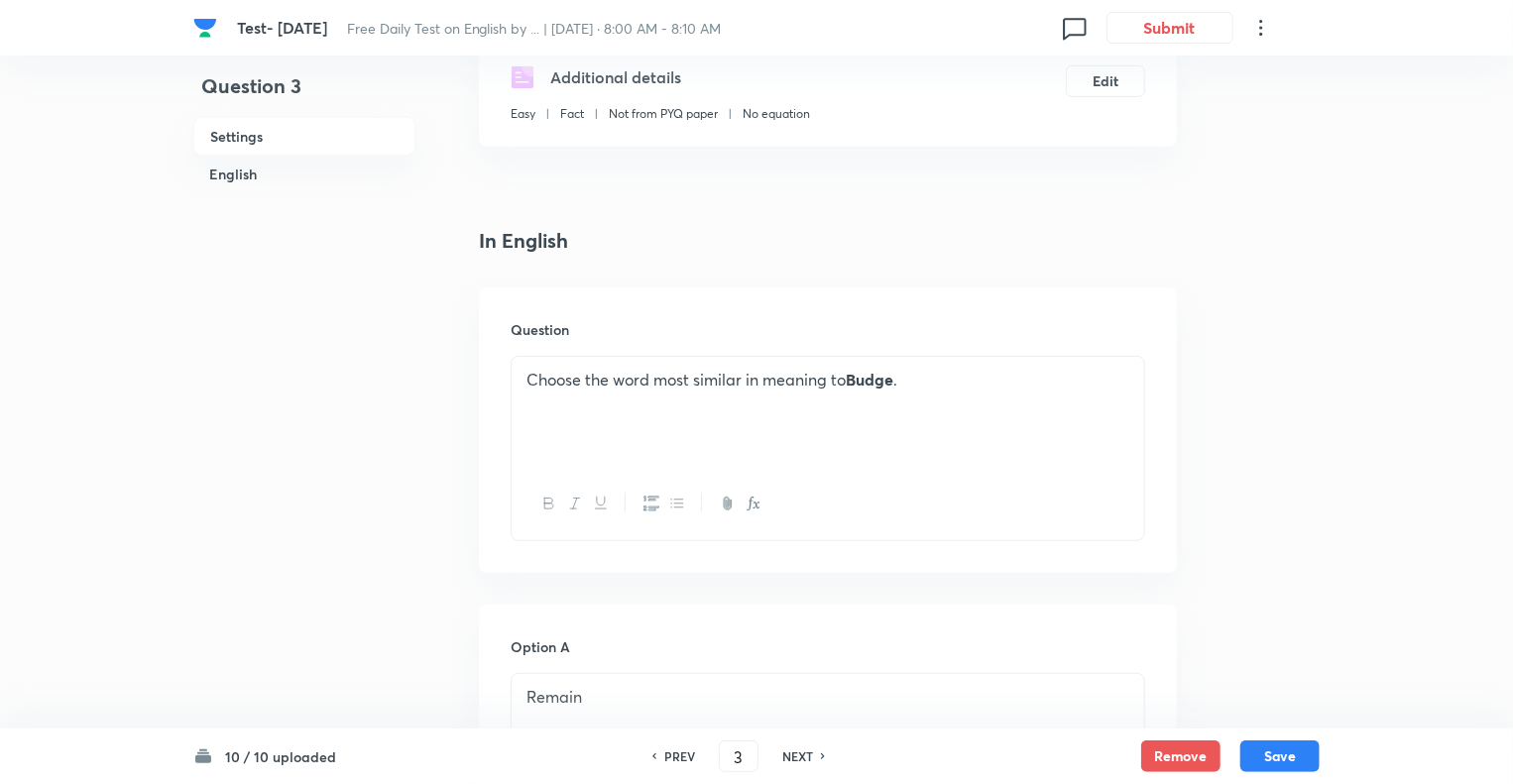 click on "NEXT" at bounding box center (797, 756) 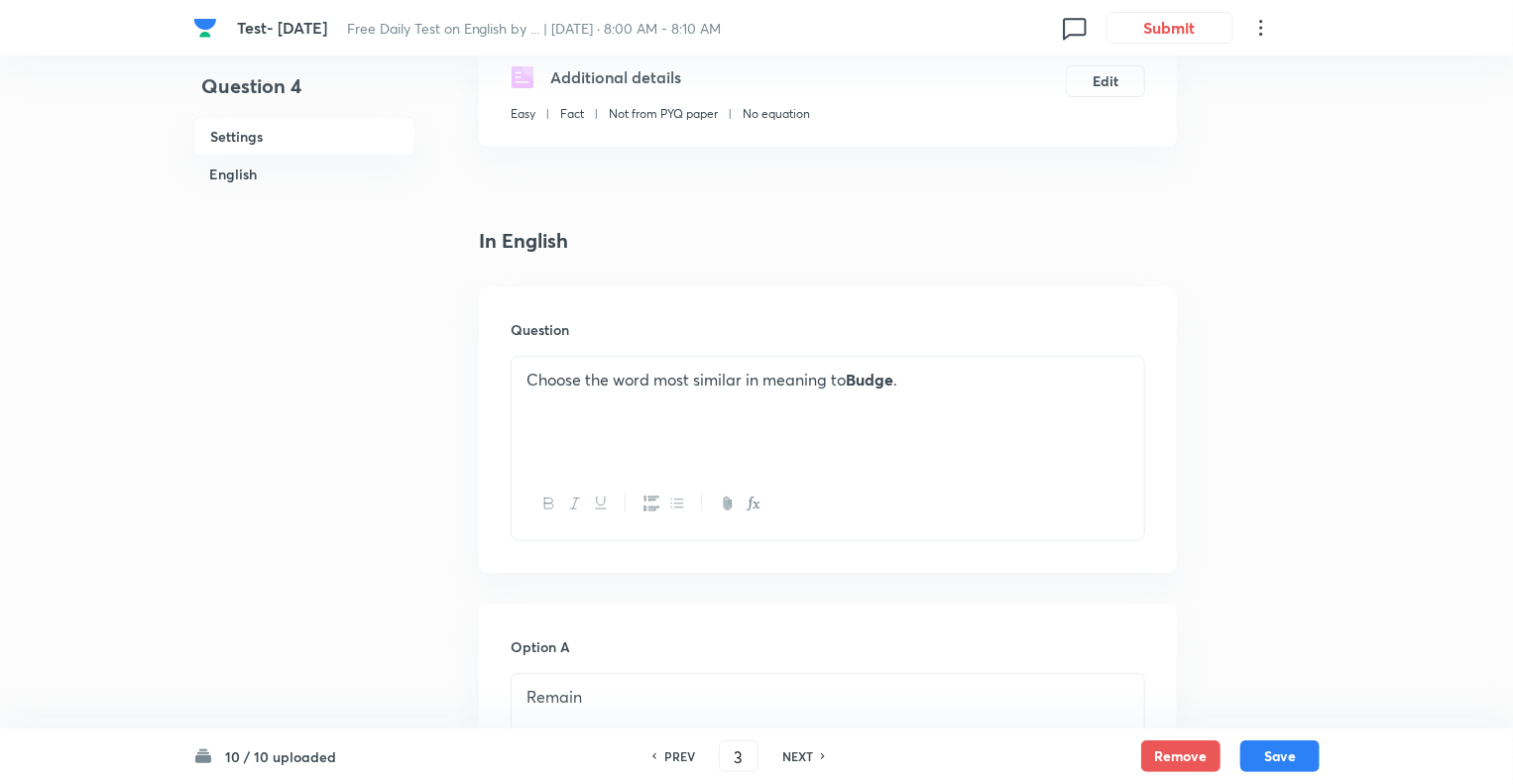 type on "4" 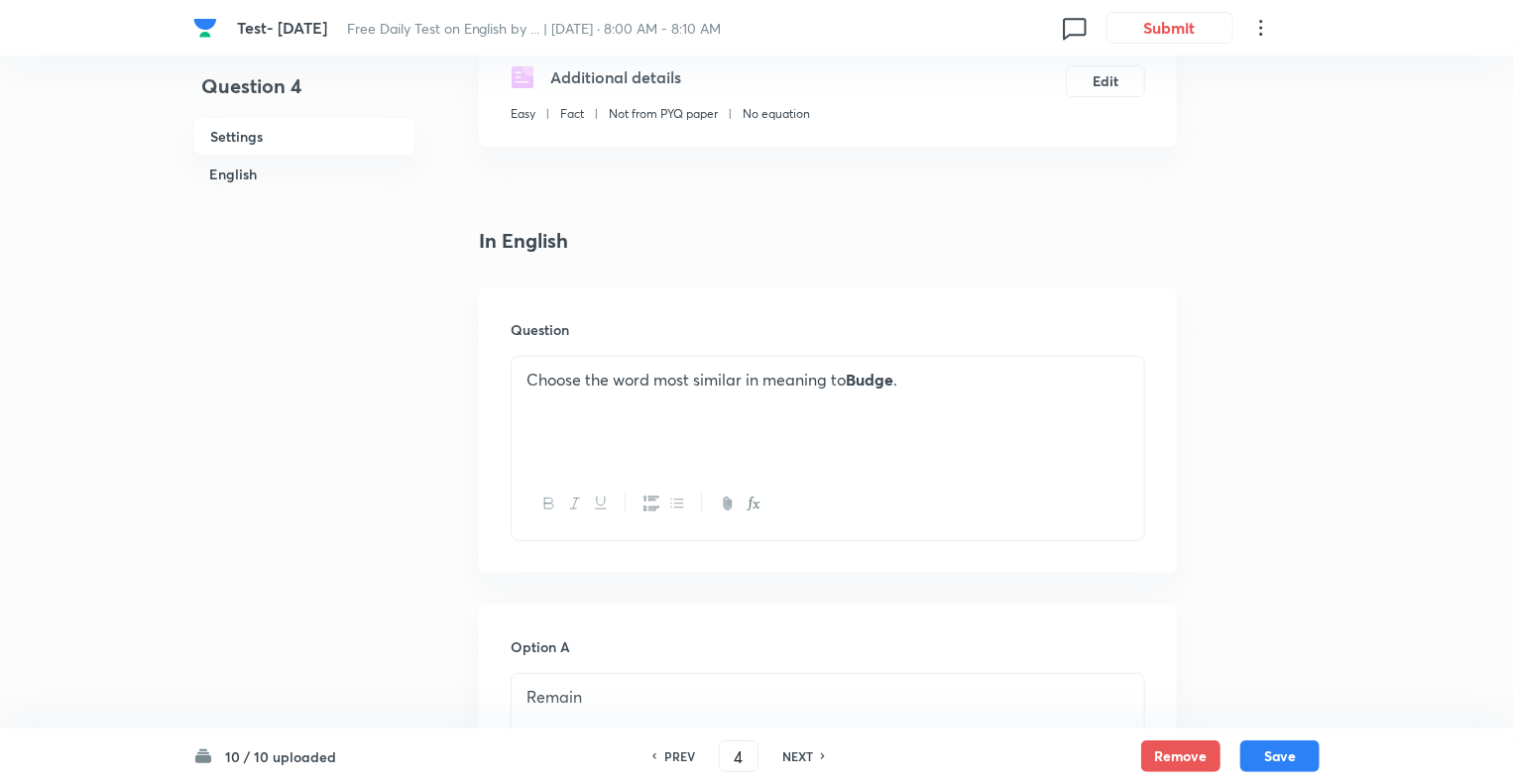 checkbox on "false" 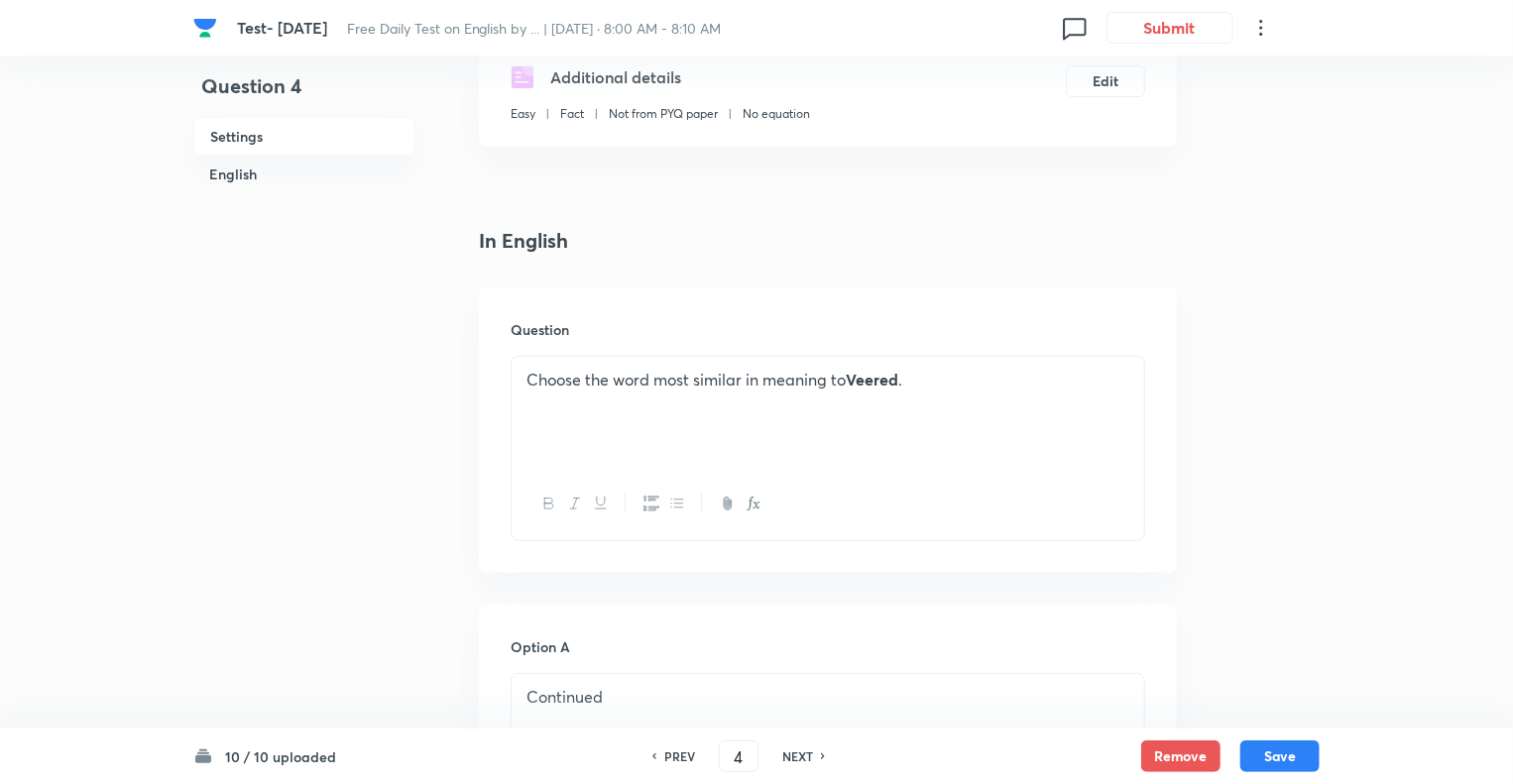 click on "NEXT" at bounding box center [797, 756] 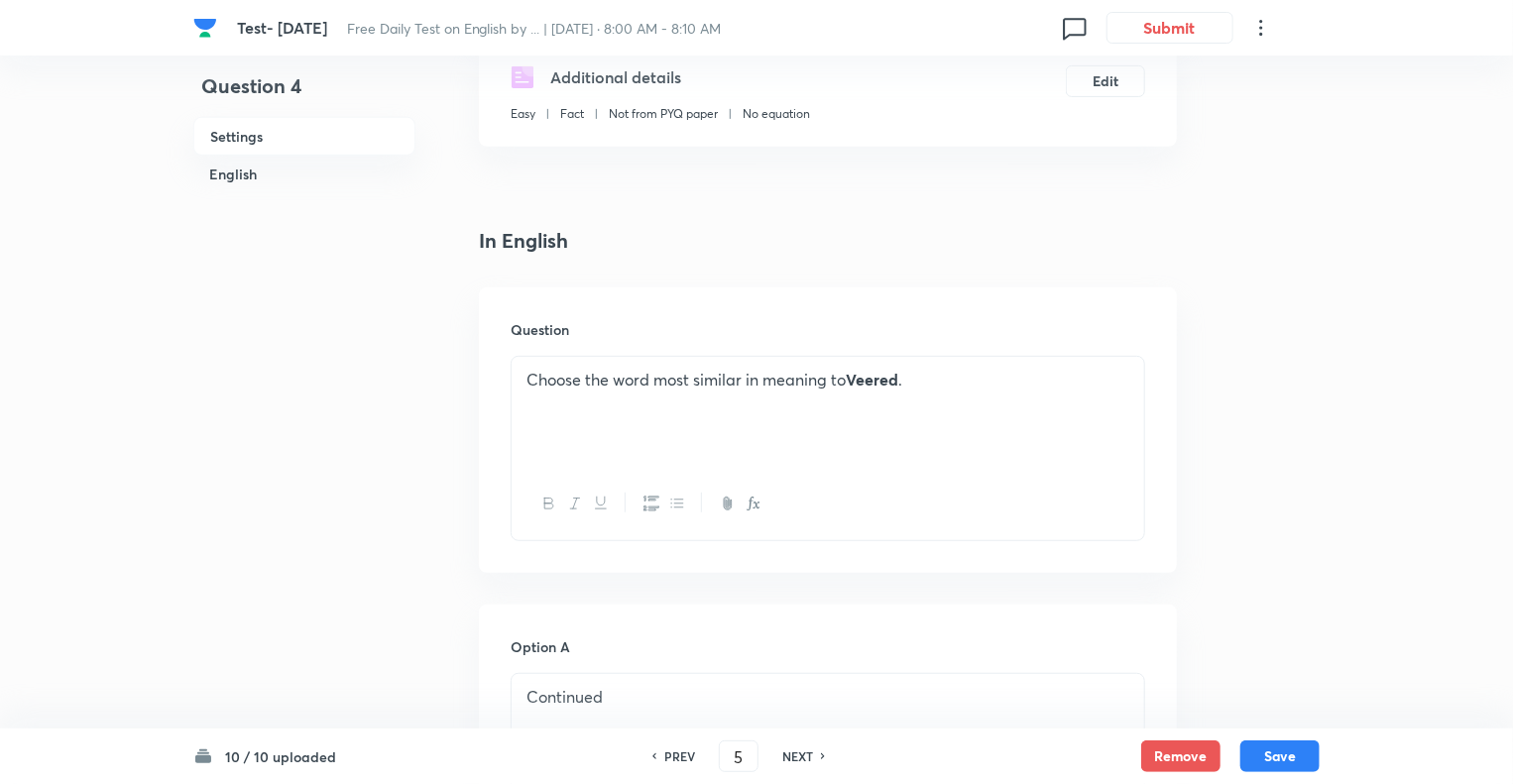 checkbox on "false" 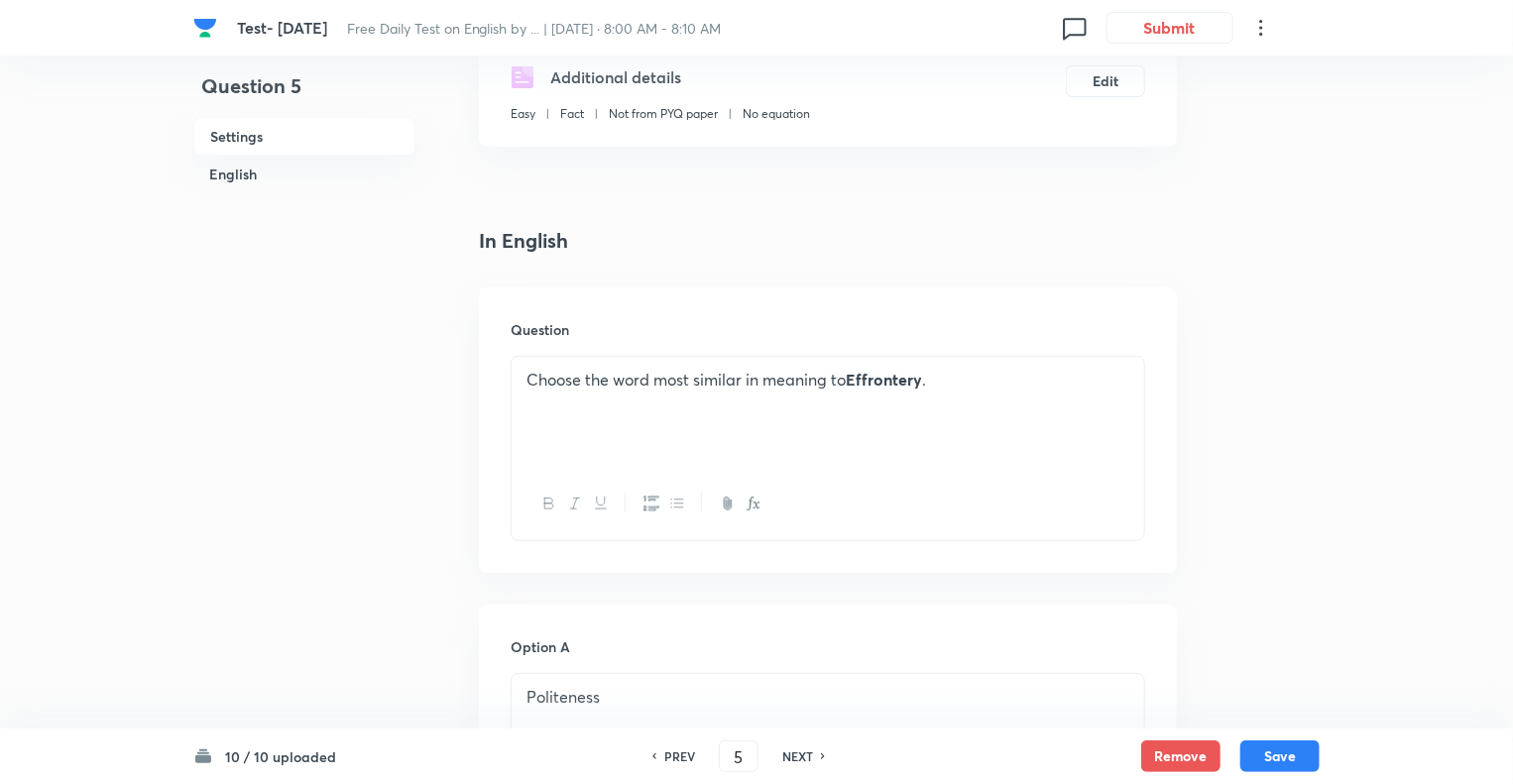 checkbox on "true" 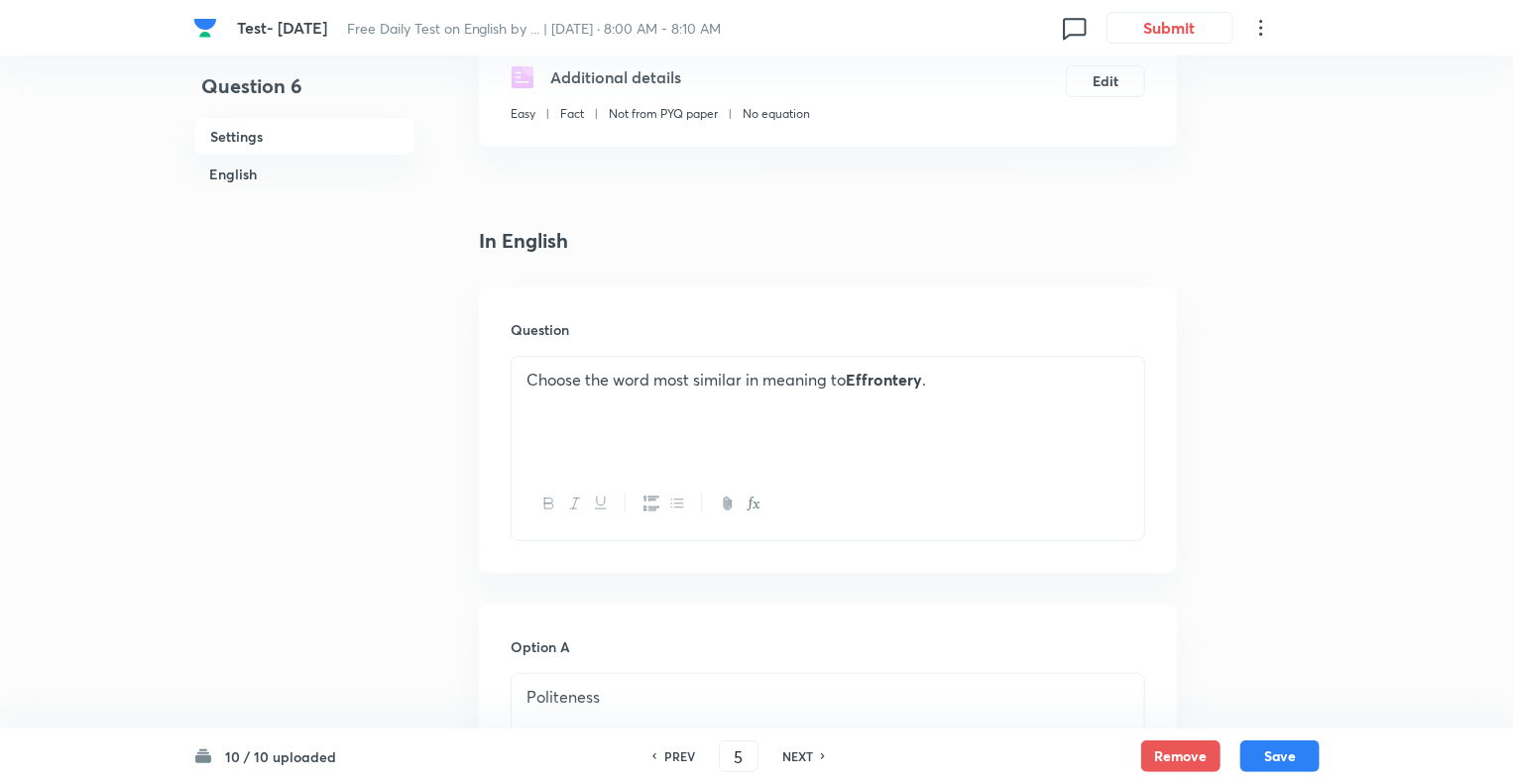 type on "6" 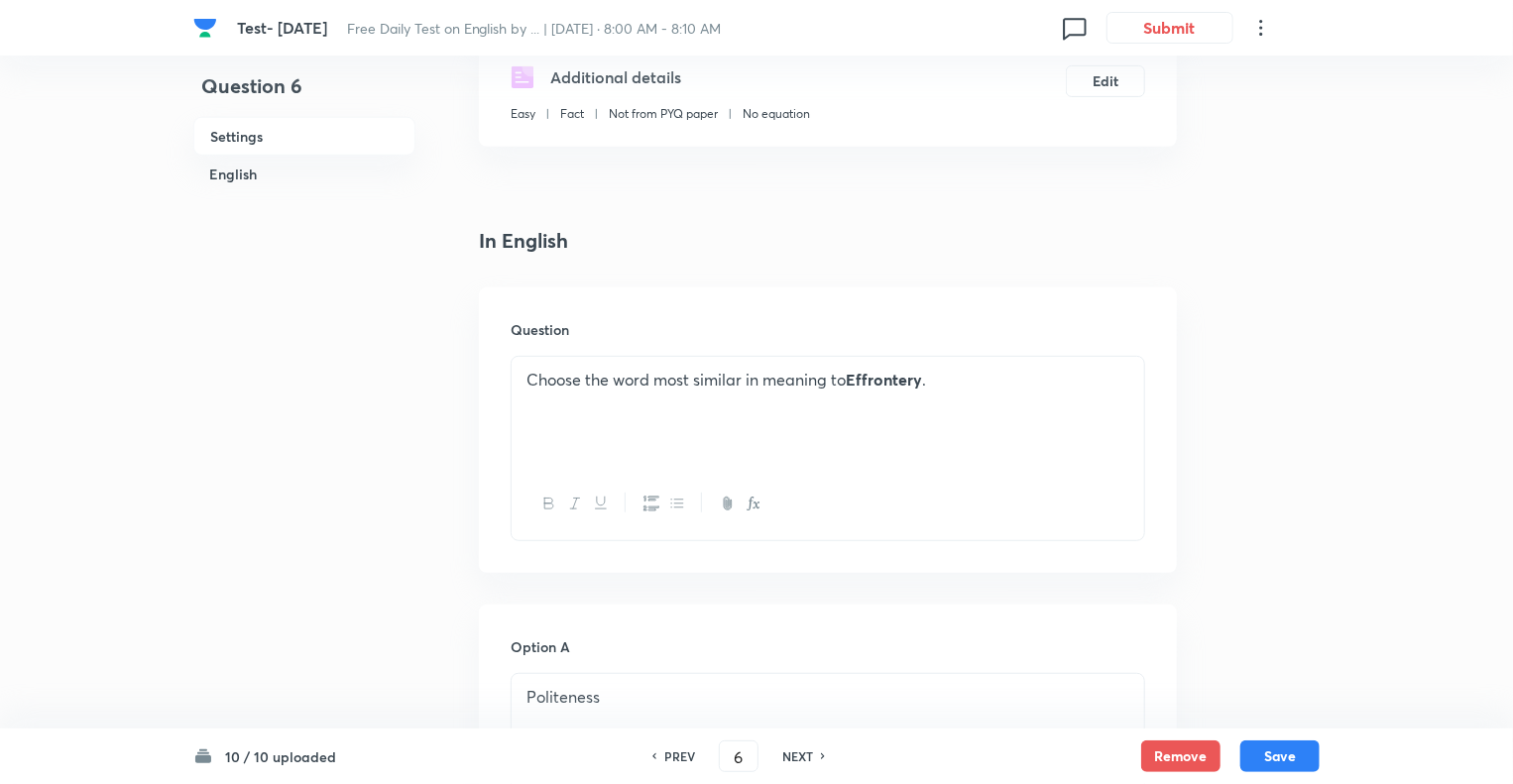 checkbox on "true" 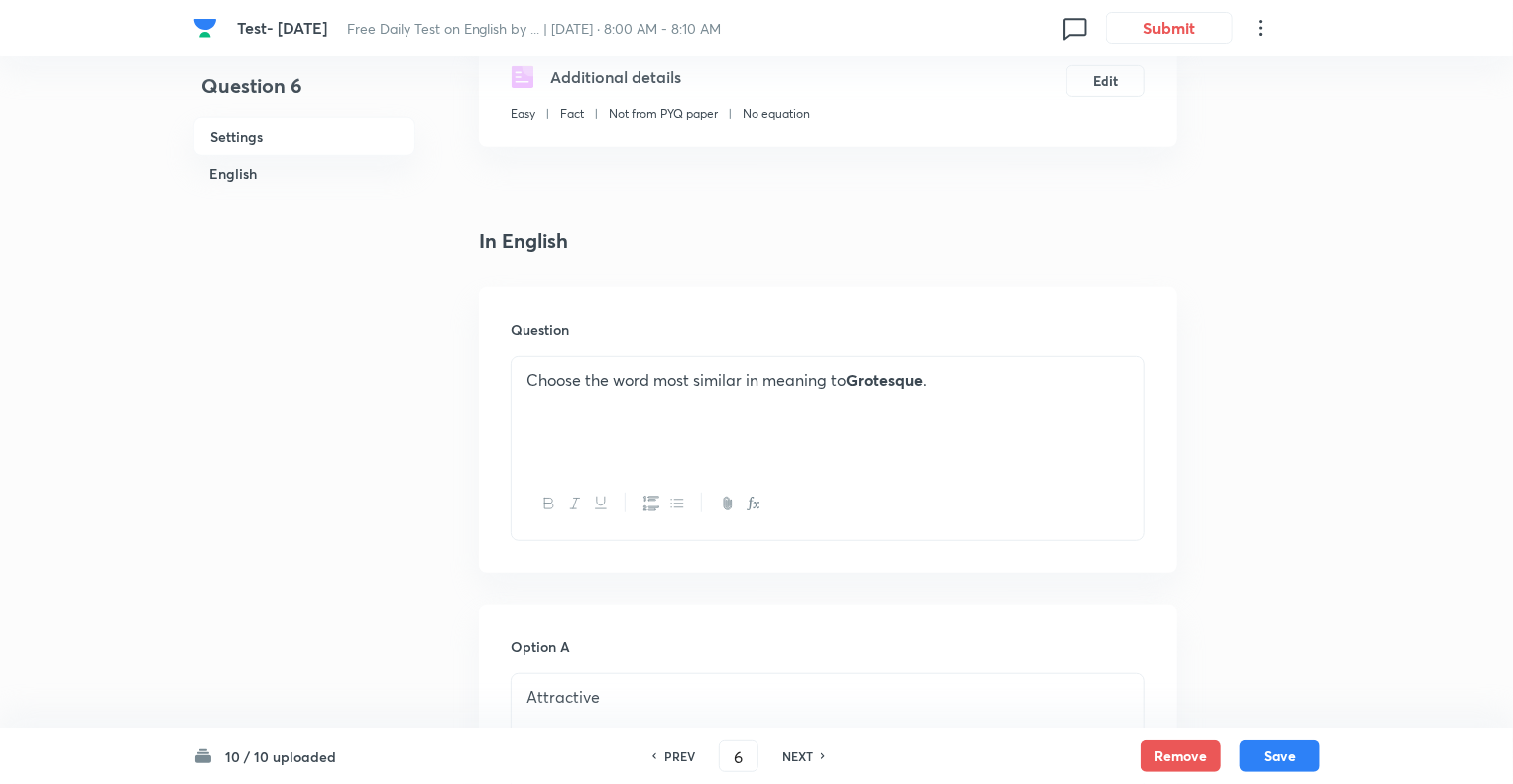 click on "NEXT" at bounding box center [797, 756] 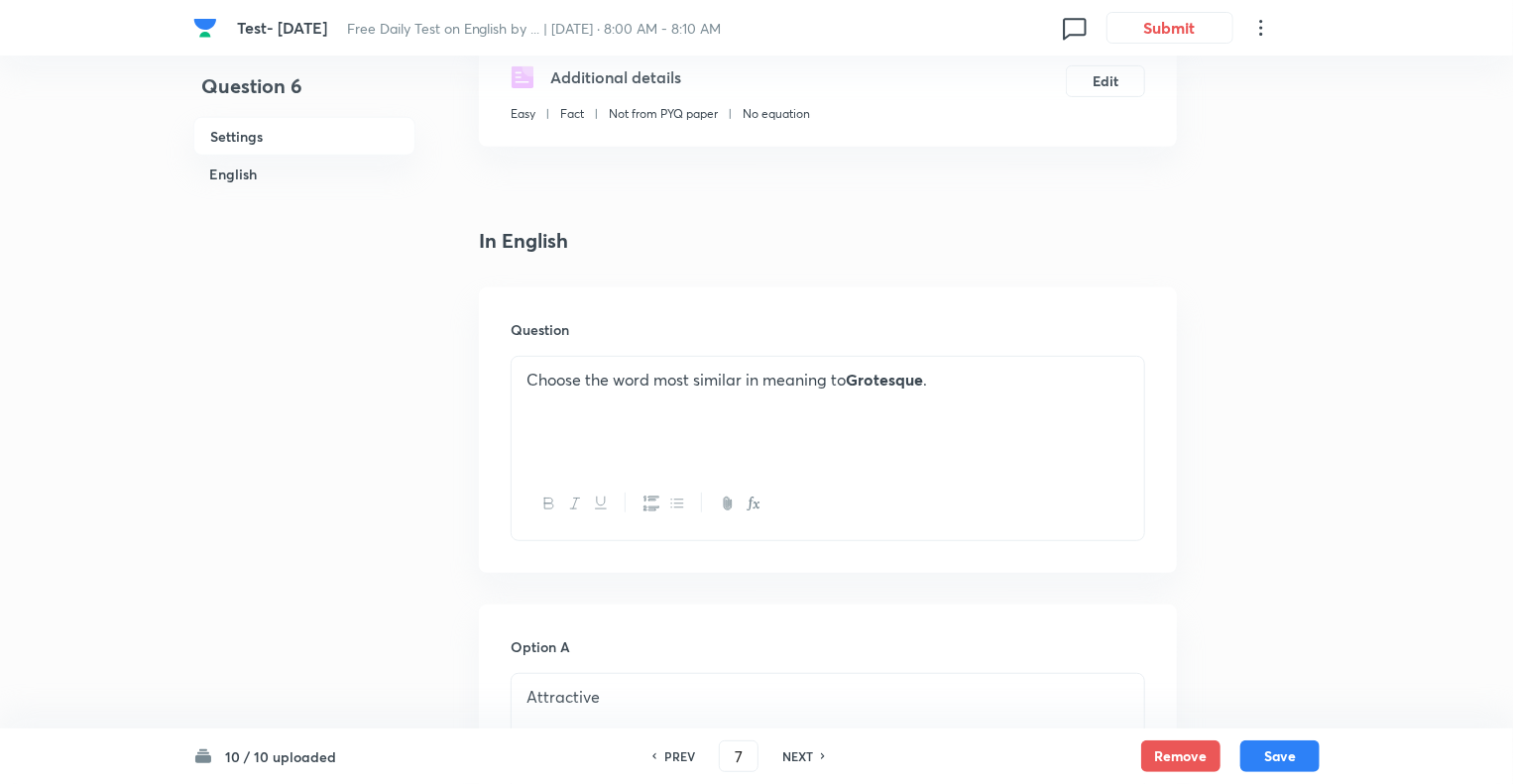 checkbox on "false" 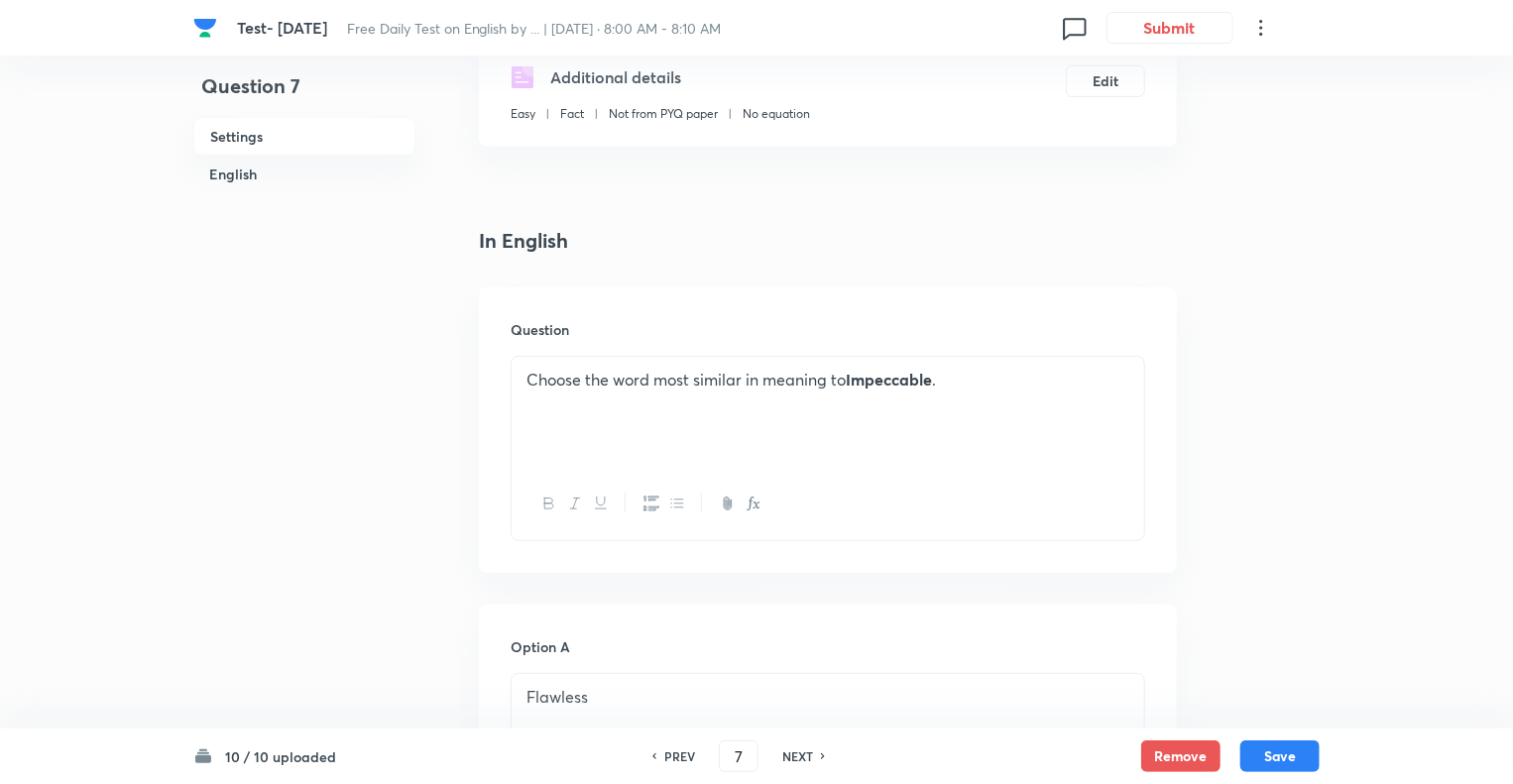 click on "NEXT" at bounding box center (797, 756) 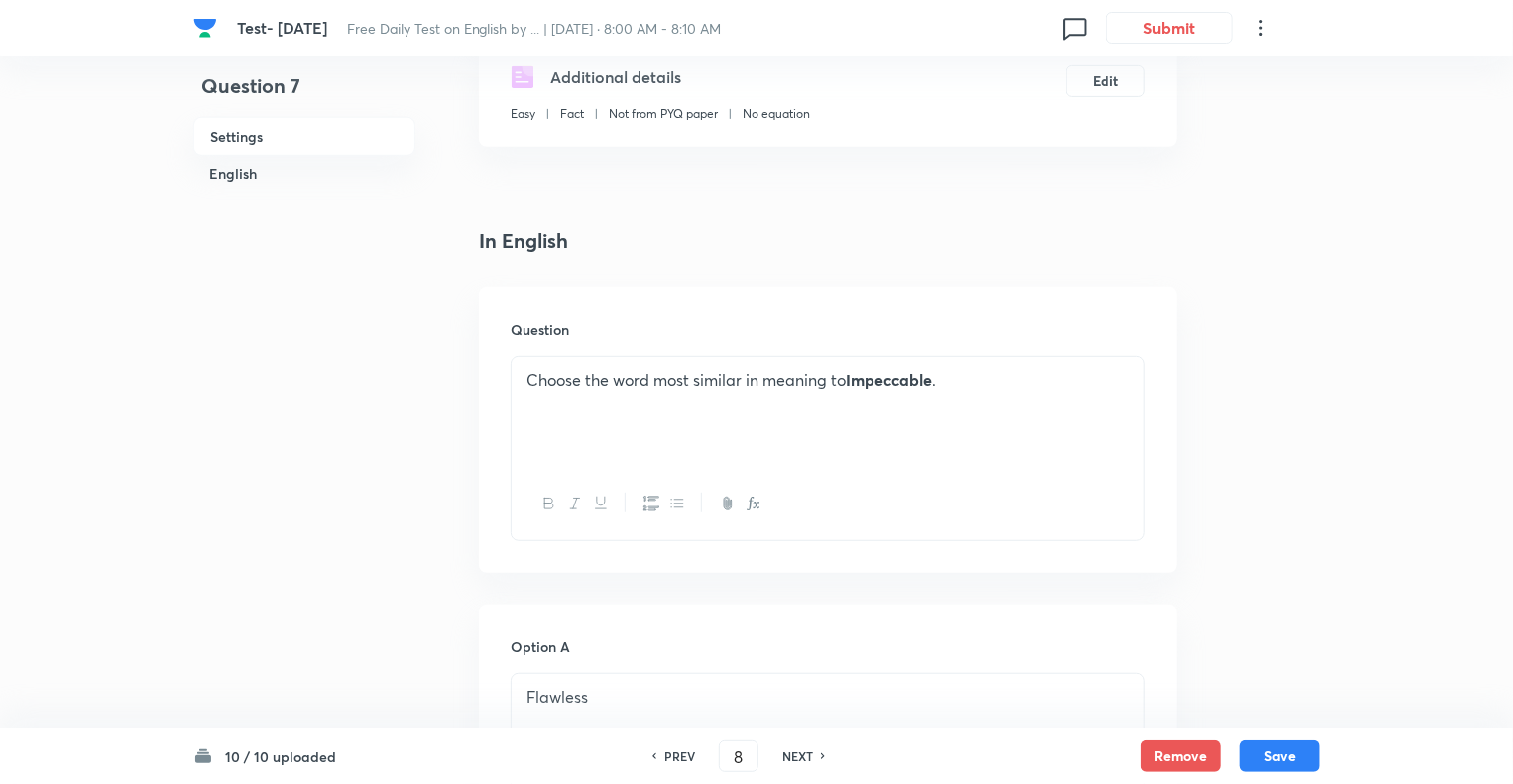 checkbox on "false" 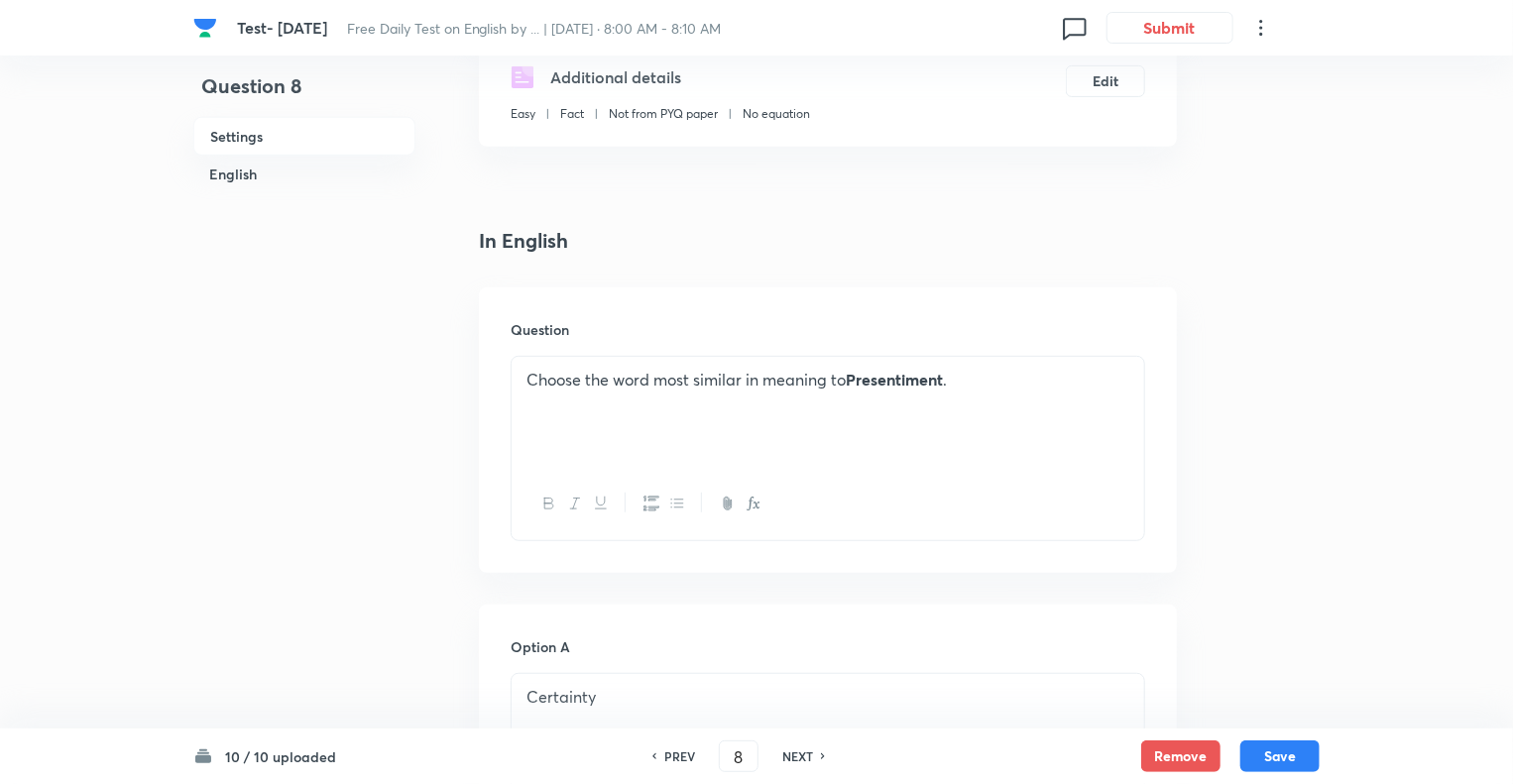 click on "NEXT" at bounding box center (797, 756) 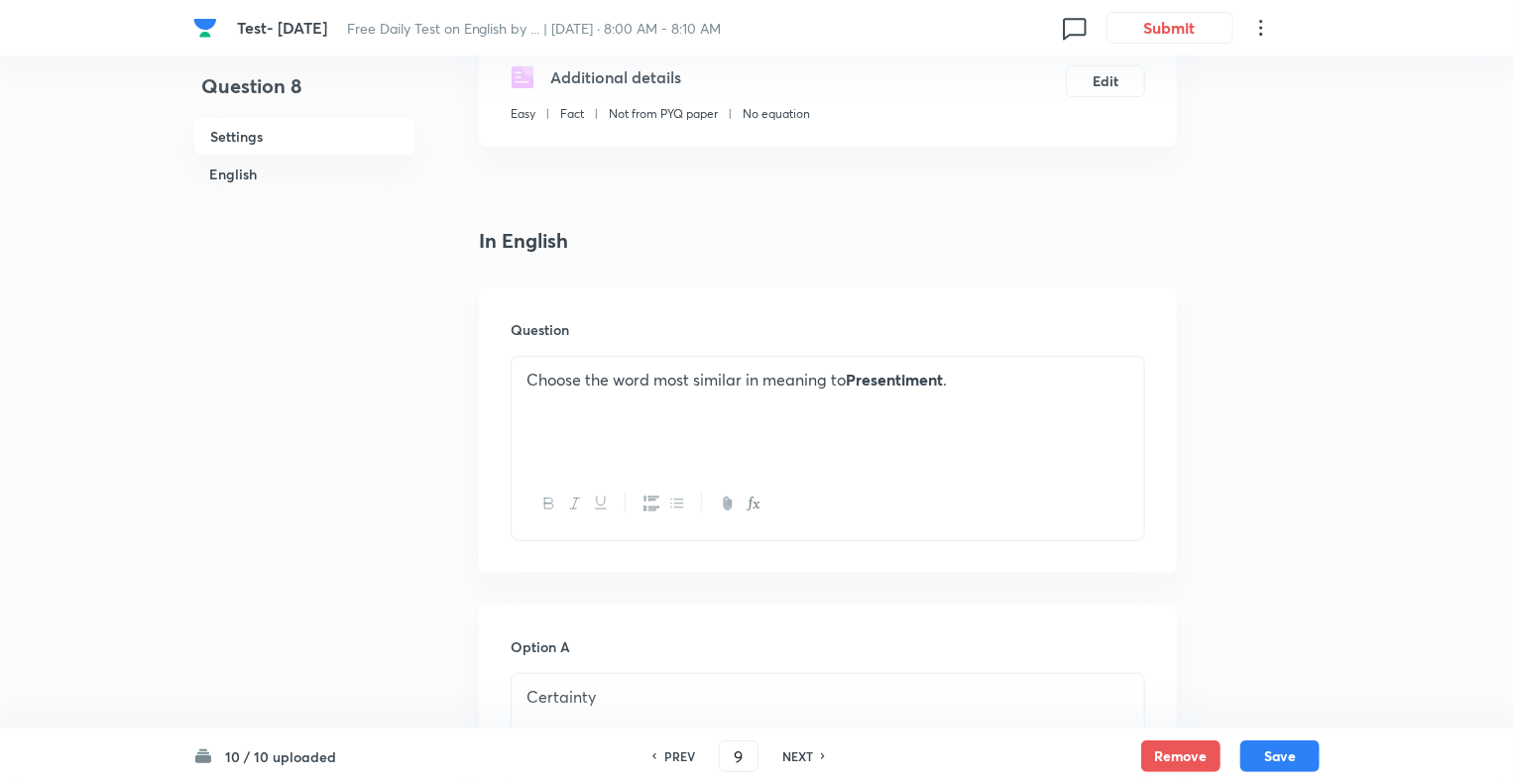checkbox on "true" 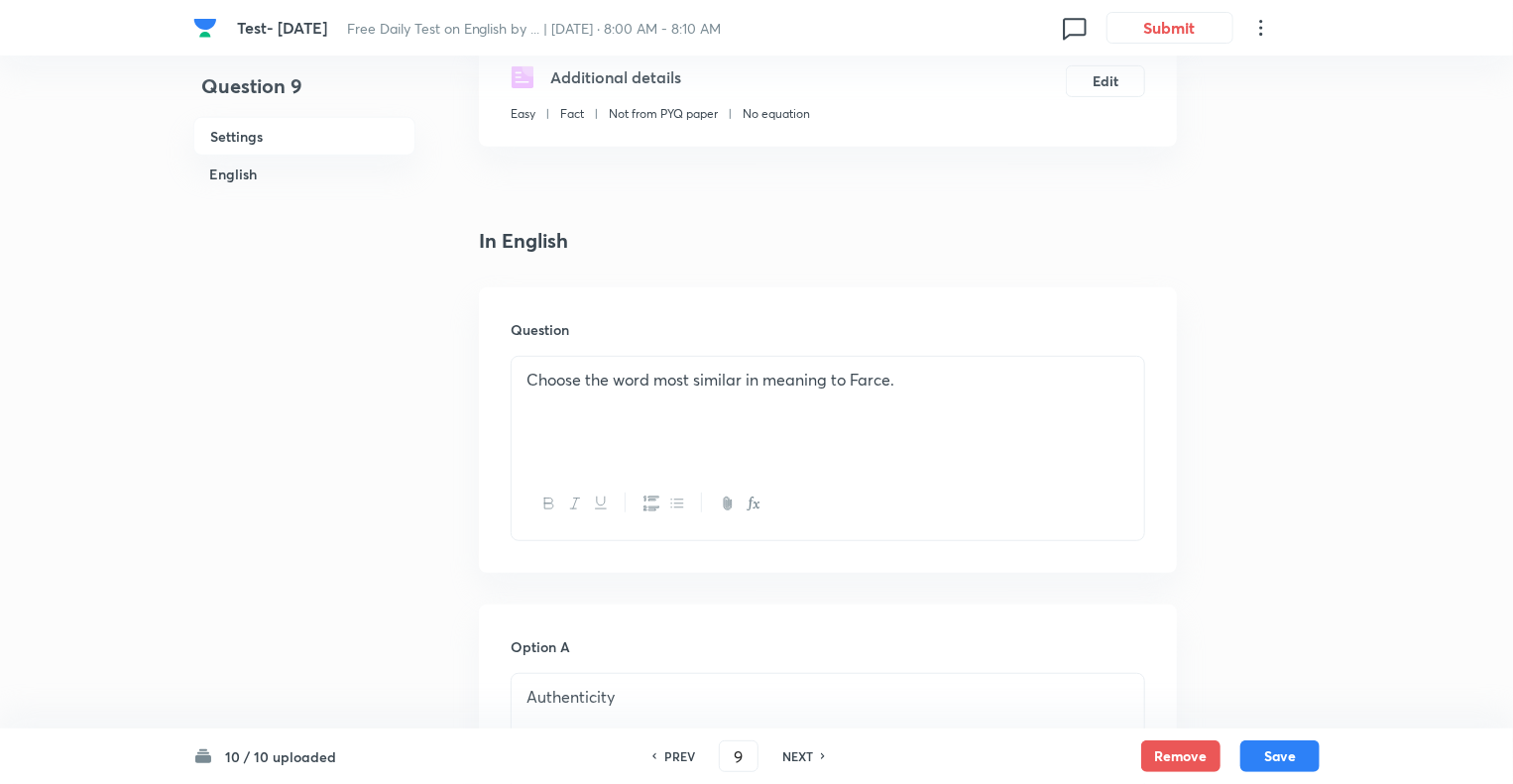 click on "NEXT" at bounding box center (797, 756) 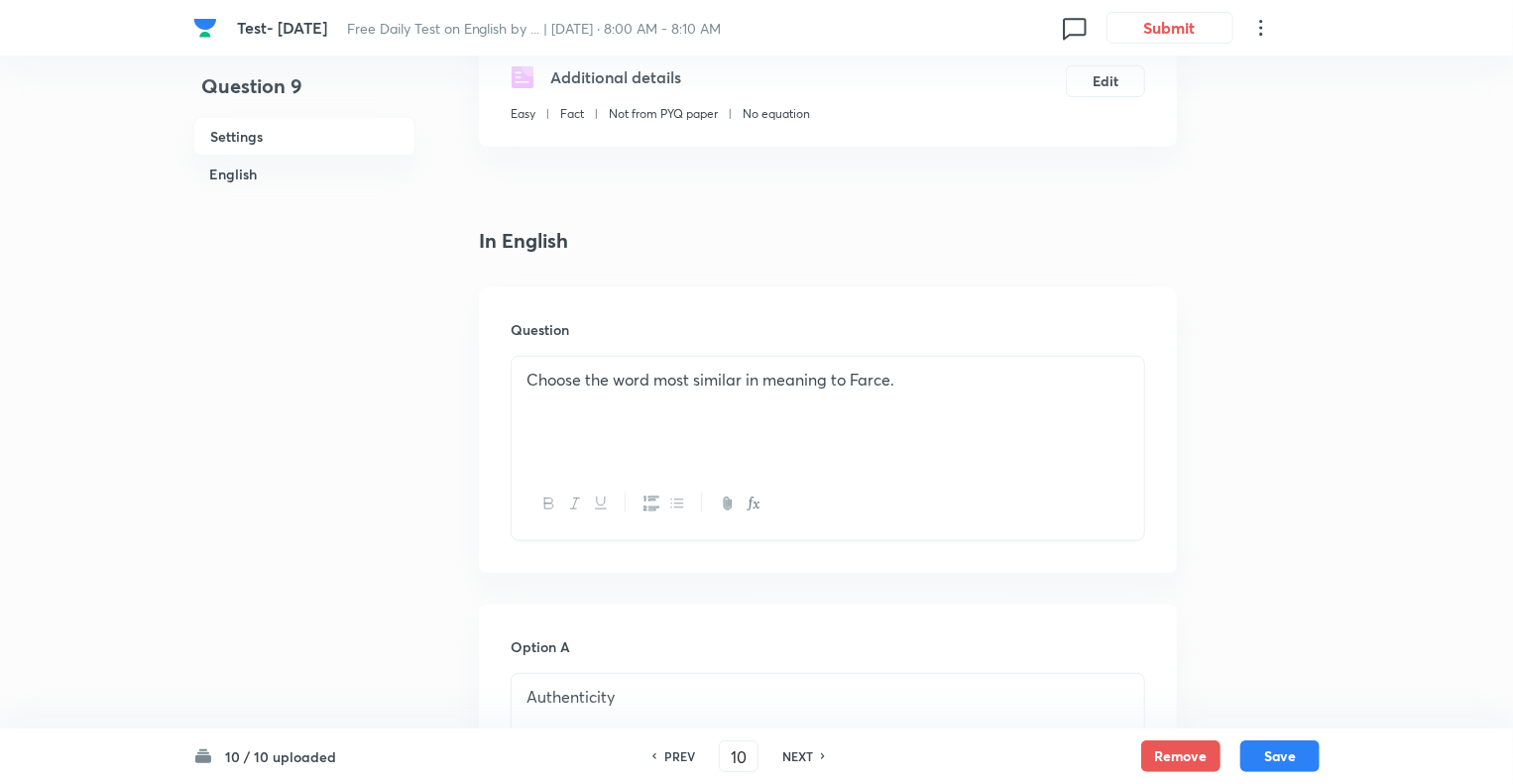 checkbox on "false" 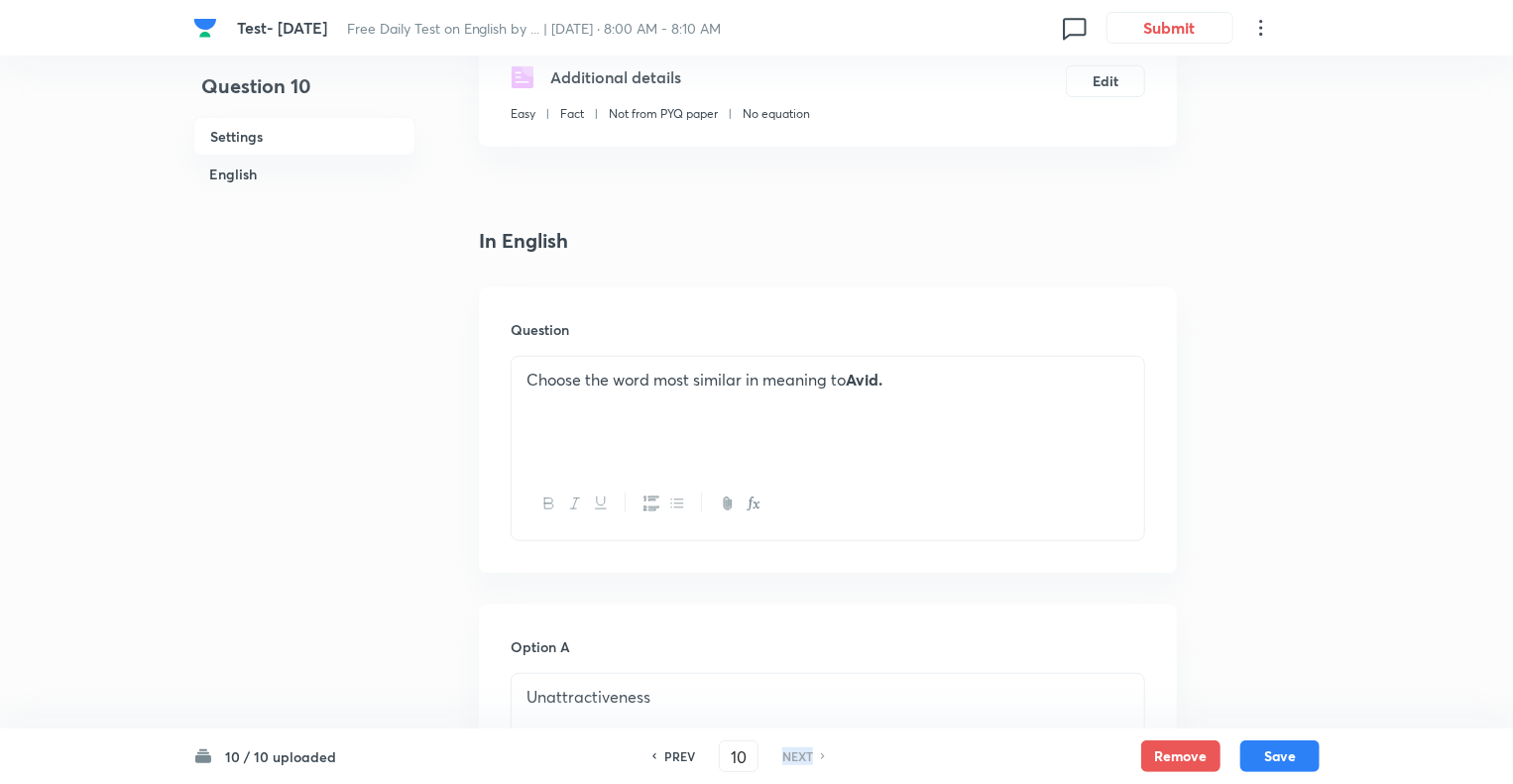 click on "NEXT" at bounding box center (797, 756) 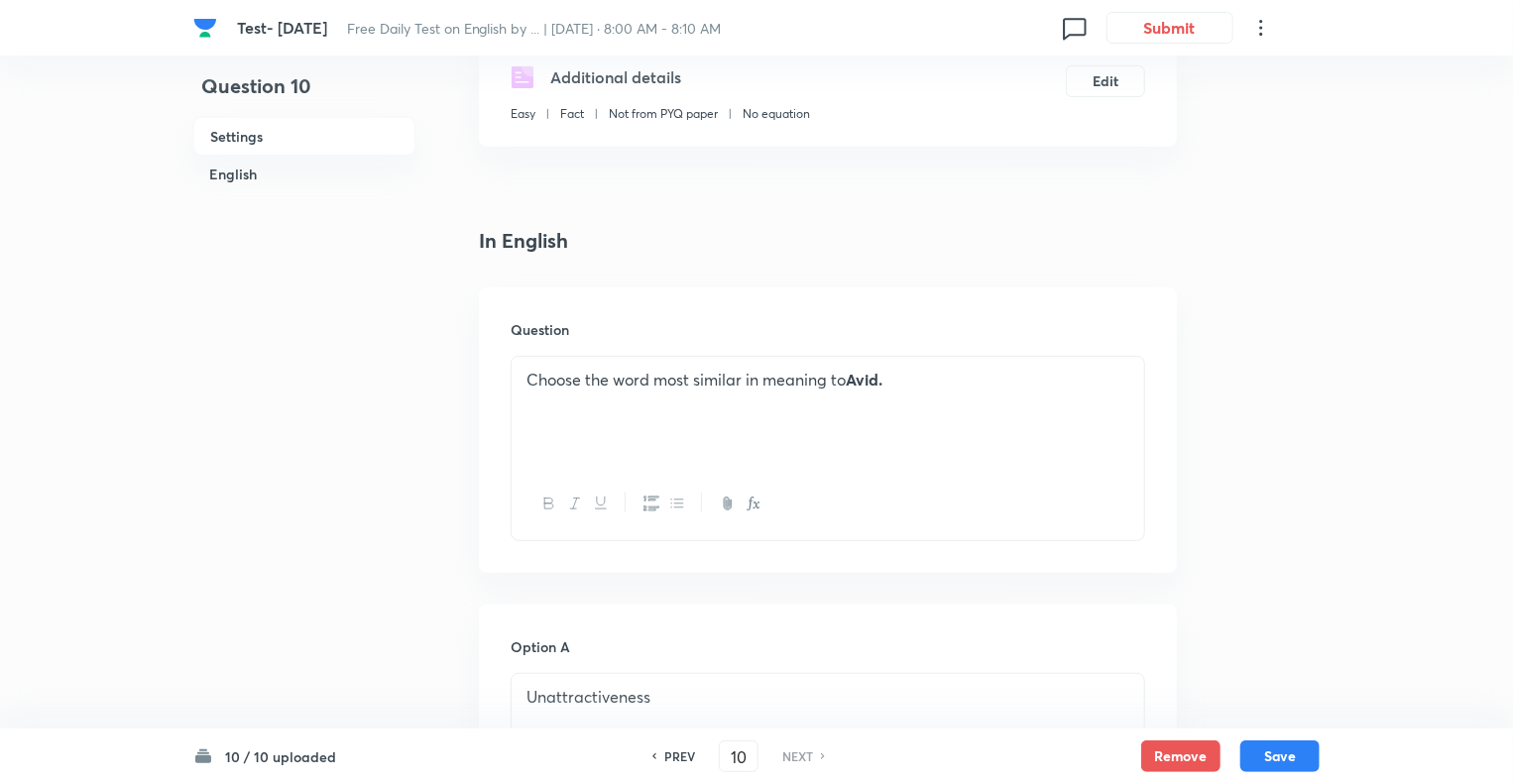 click on "PREV" at bounding box center (679, 756) 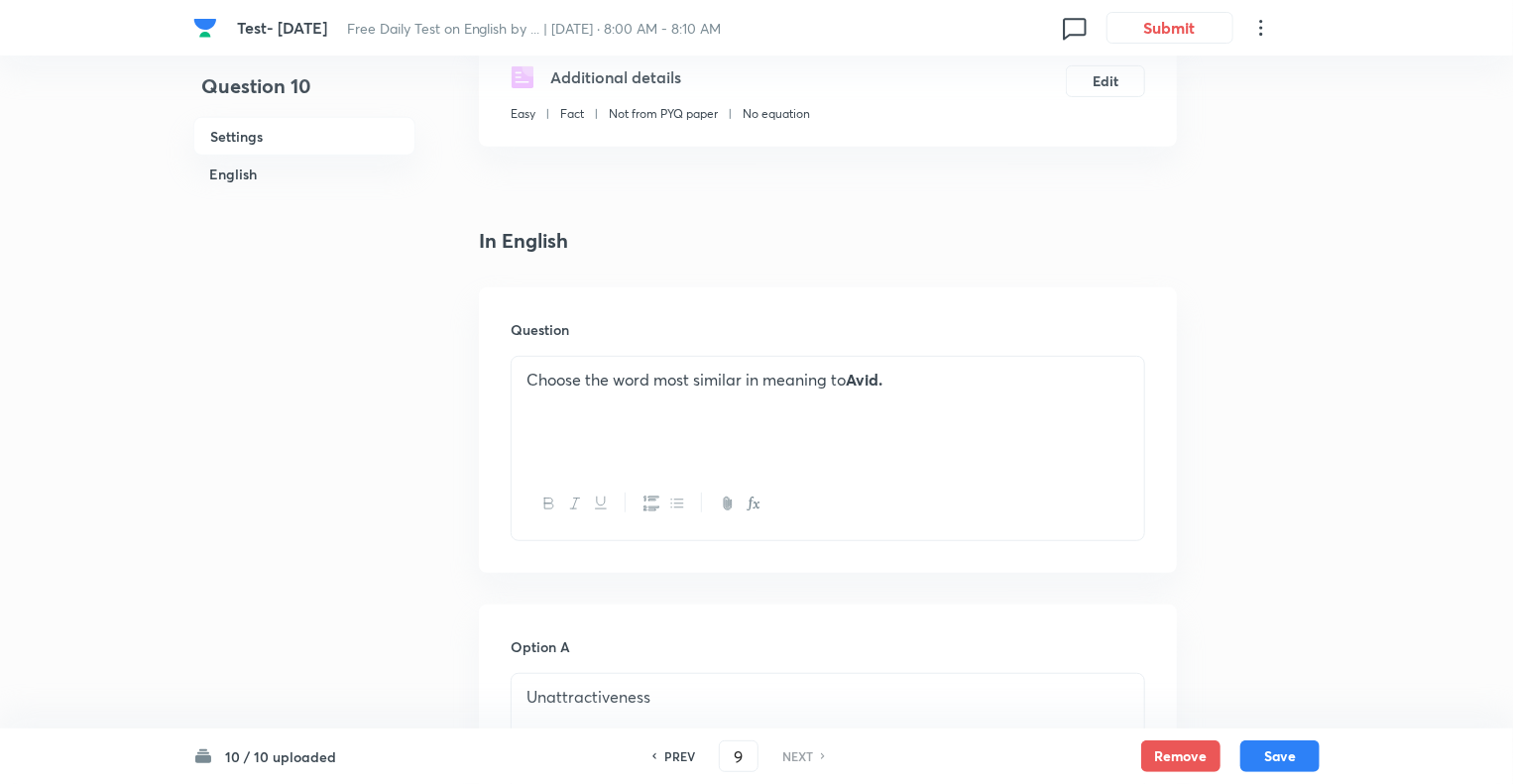 checkbox on "false" 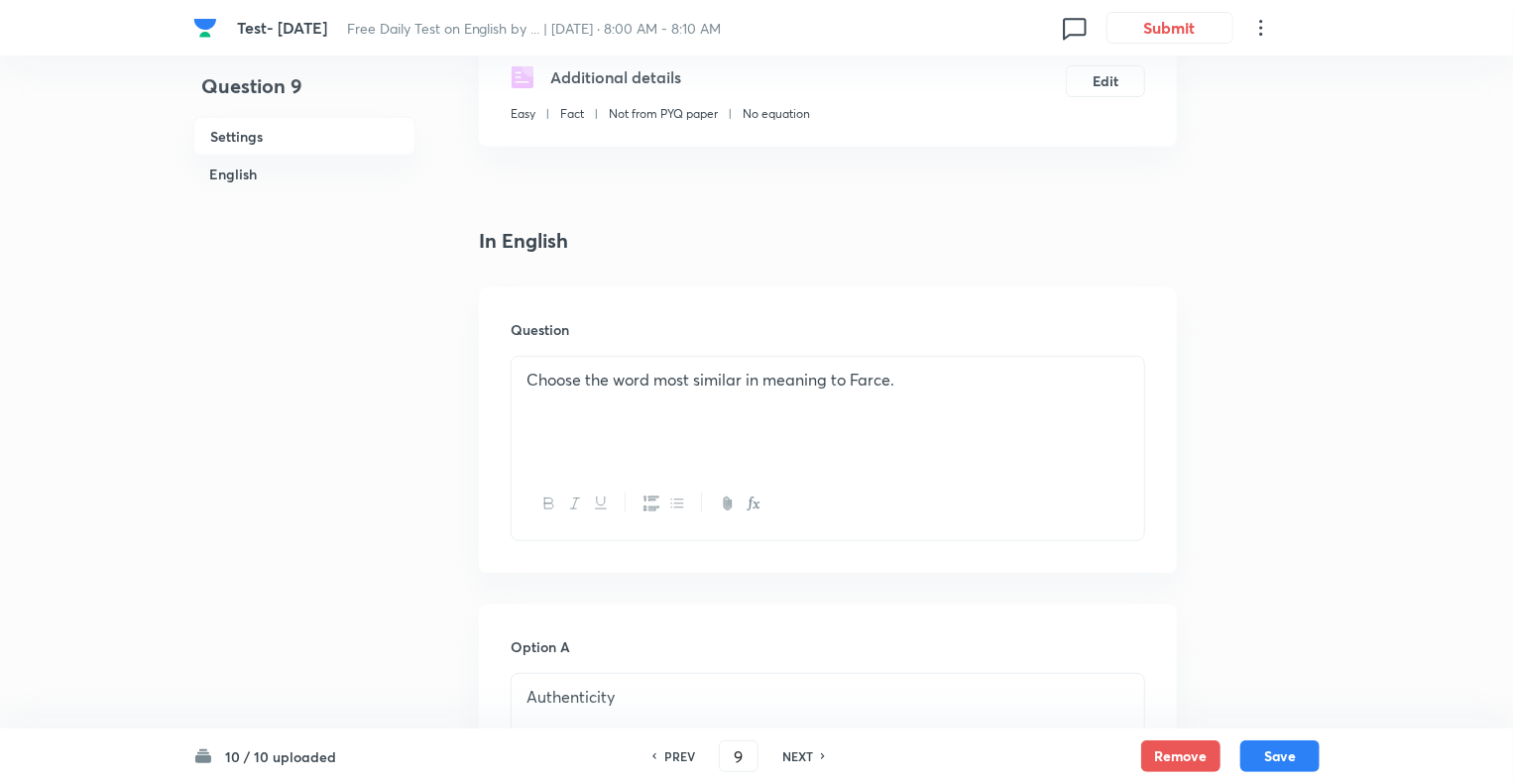 click on "PREV" at bounding box center (679, 756) 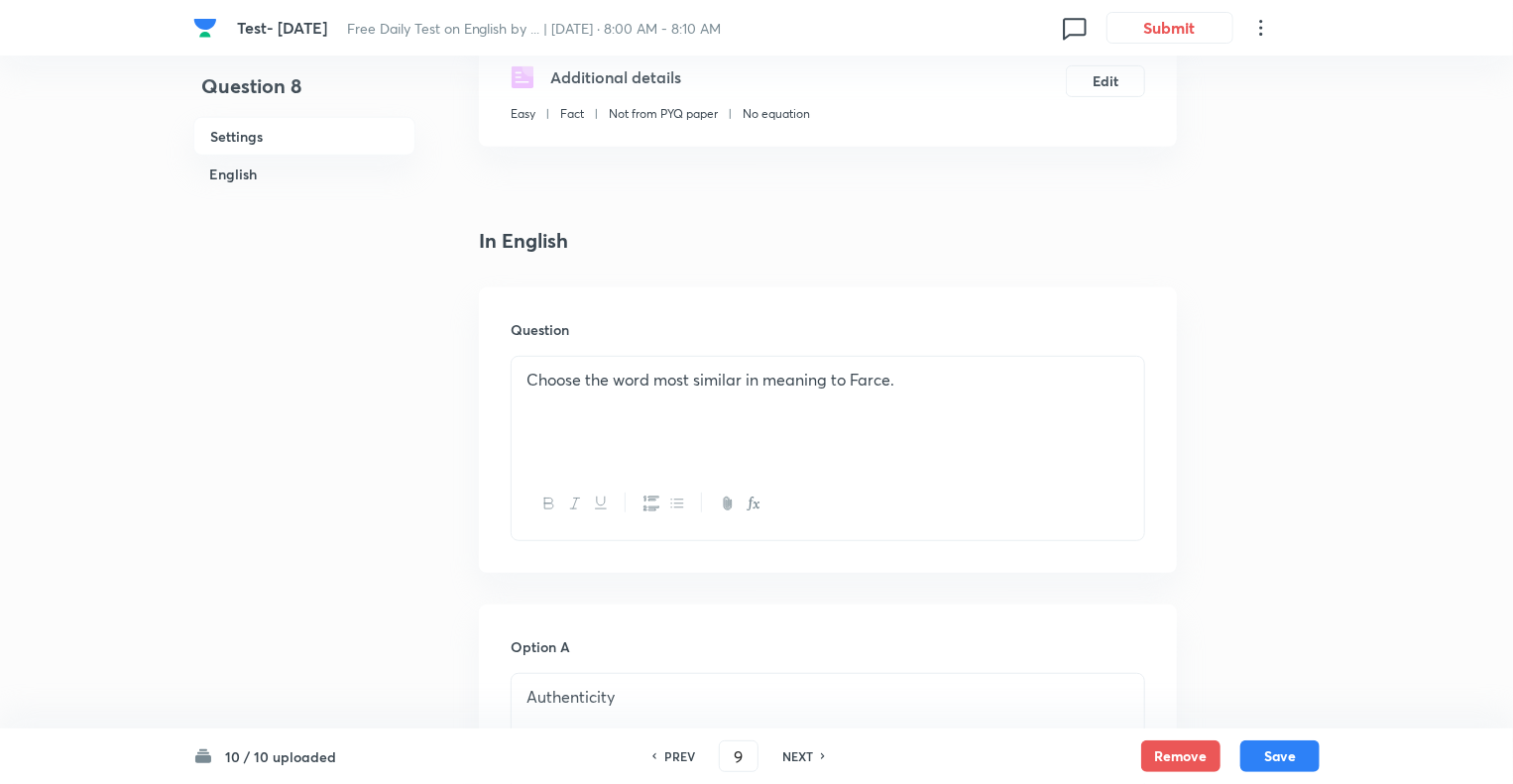 type on "8" 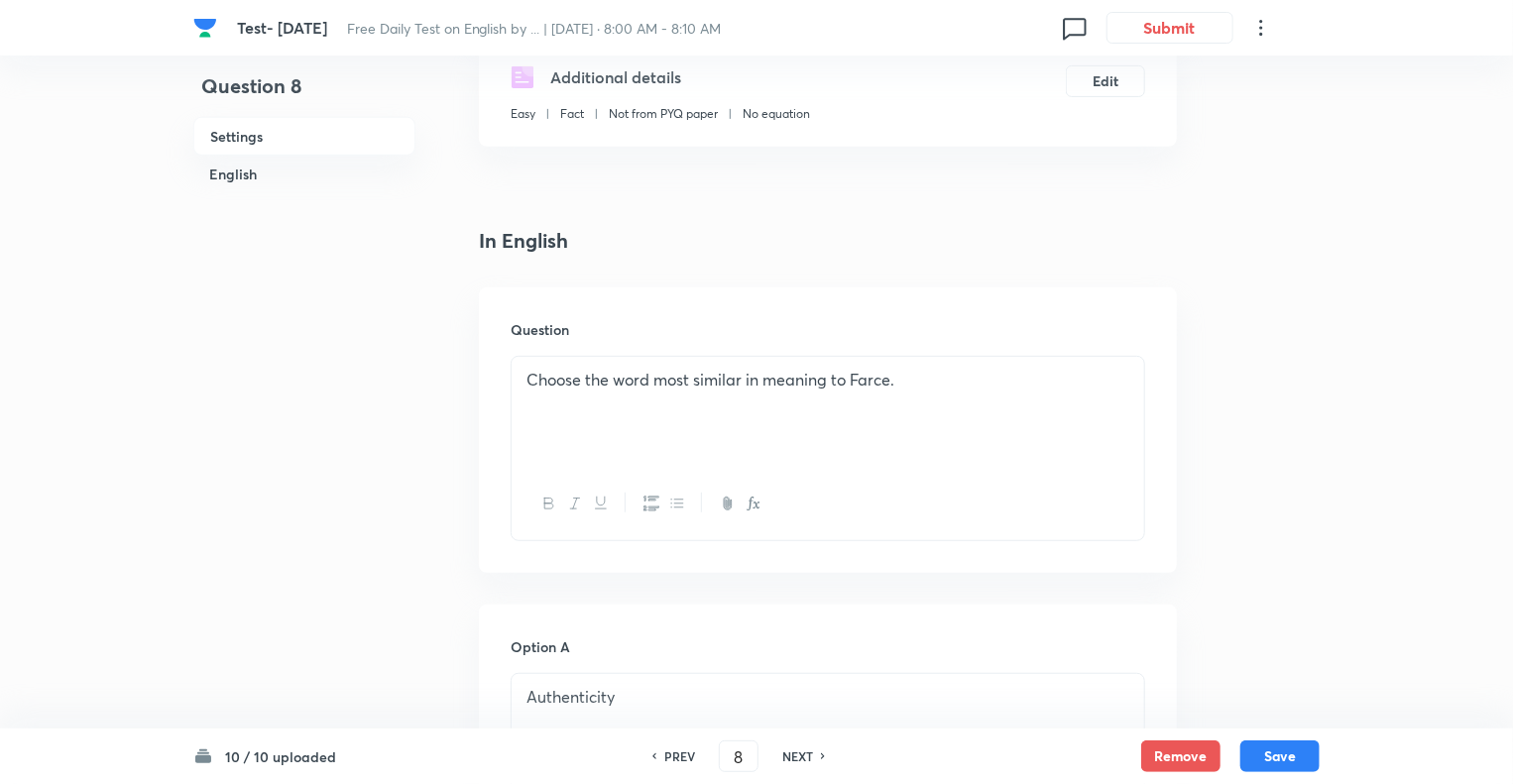 checkbox on "true" 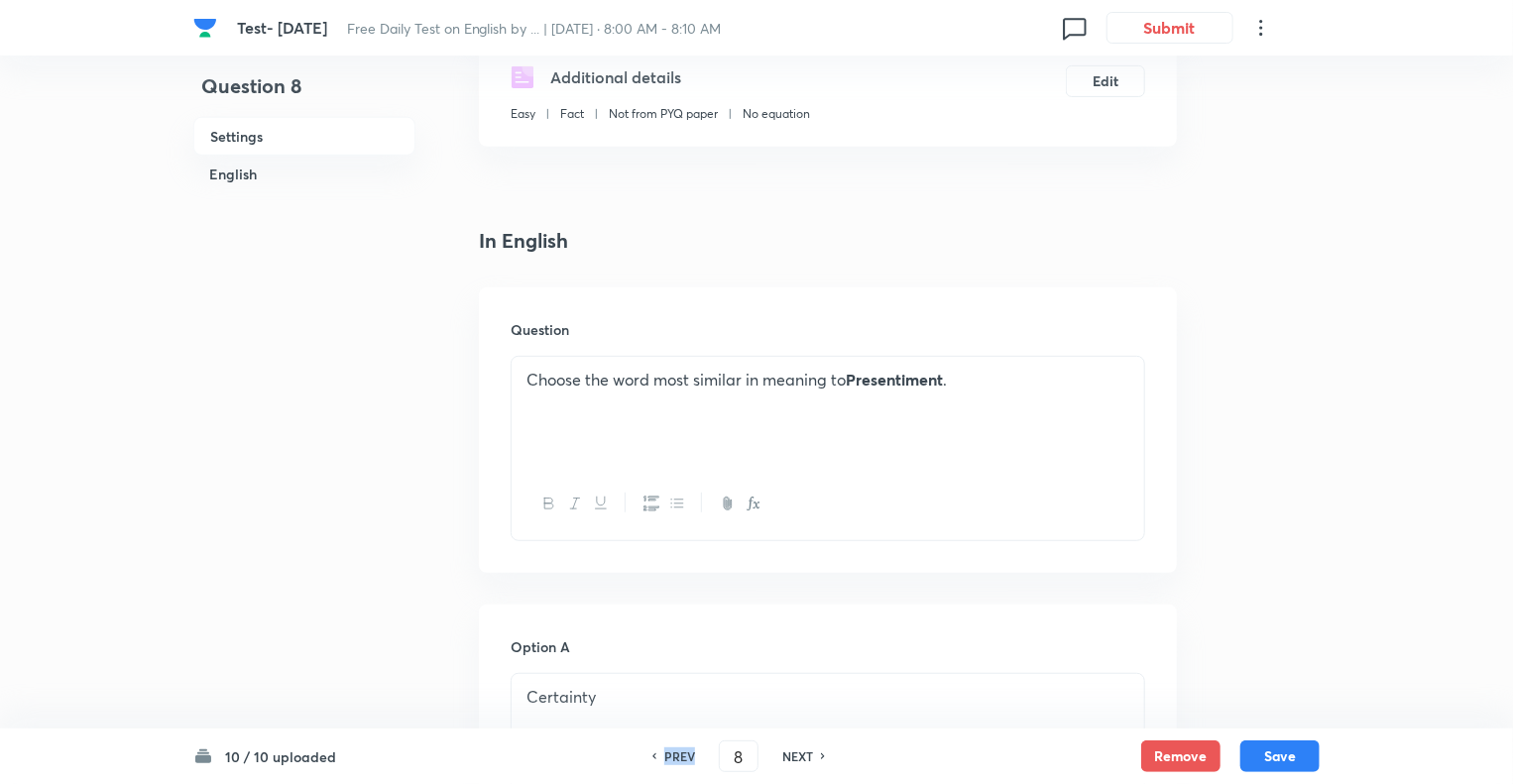 click on "PREV" at bounding box center [679, 756] 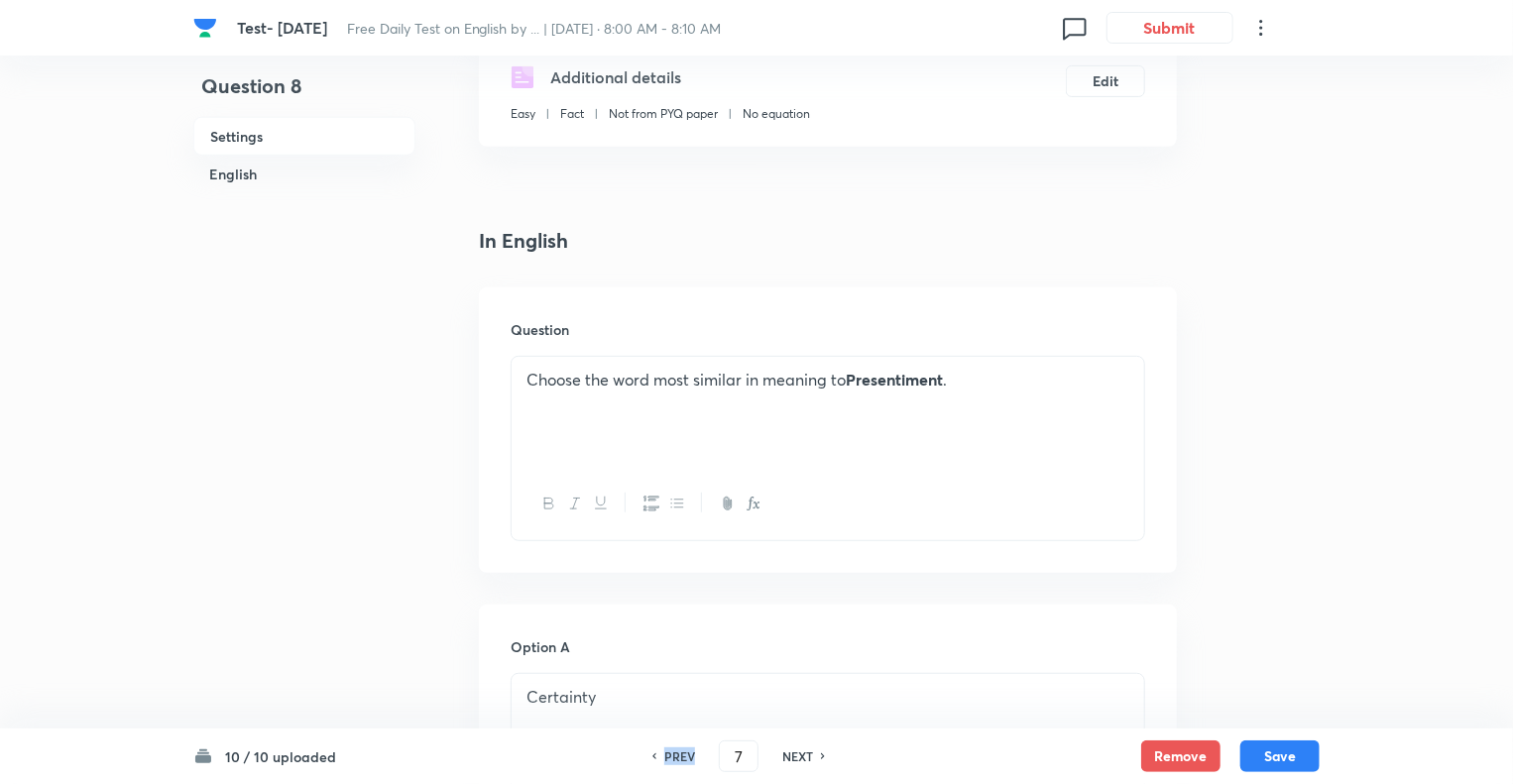 checkbox on "false" 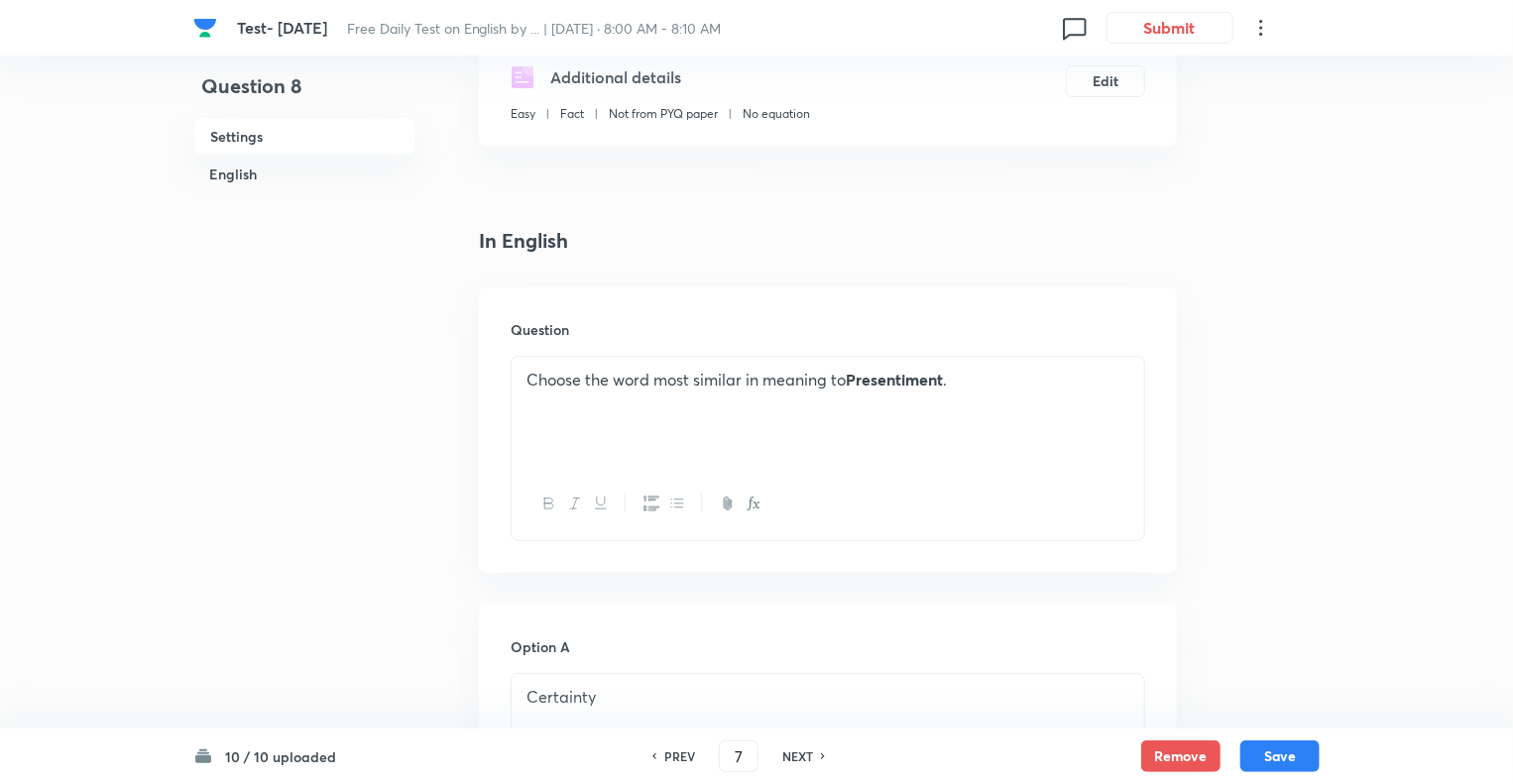 checkbox on "true" 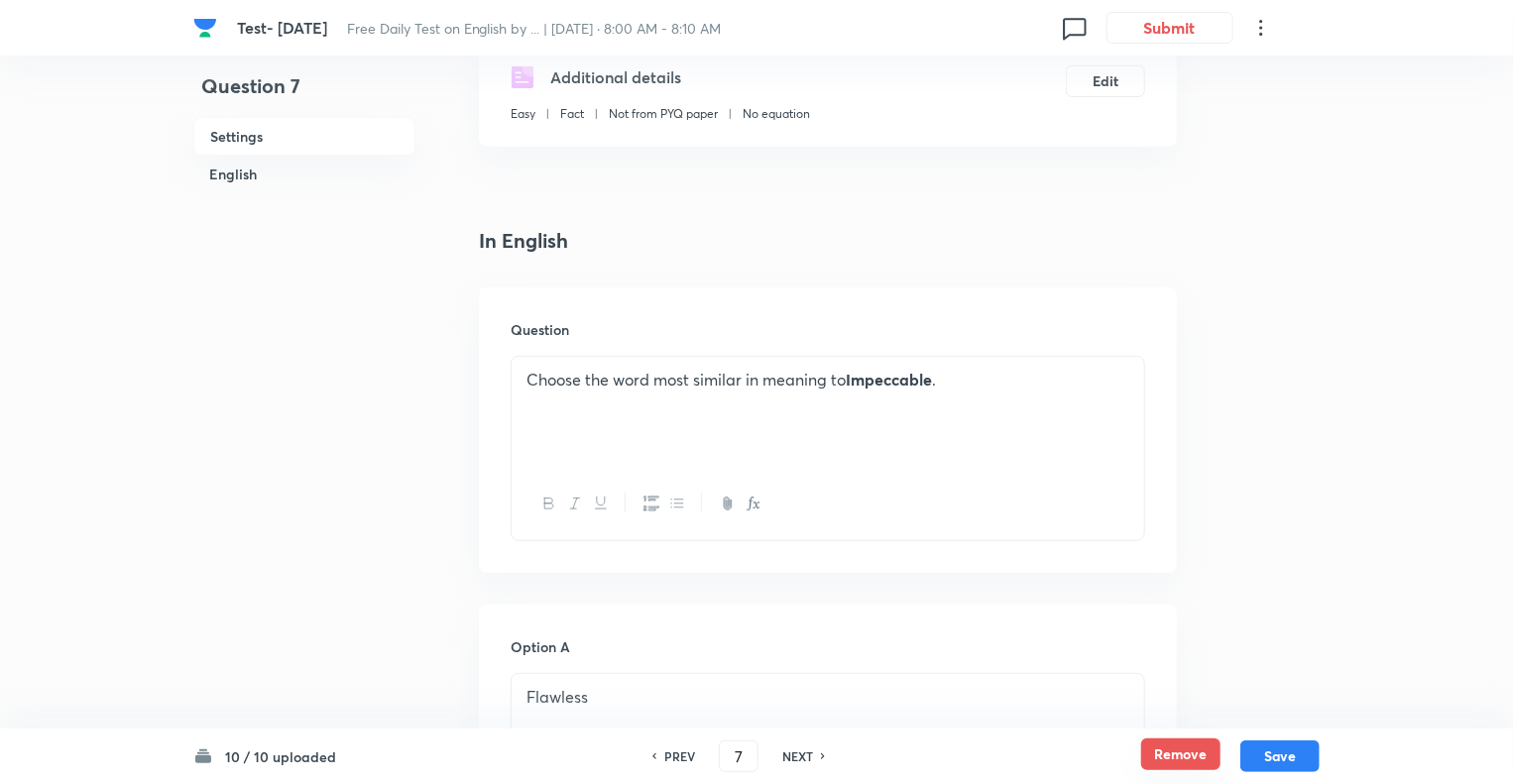 click on "Remove" at bounding box center (1181, 754) 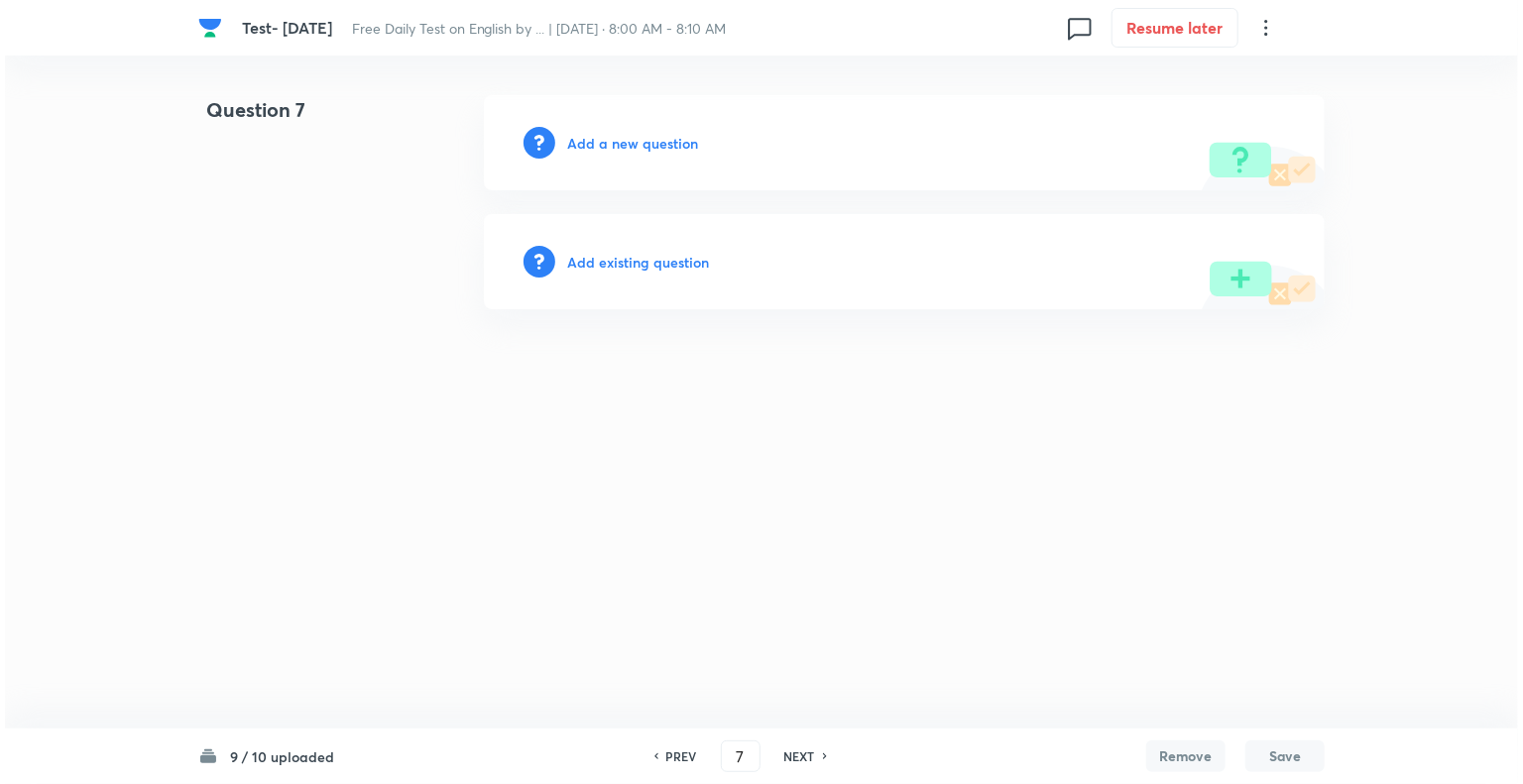scroll, scrollTop: 0, scrollLeft: 0, axis: both 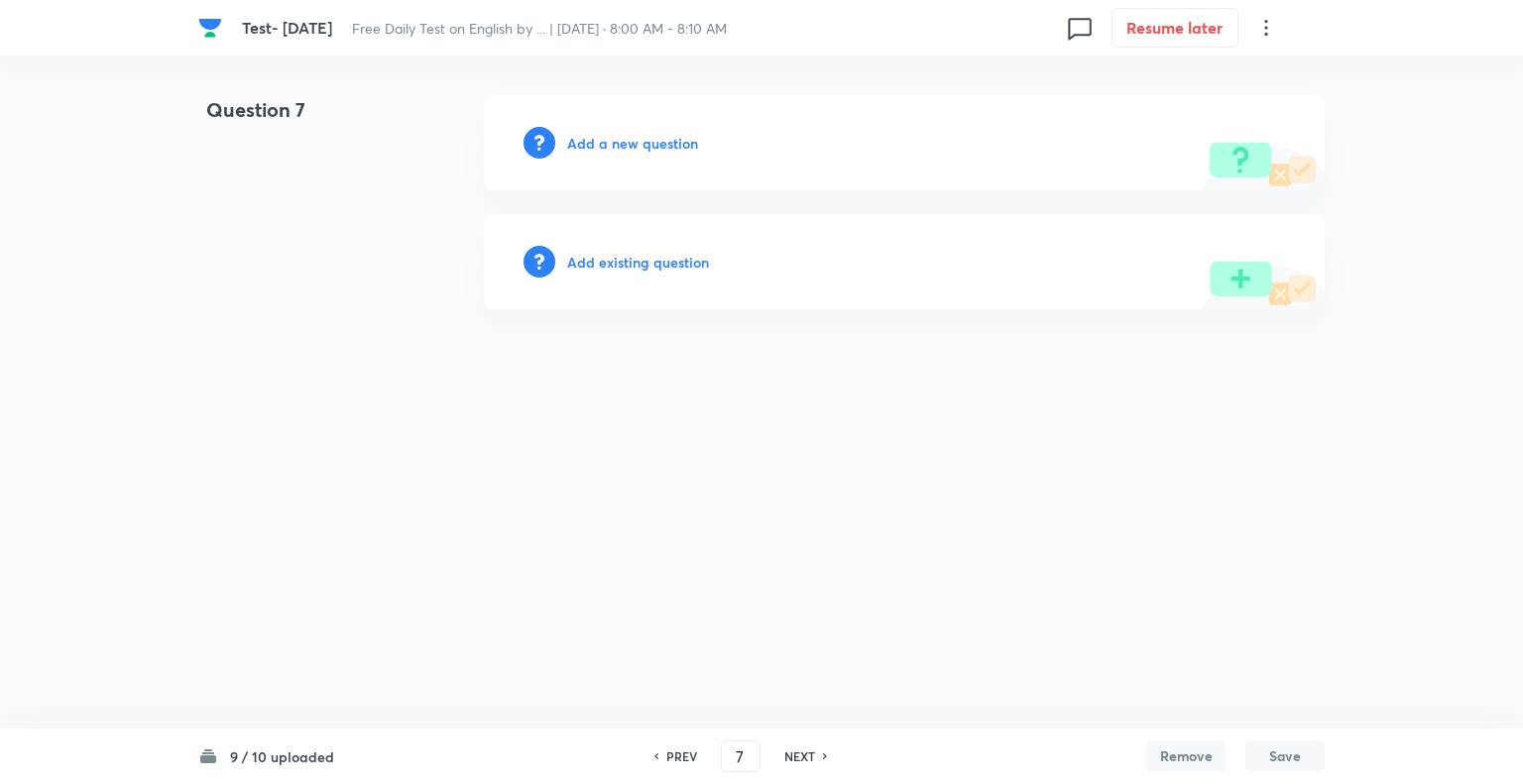 click on "Add a new question" at bounding box center (633, 143) 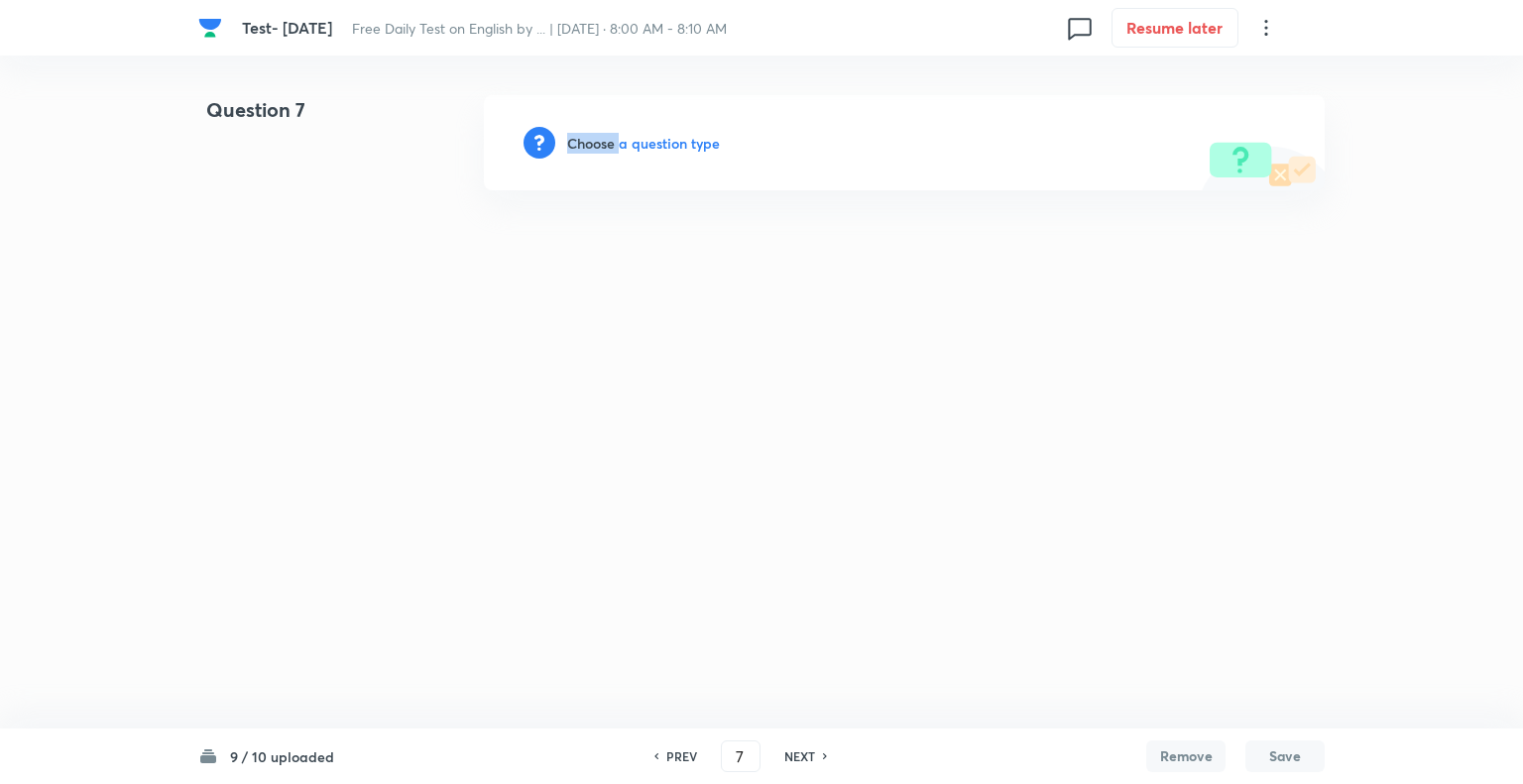 click on "Choose a question type" at bounding box center (644, 143) 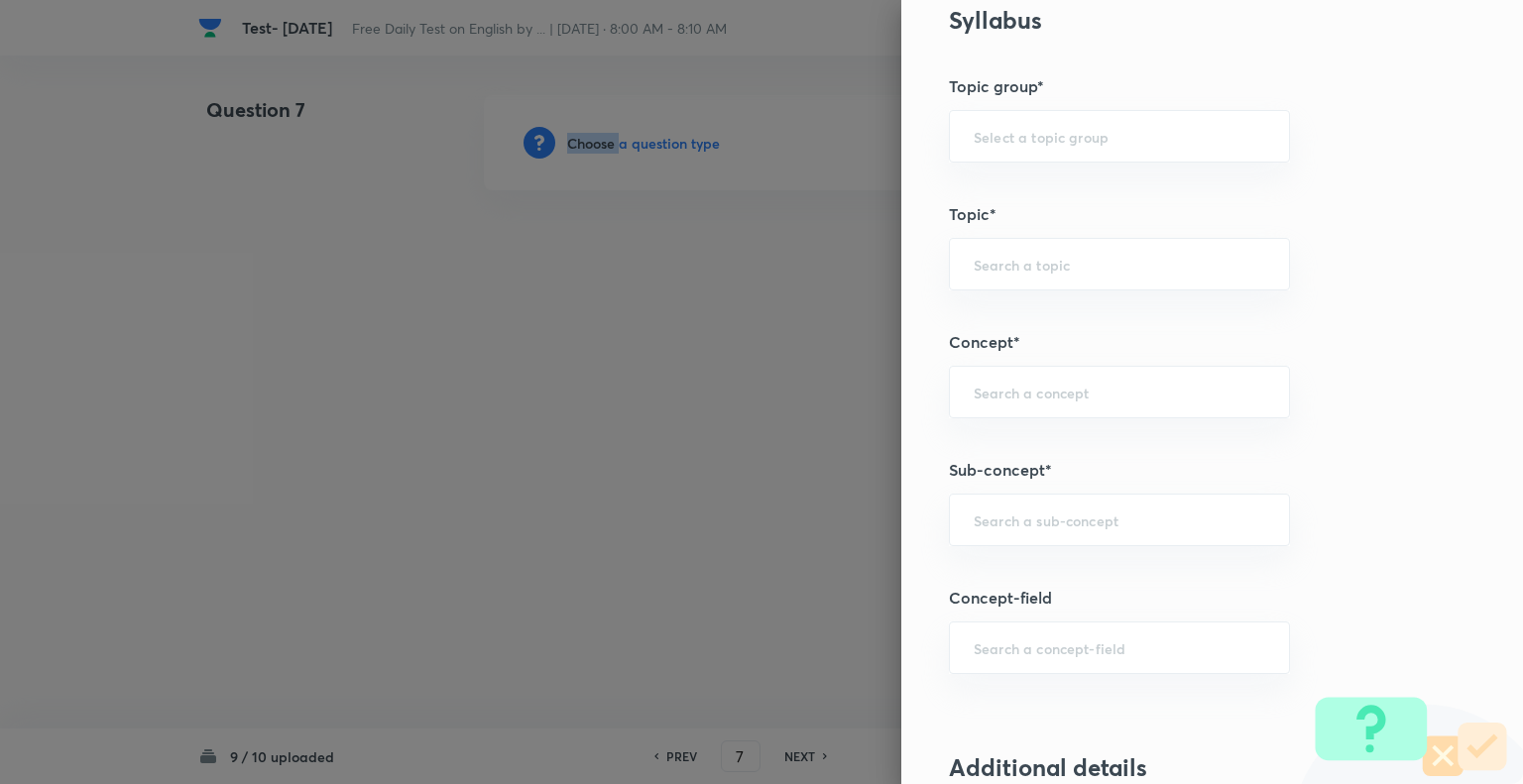 scroll, scrollTop: 825, scrollLeft: 0, axis: vertical 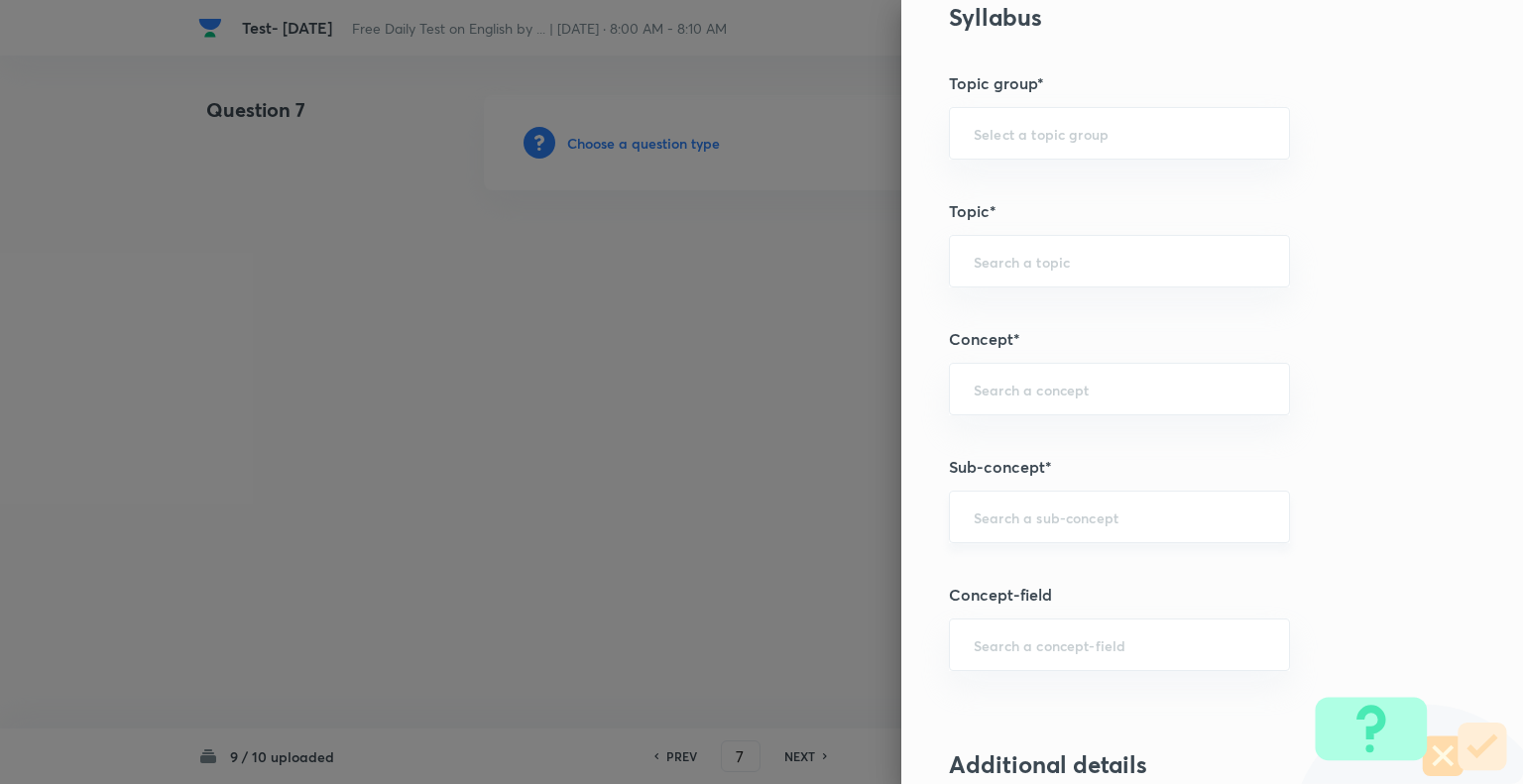 click at bounding box center [1119, 516] 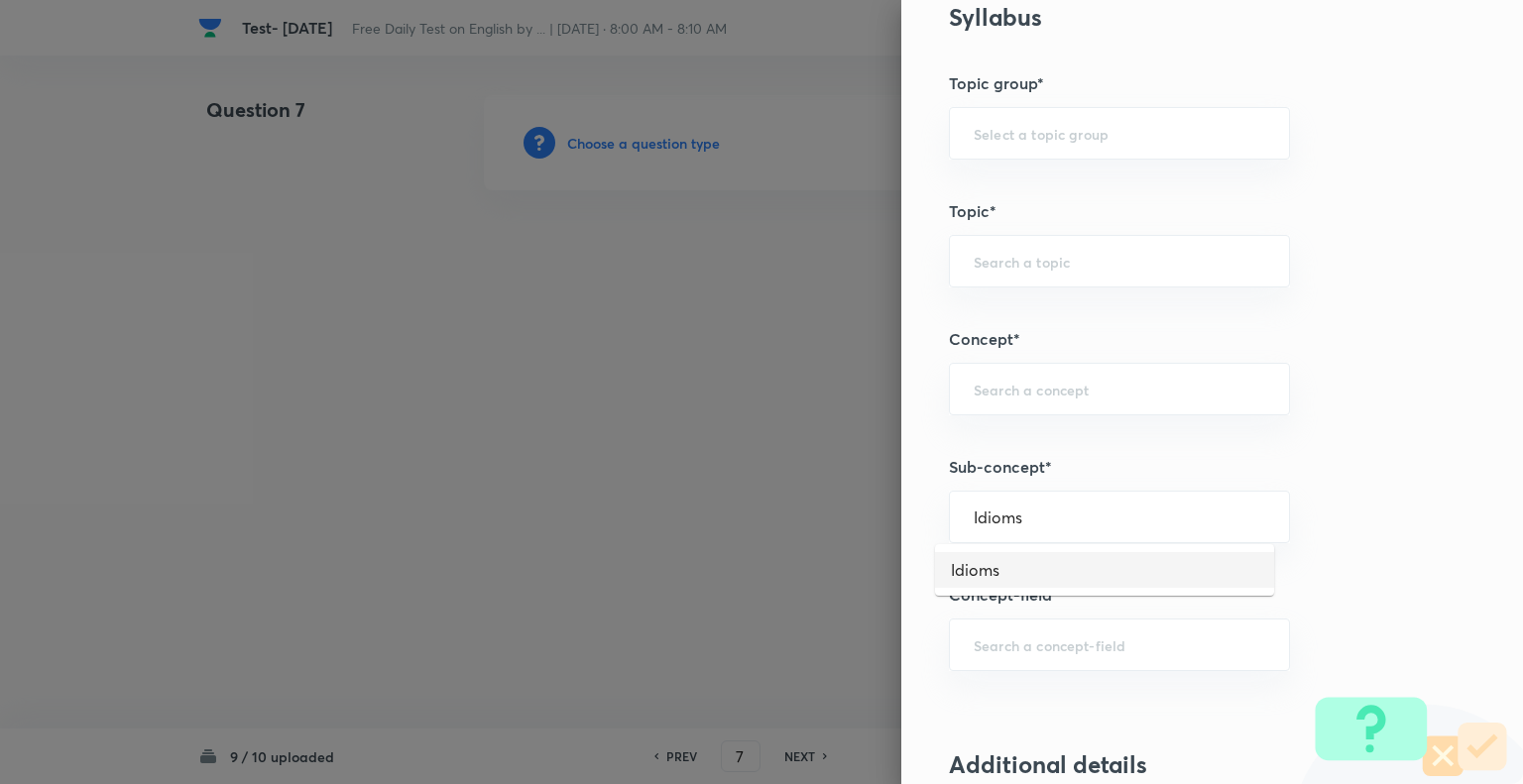 click on "Idioms" at bounding box center (1105, 570) 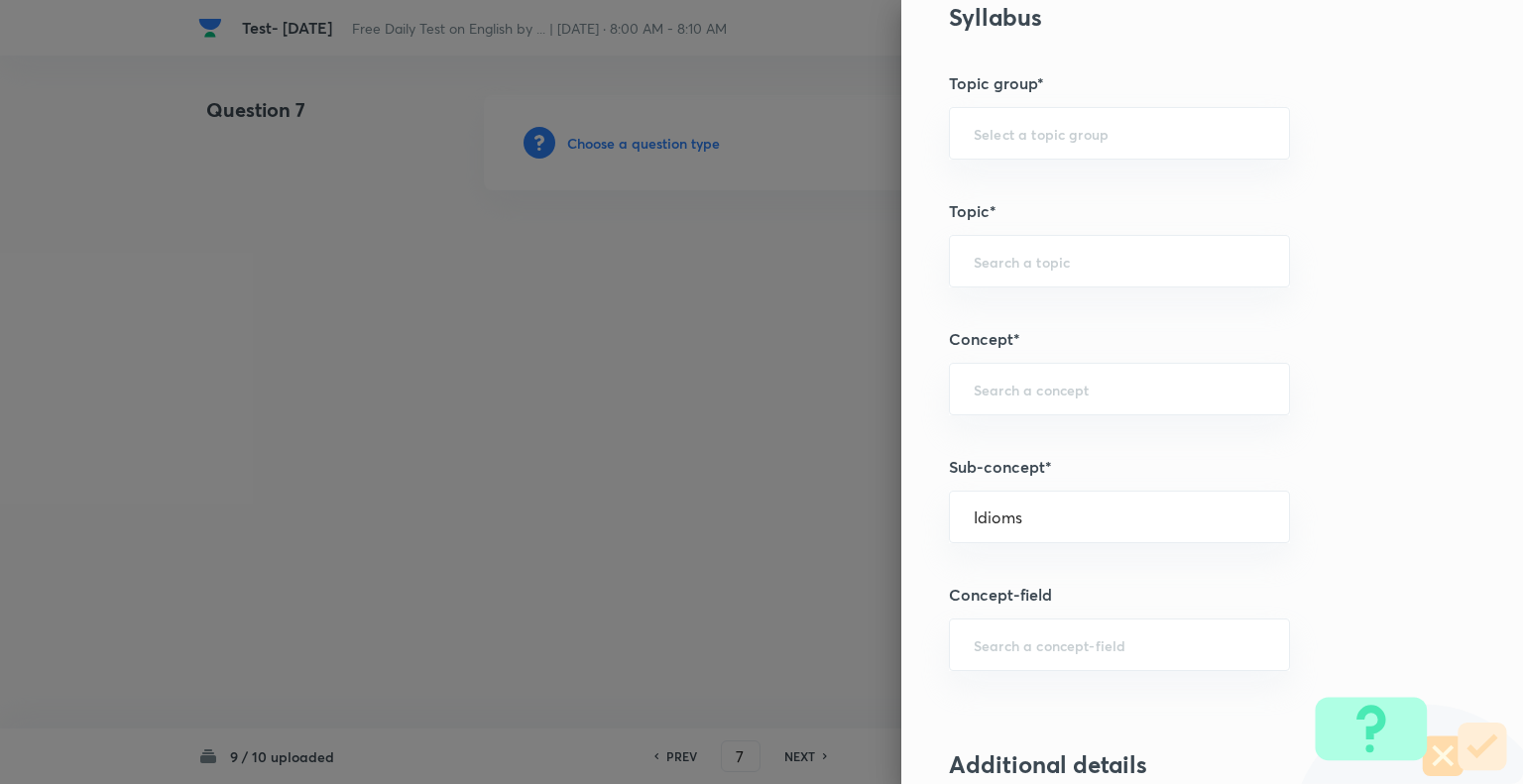 type on "English Language" 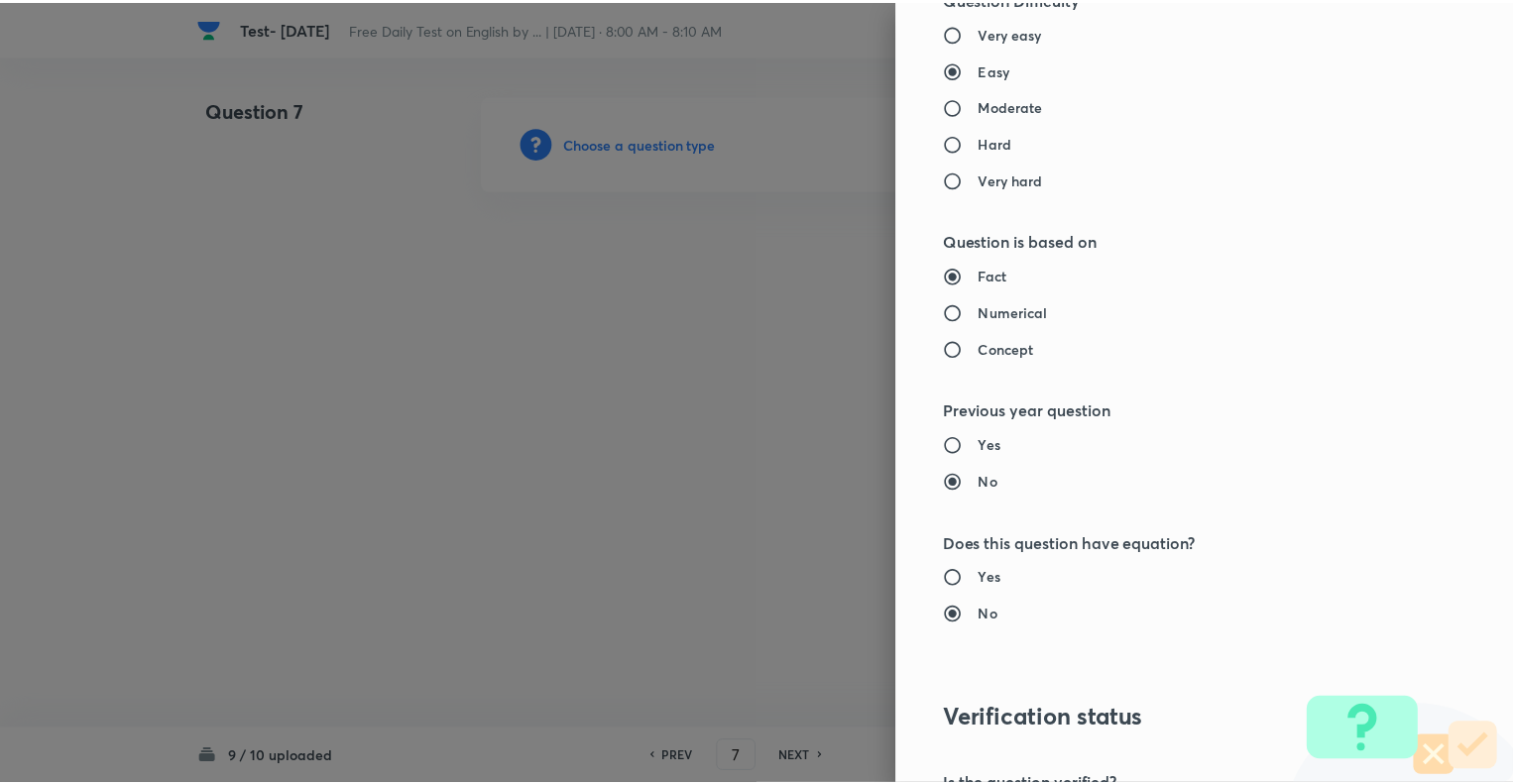 scroll, scrollTop: 1914, scrollLeft: 0, axis: vertical 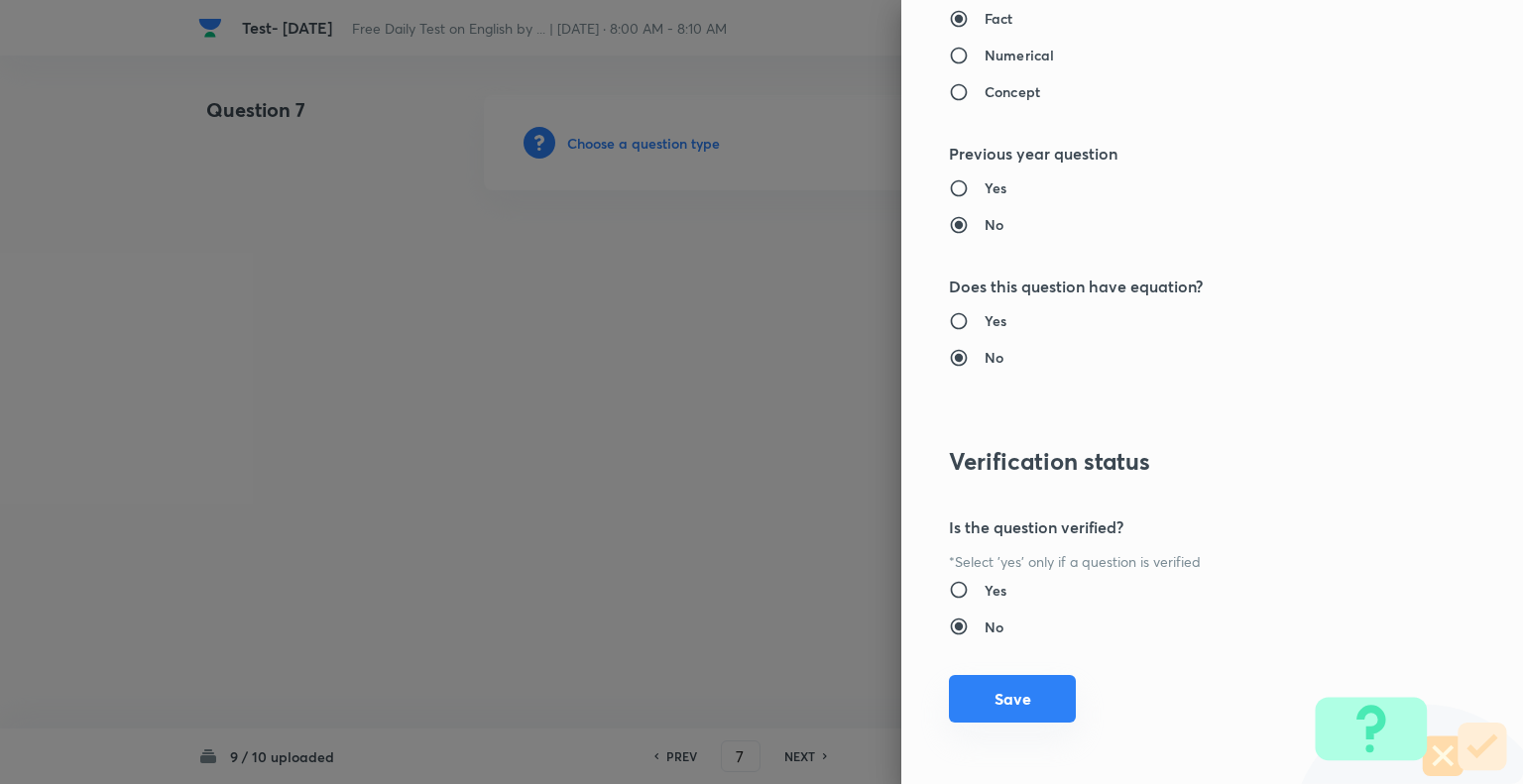 click on "Save" at bounding box center (1012, 699) 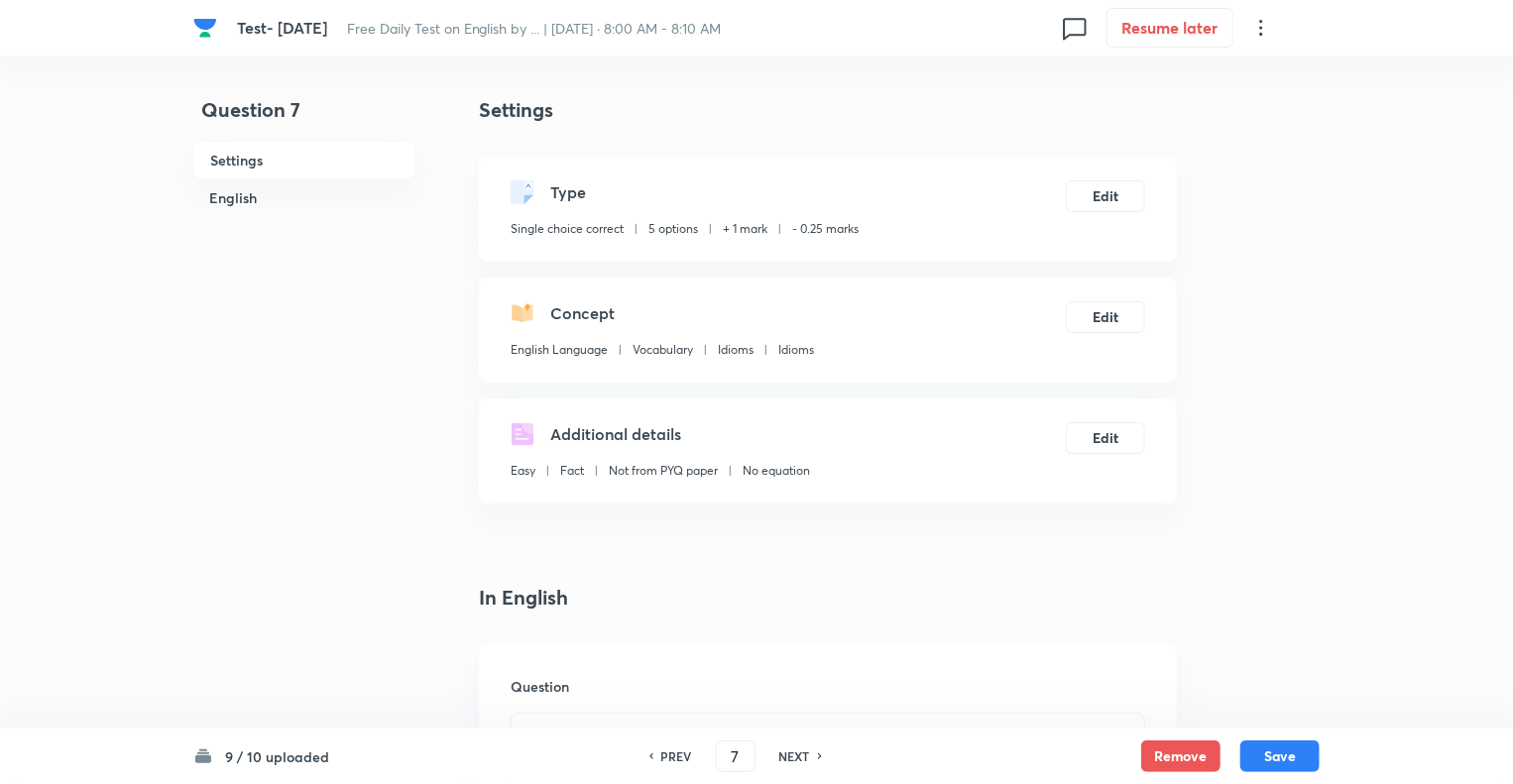 click on "Question 7 Settings English" at bounding box center (304, 1493) 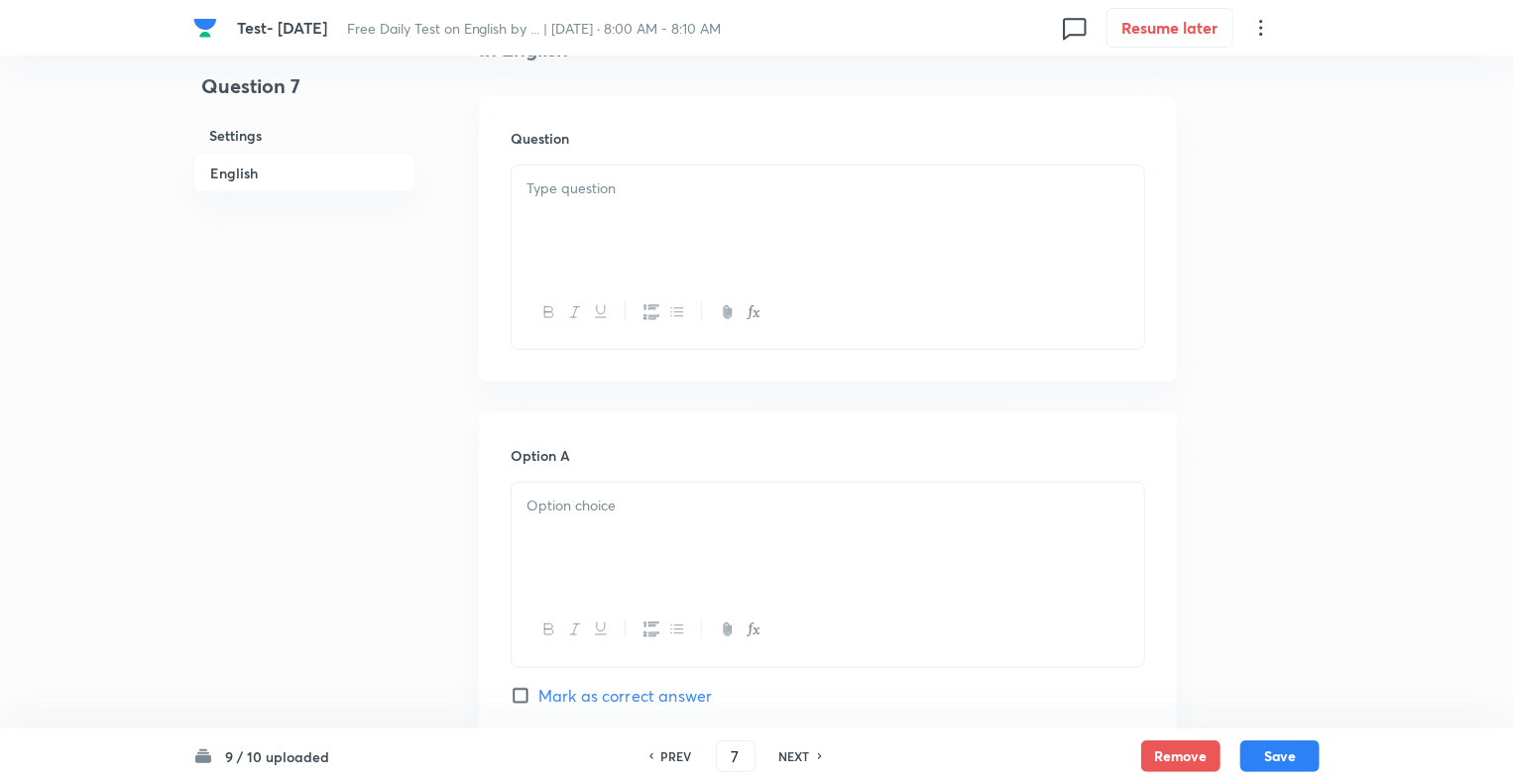 scroll, scrollTop: 555, scrollLeft: 0, axis: vertical 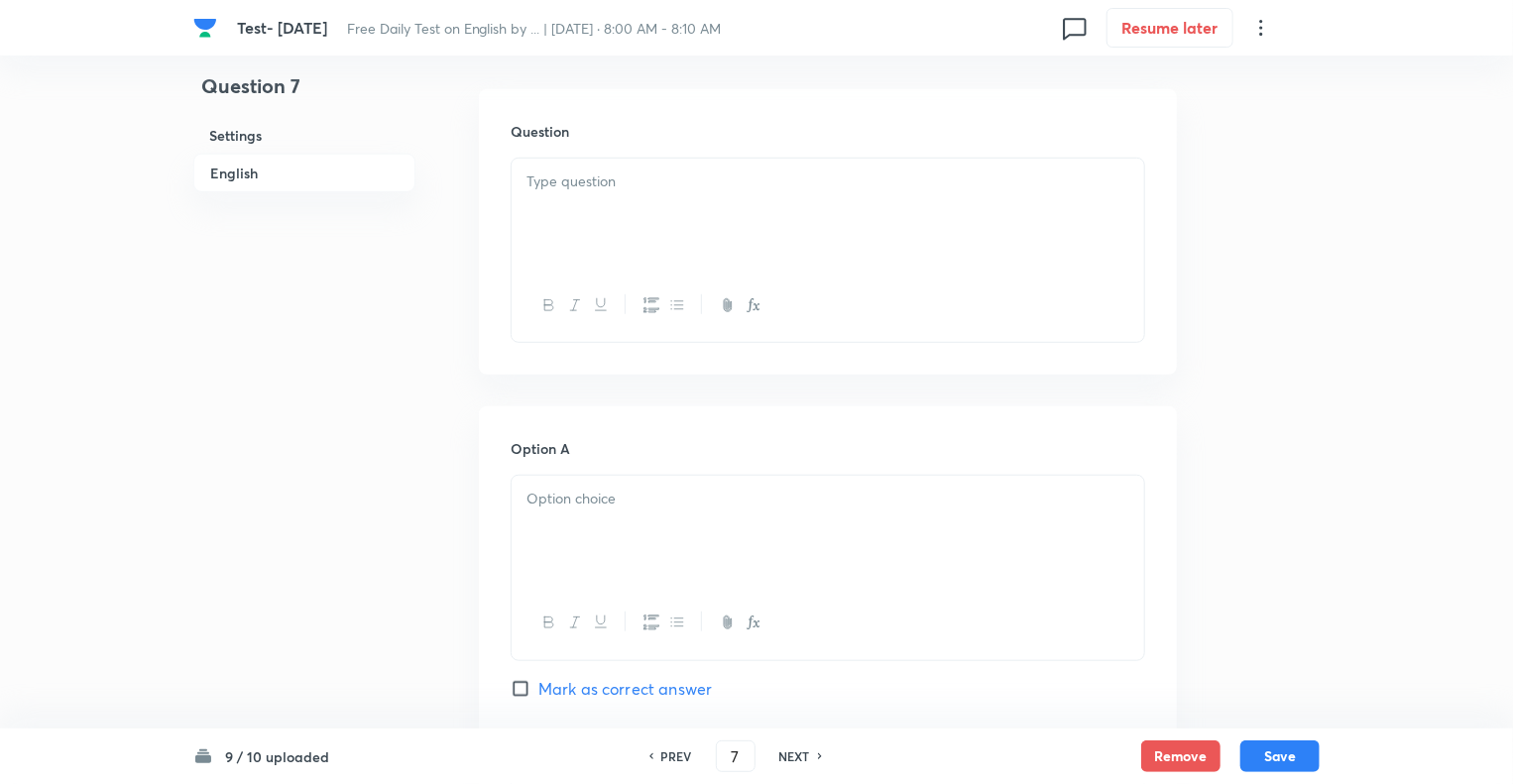 click at bounding box center [828, 214] 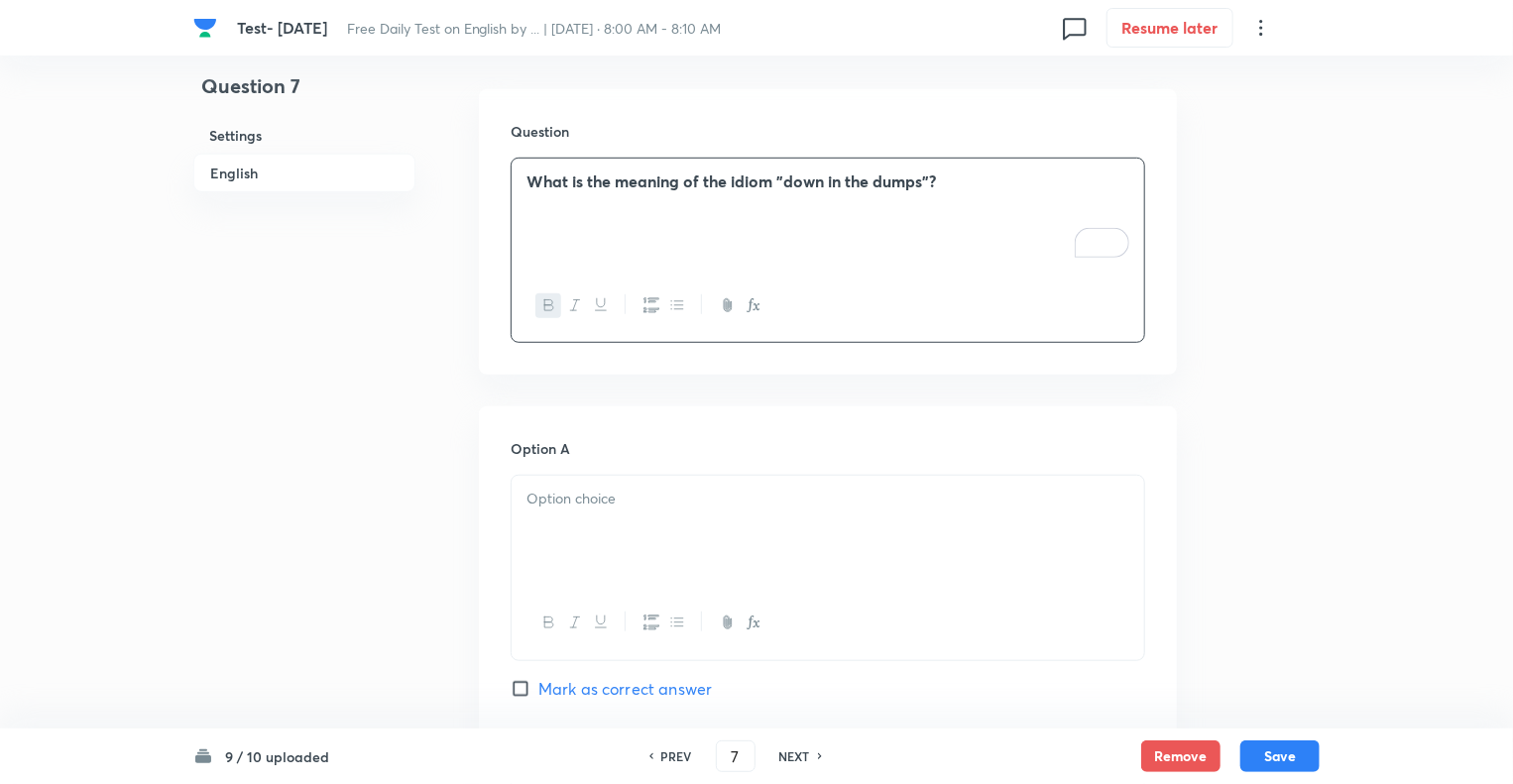 click at bounding box center [828, 531] 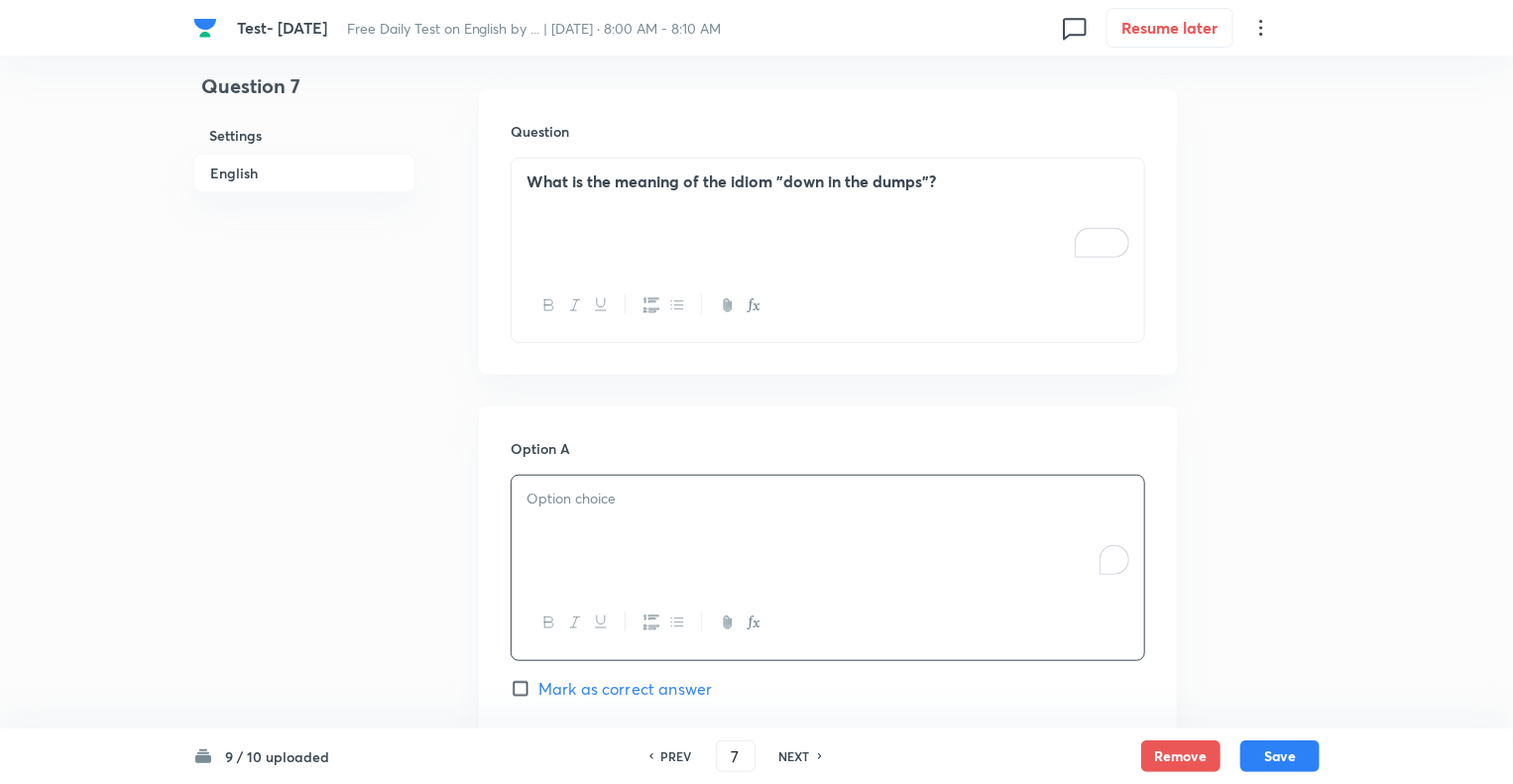 paste 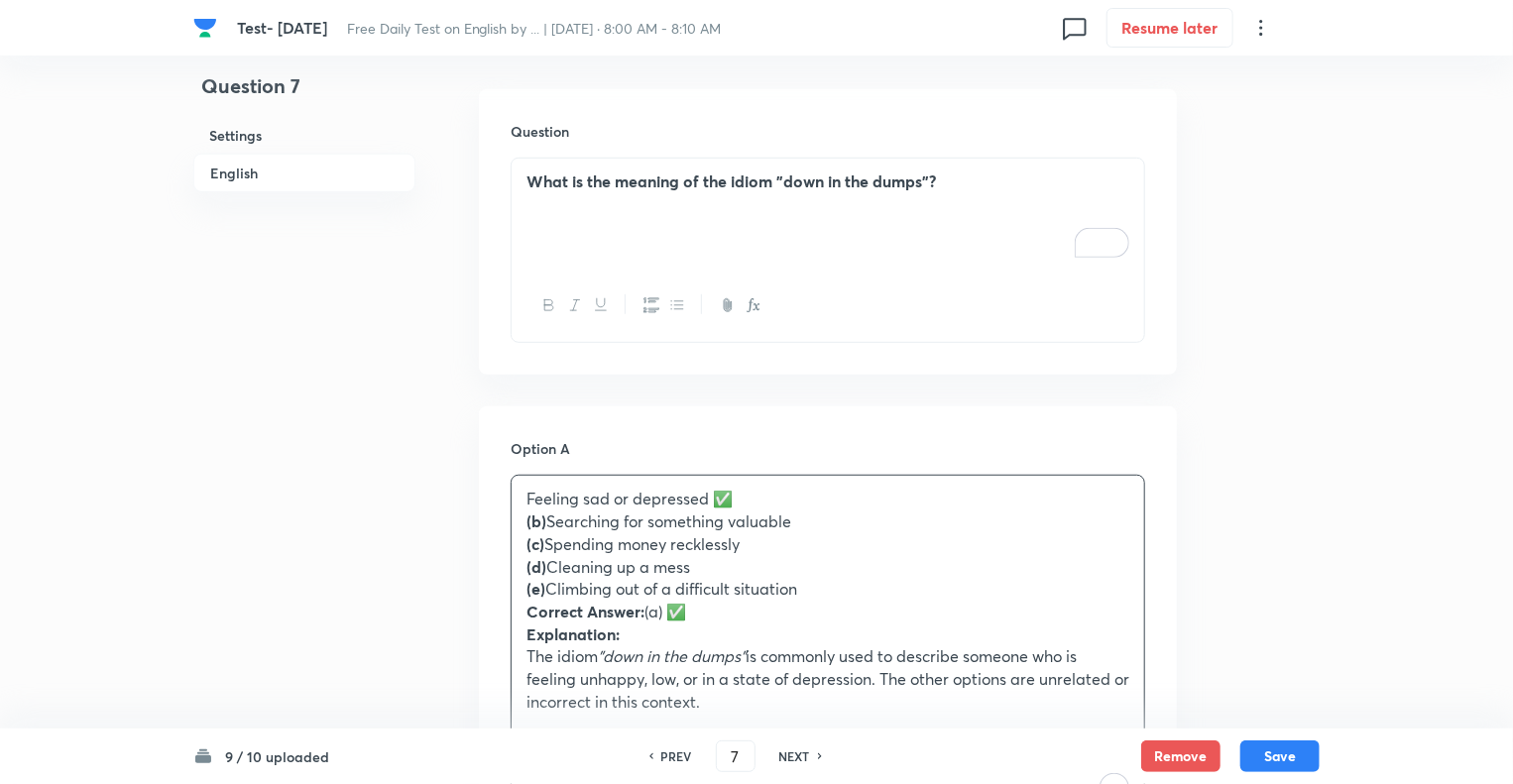 click on "Feeling sad or depressed ✅" at bounding box center (828, 499) 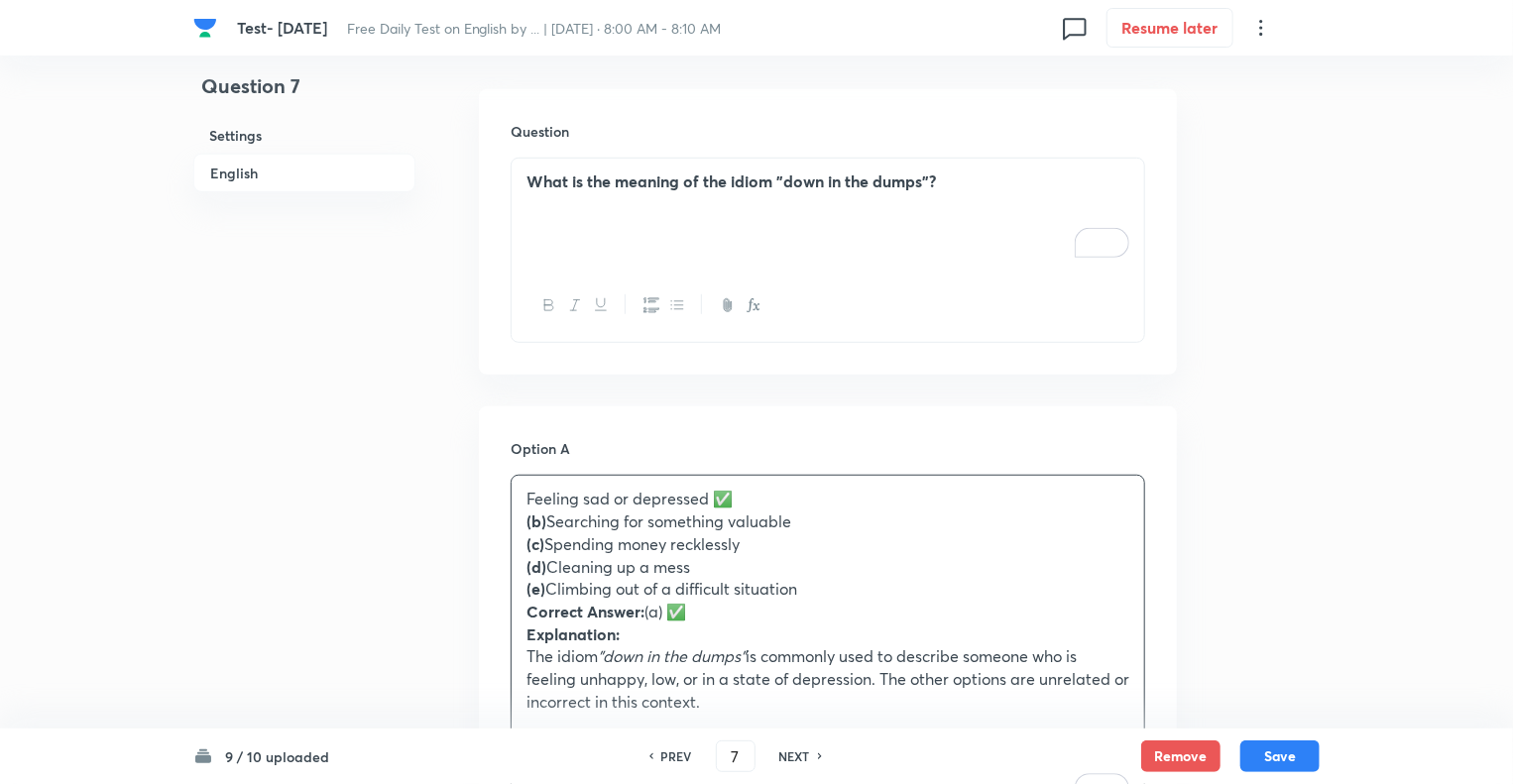 type 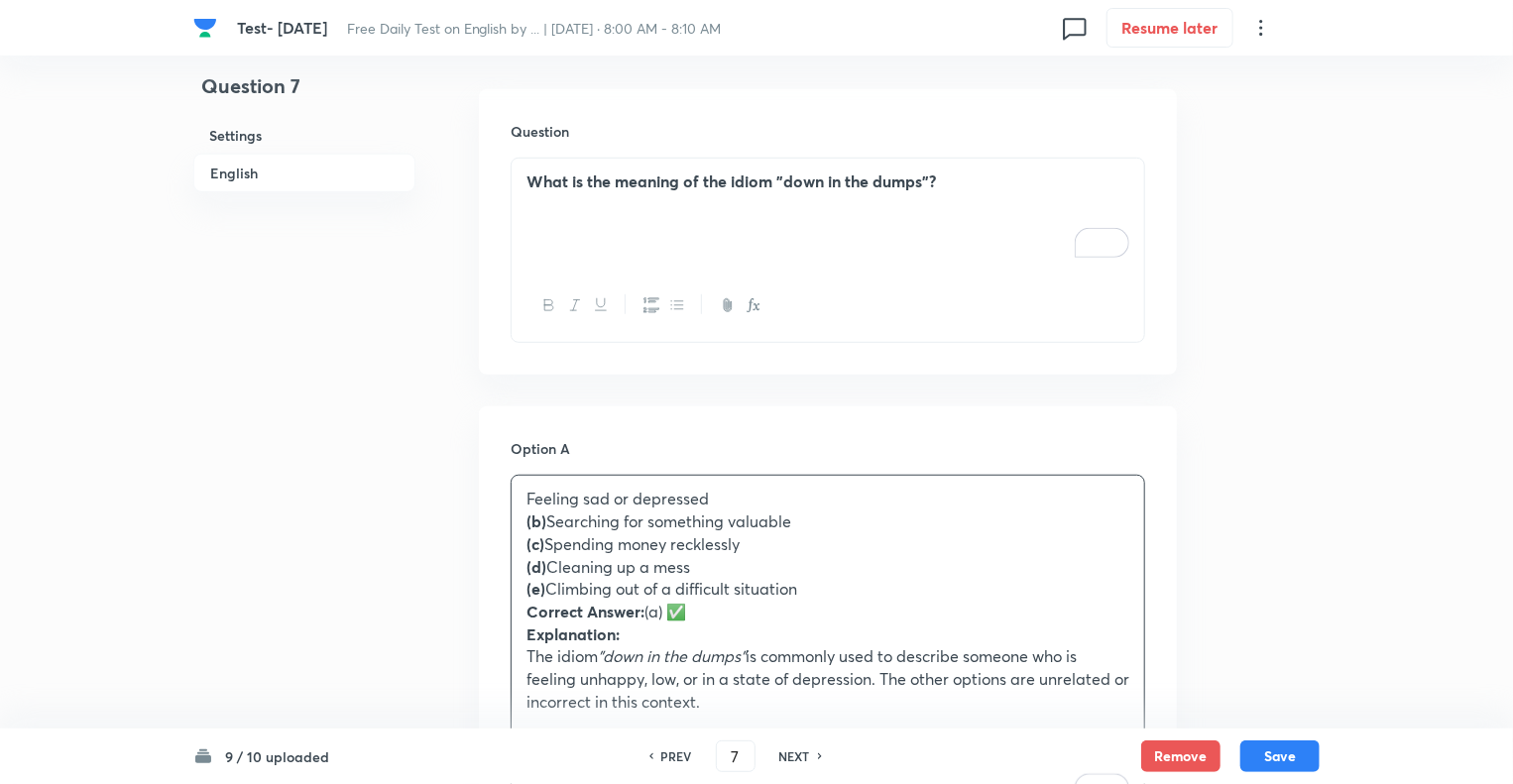 click on "Correct Answer:  (a) ✅" at bounding box center (828, 612) 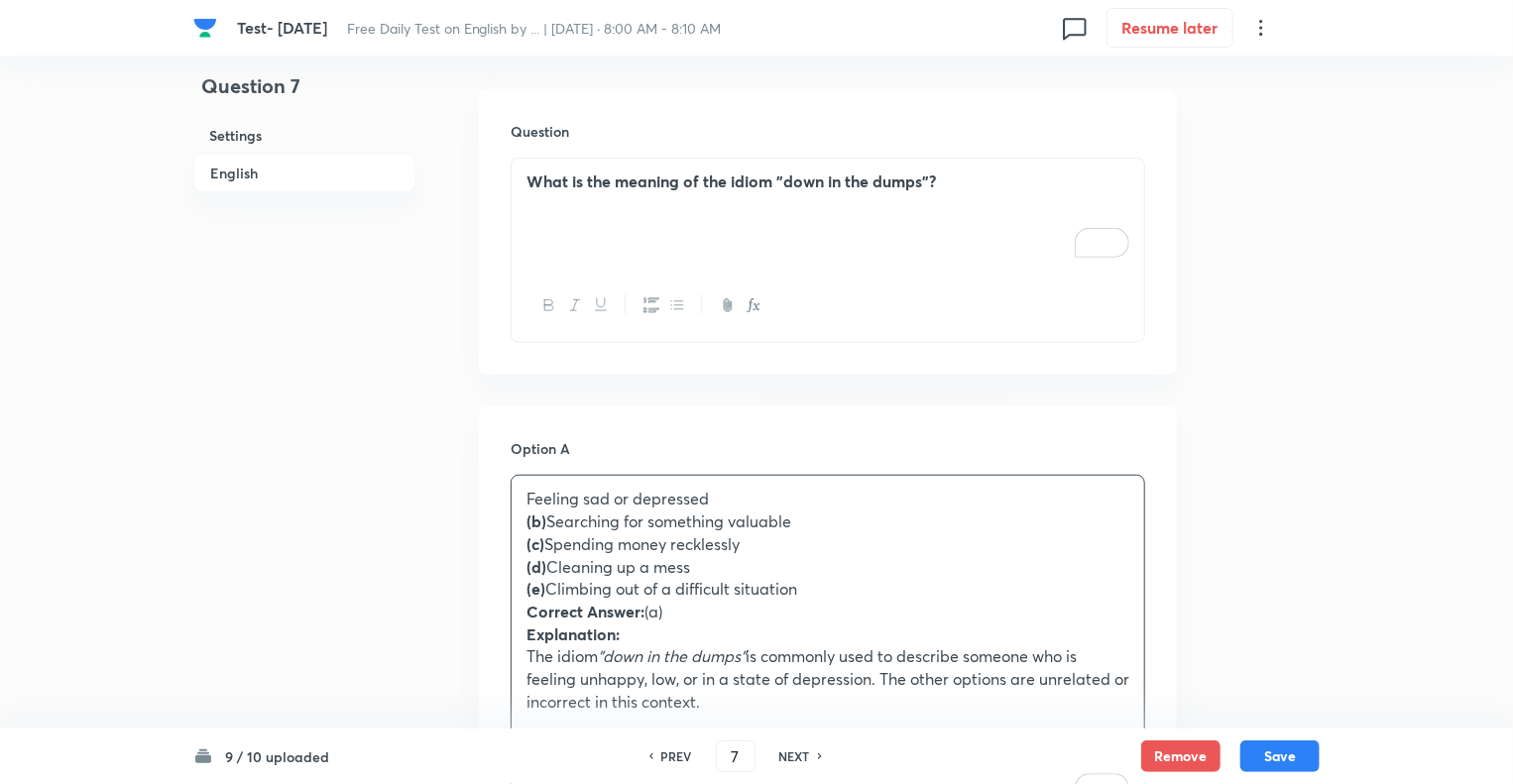 click on "(b)  Searching for something valuable" at bounding box center [828, 521] 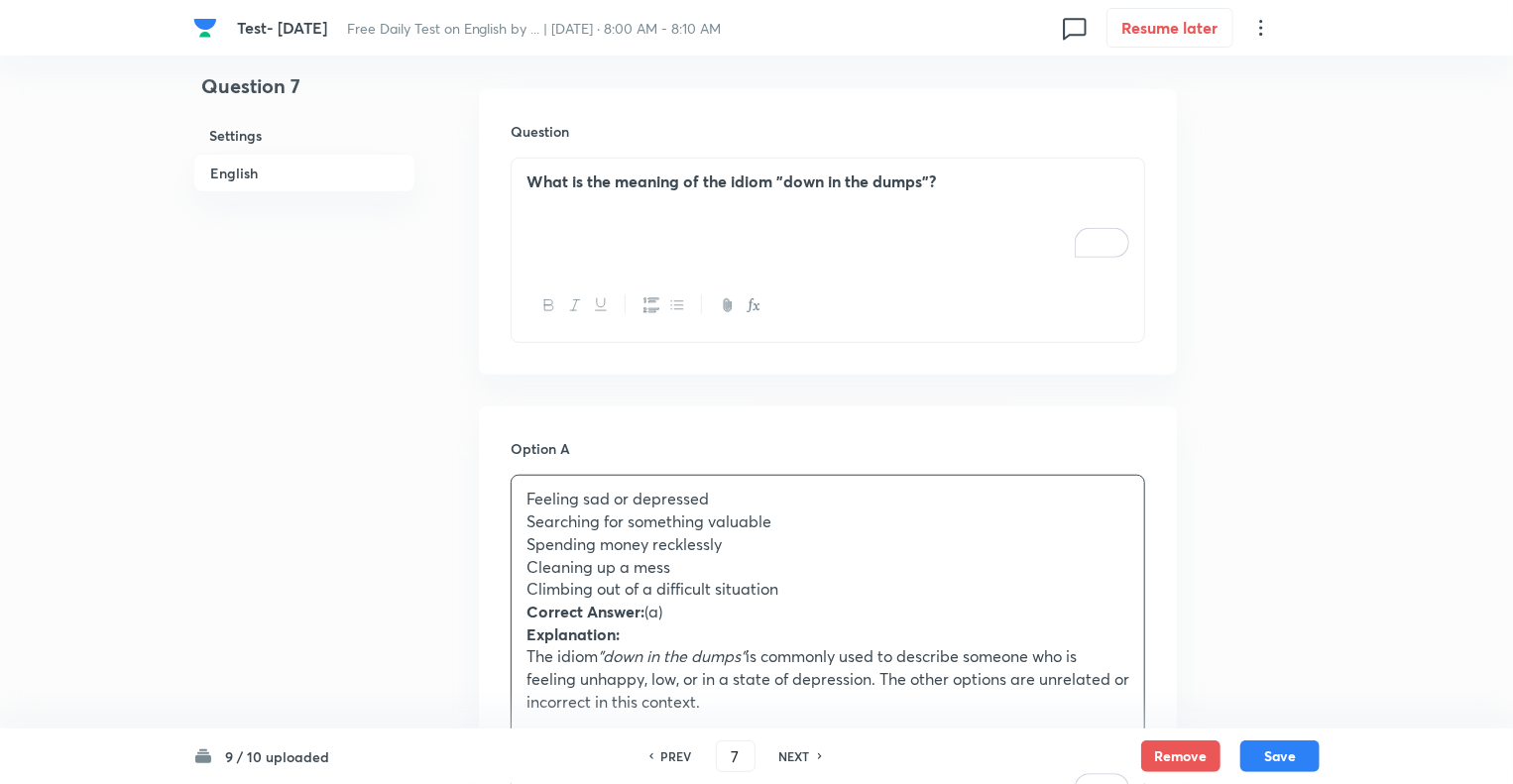 click on "Feeling sad or depressed  Searching for something valuable Spending money recklessly Cleaning up a mess Climbing out of a difficult situation Correct Answer:  (a) Explanation:  The idiom  "down in the dumps"  is commonly used to describe someone who is feeling unhappy, low, or in a state of depression. The other options are unrelated or incorrect in this context. Ask ChatGPT" at bounding box center [828, 645] 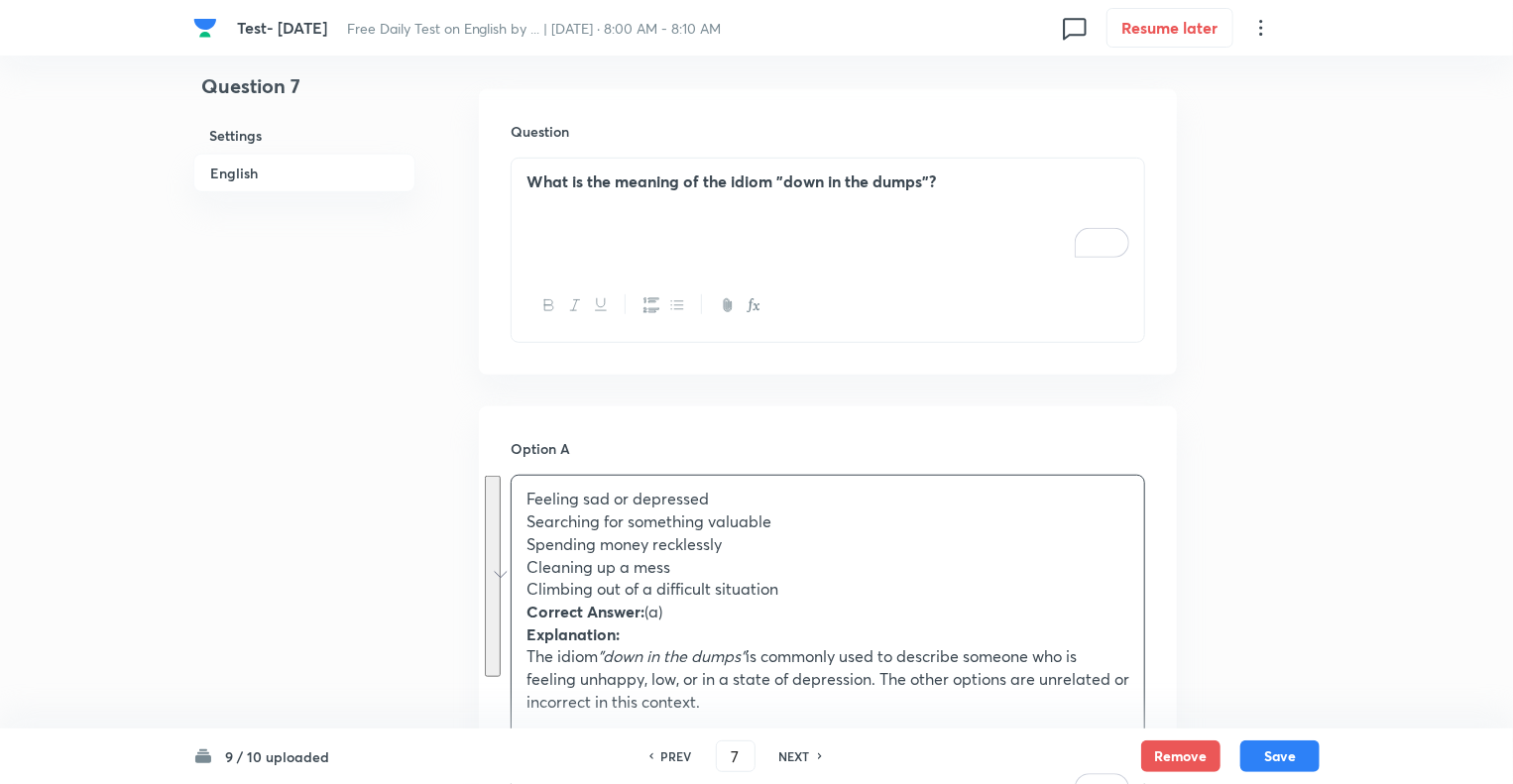 drag, startPoint x: 524, startPoint y: 522, endPoint x: 735, endPoint y: 701, distance: 276.69839 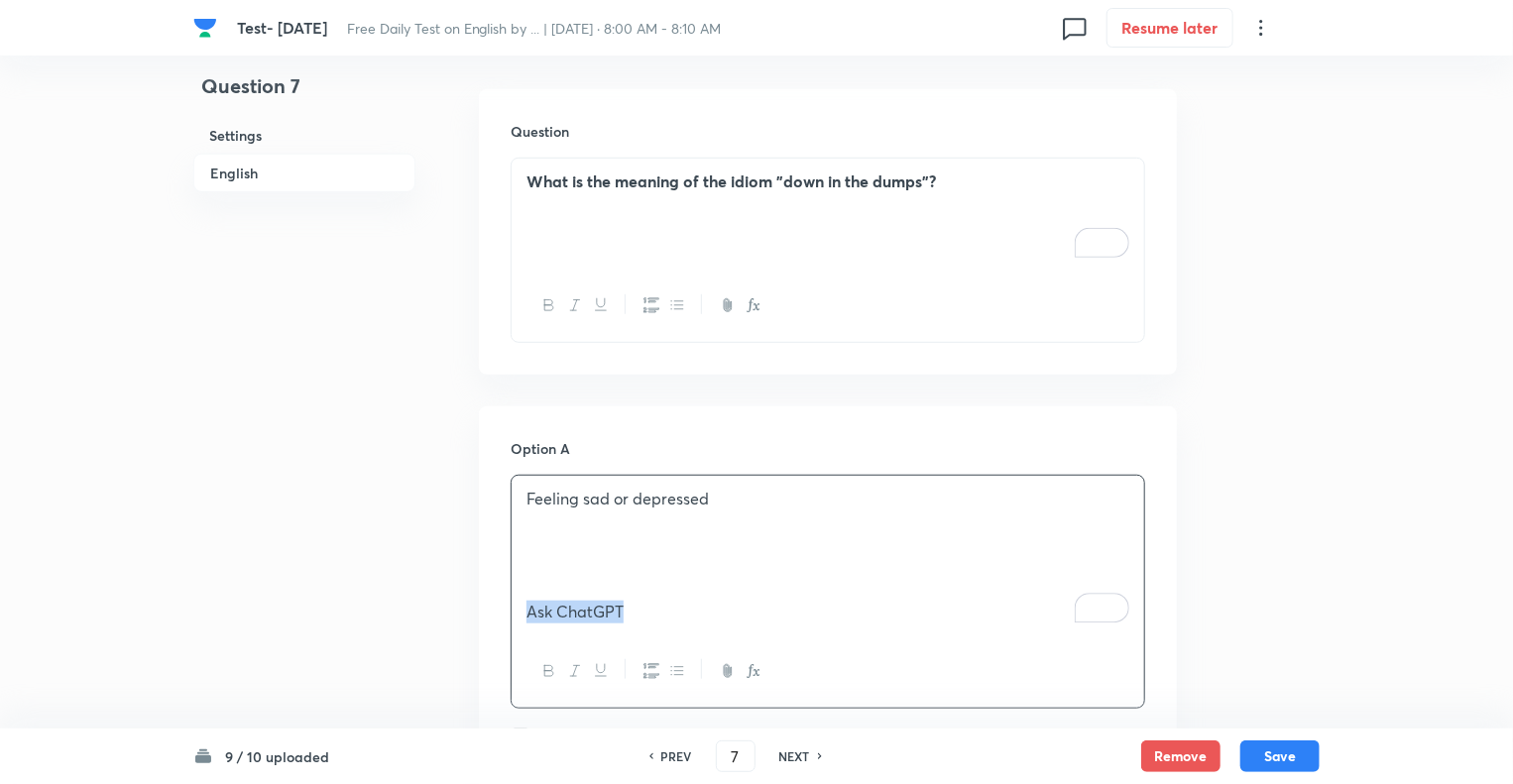 drag, startPoint x: 633, startPoint y: 617, endPoint x: 473, endPoint y: 601, distance: 160.79801 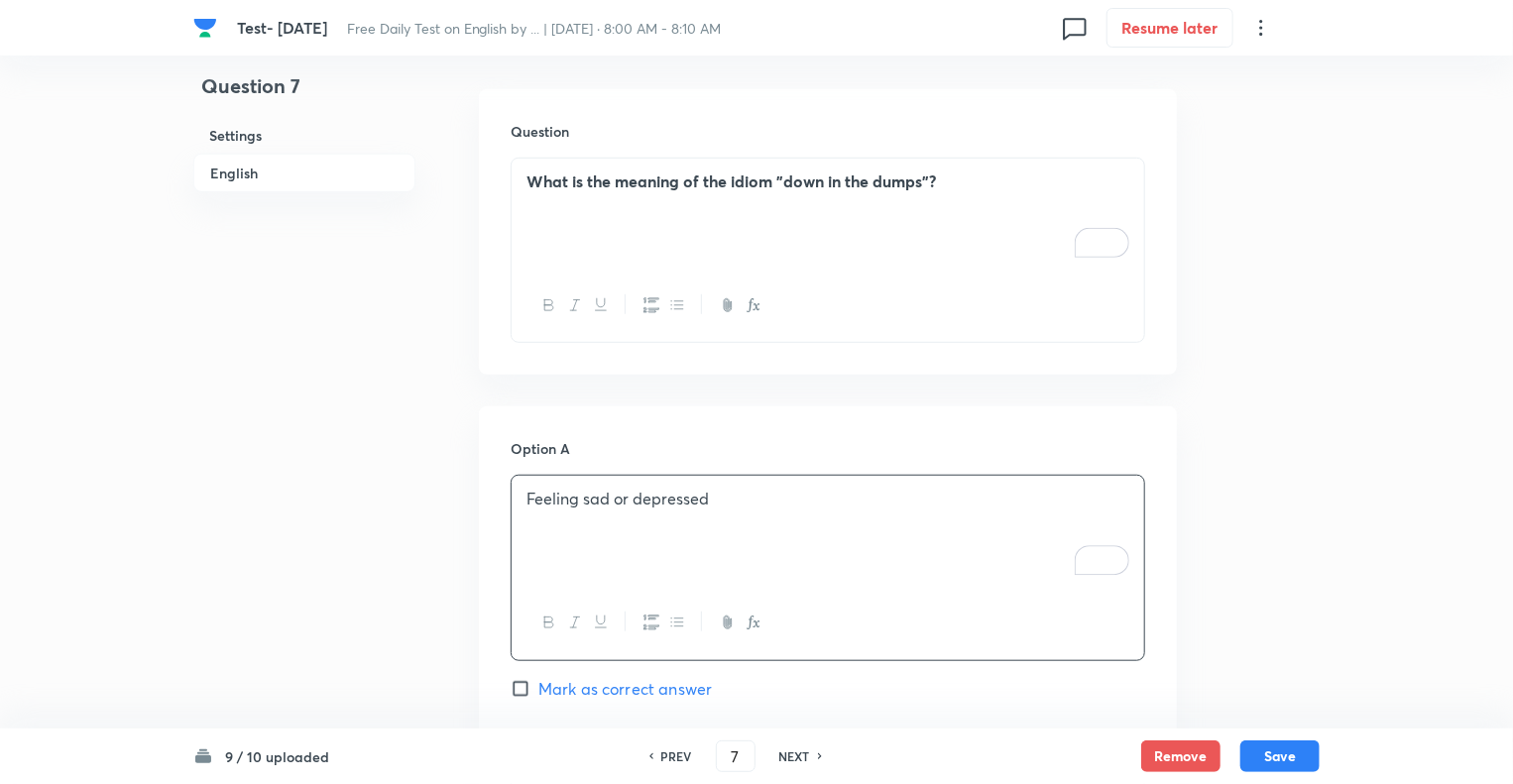 click on "Question 7 Settings English" at bounding box center (304, 938) 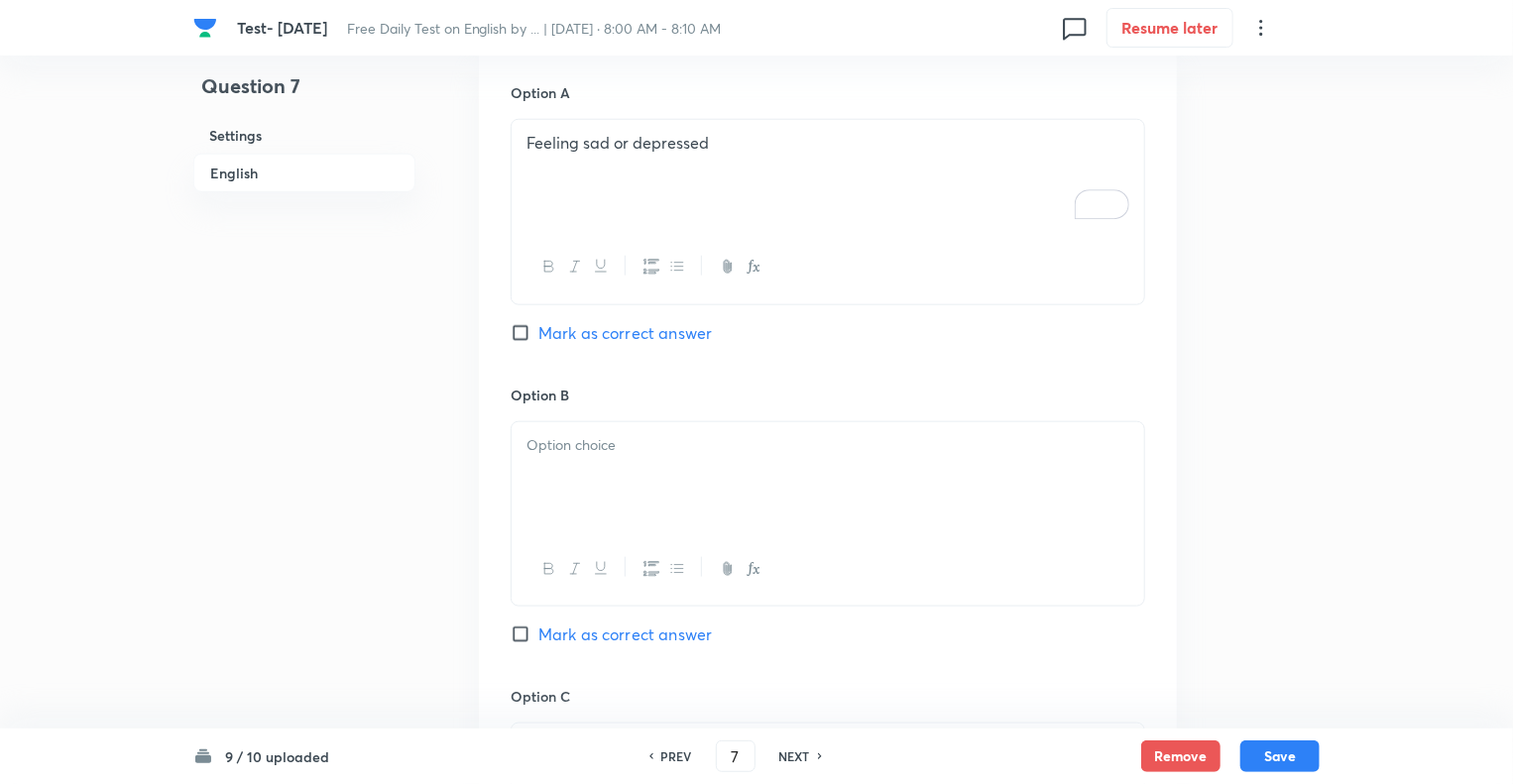 scroll, scrollTop: 912, scrollLeft: 0, axis: vertical 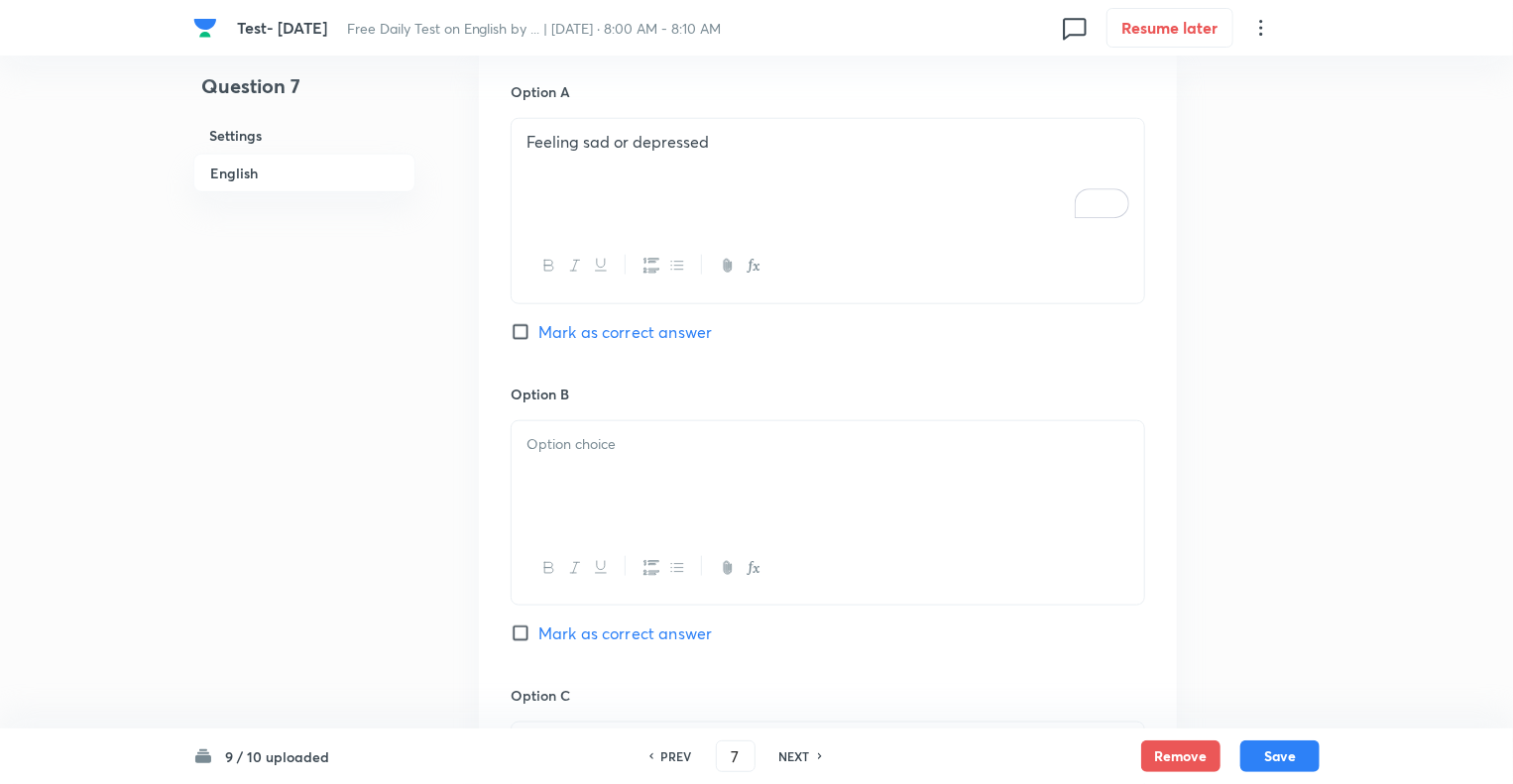click on "Mark as correct answer" at bounding box center [524, 332] 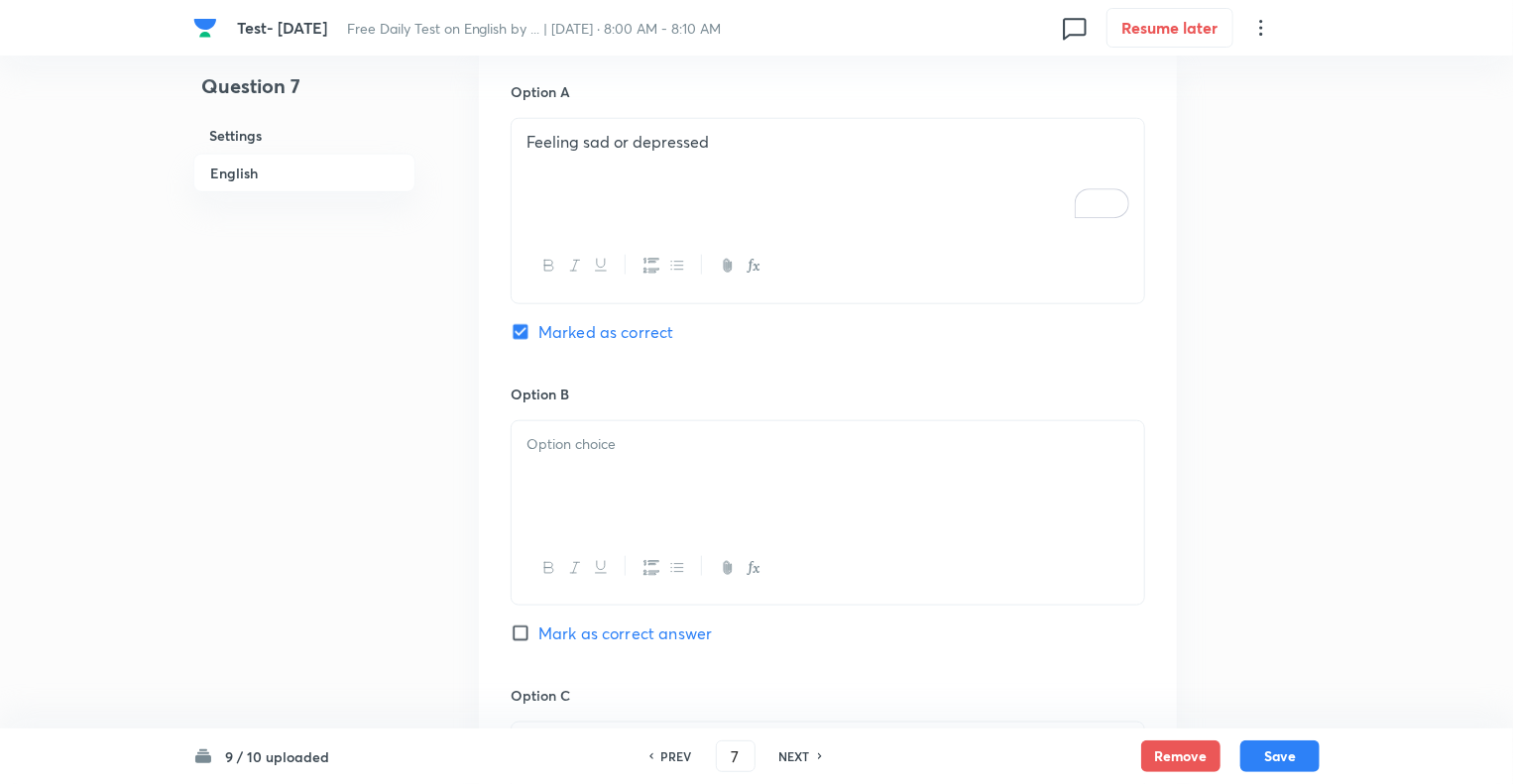 click at bounding box center (828, 477) 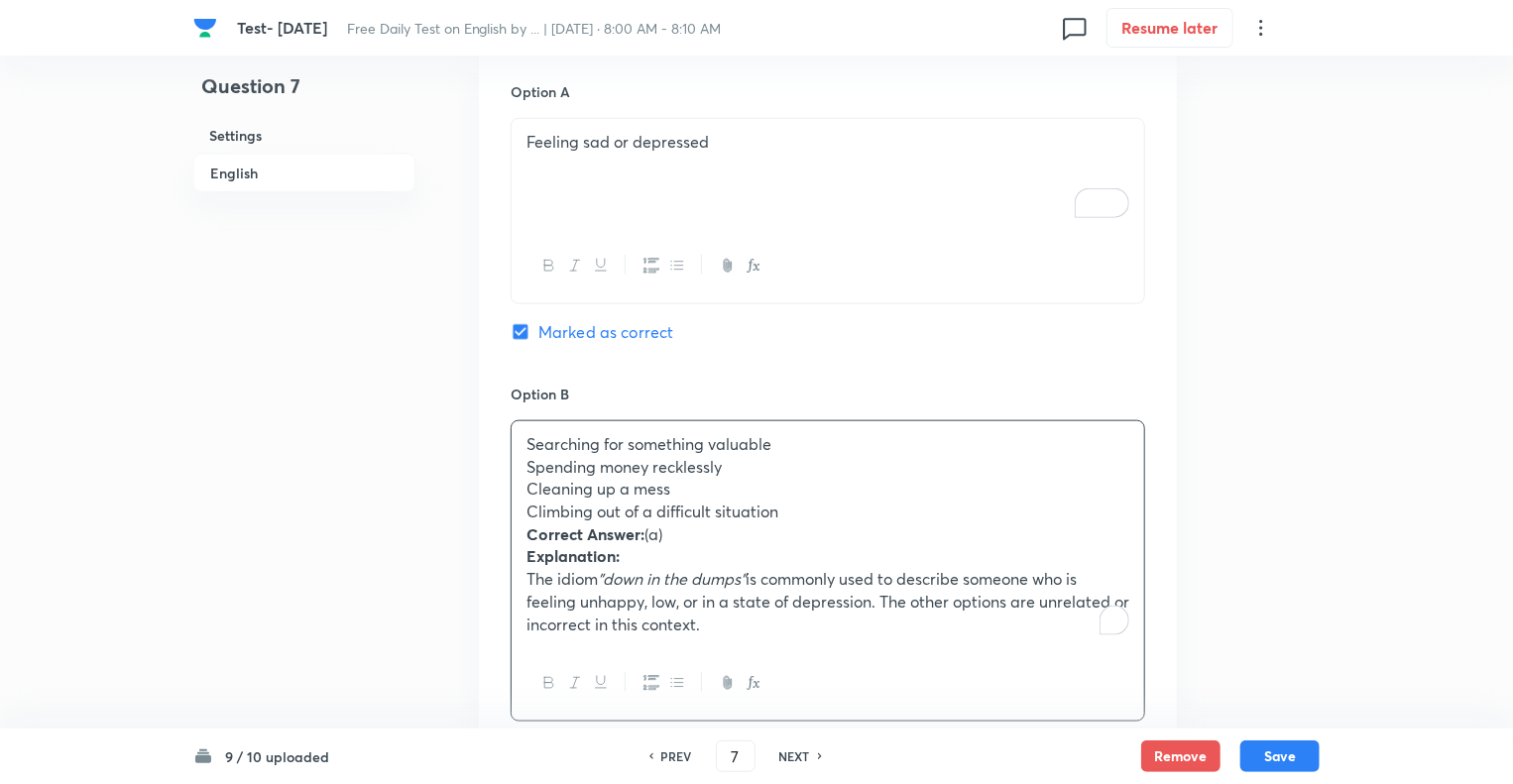 click on "Searching for something valuable Spending money recklessly Cleaning up a mess Climbing out of a difficult situation Correct Answer:  (a) Explanation: The idiom  "down in the dumps"  is commonly used to describe someone who is feeling unhappy, low, or in a state of depression. The other options are unrelated or incorrect in this context." at bounding box center (828, 534) 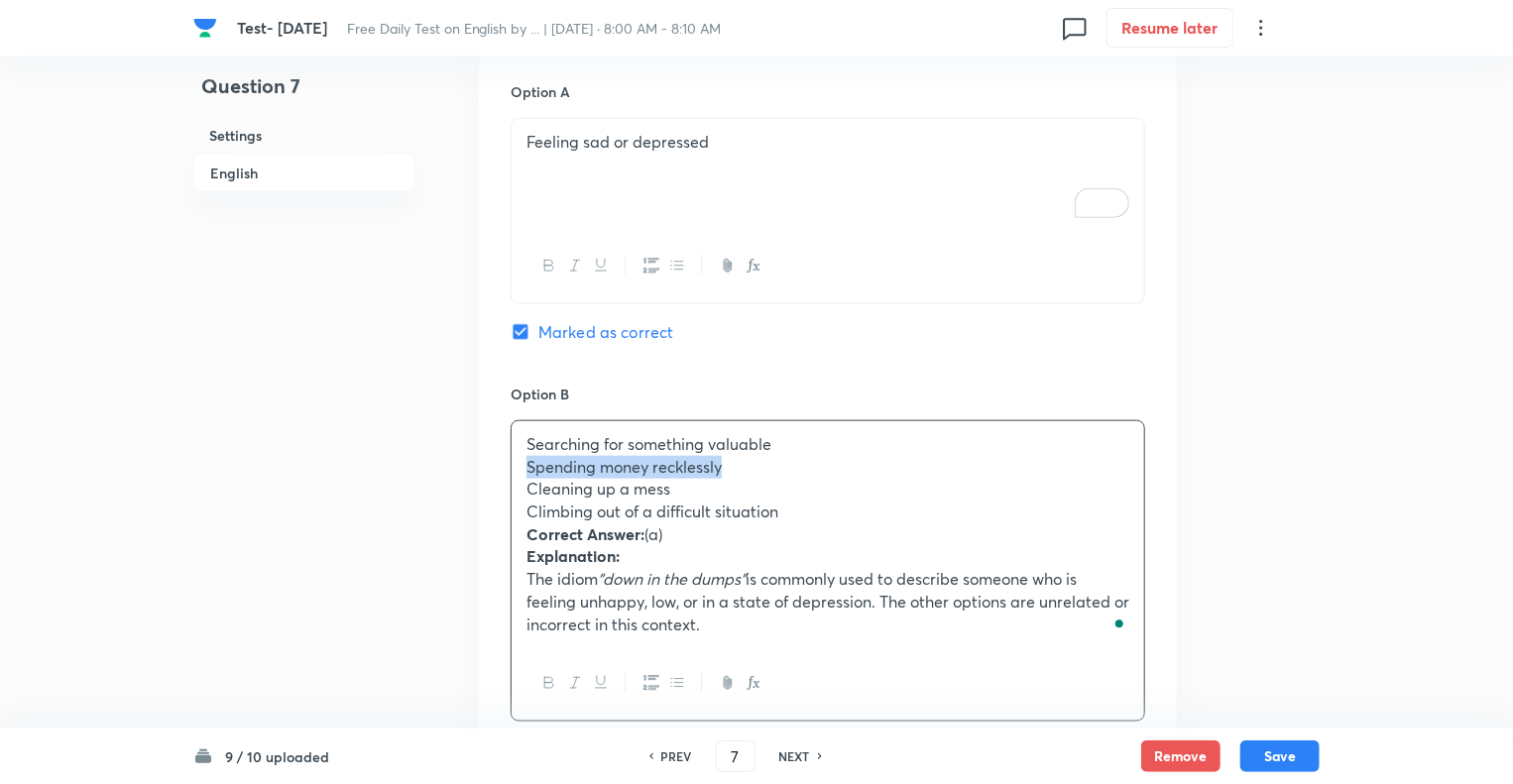 drag, startPoint x: 523, startPoint y: 468, endPoint x: 755, endPoint y: 465, distance: 232.0194 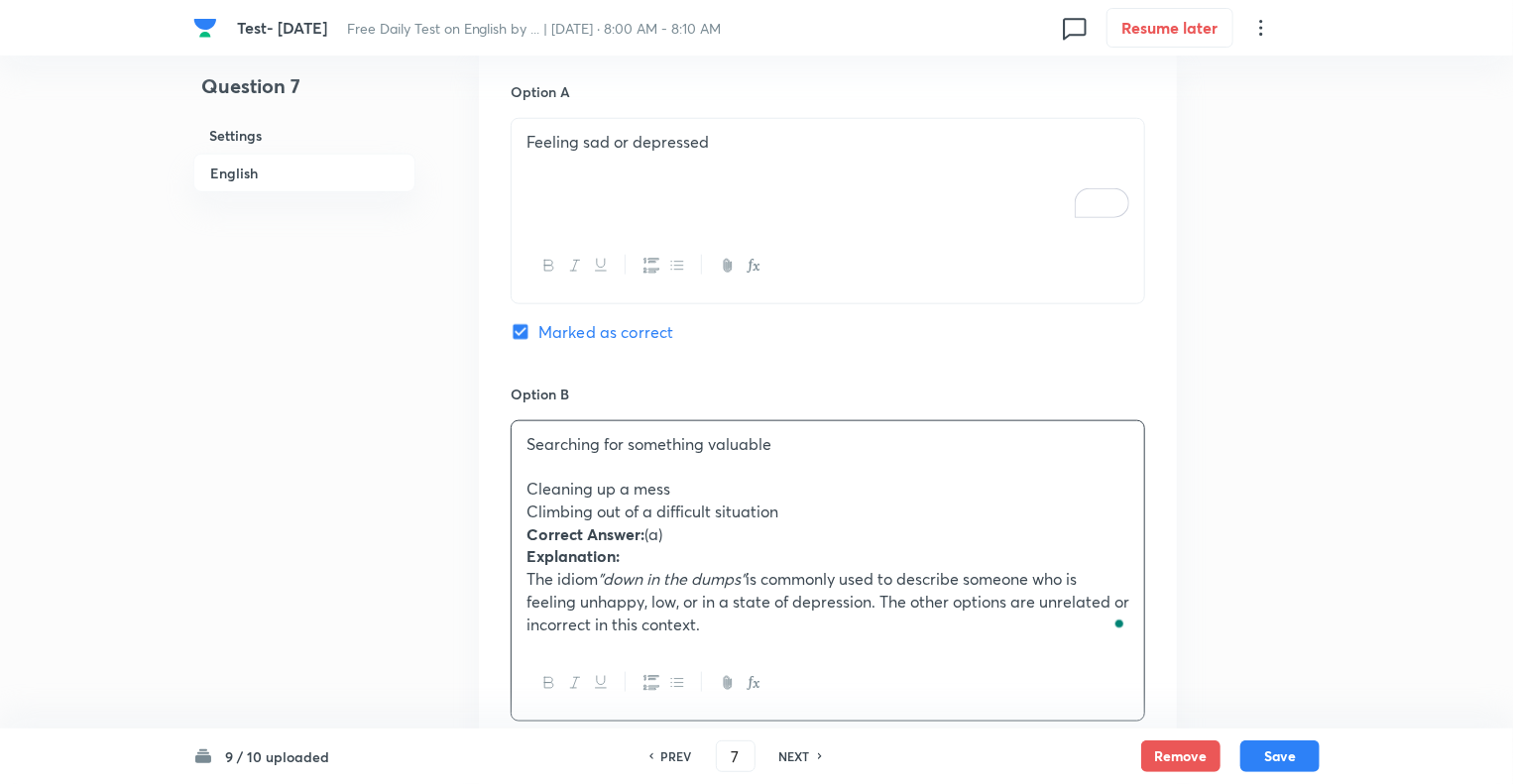 click on "Question 7 Settings English" at bounding box center (304, 638) 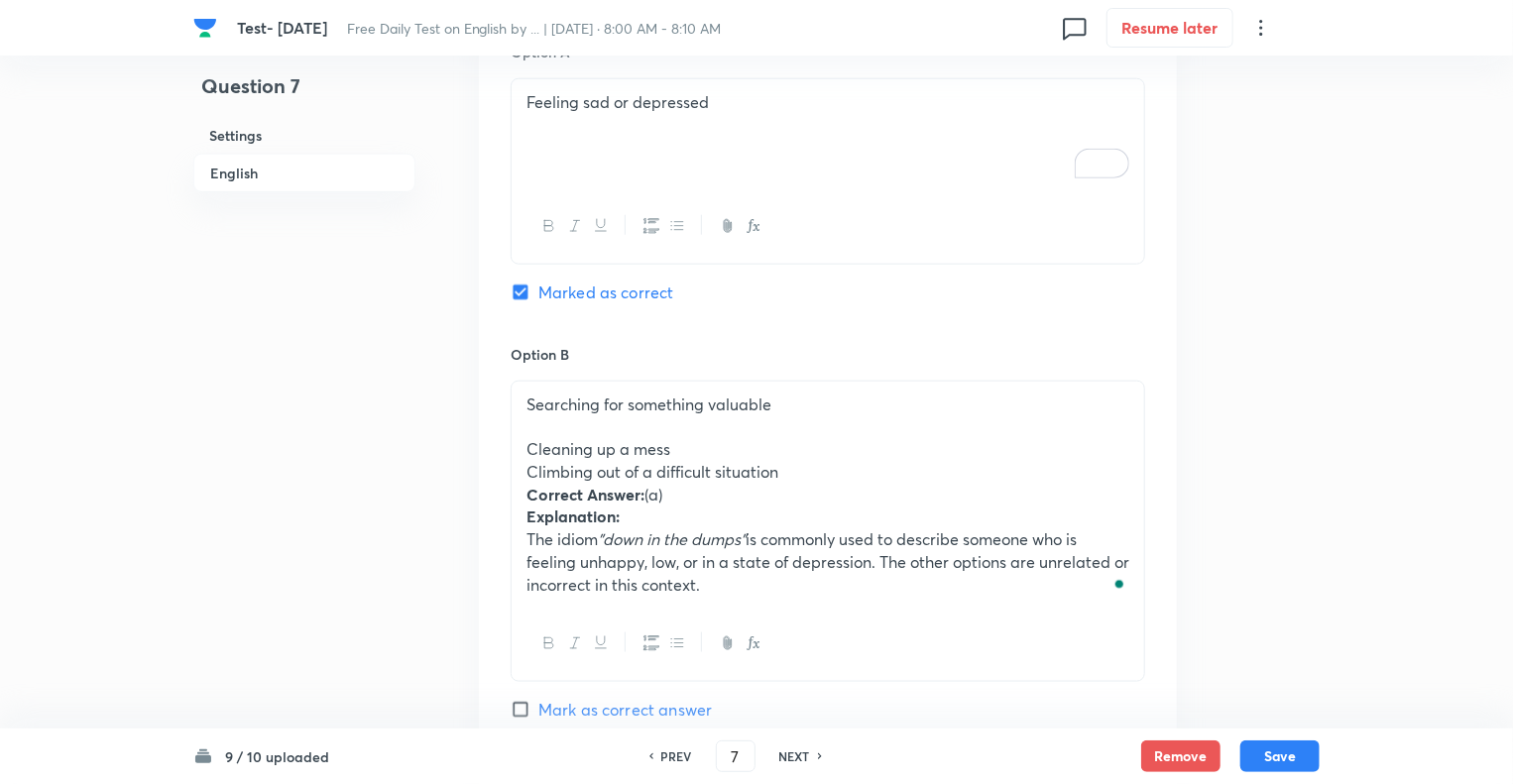 scroll, scrollTop: 1110, scrollLeft: 0, axis: vertical 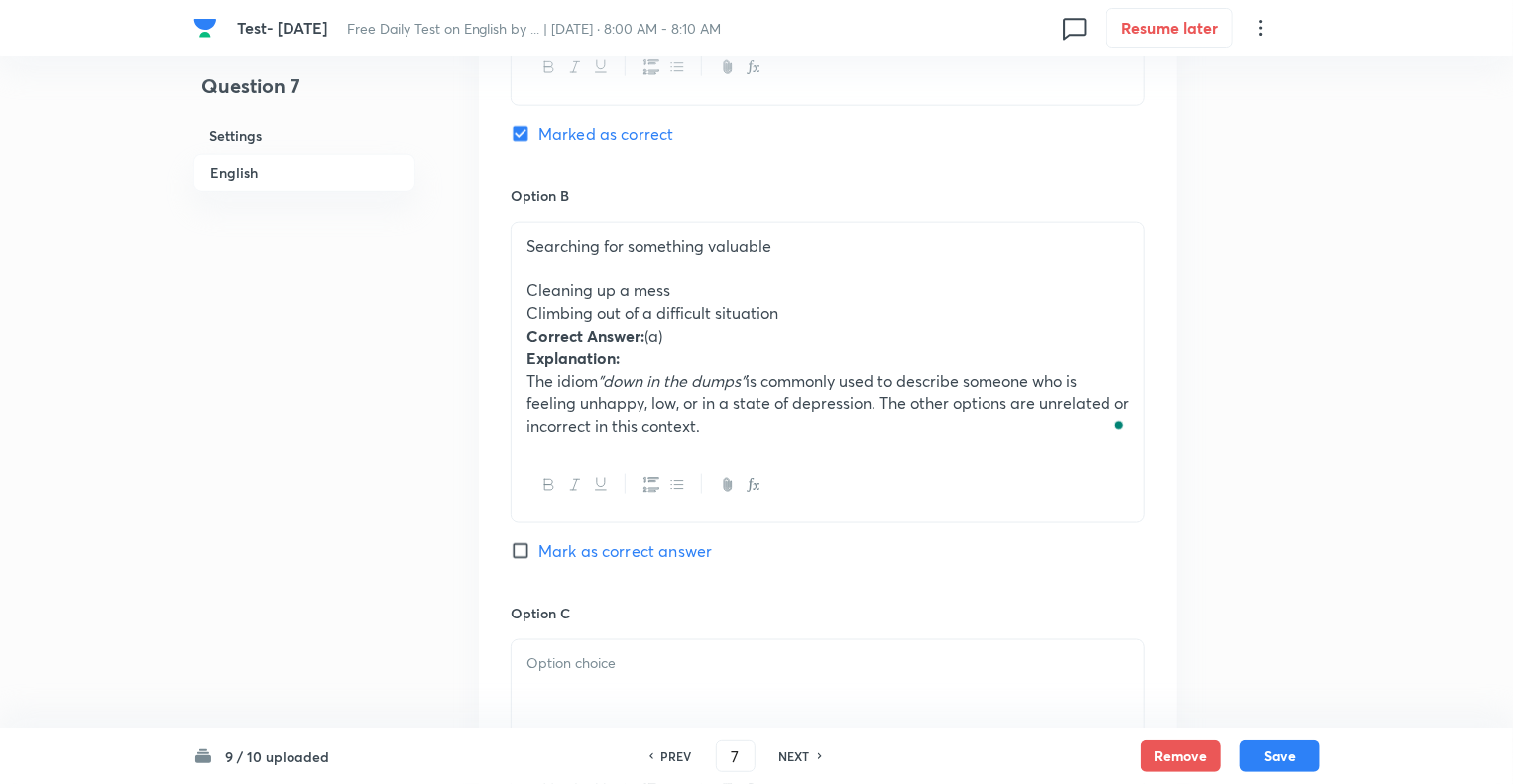 click at bounding box center (828, 663) 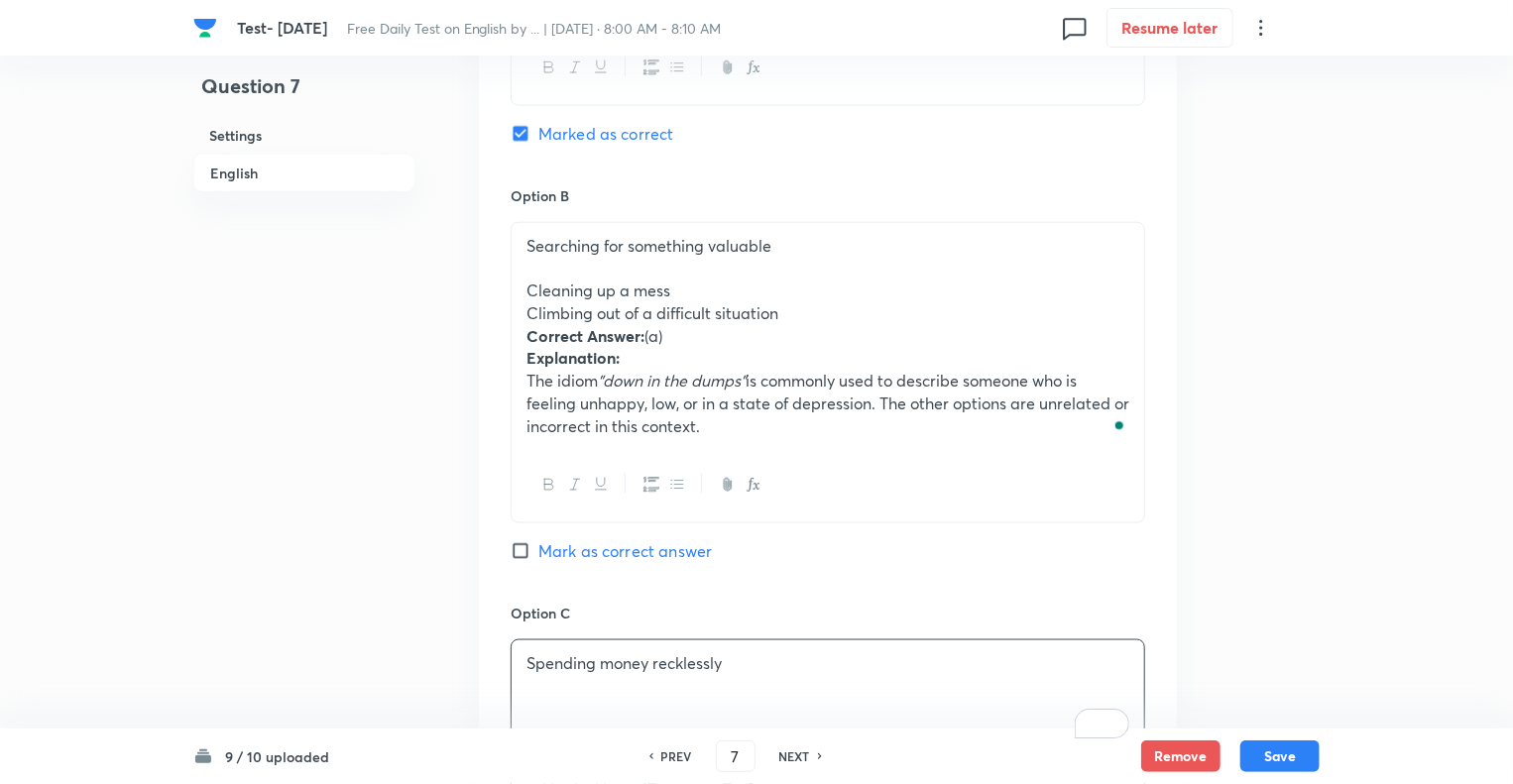 click on "Searching for something valuable Cleaning up a mess Climbing out of a difficult situation Correct Answer:  (a) Explanation: The idiom  "down in the dumps"  is commonly used to describe someone who is feeling unhappy, low, or in a state of depression. The other options are unrelated or incorrect in this context." at bounding box center (828, 336) 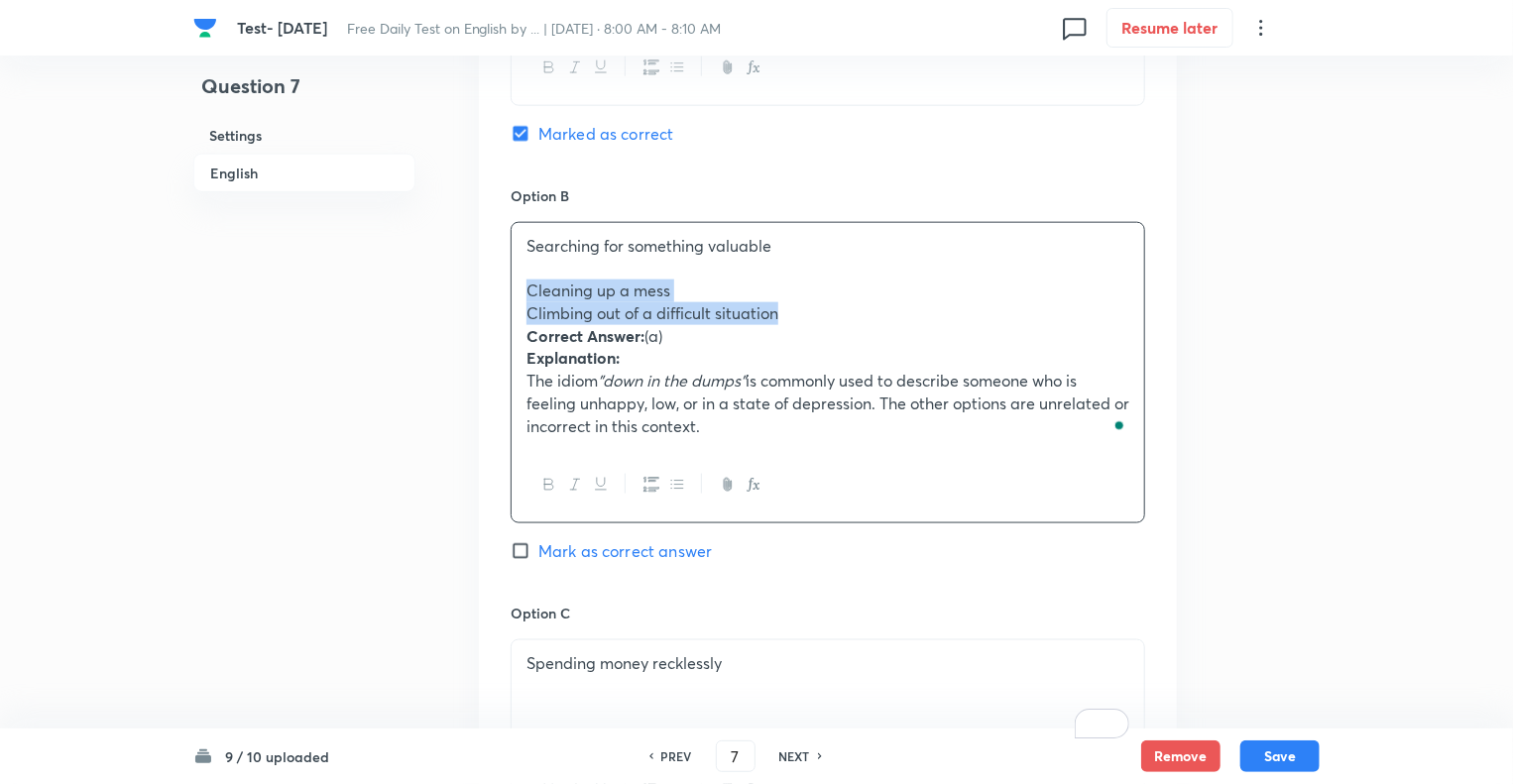 drag, startPoint x: 524, startPoint y: 290, endPoint x: 825, endPoint y: 307, distance: 301.47968 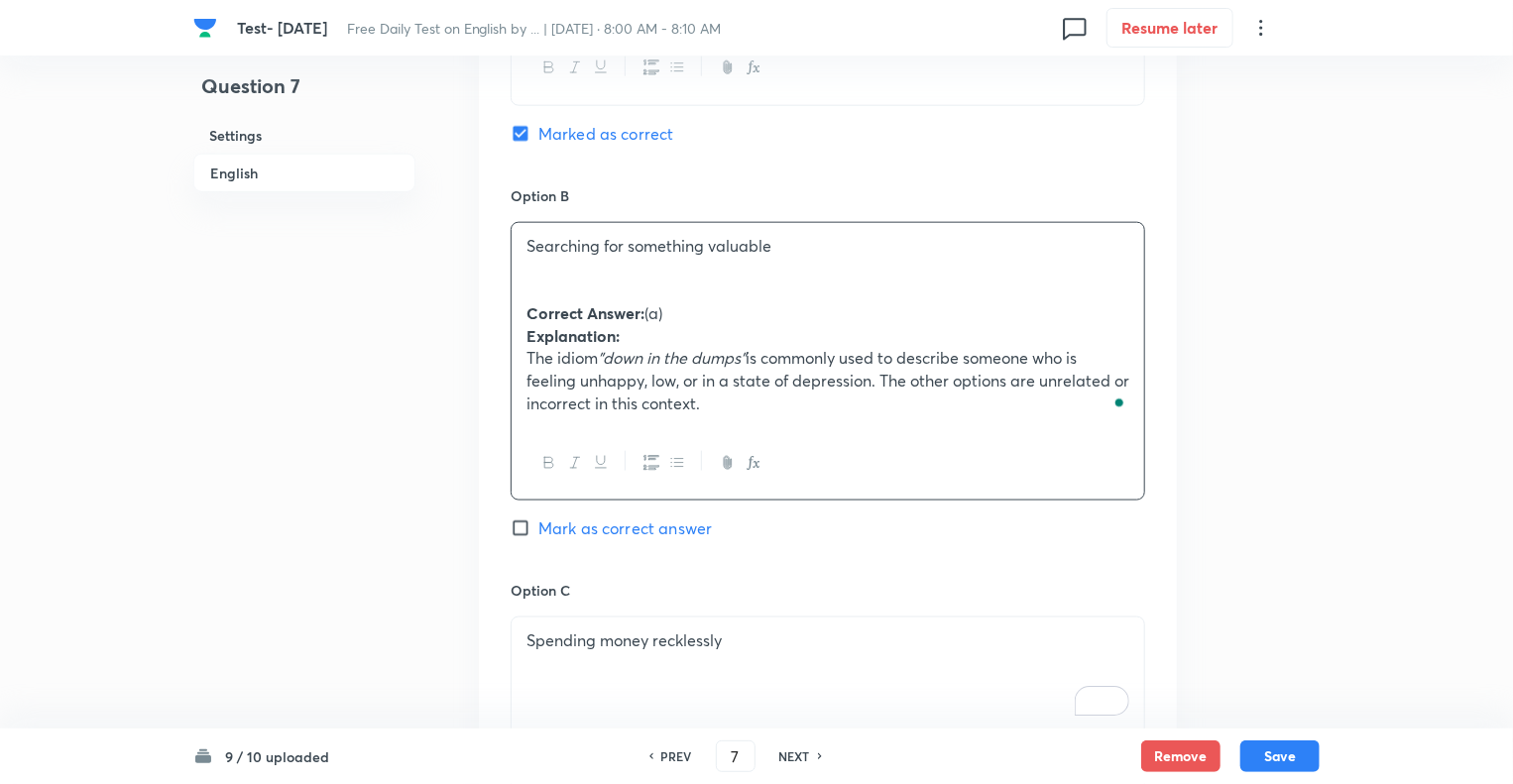 click on "Question 7 Settings English" at bounding box center (304, 429) 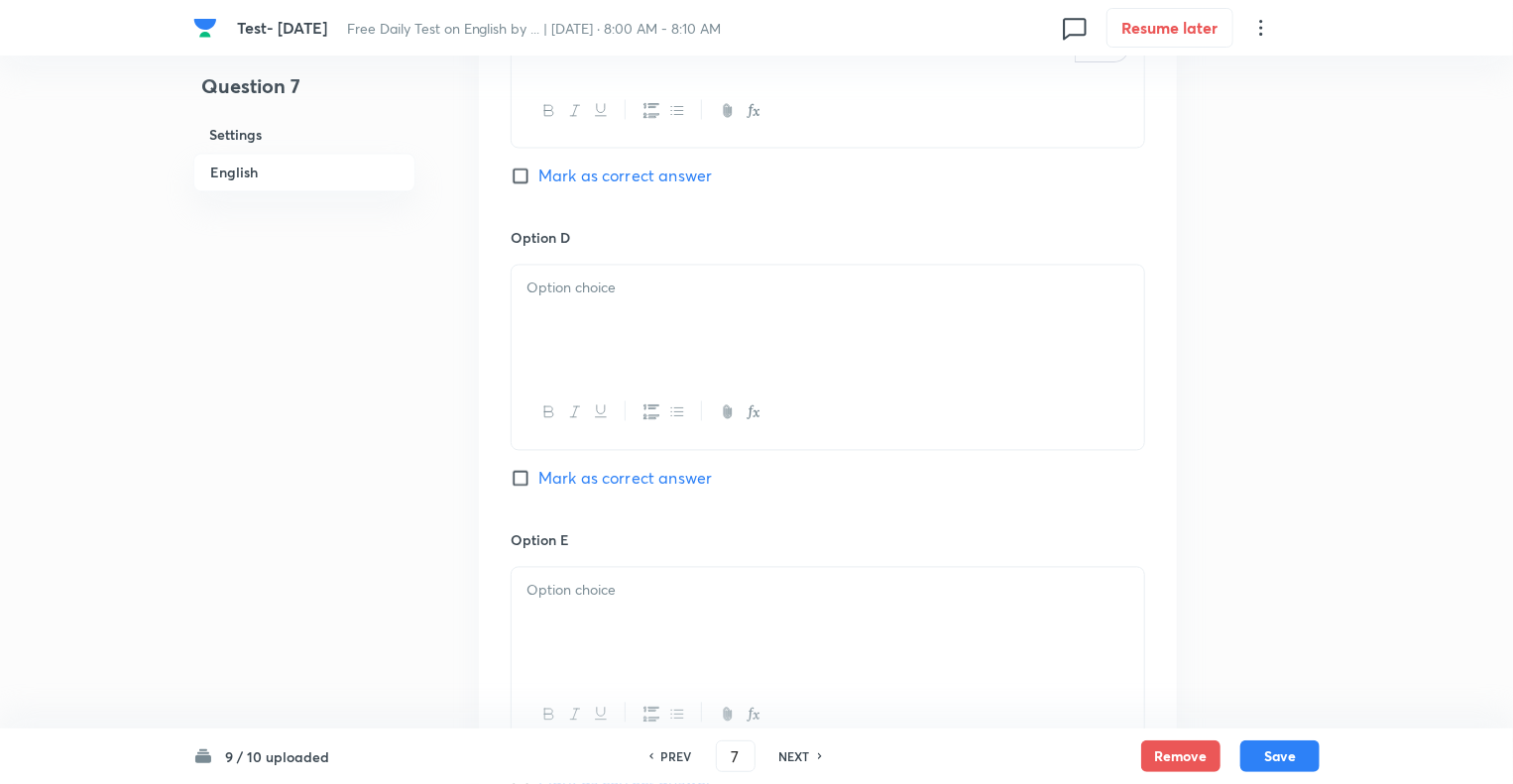 scroll, scrollTop: 1784, scrollLeft: 0, axis: vertical 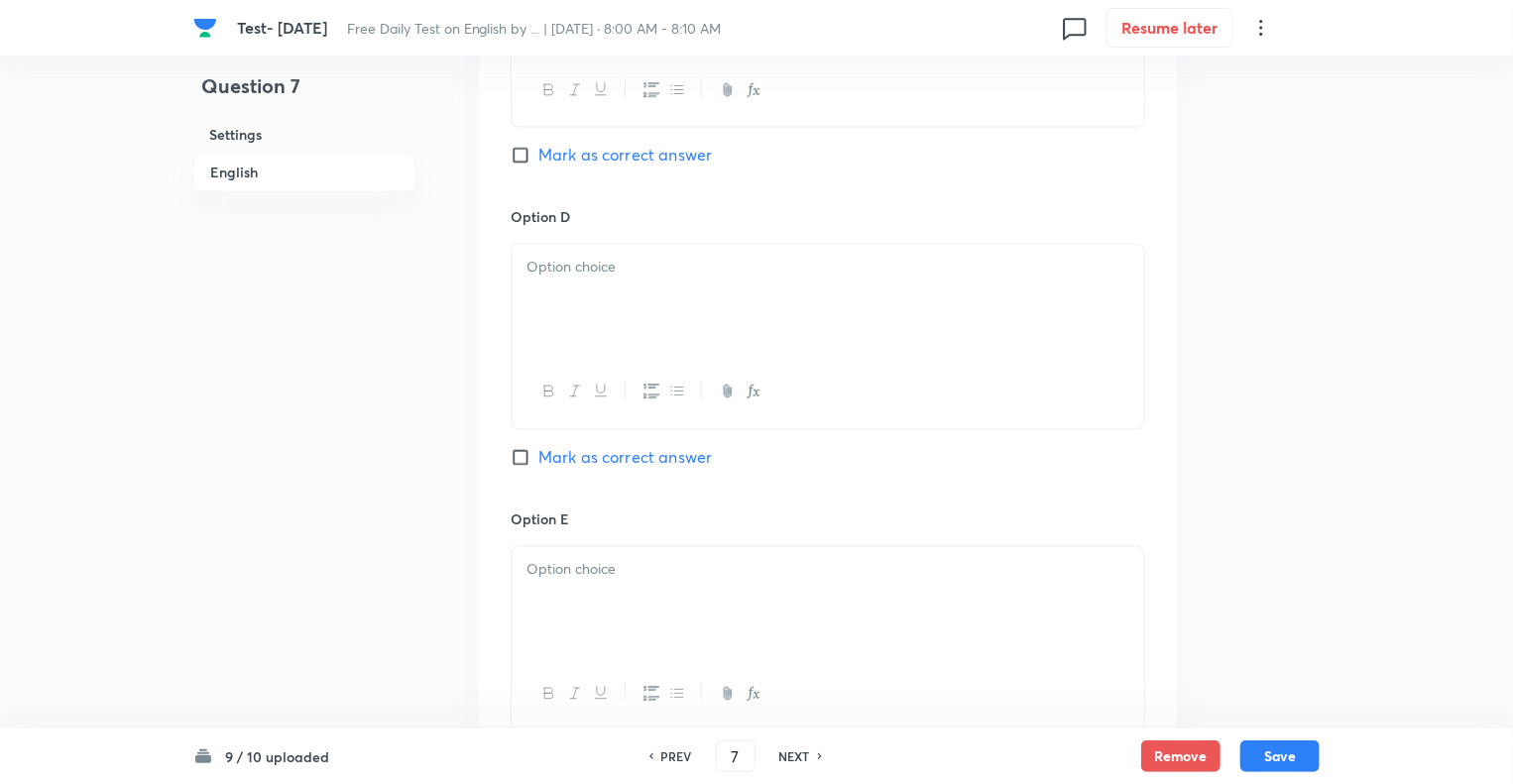 click at bounding box center (828, 300) 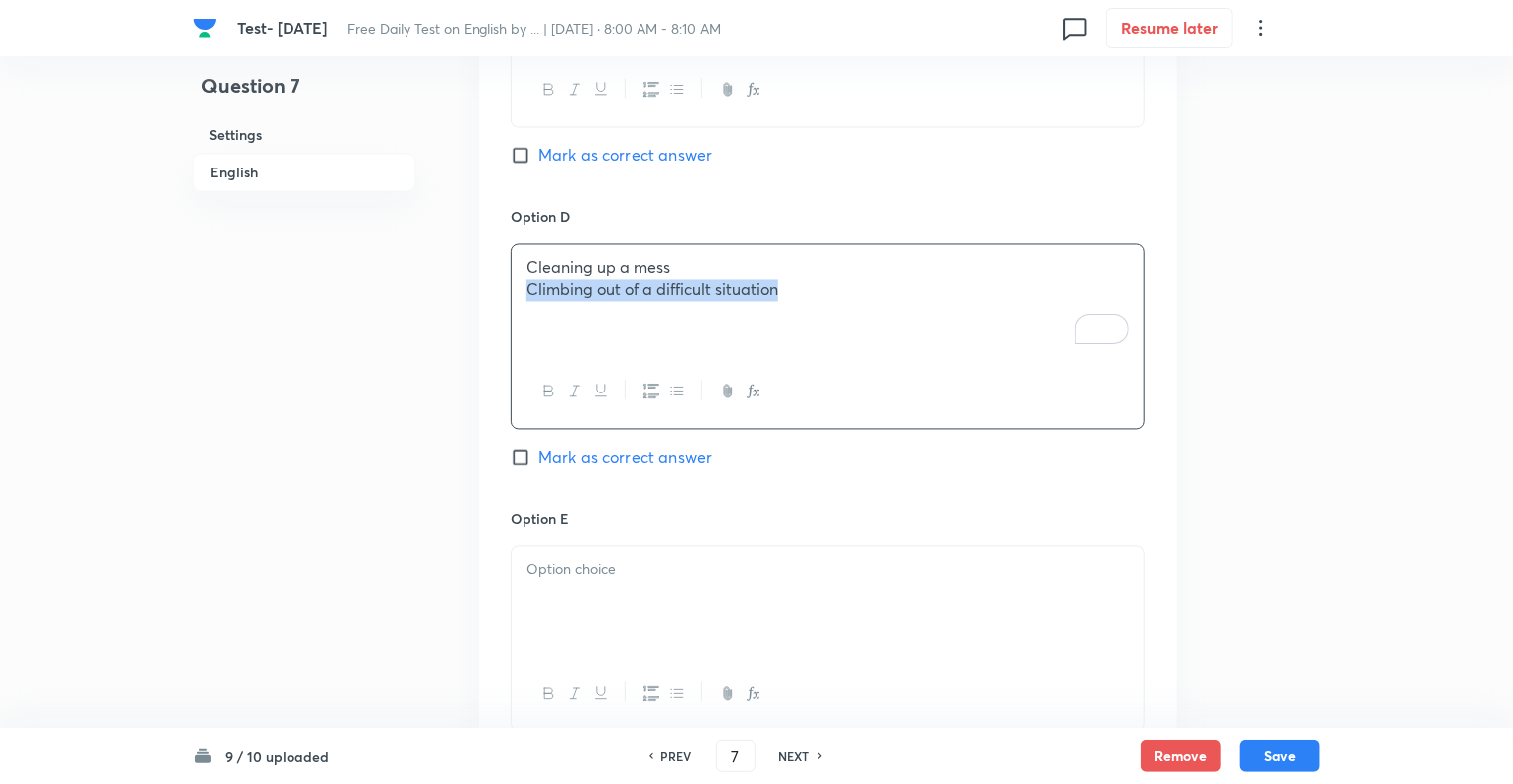 drag, startPoint x: 524, startPoint y: 285, endPoint x: 825, endPoint y: 295, distance: 301.16607 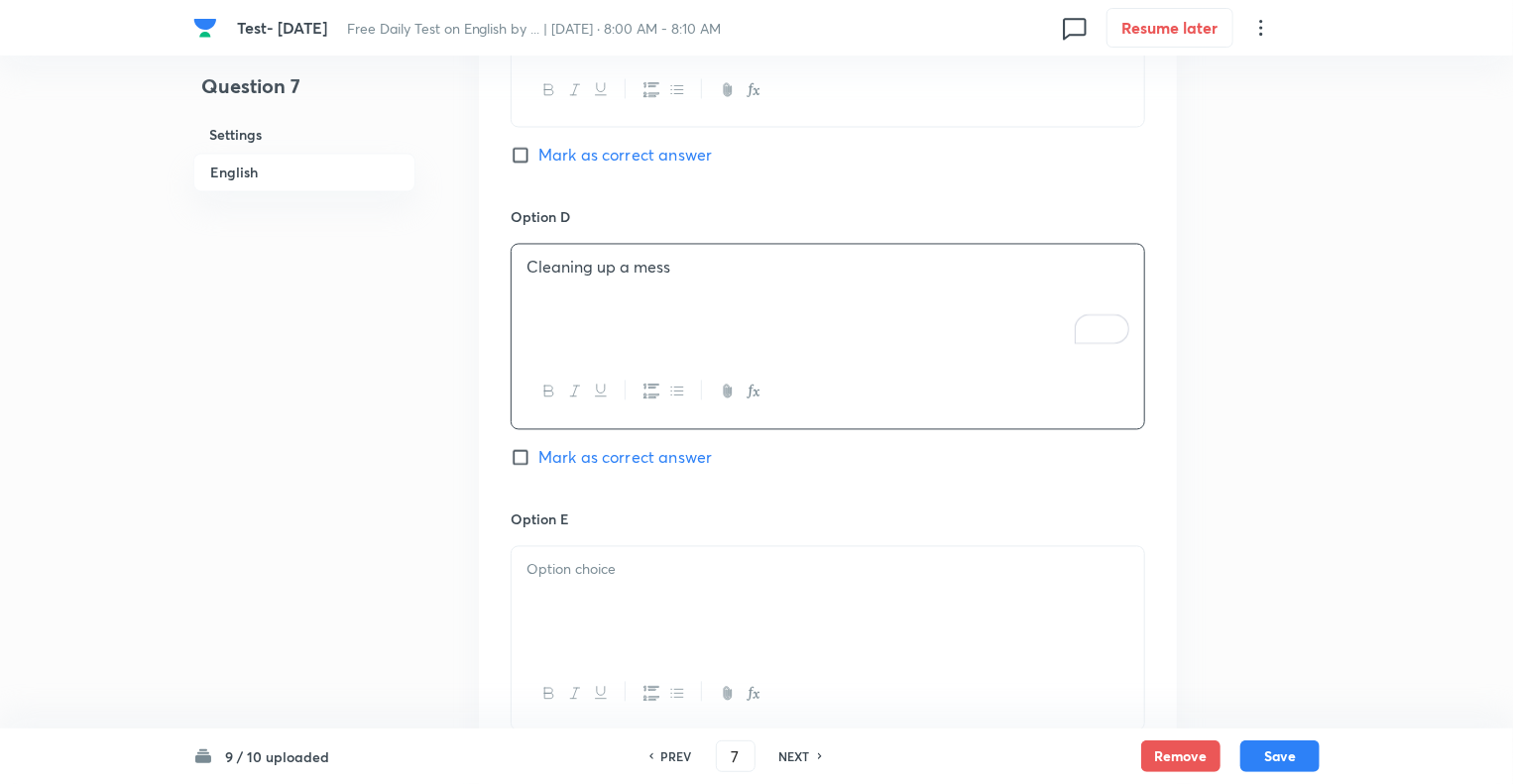 click at bounding box center (828, 570) 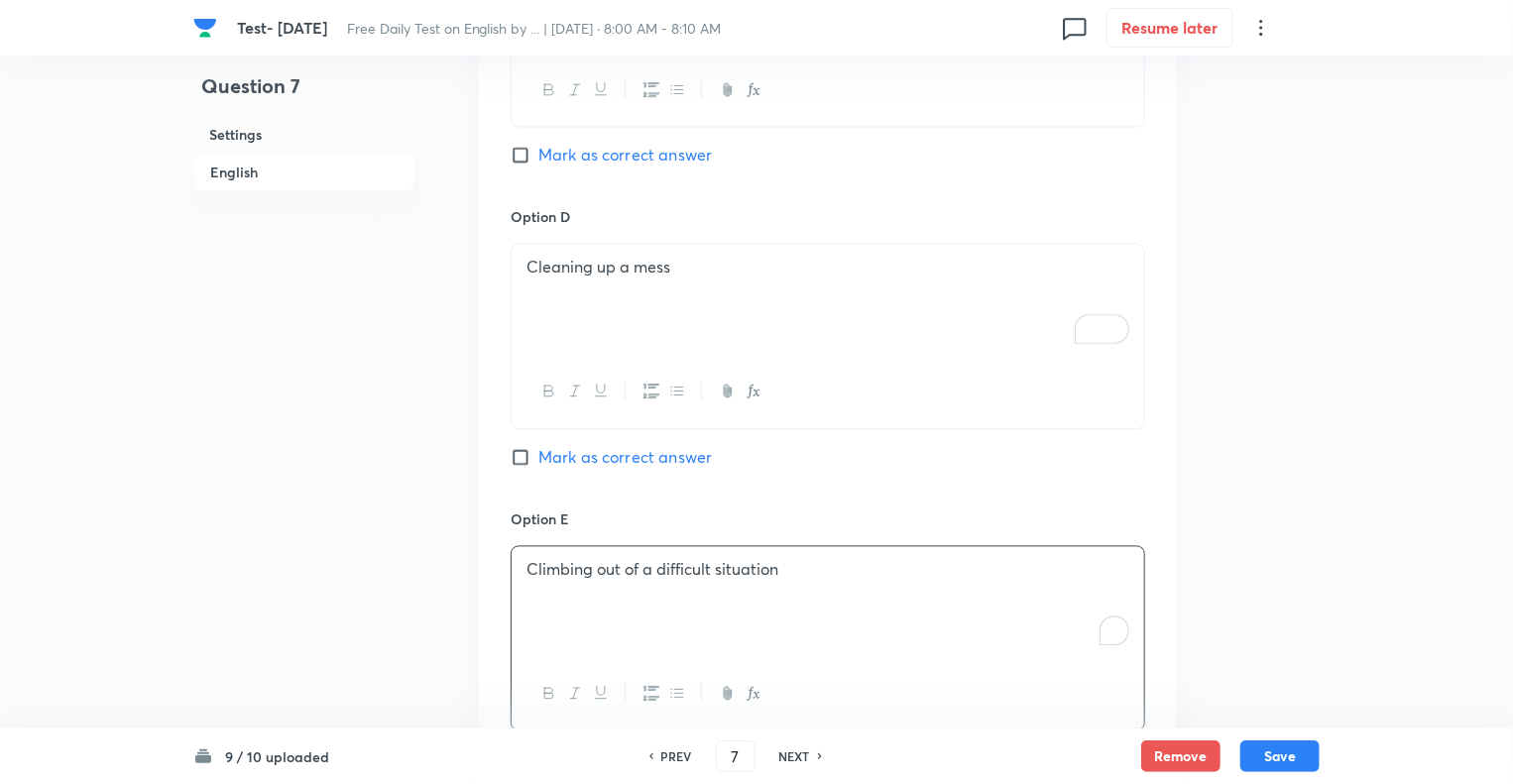 click on "Question 7 Settings English Settings Type Single choice correct 5 options + 1 mark - 0.25 marks Edit Concept English Language Vocabulary Idioms Idioms Edit Additional details Easy Fact Not from PYQ paper No equation Edit In English Question What is the meaning of the idiom "down in the dumps"? Option A Feeling sad or depressed  Marked as correct Option B Searching for something valuable Correct Answer:  (a) Explanation: The idiom  "down in the dumps"  is commonly used to describe someone who is feeling unhappy, low, or in a state of depression. The other options are unrelated or incorrect in this context. Mark as correct answer Option C Spending money recklessly  Mark as correct answer Option D Cleaning up a mess Mark as correct answer Option E Climbing out of a difficult situation  Mark as correct answer Solution" at bounding box center (756, -245) 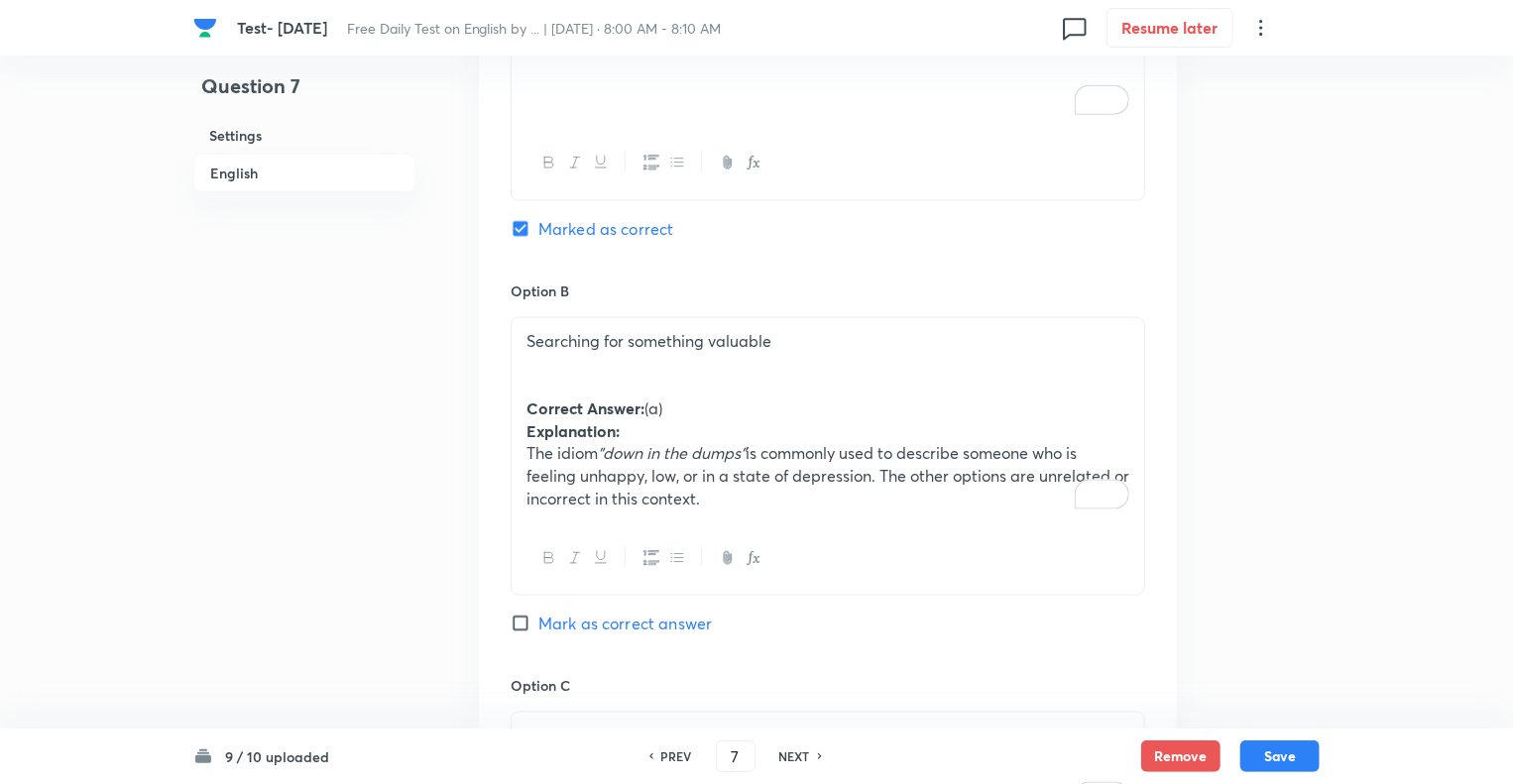 scroll, scrollTop: 872, scrollLeft: 0, axis: vertical 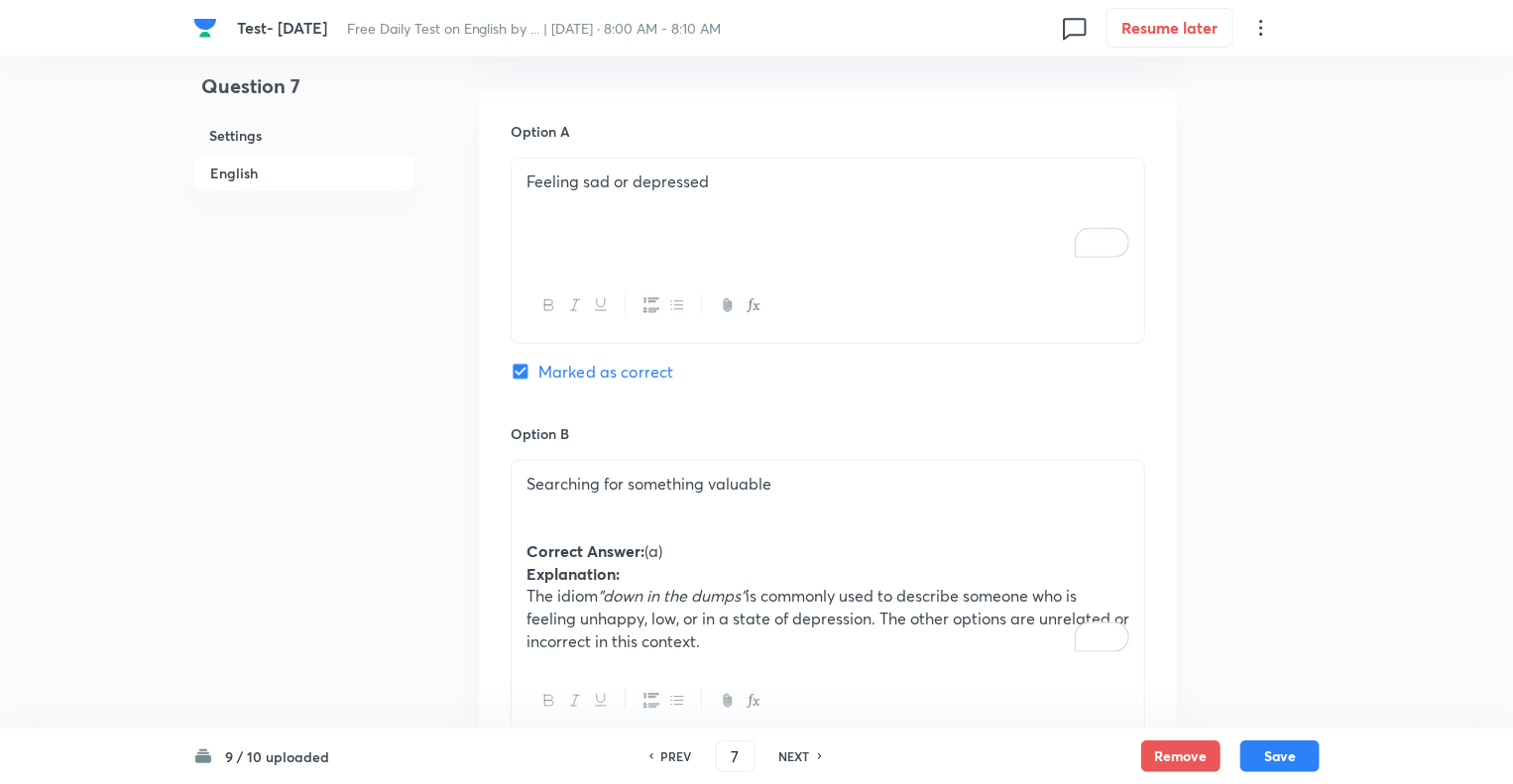 click on "Searching for something valuable Correct Answer:  (a) Explanation: The idiom  "down in the dumps"  is commonly used to describe someone who is feeling unhappy, low, or in a state of depression. The other options are unrelated or incorrect in this context." at bounding box center (828, 563) 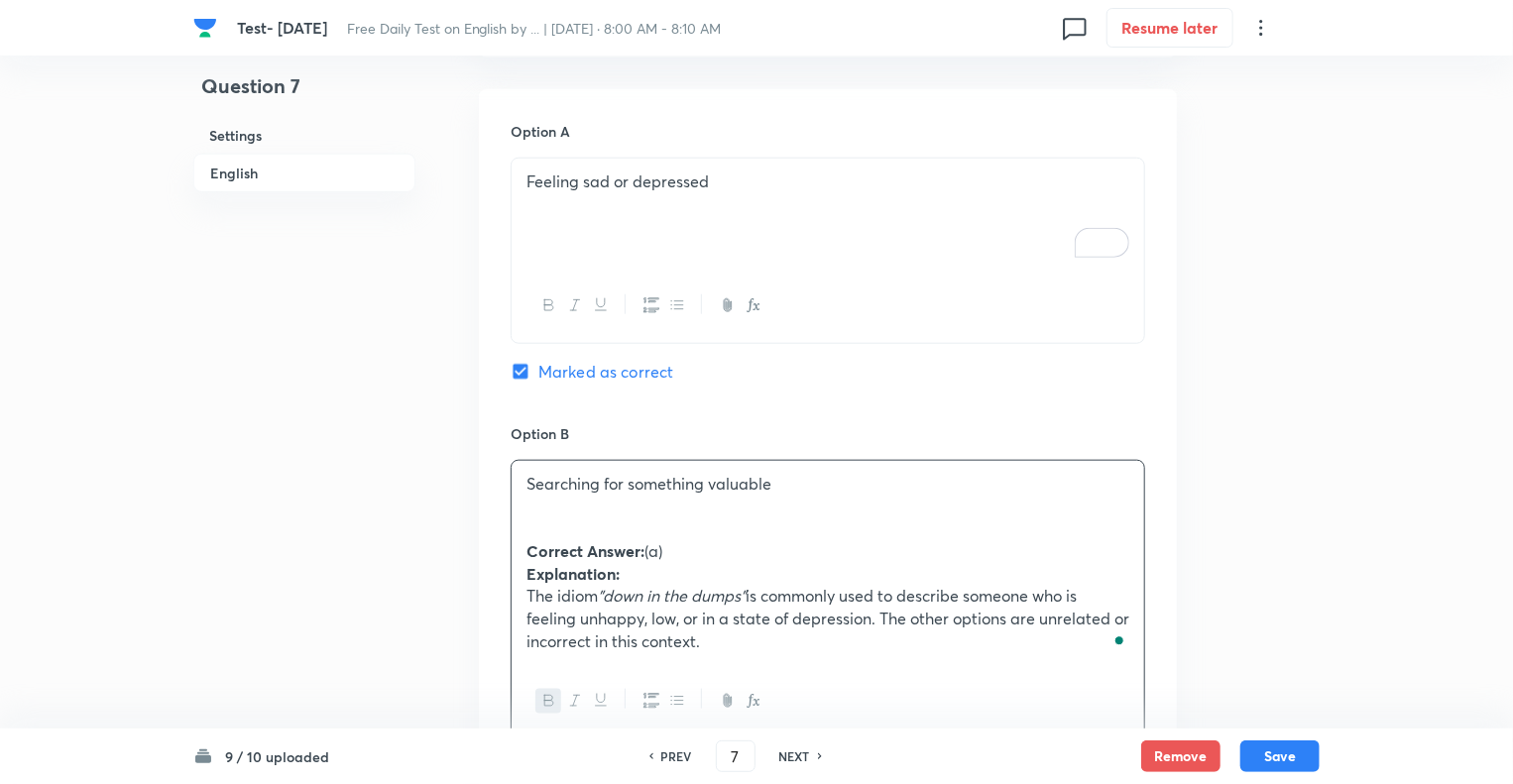 drag, startPoint x: 523, startPoint y: 546, endPoint x: 773, endPoint y: 681, distance: 284.12145 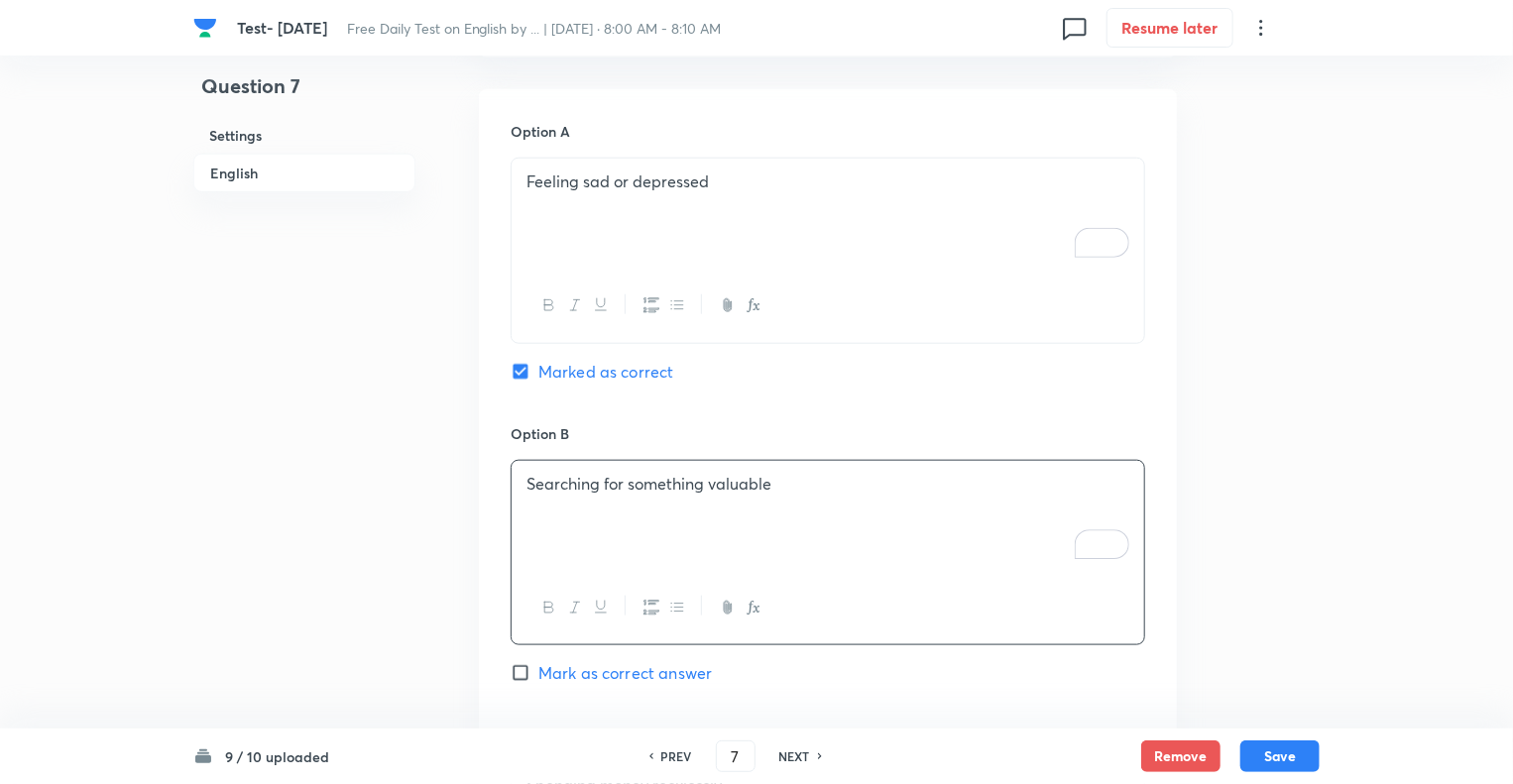 click on "Question 7 Settings English" at bounding box center (304, 620) 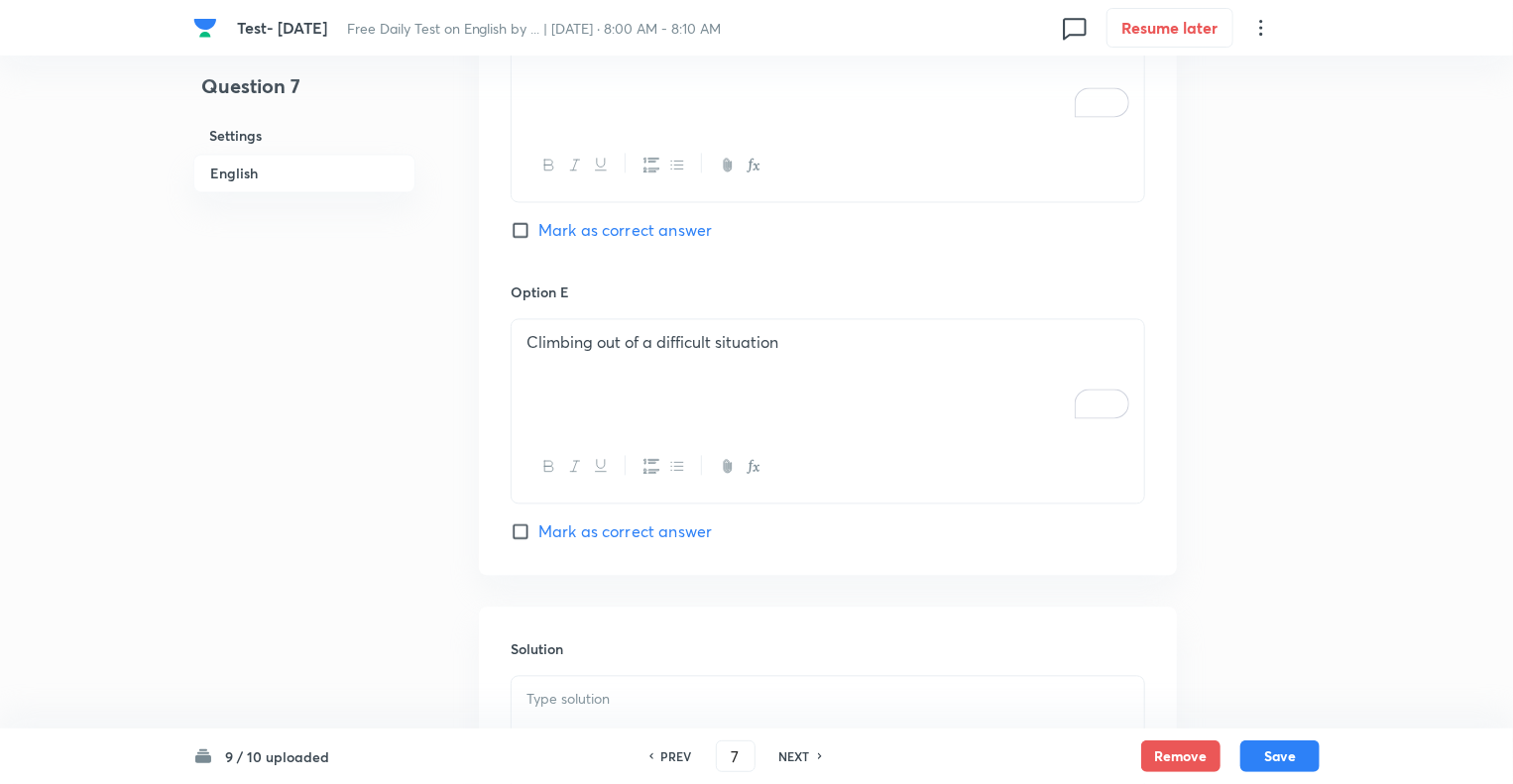 scroll, scrollTop: 2197, scrollLeft: 0, axis: vertical 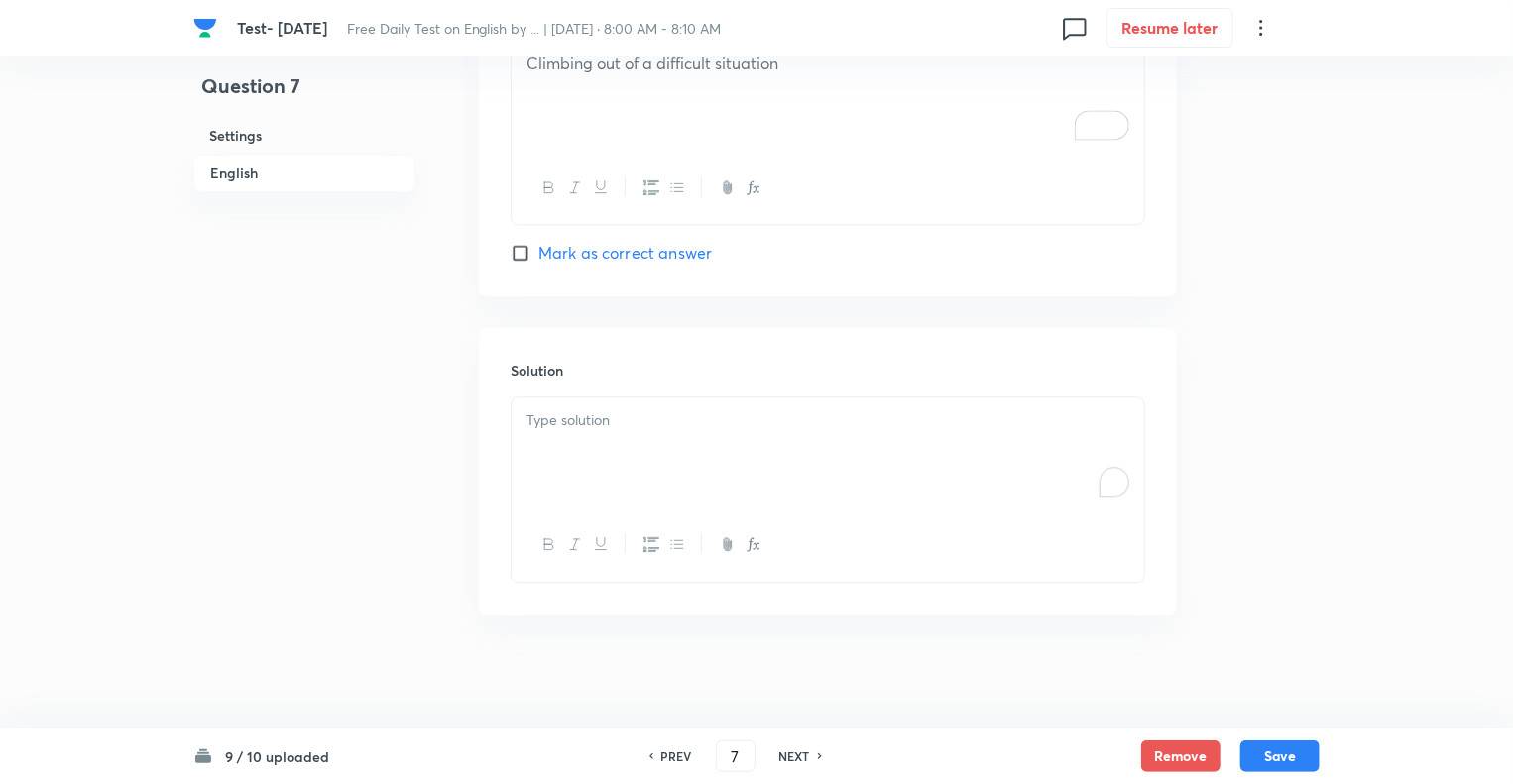click at bounding box center [828, 420] 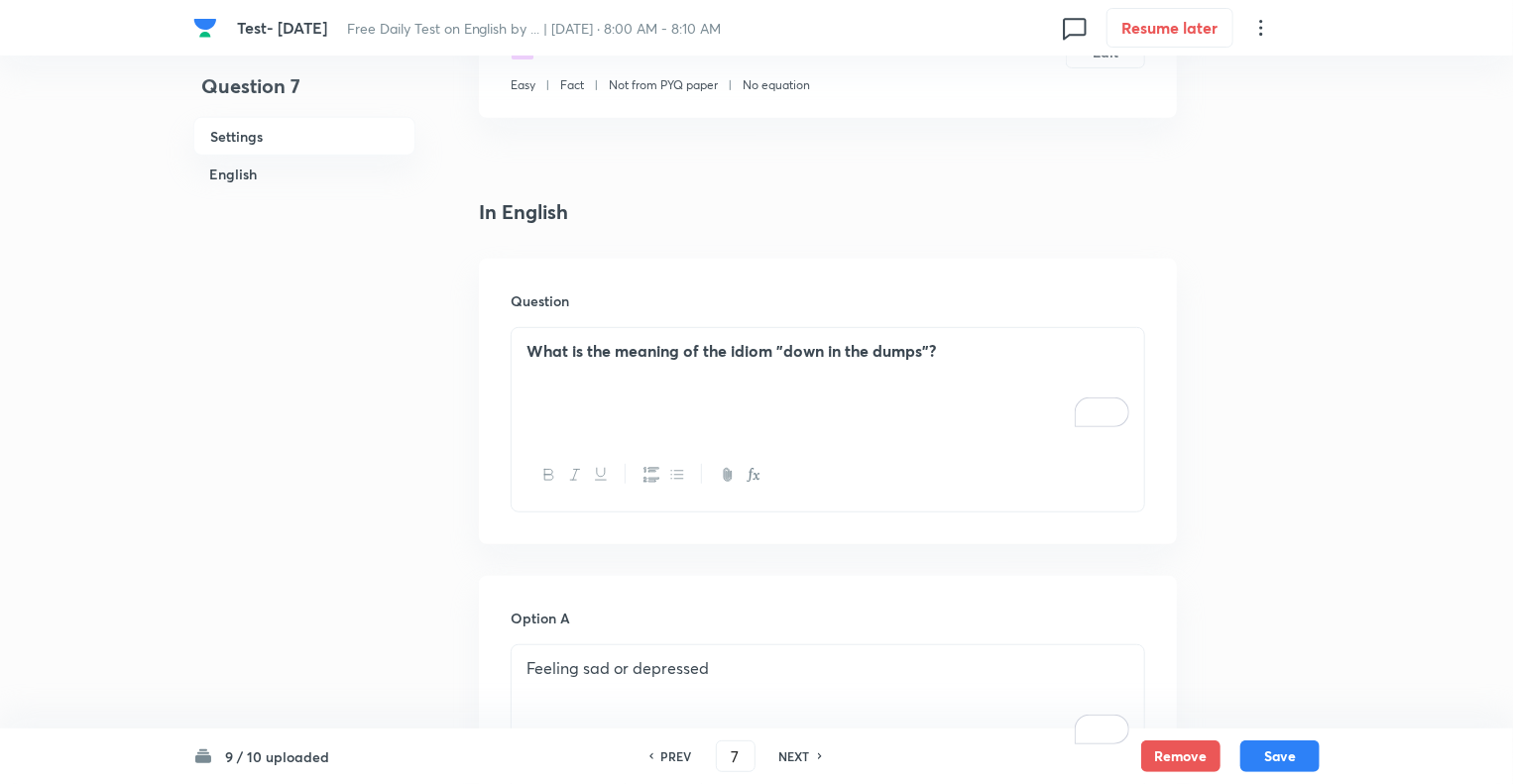 scroll, scrollTop: 380, scrollLeft: 0, axis: vertical 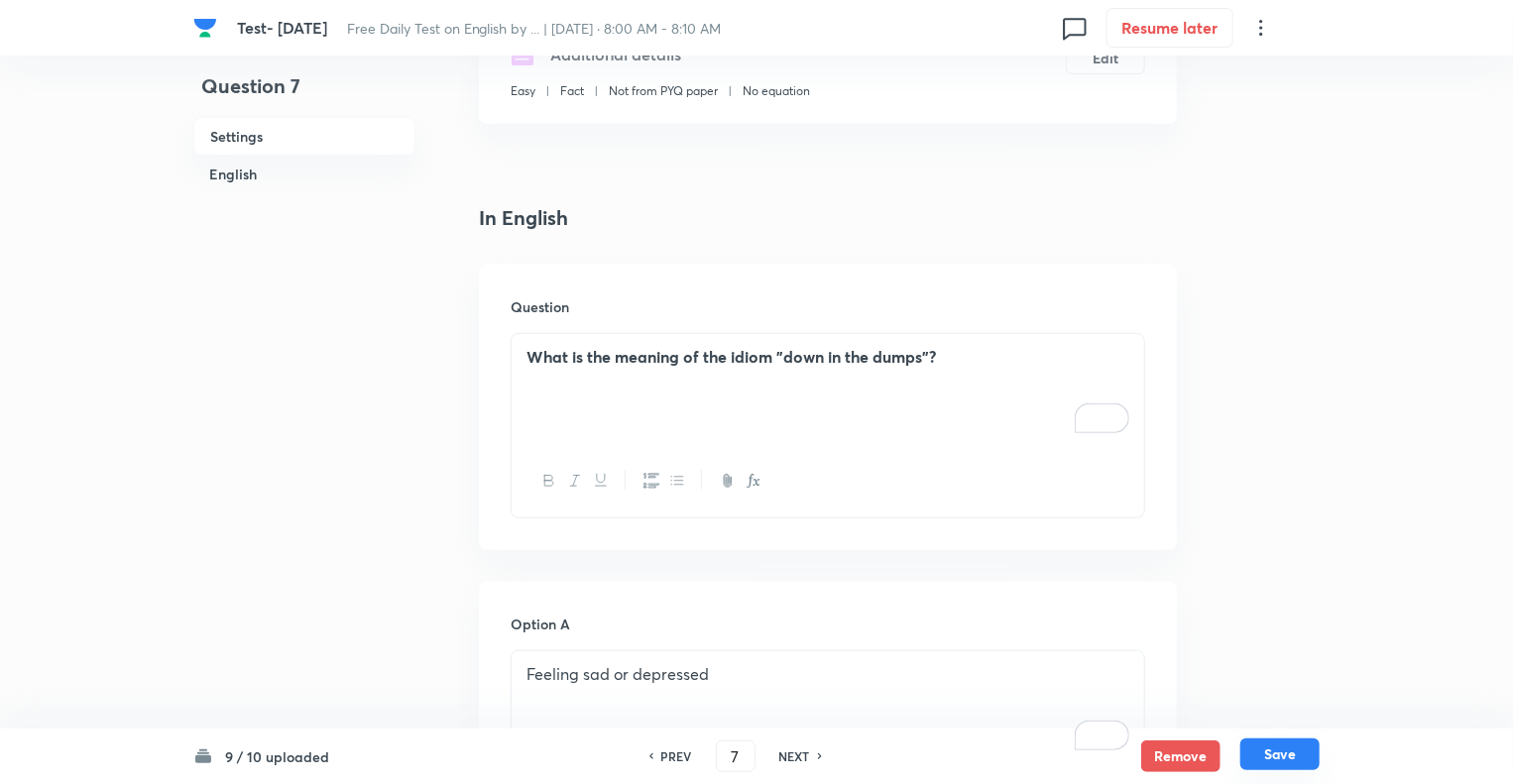 click on "Save" at bounding box center [1280, 754] 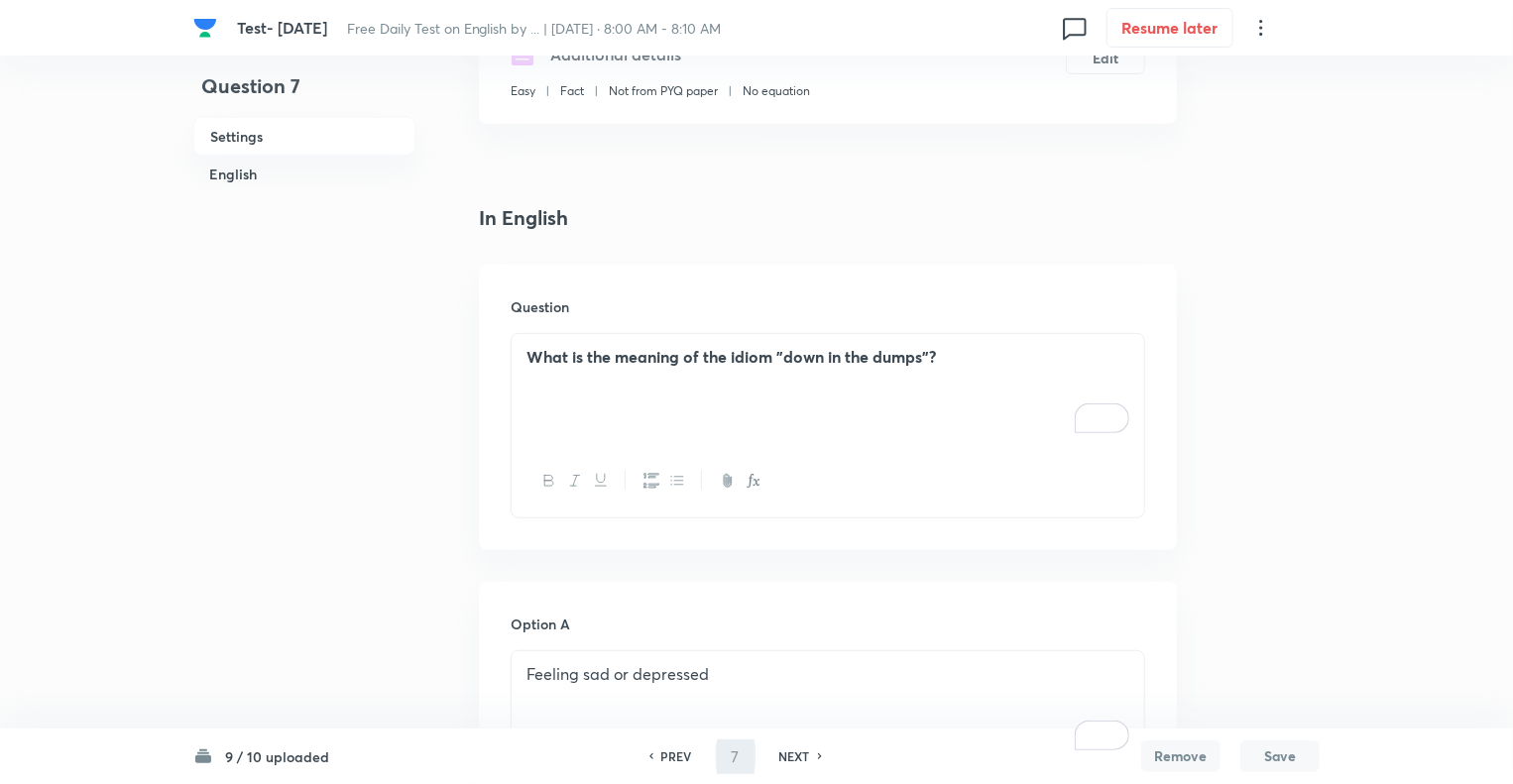 type on "8" 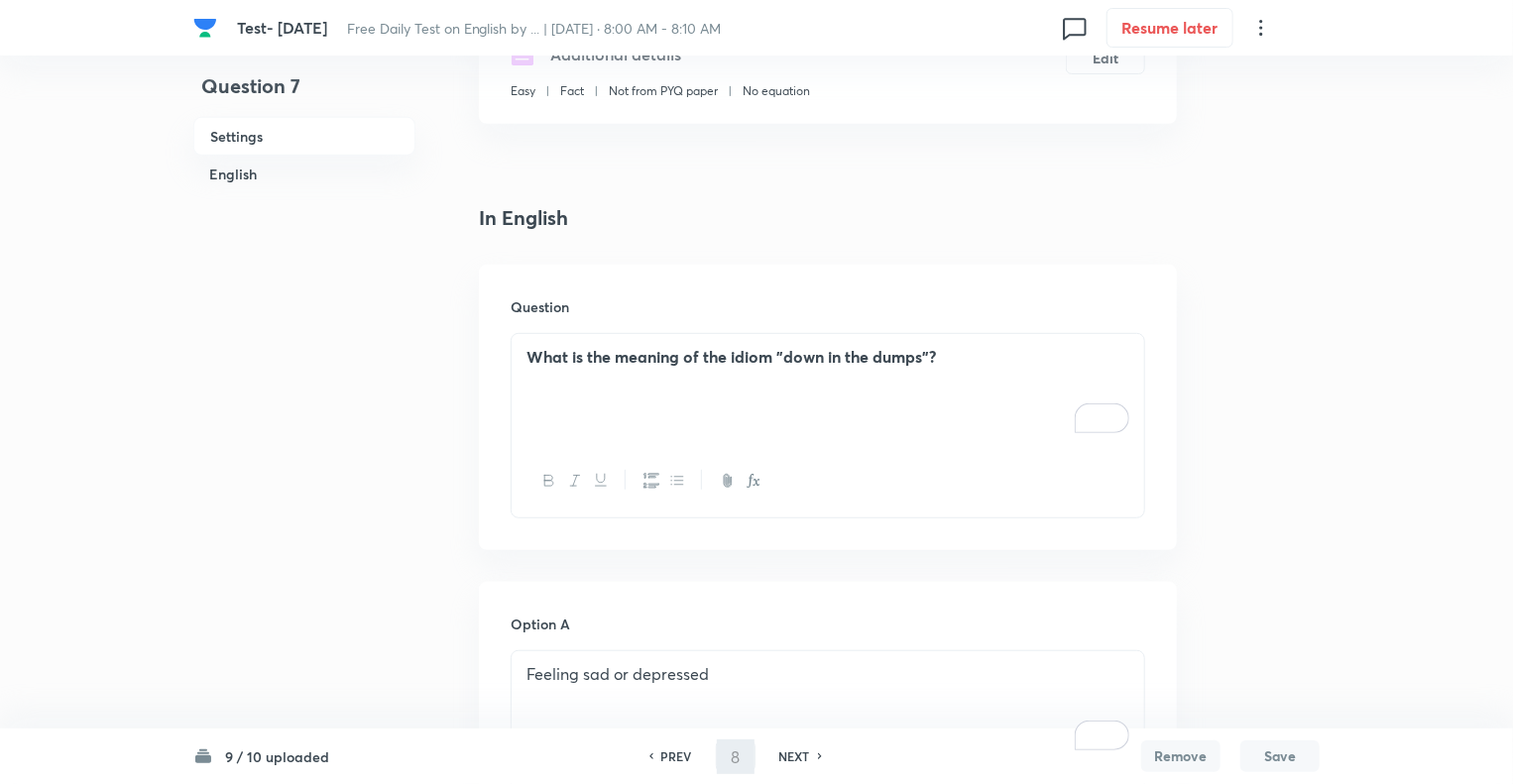checkbox on "false" 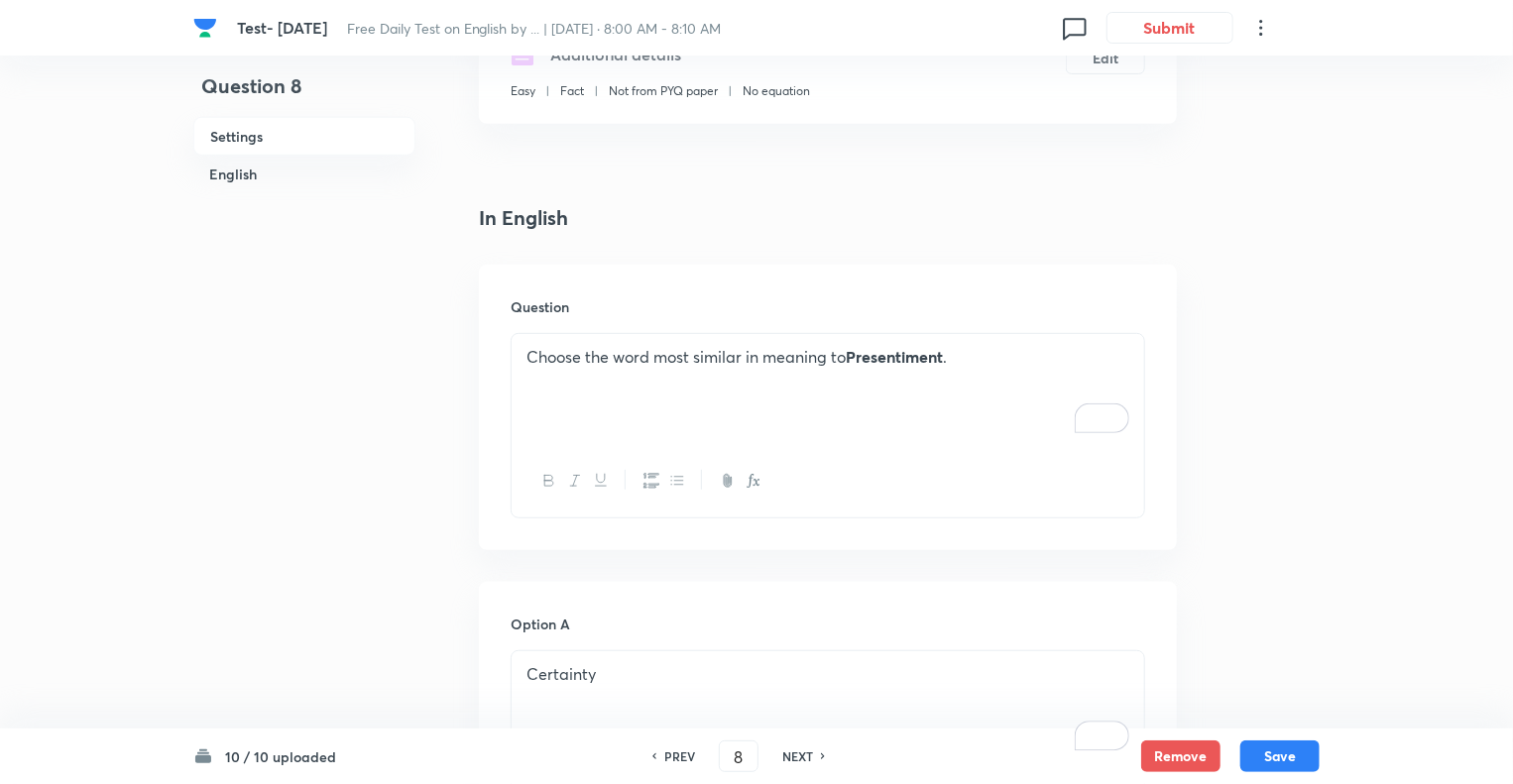 click on "NEXT" at bounding box center [797, 756] 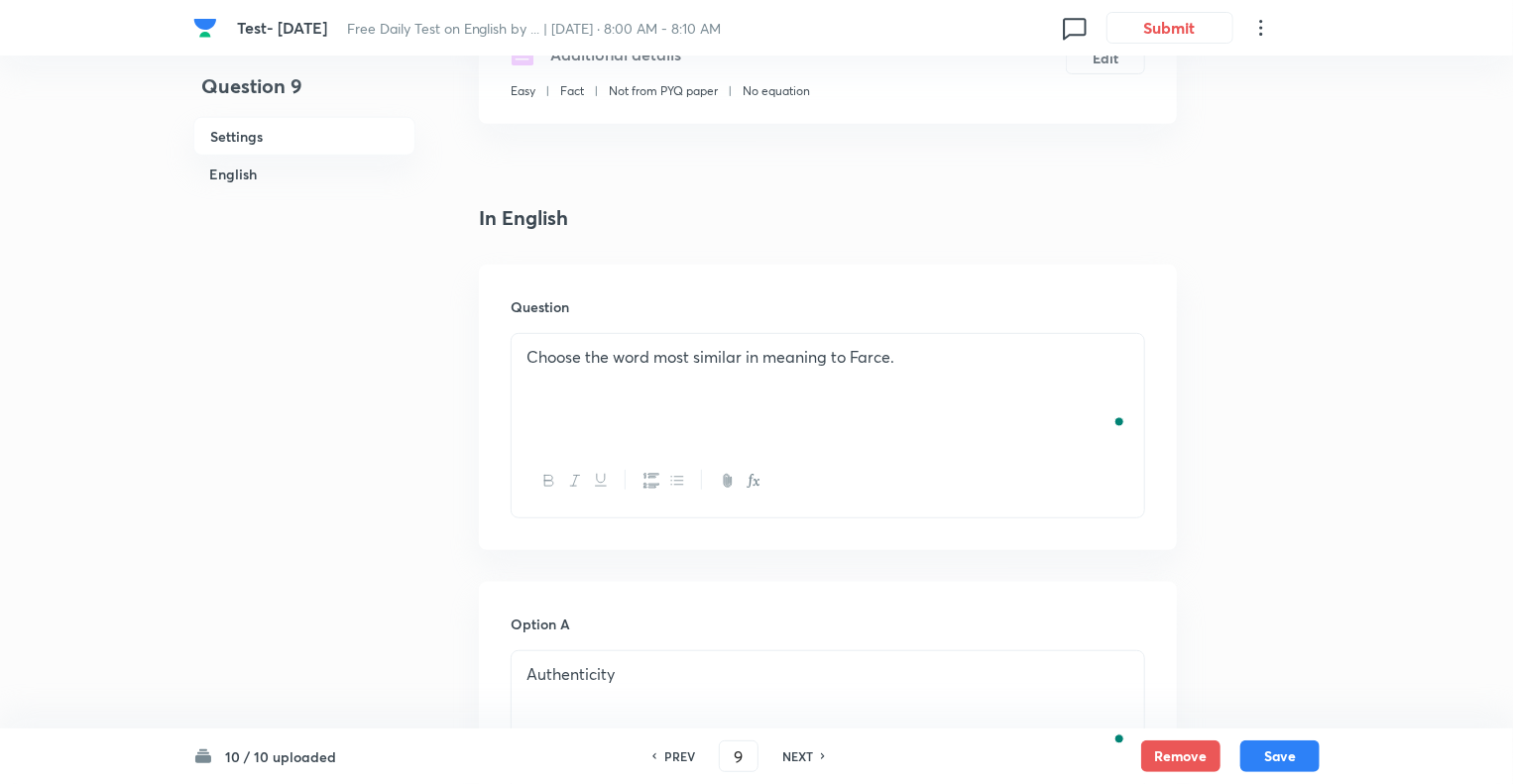 checkbox on "true" 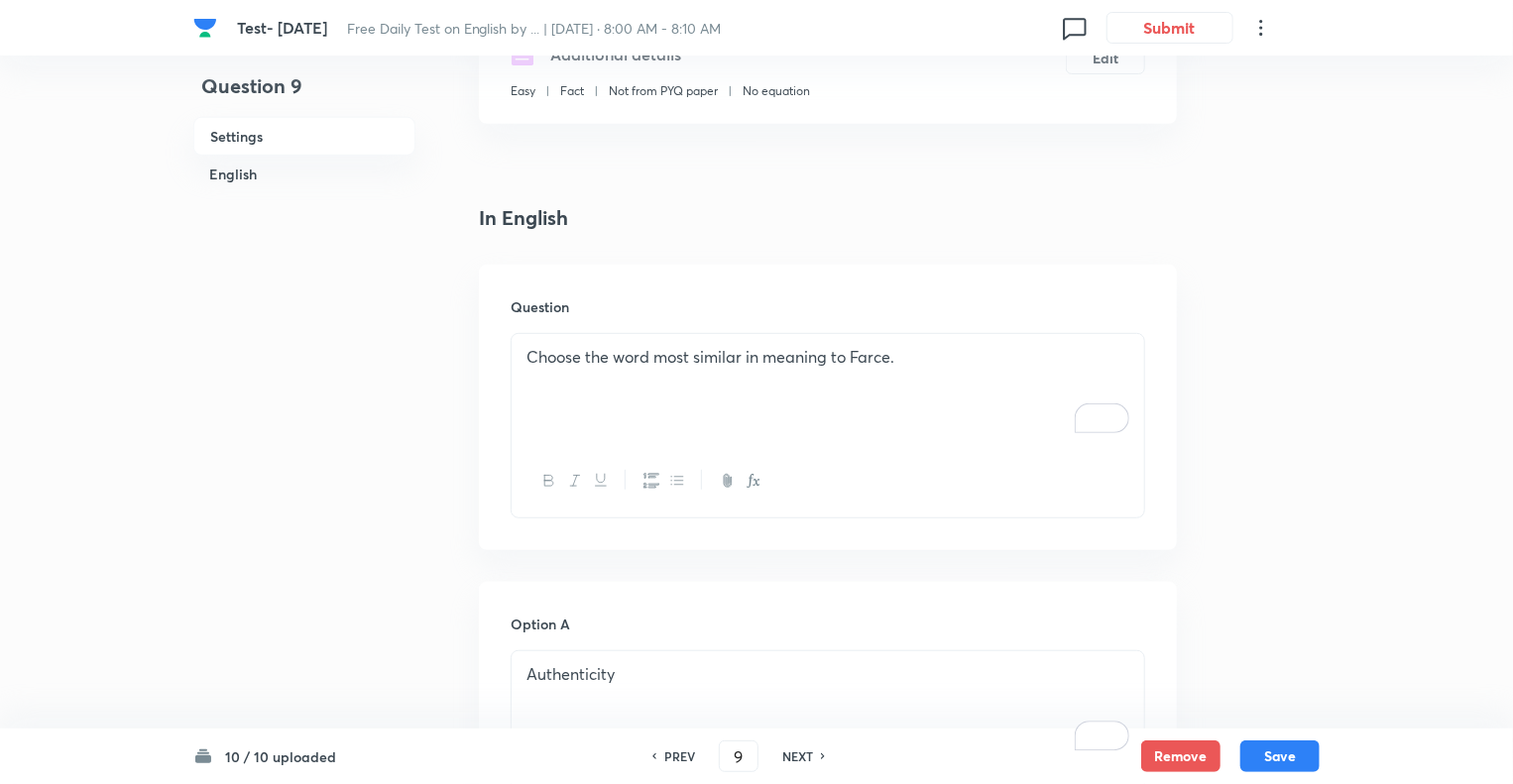 click on "PREV" at bounding box center (679, 756) 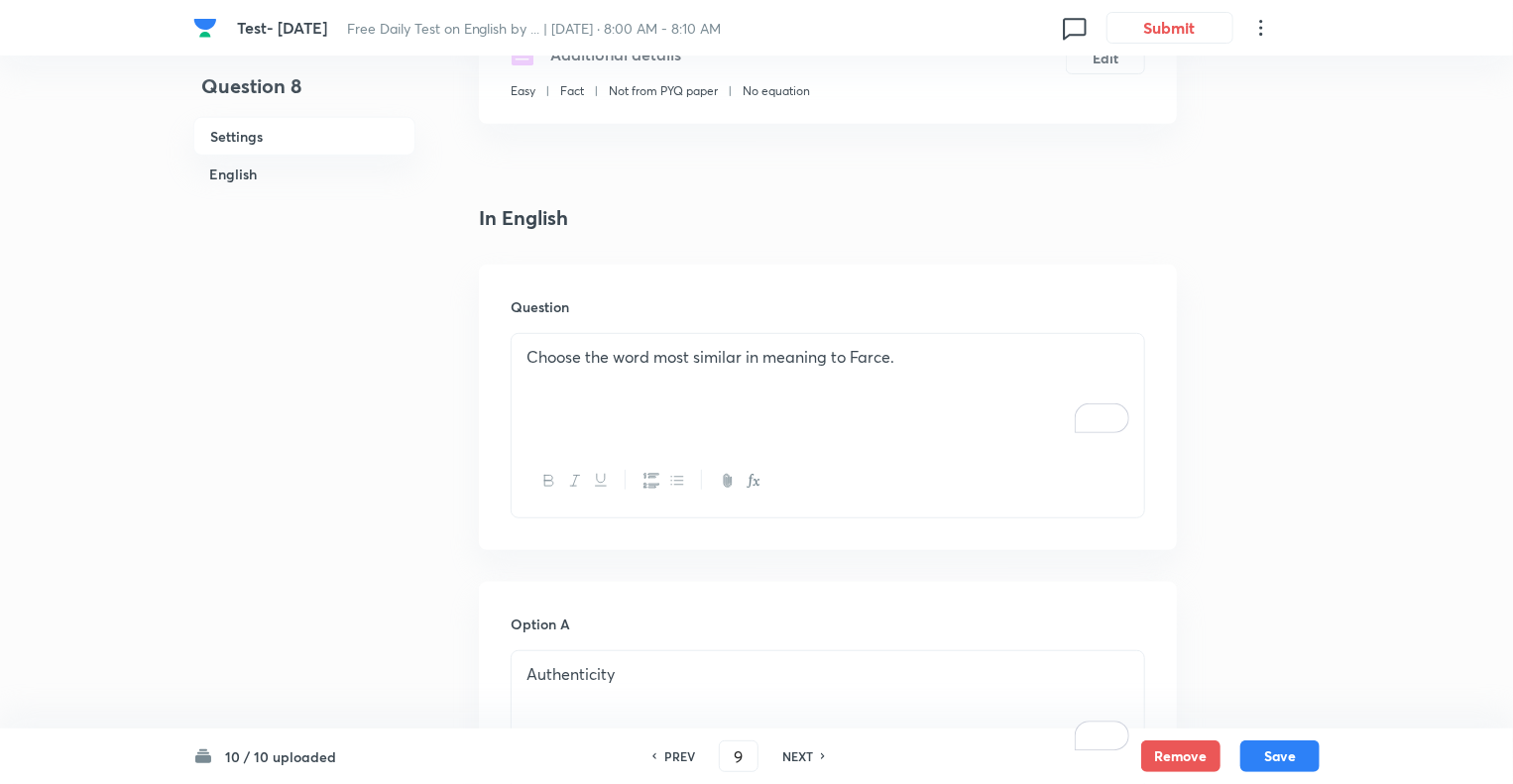 type on "8" 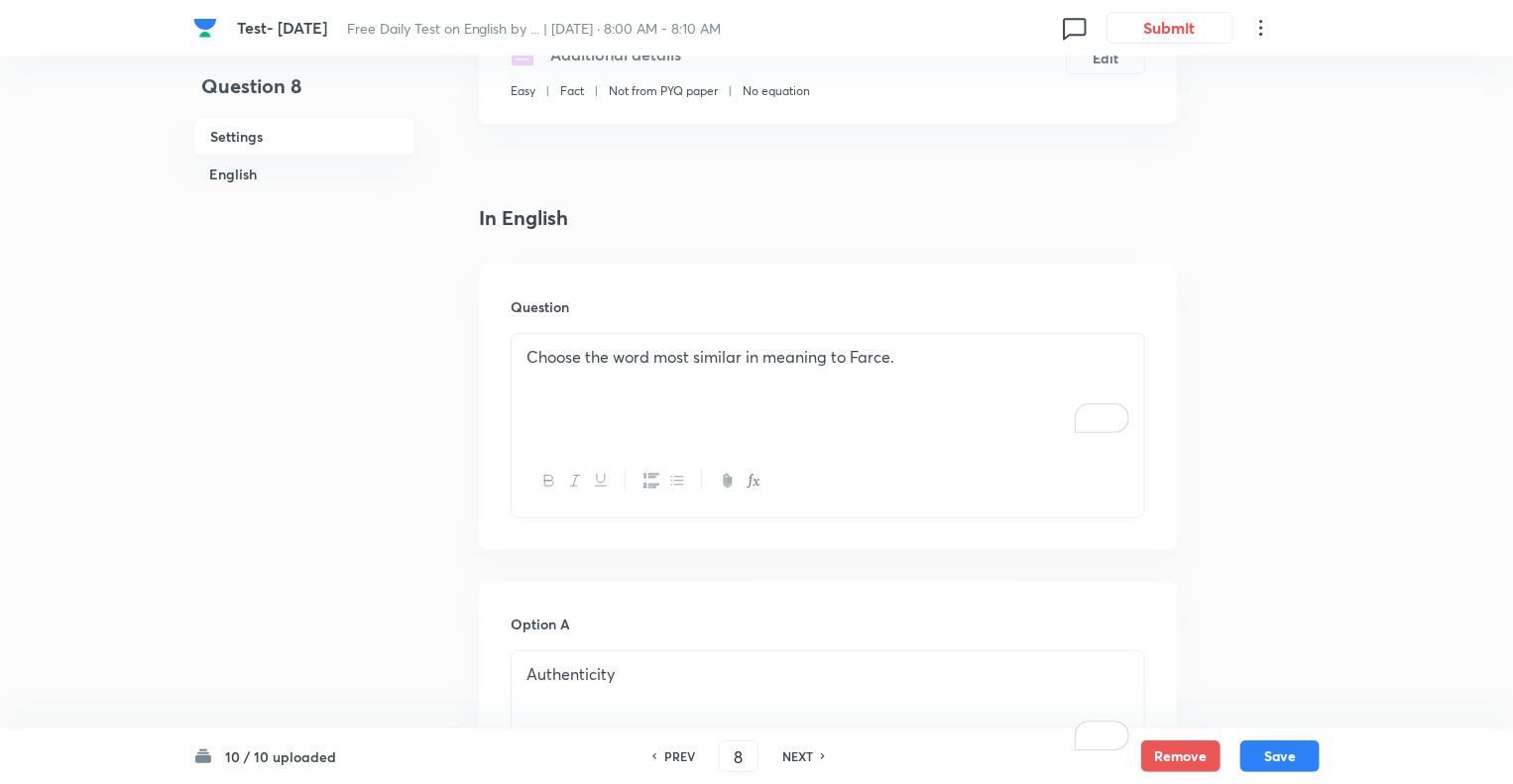 checkbox on "true" 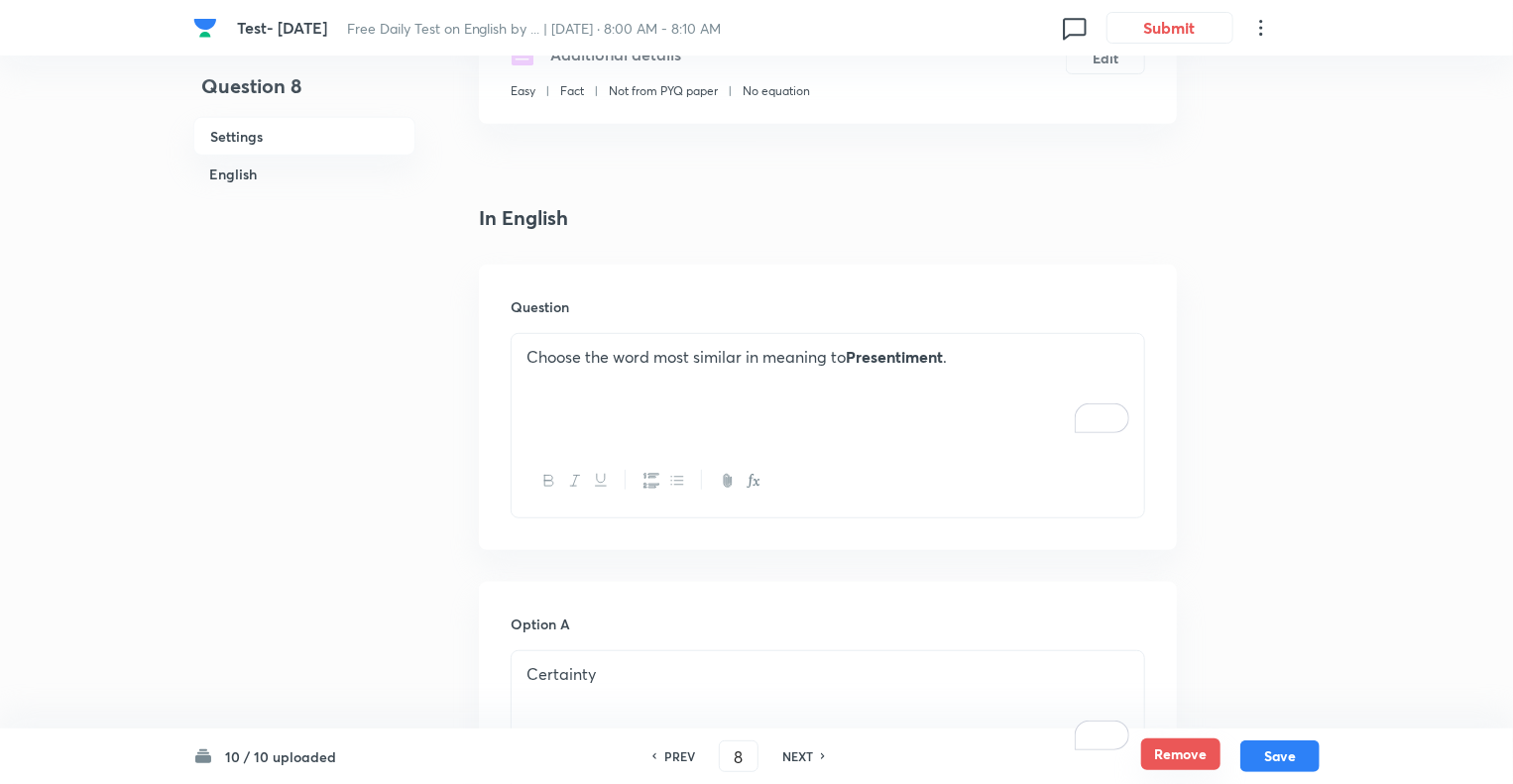 click on "Remove" at bounding box center (1181, 754) 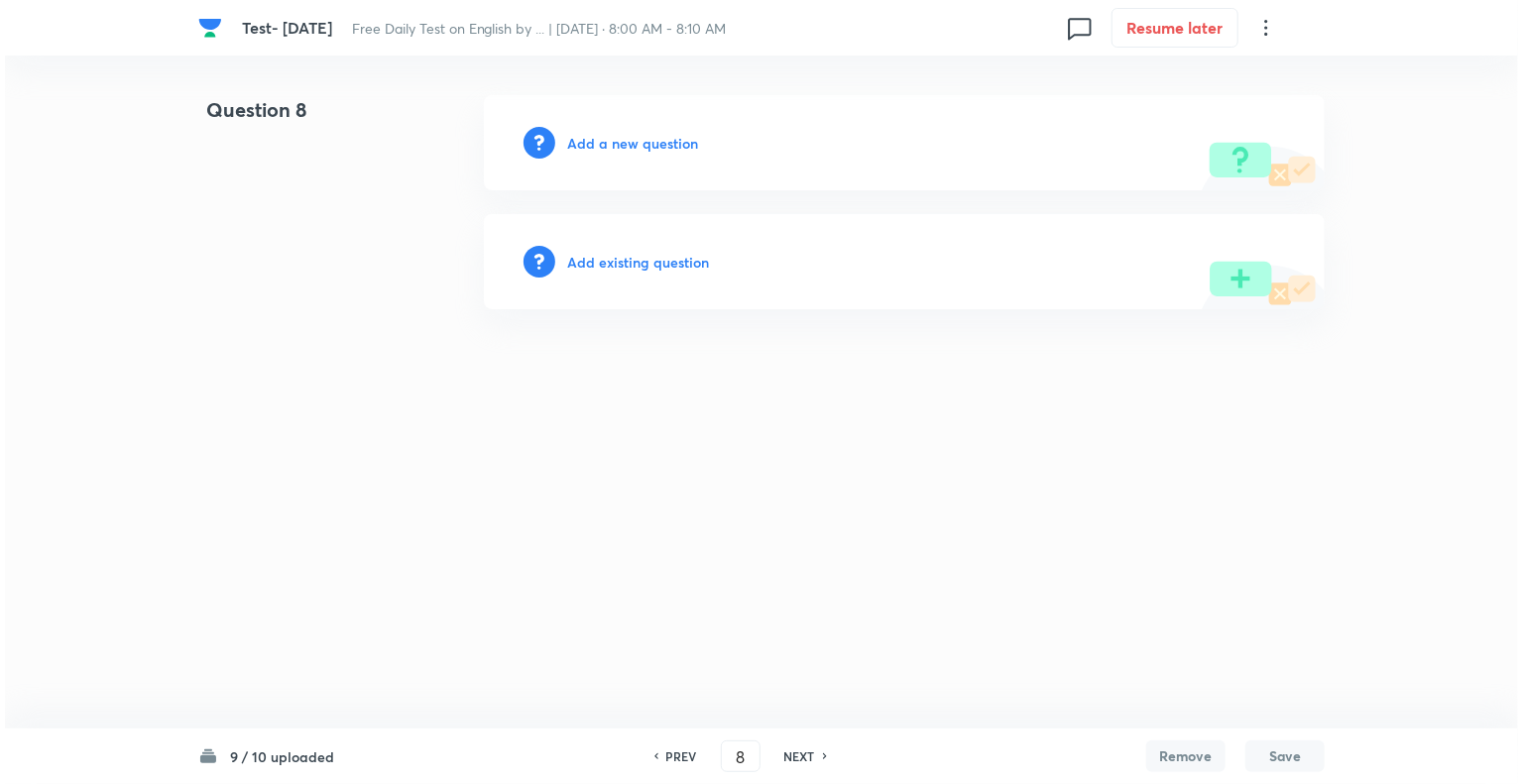 scroll, scrollTop: 0, scrollLeft: 0, axis: both 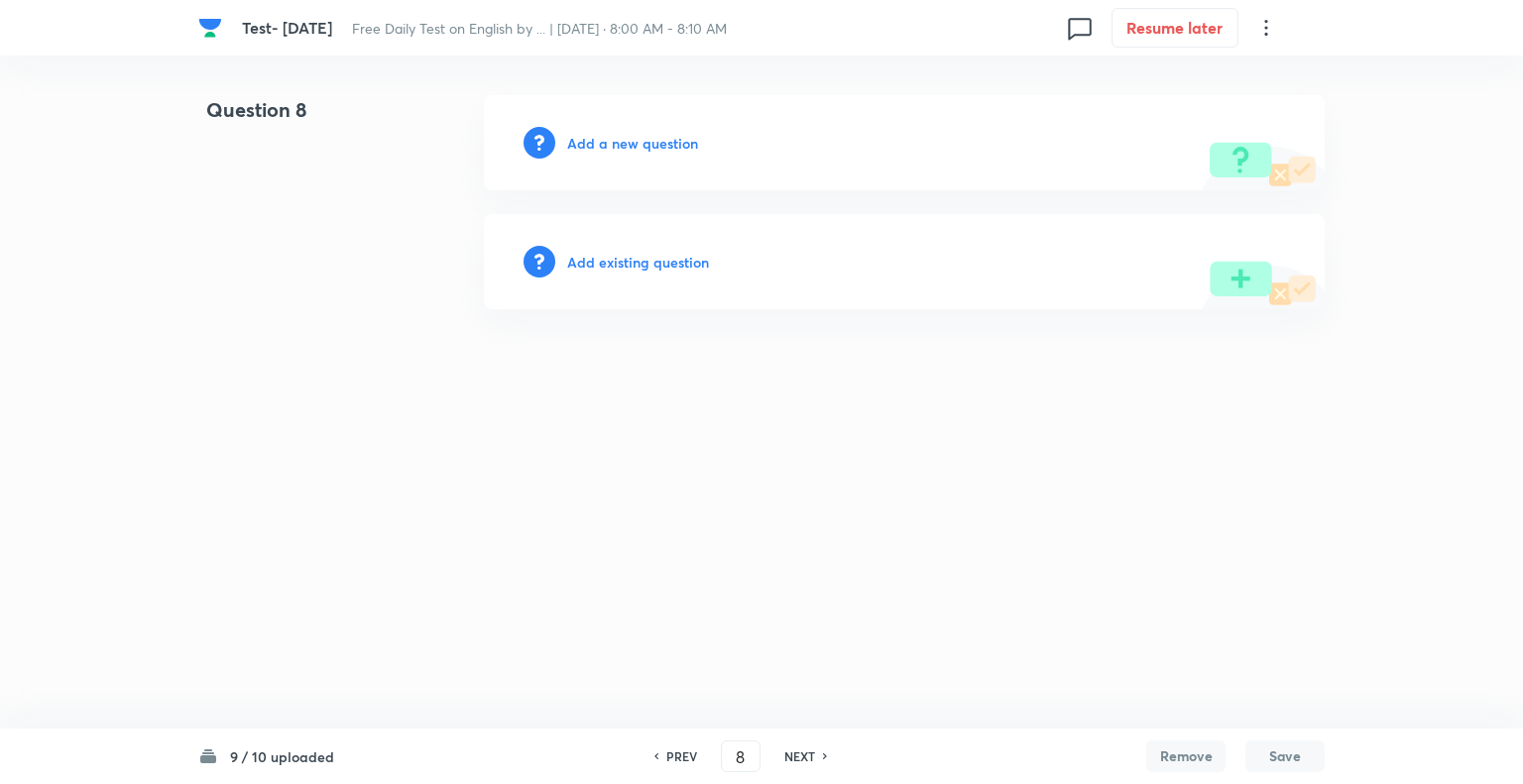 click on "NEXT" at bounding box center (799, 756) 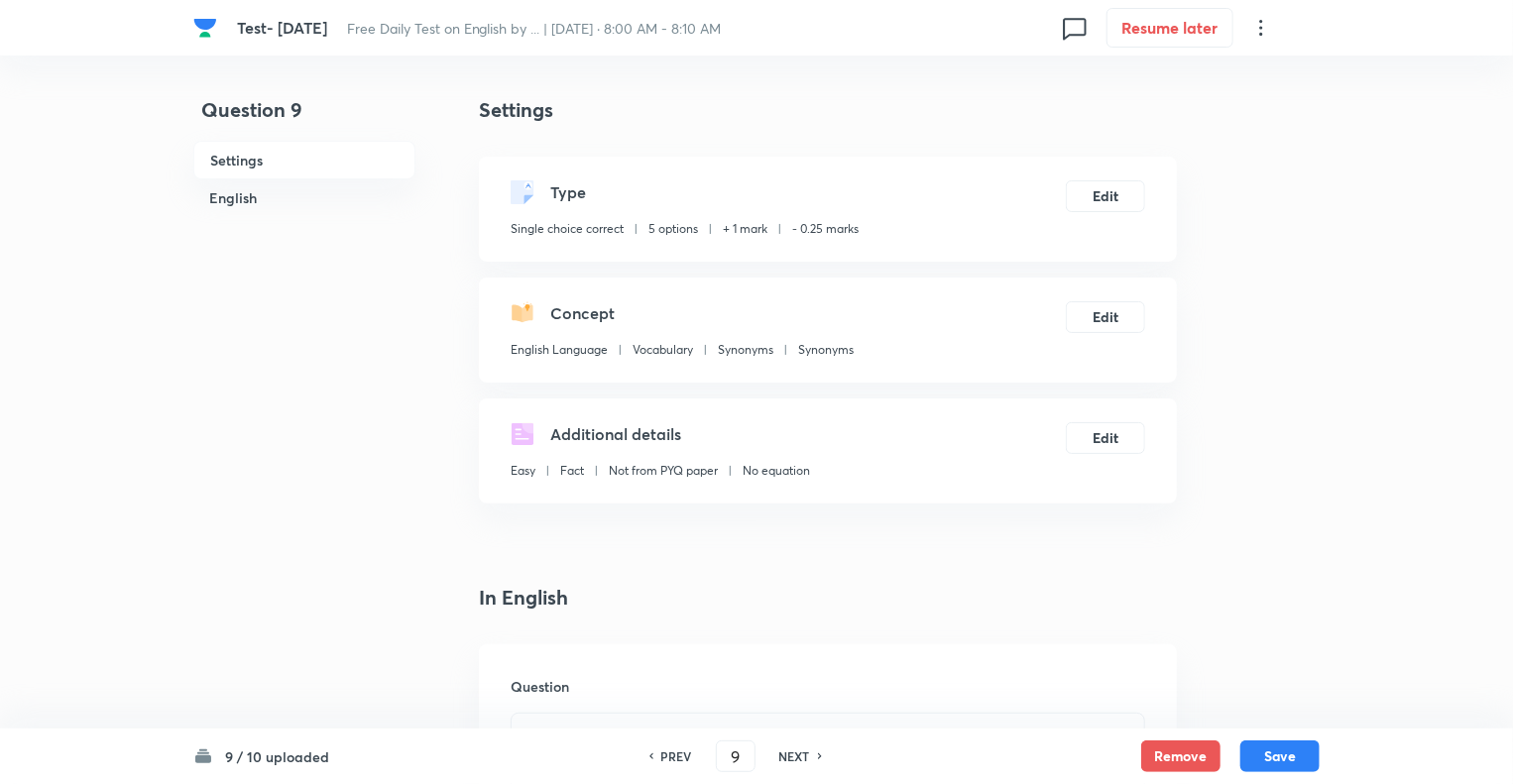 checkbox on "true" 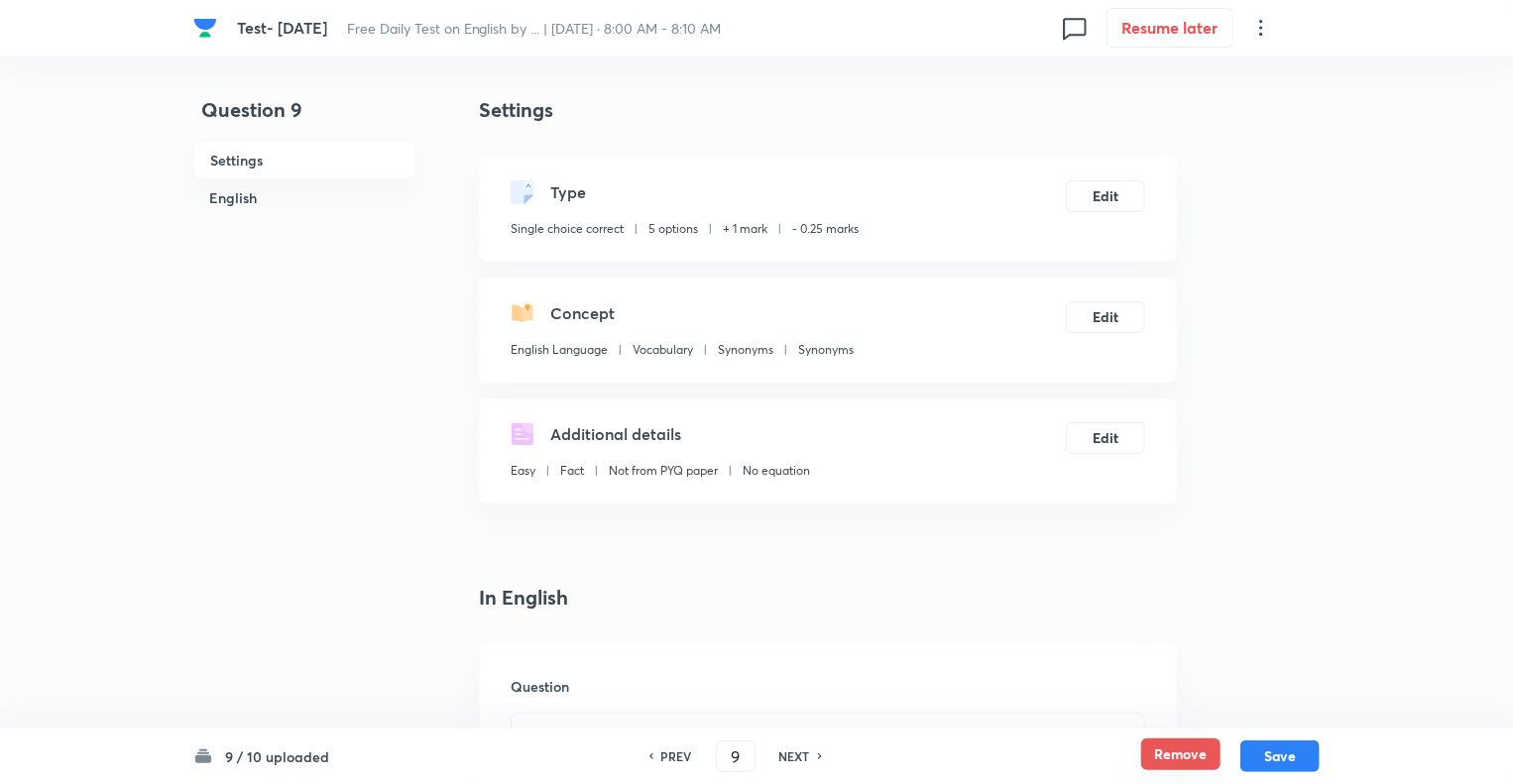 click on "Remove" at bounding box center [1181, 754] 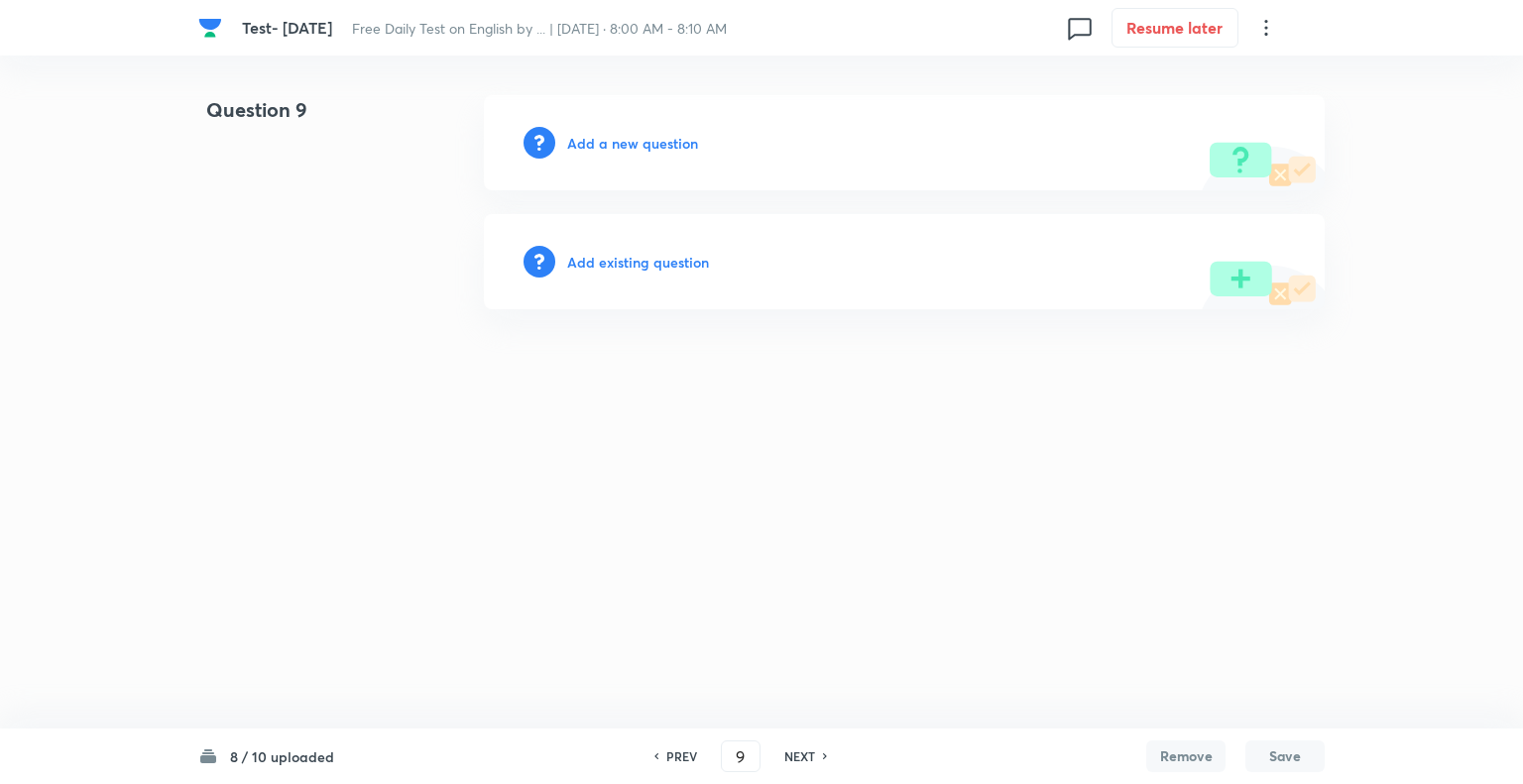 click on "NEXT" at bounding box center [799, 756] 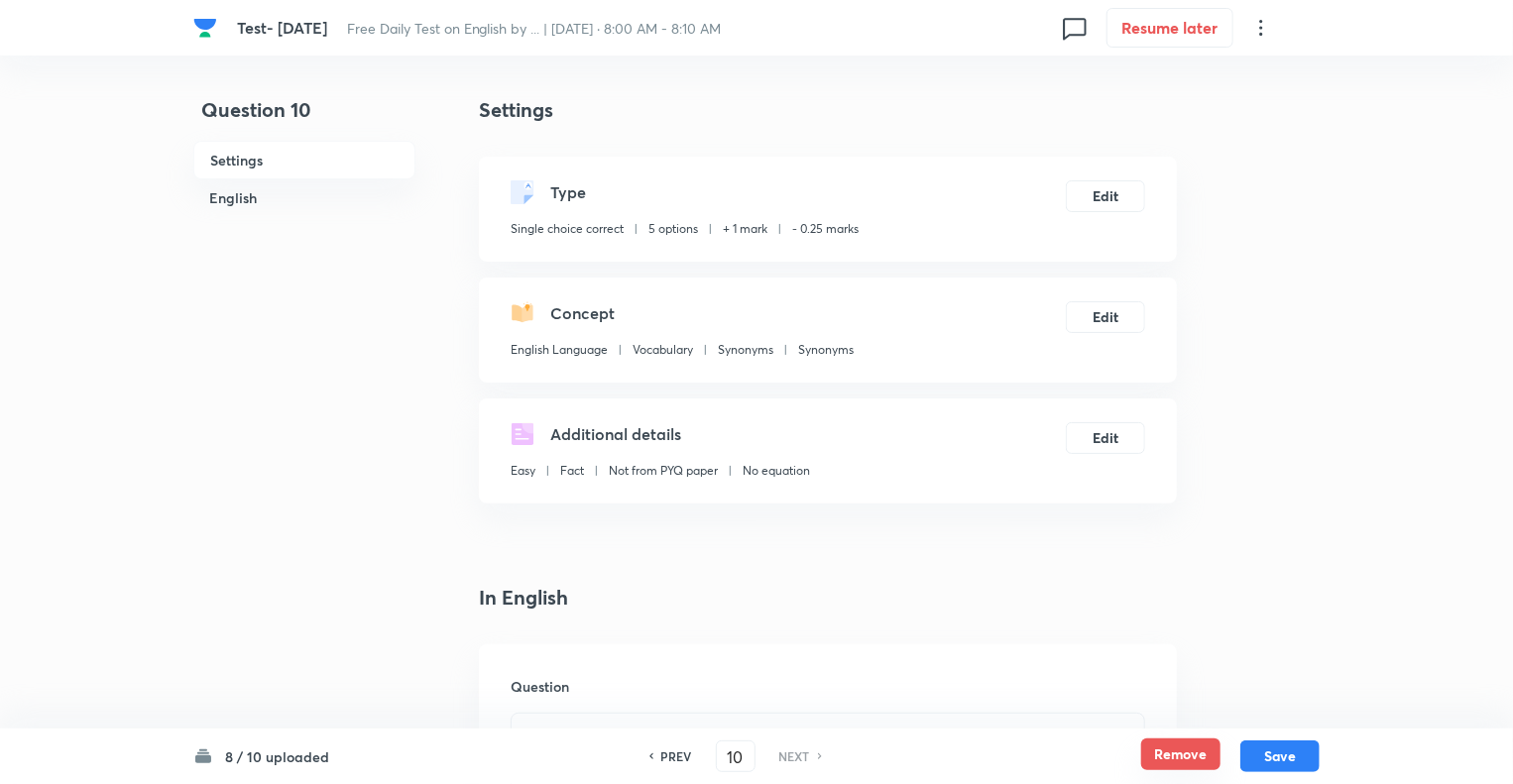 click on "Remove" at bounding box center (1181, 754) 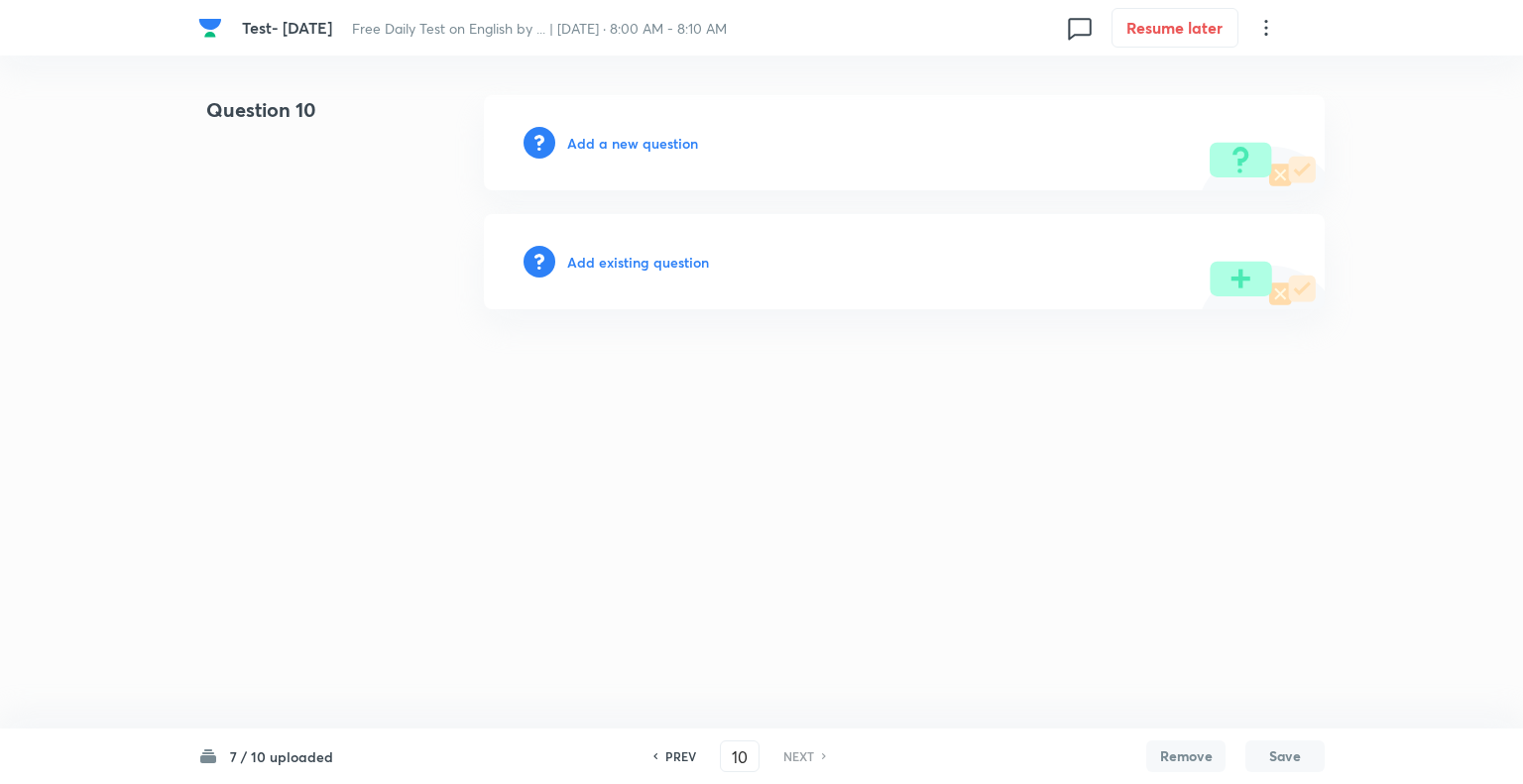 click on "PREV" at bounding box center (680, 756) 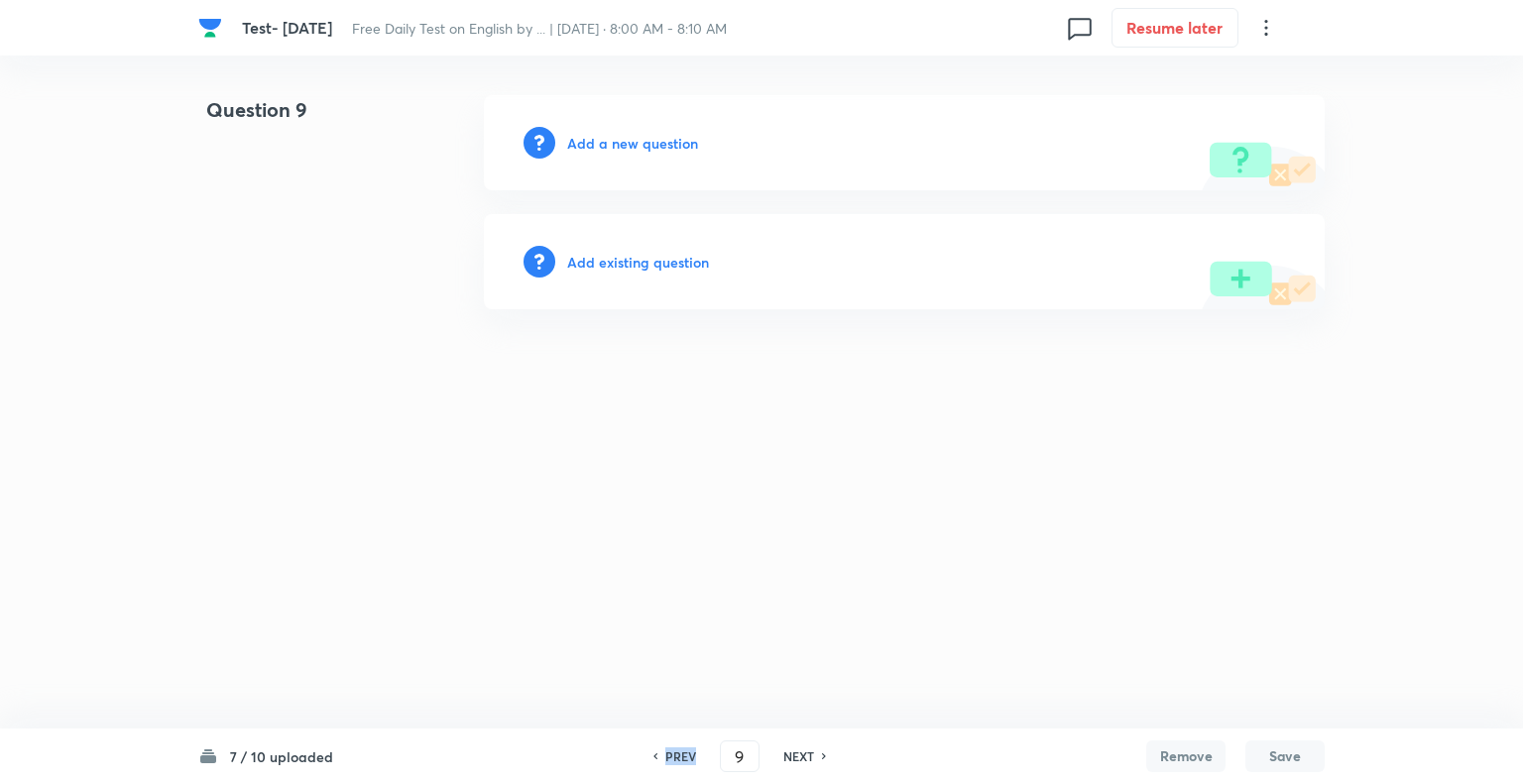 click on "PREV" at bounding box center [680, 756] 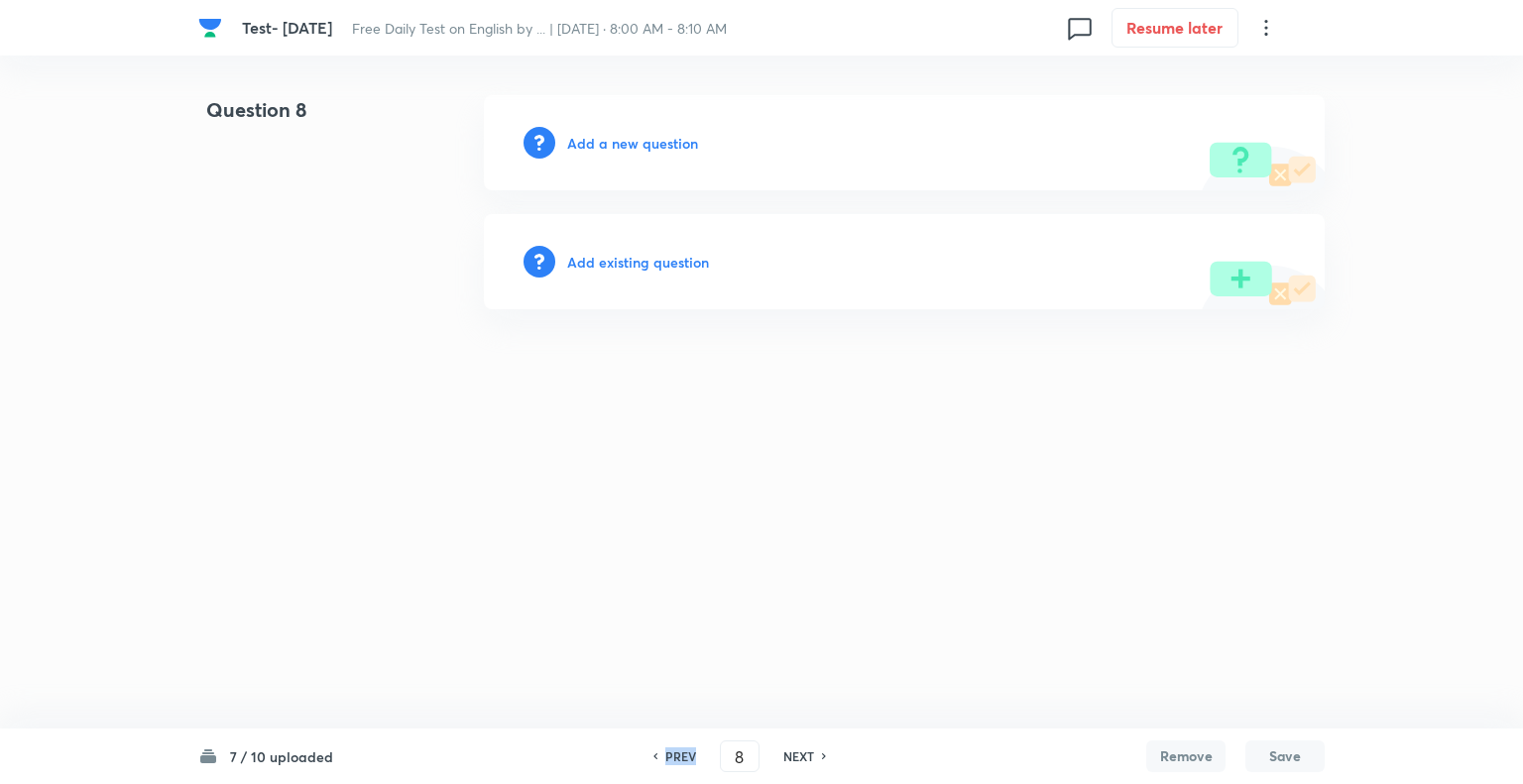 click on "PREV" at bounding box center [680, 756] 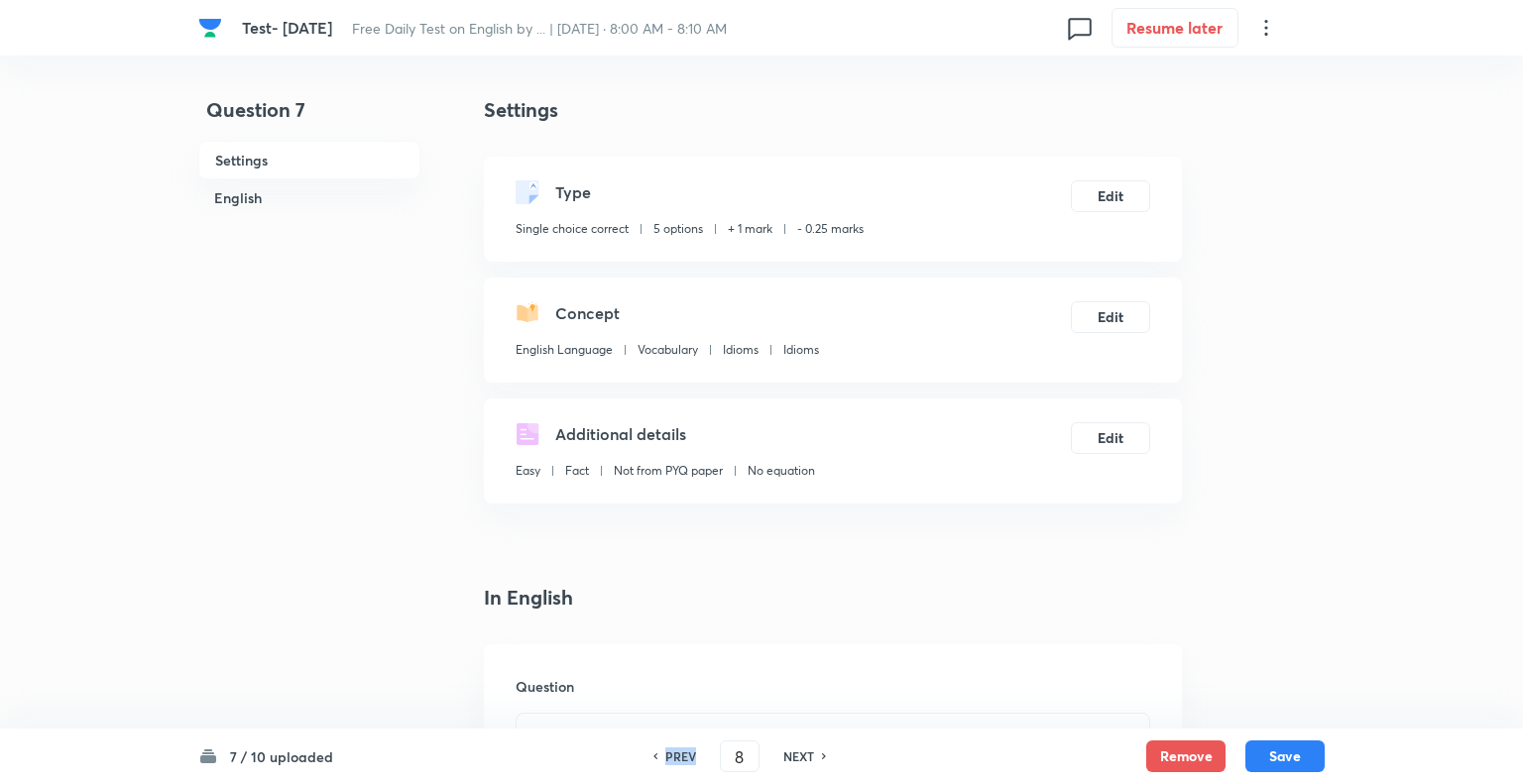 type on "7" 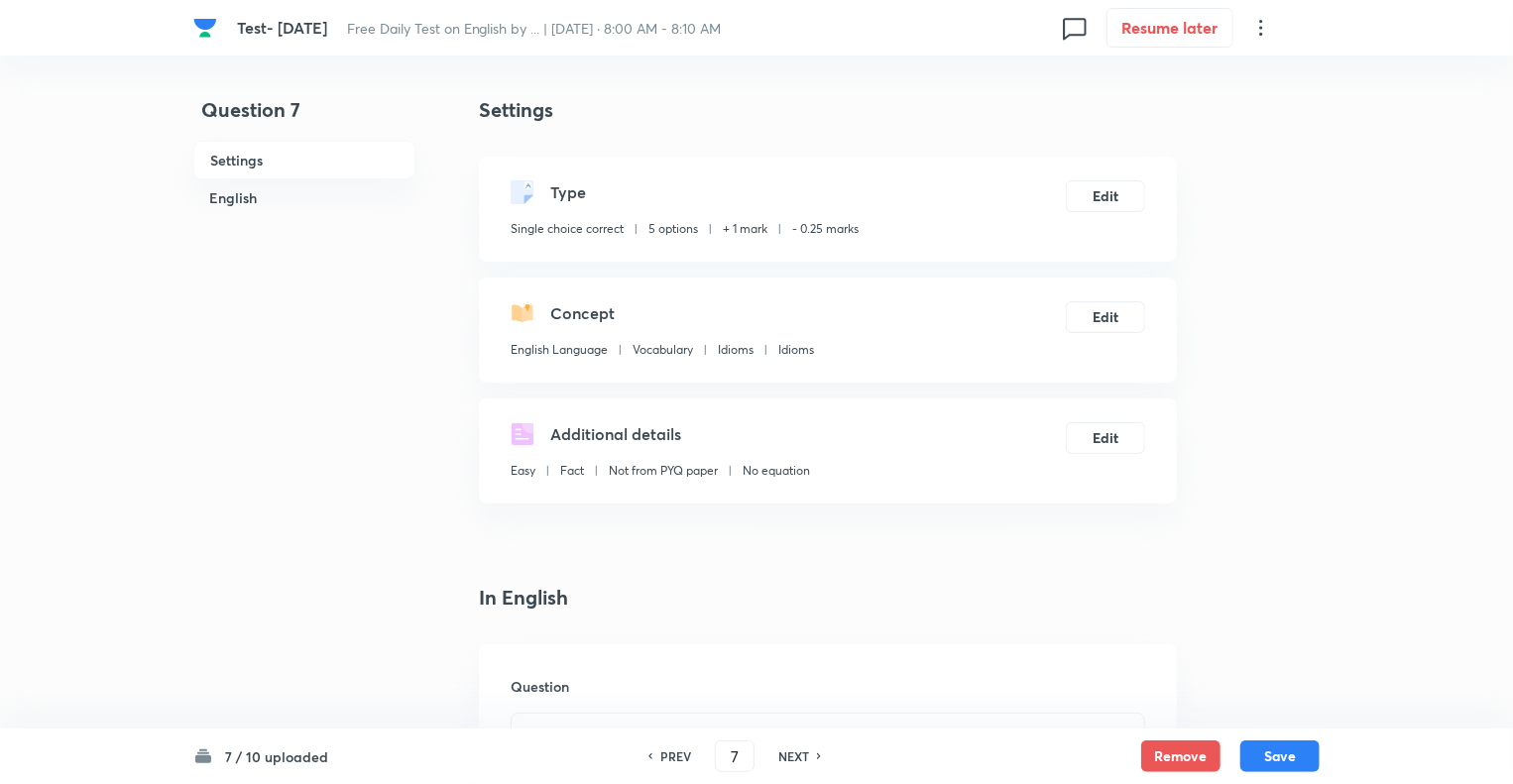 checkbox on "true" 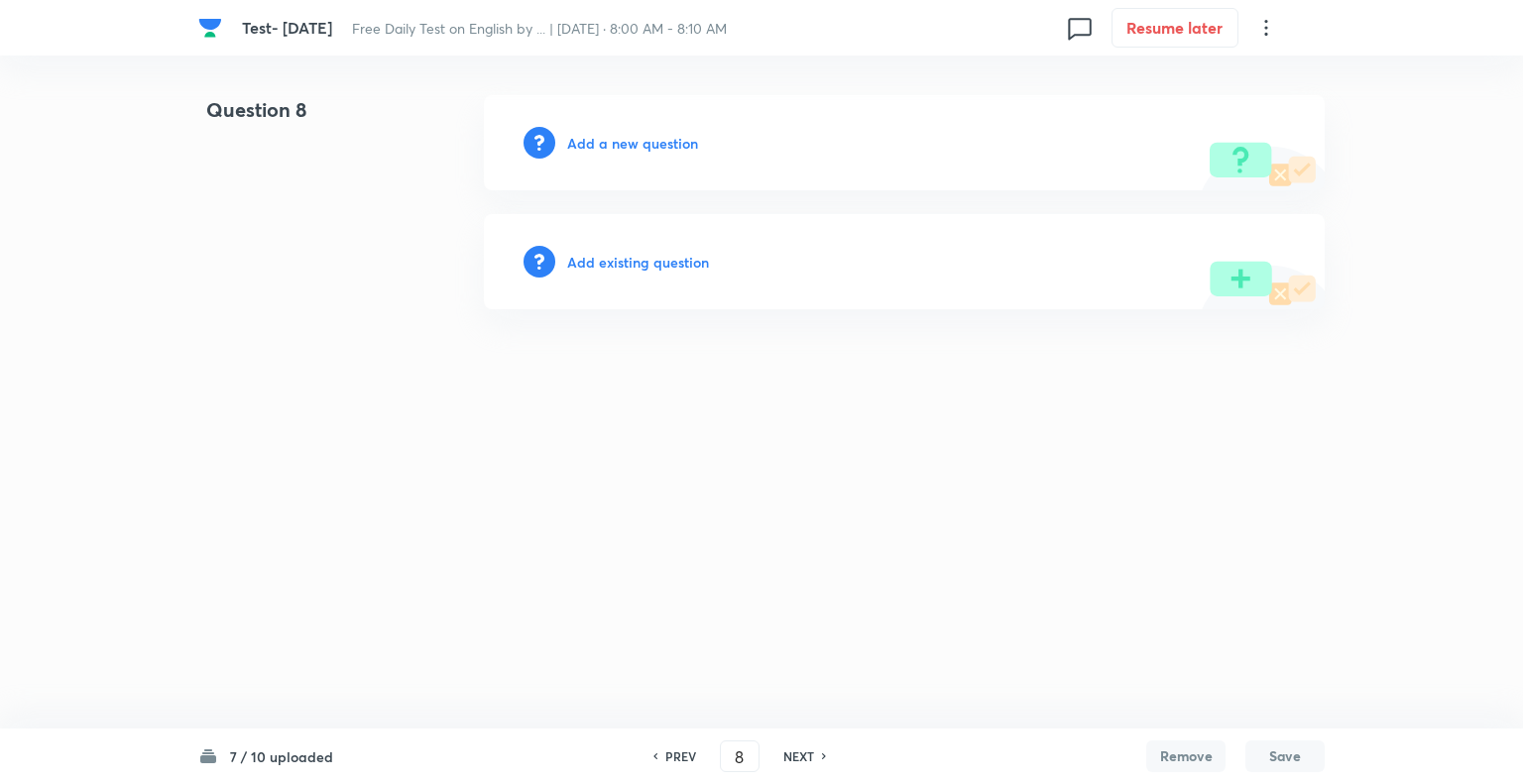 click on "Add a new question" at bounding box center [633, 143] 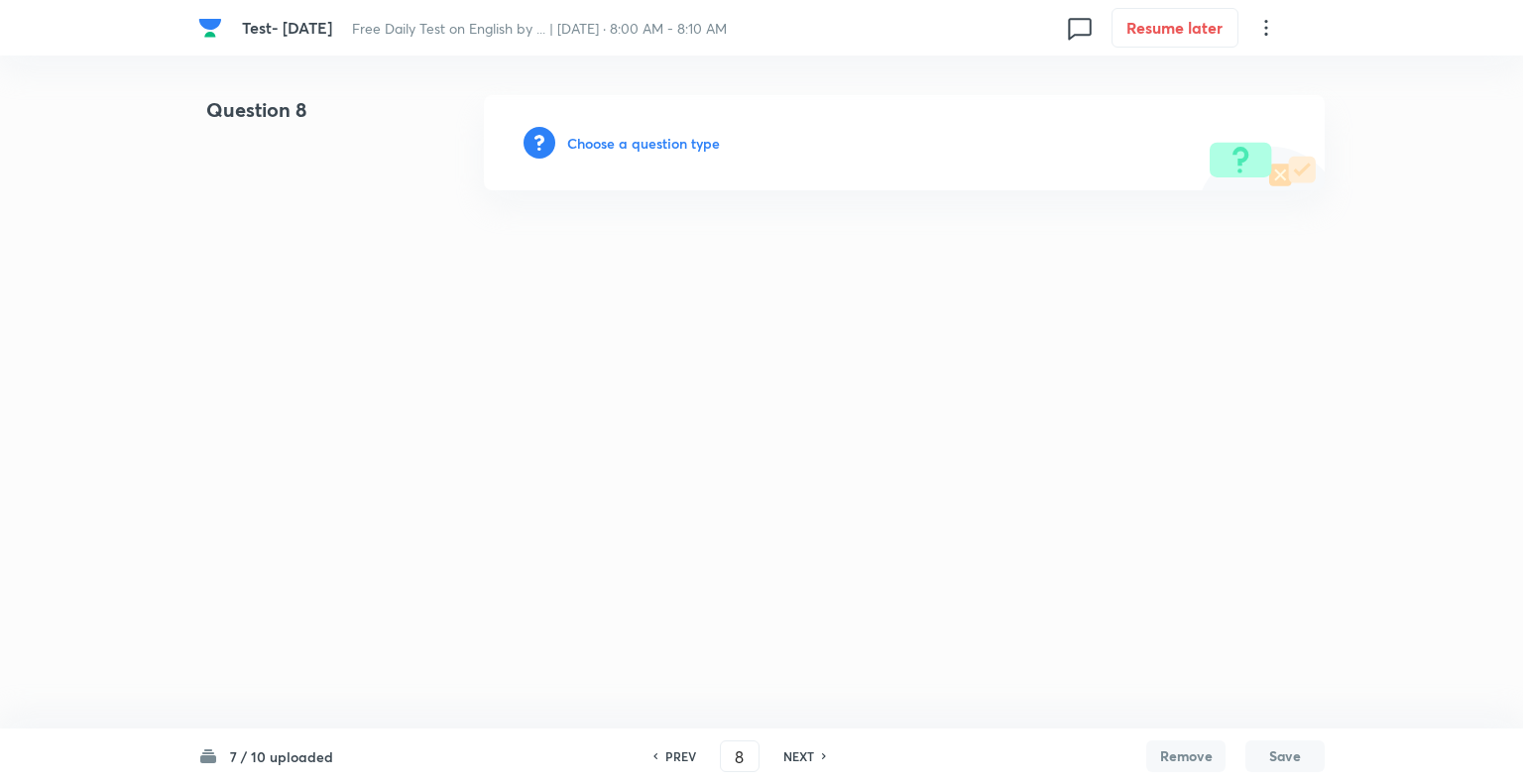 click on "Choose a question type" at bounding box center [644, 143] 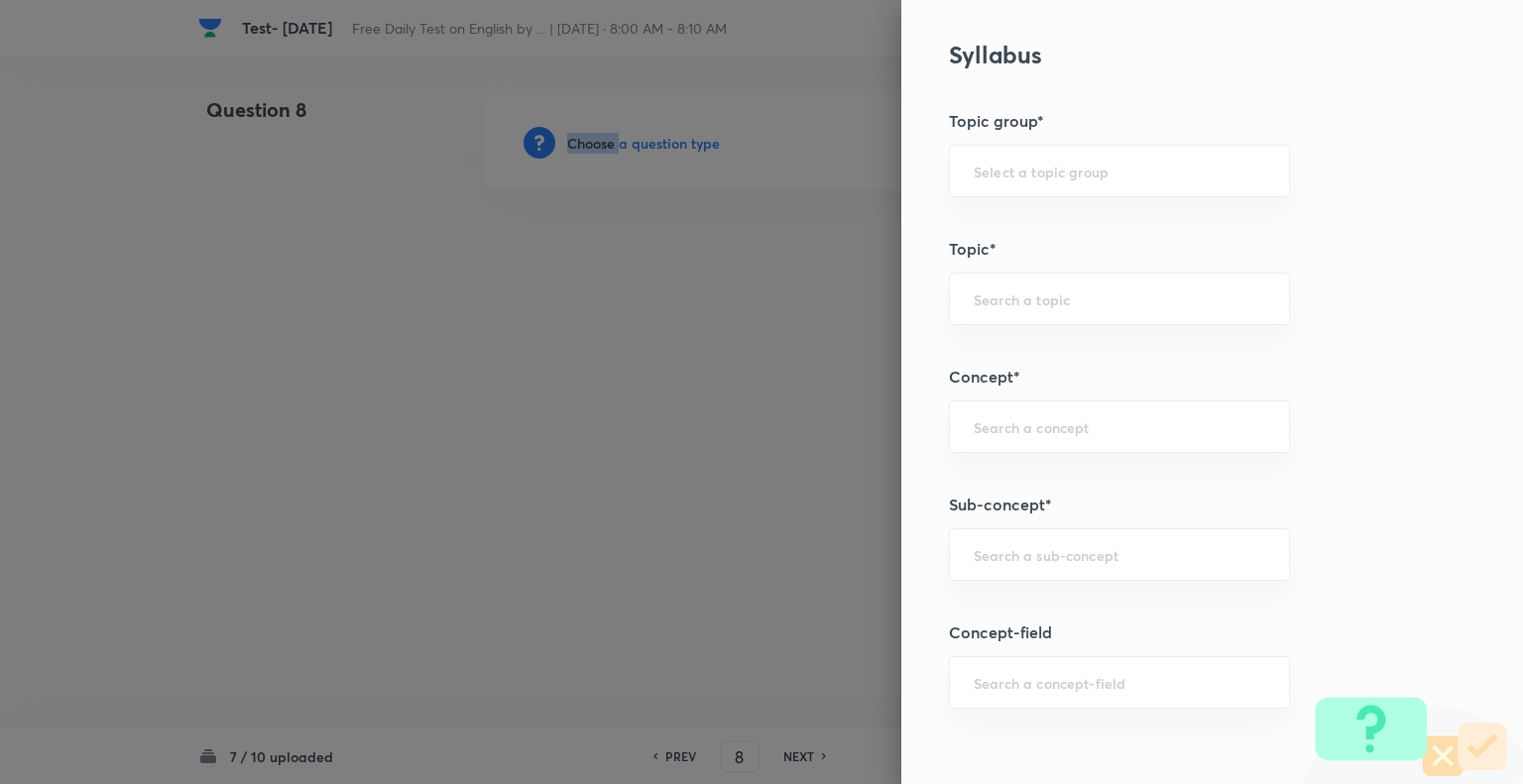 scroll, scrollTop: 813, scrollLeft: 0, axis: vertical 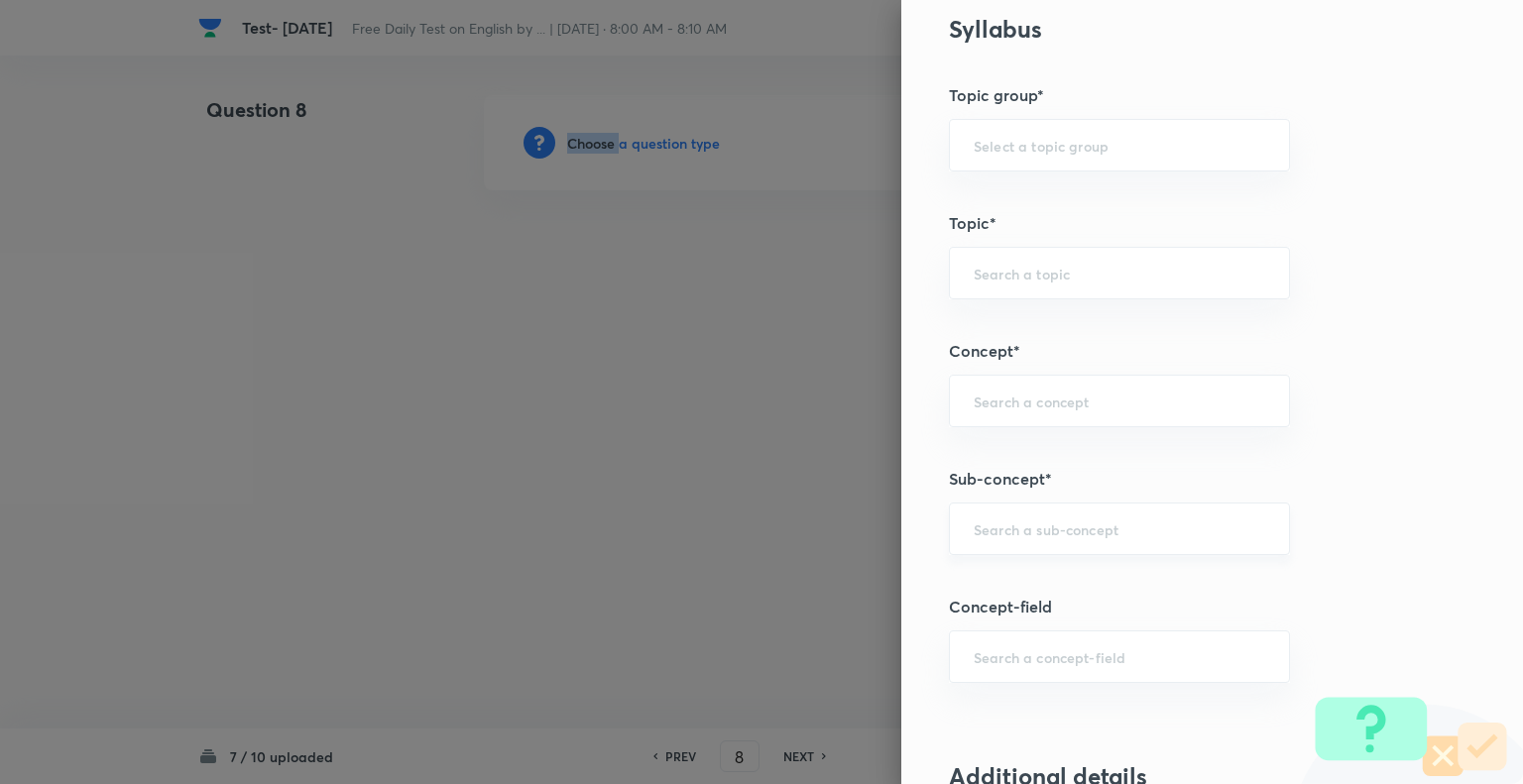 click on "​" at bounding box center (1119, 528) 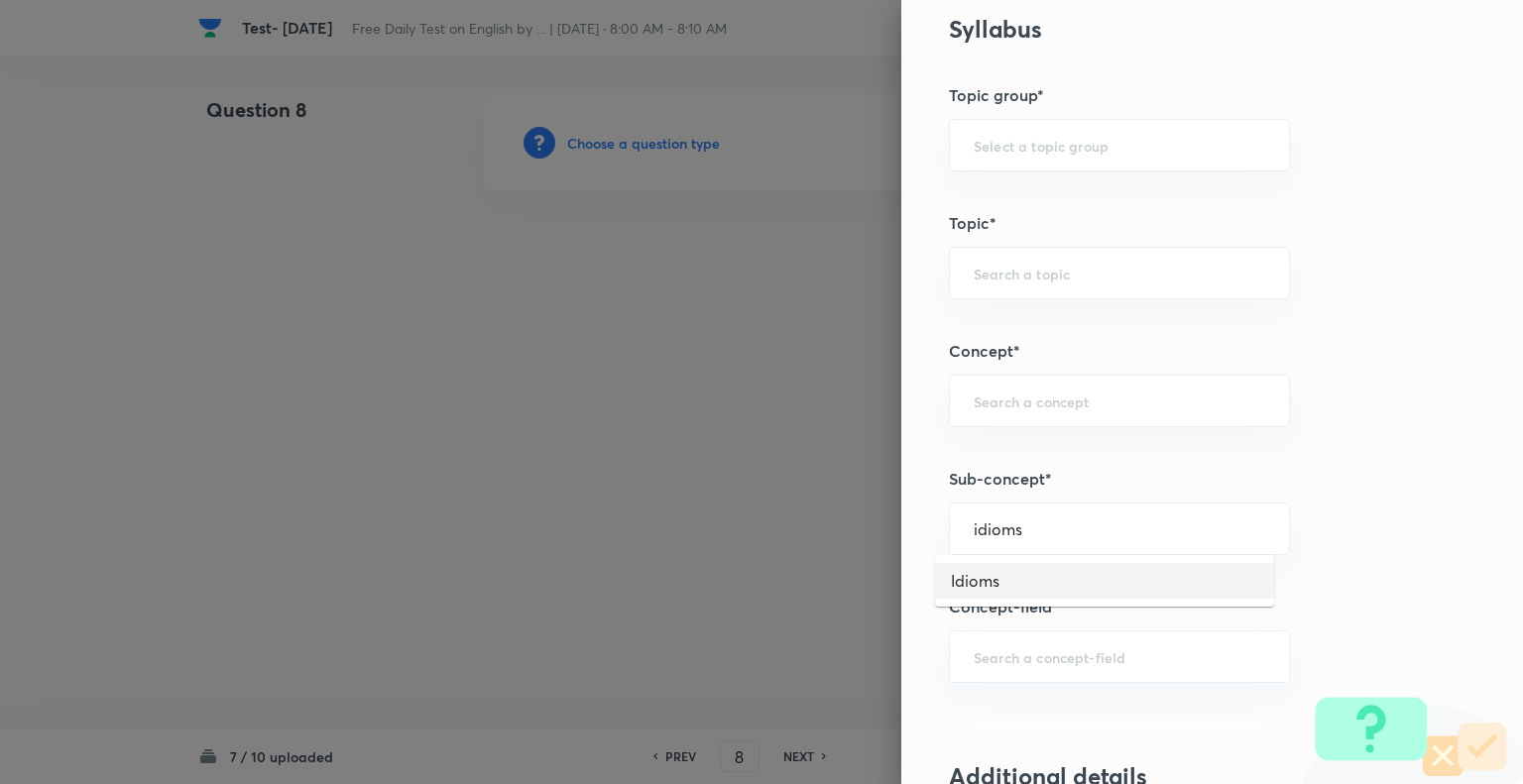 click on "Idioms" at bounding box center (1105, 581) 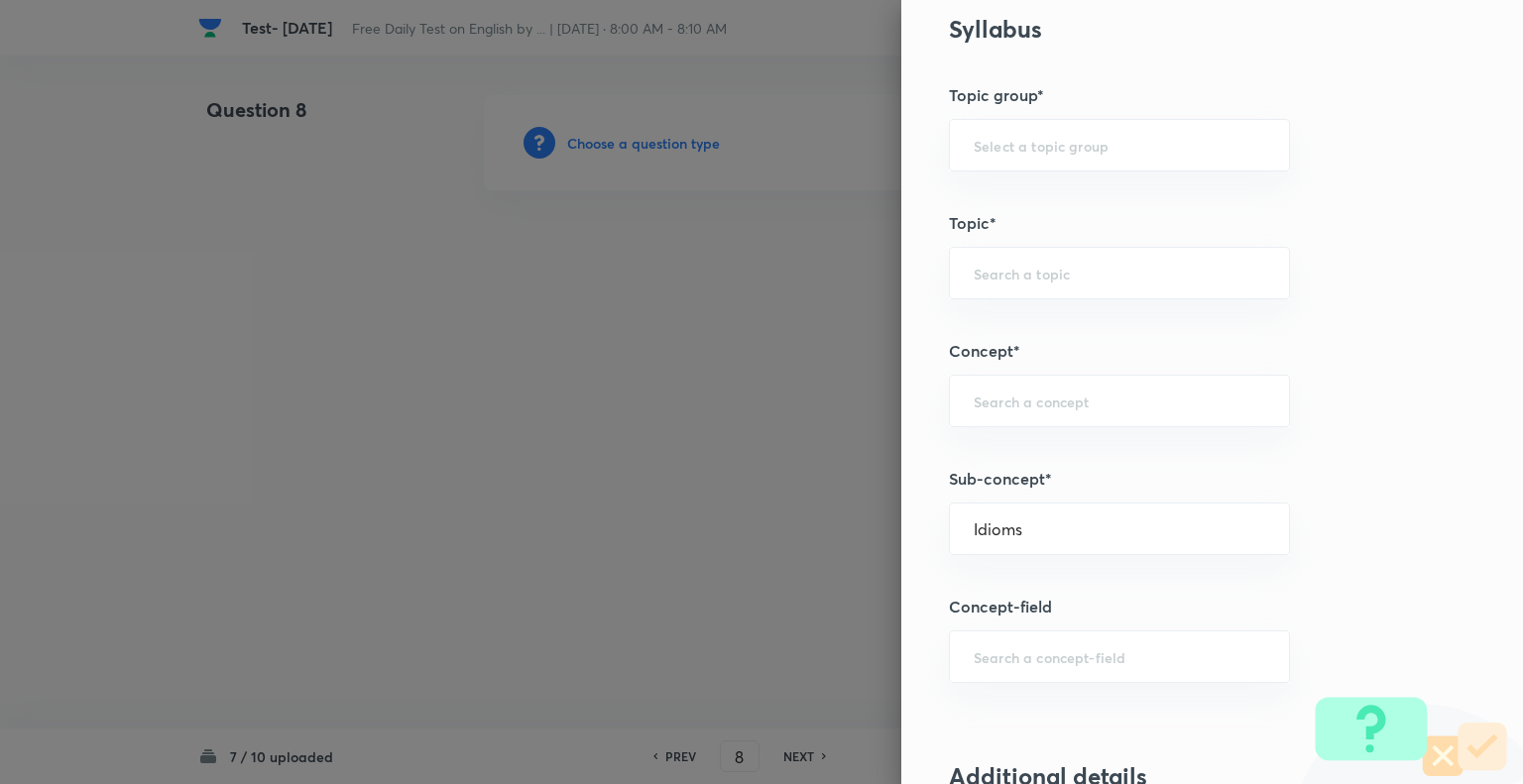 type on "English Language" 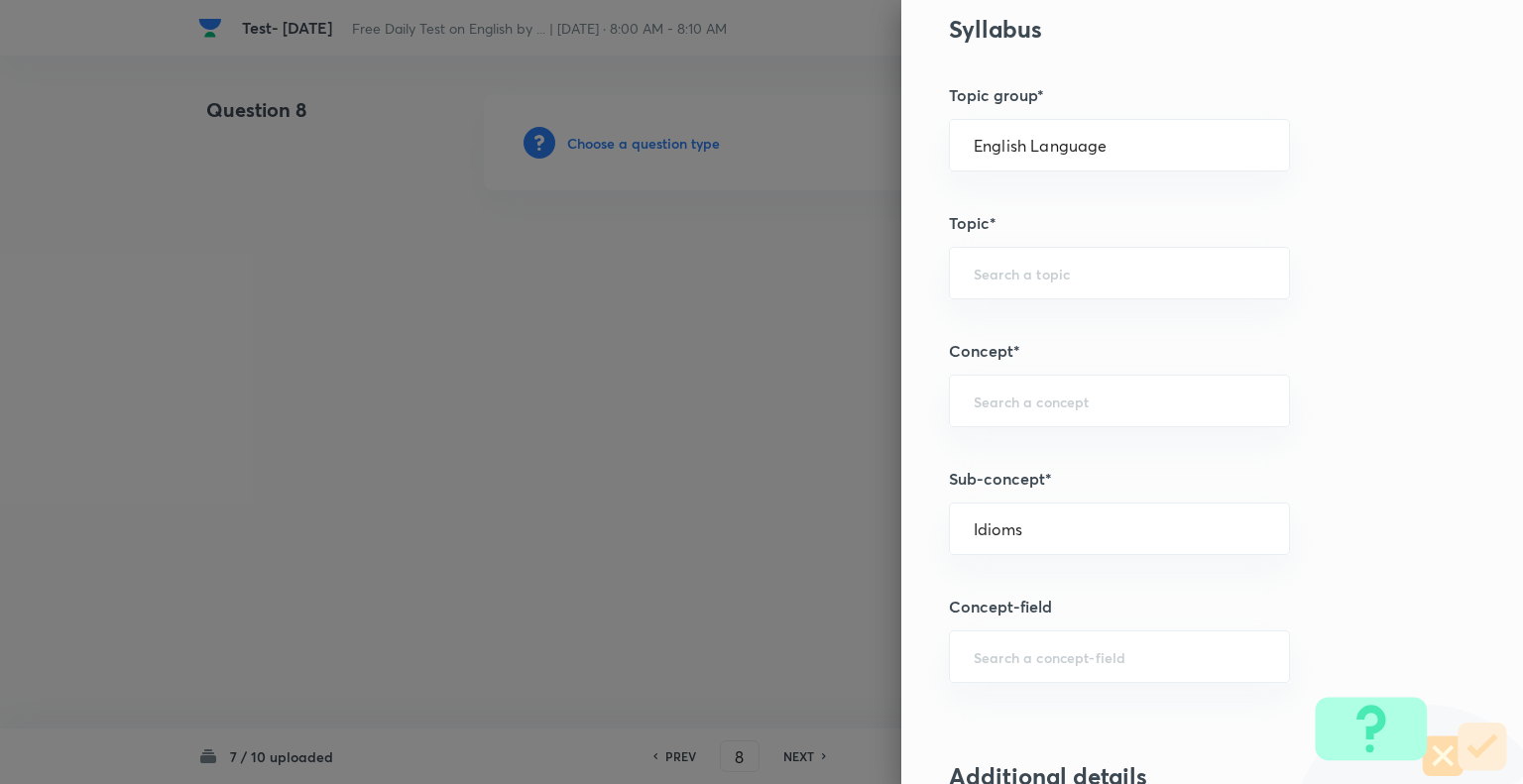 type on "Vocabulary" 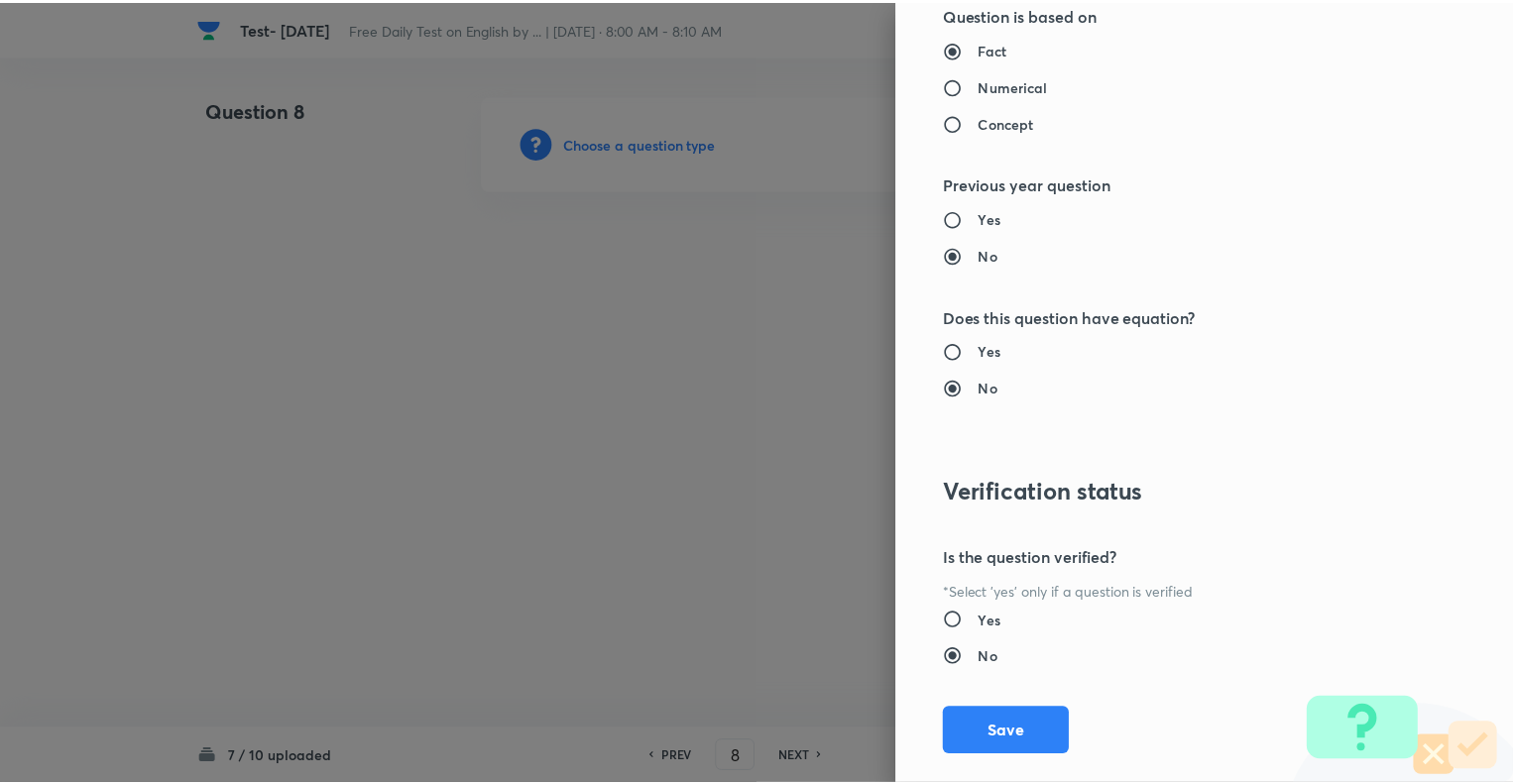 scroll, scrollTop: 1914, scrollLeft: 0, axis: vertical 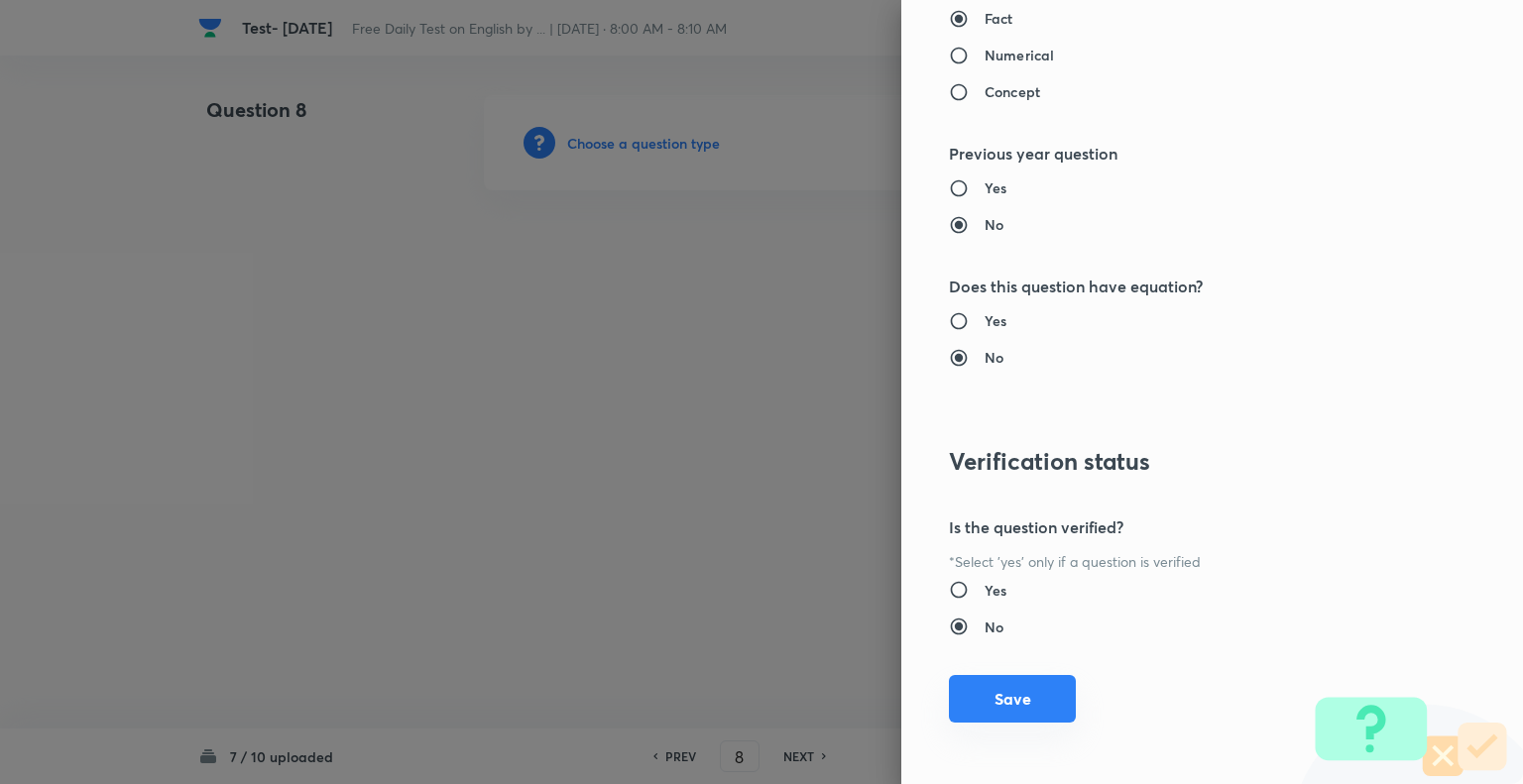click on "Save" at bounding box center [1012, 699] 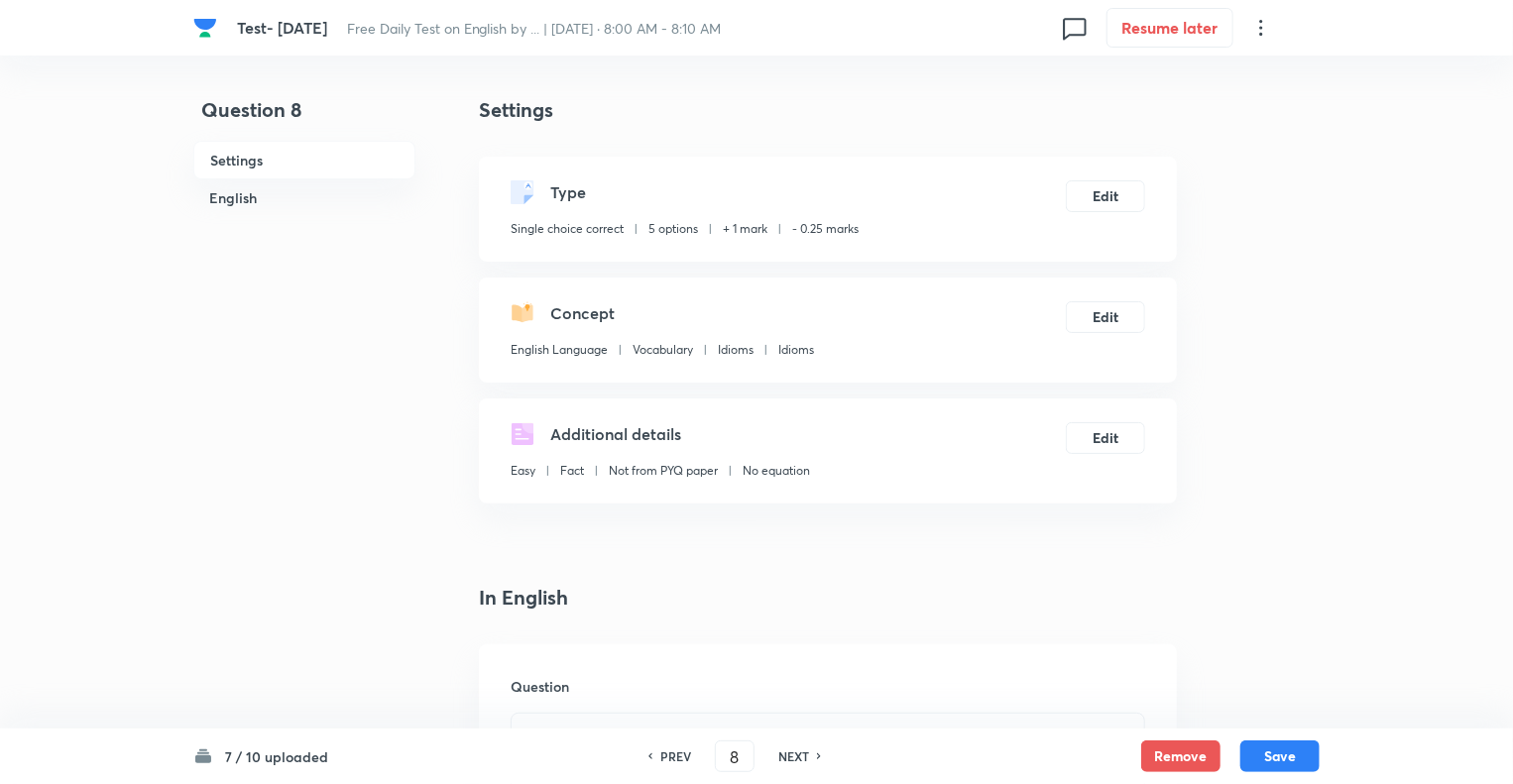 click on "Question 8 Settings English" at bounding box center (304, 1493) 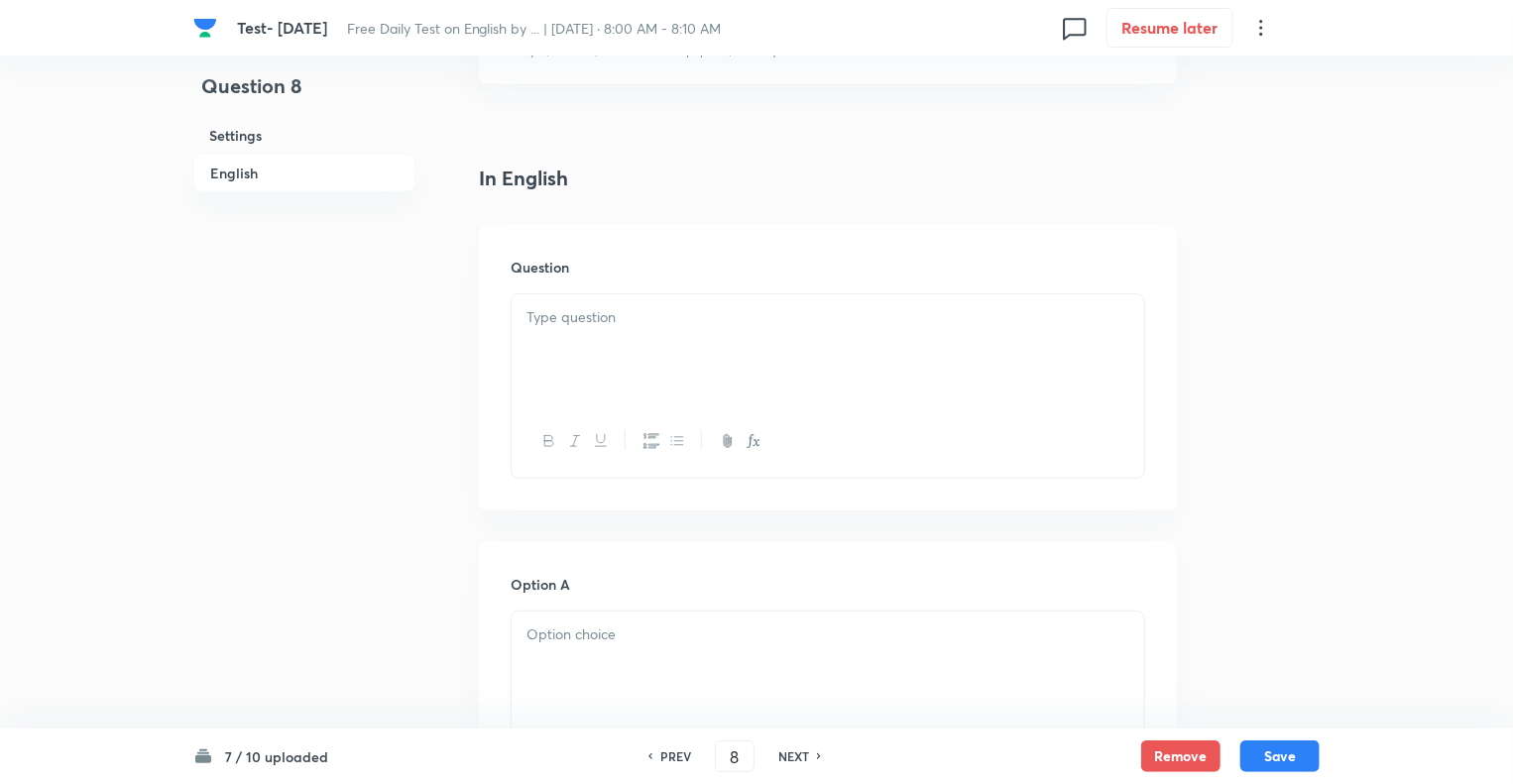 scroll, scrollTop: 476, scrollLeft: 0, axis: vertical 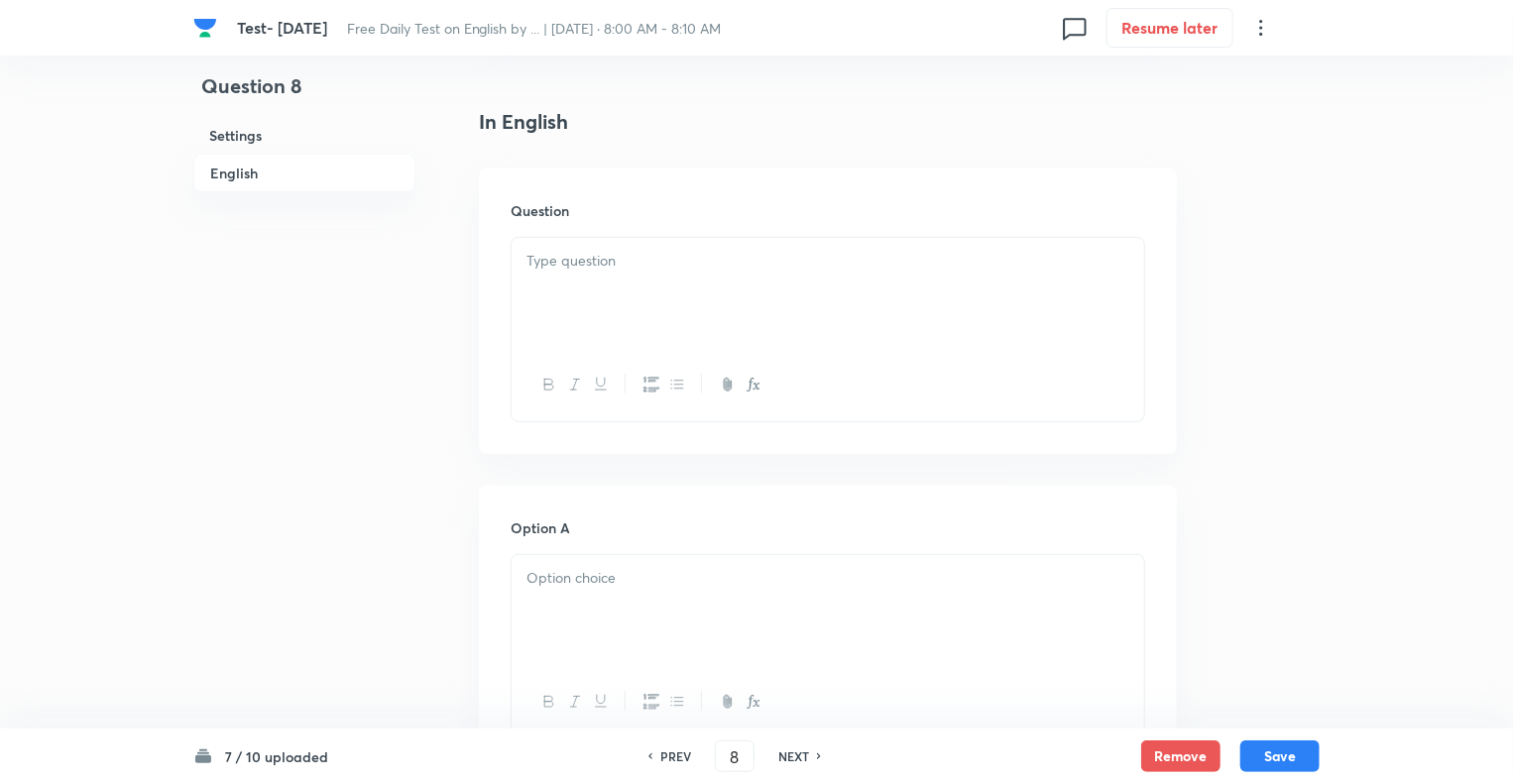 click at bounding box center [828, 293] 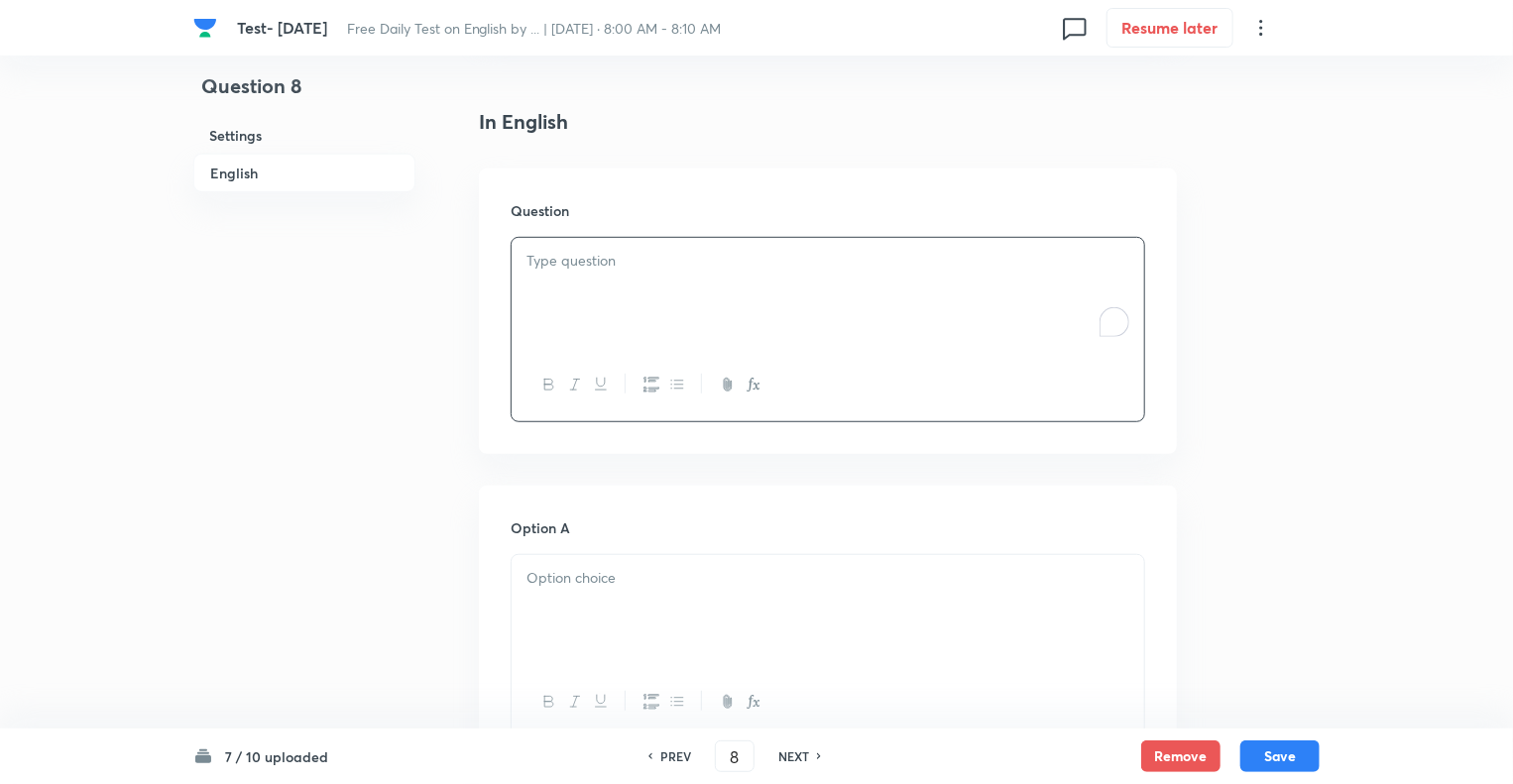 paste 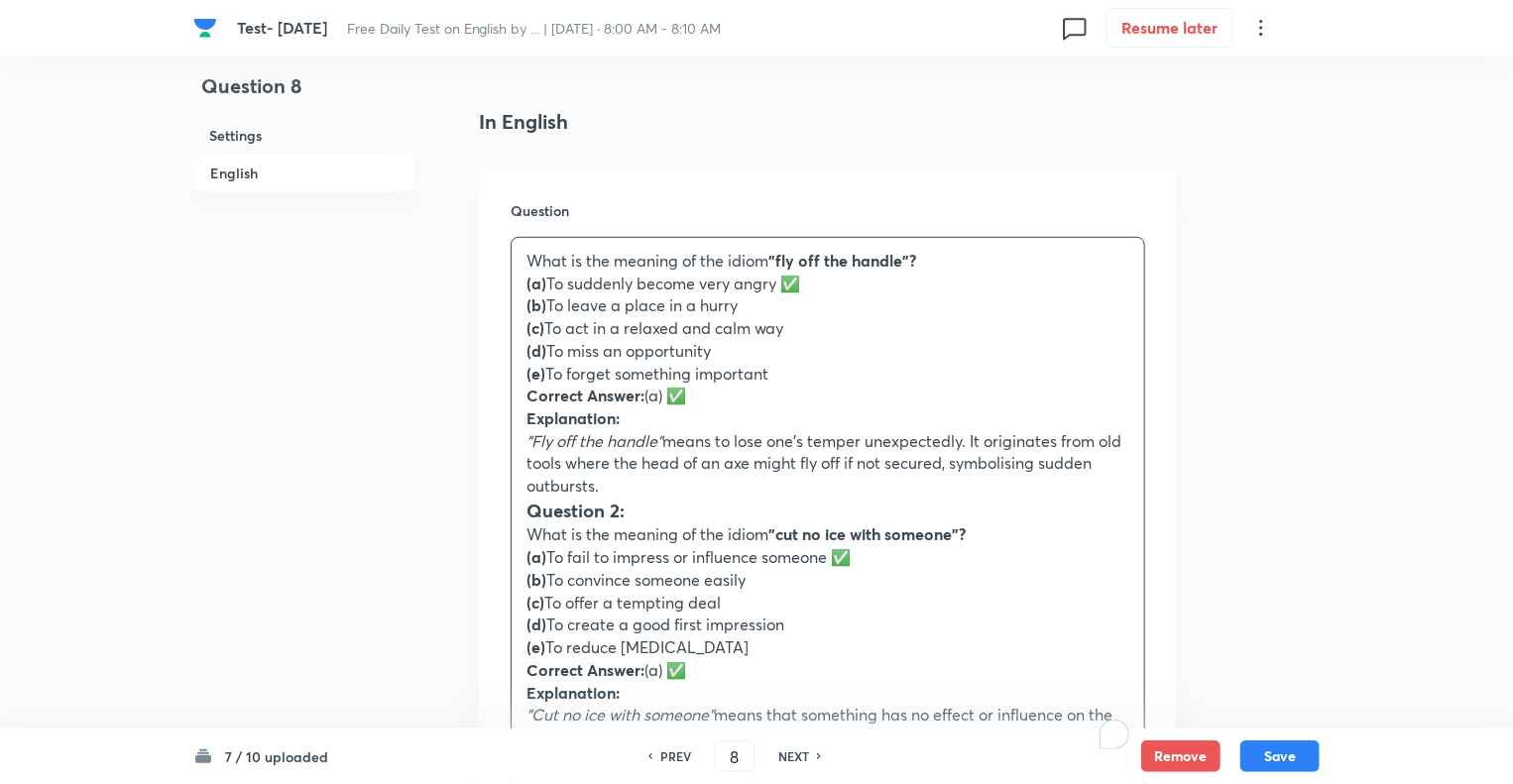 click on "(a)  To suddenly become very angry ✅" at bounding box center [828, 283] 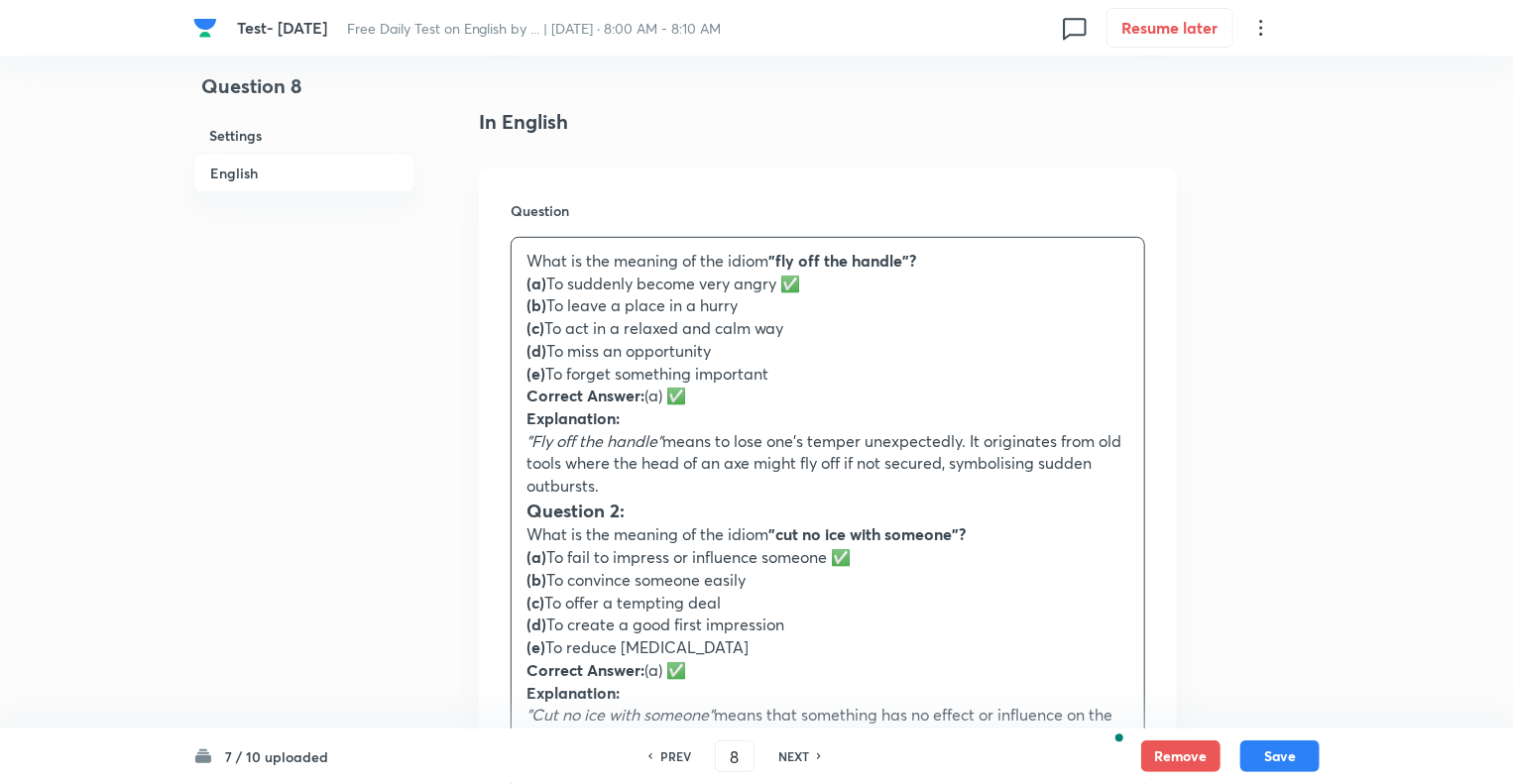 type 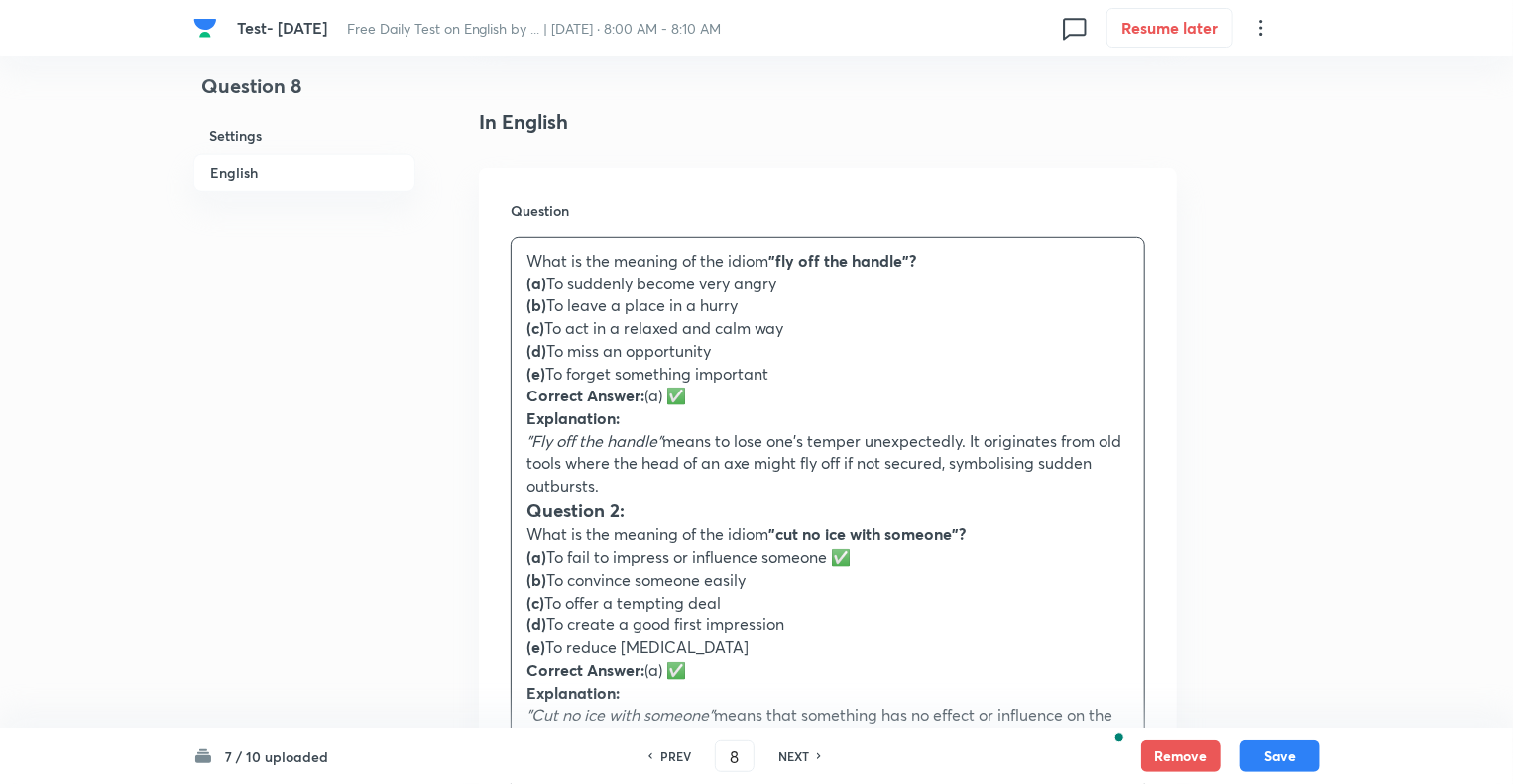 click on "Correct Answer:  (a) ✅" at bounding box center (828, 395) 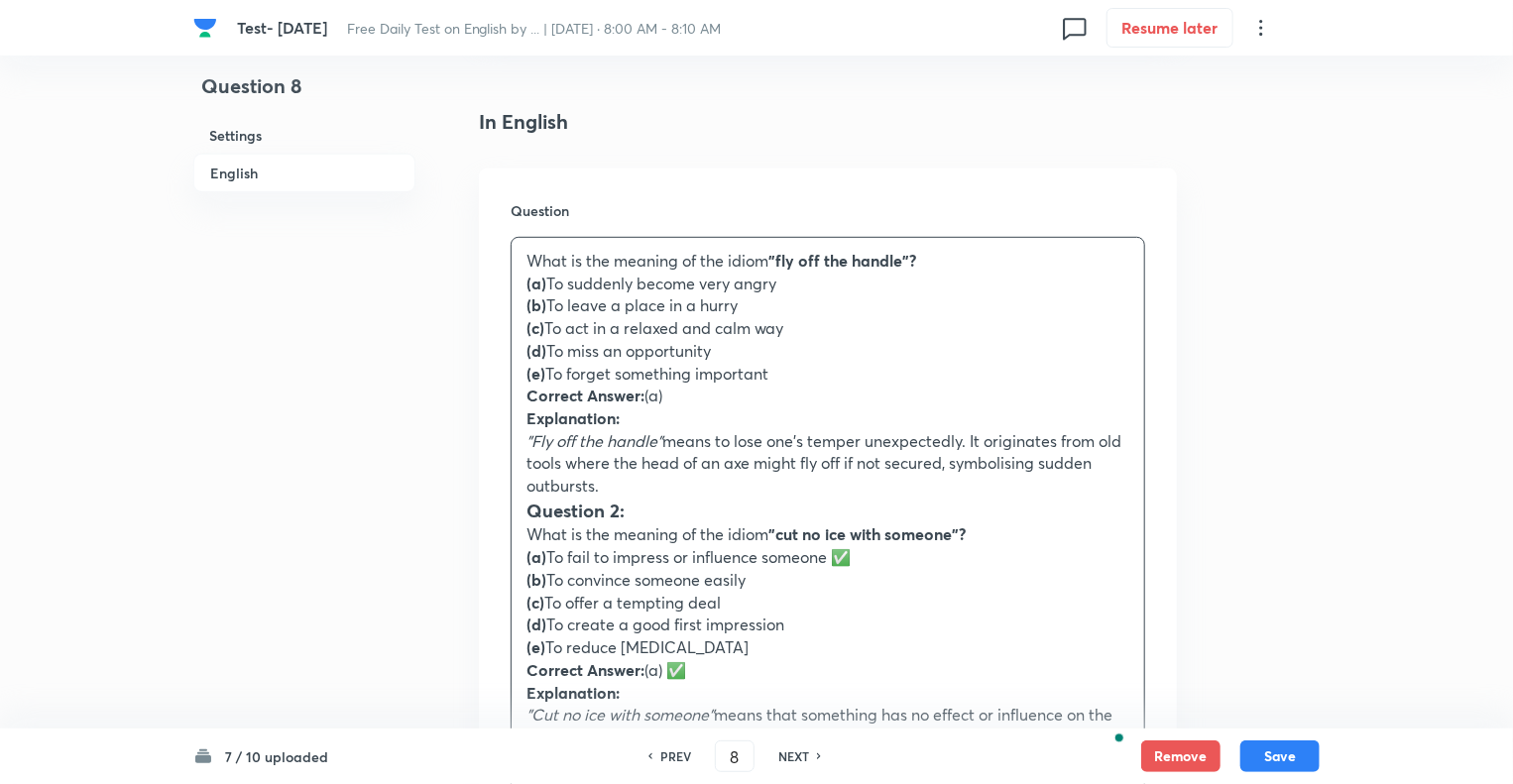 click on "(a)  To fail to impress or influence someone ✅" at bounding box center [828, 557] 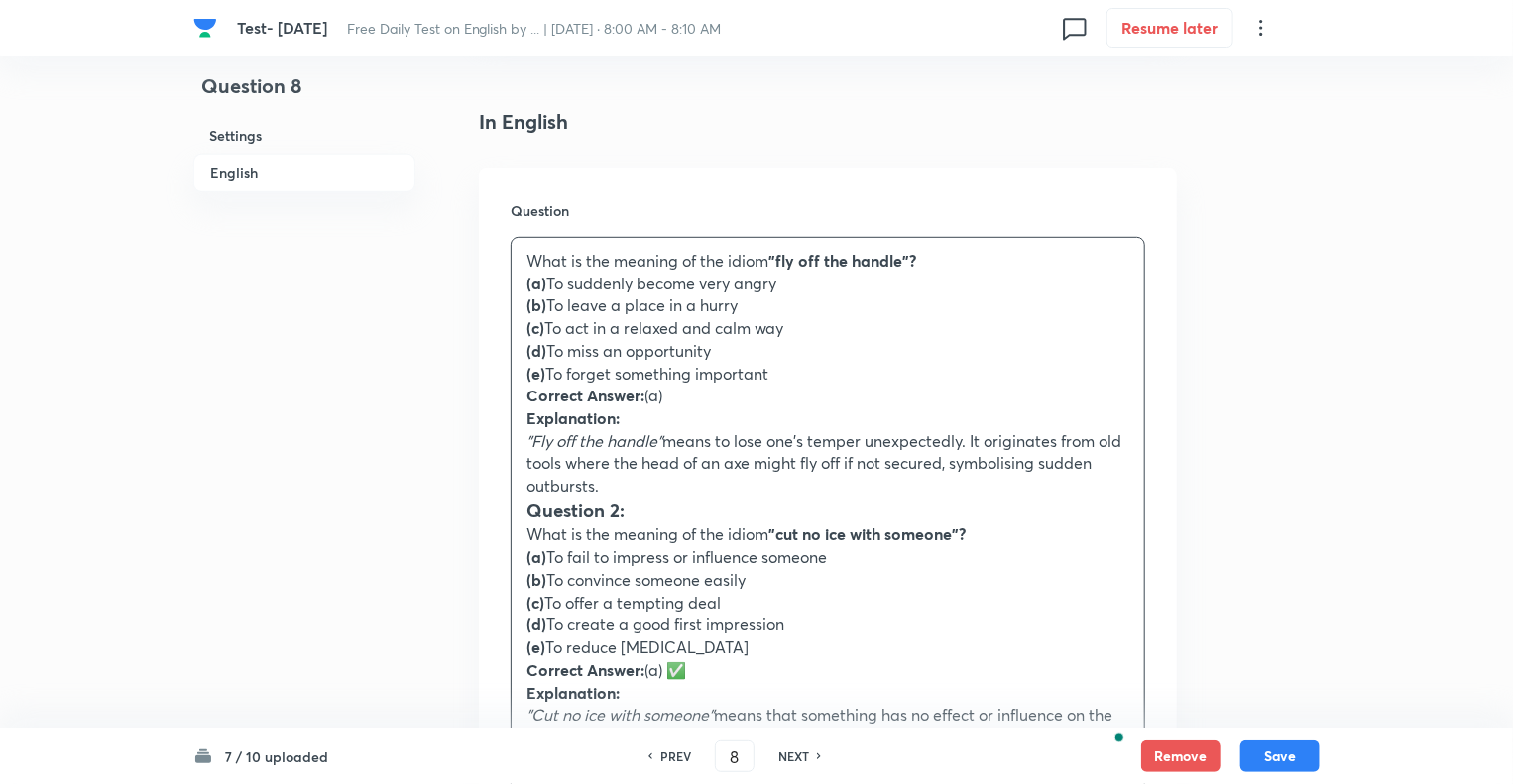 click on "Correct Answer:  (a) ✅" at bounding box center (828, 670) 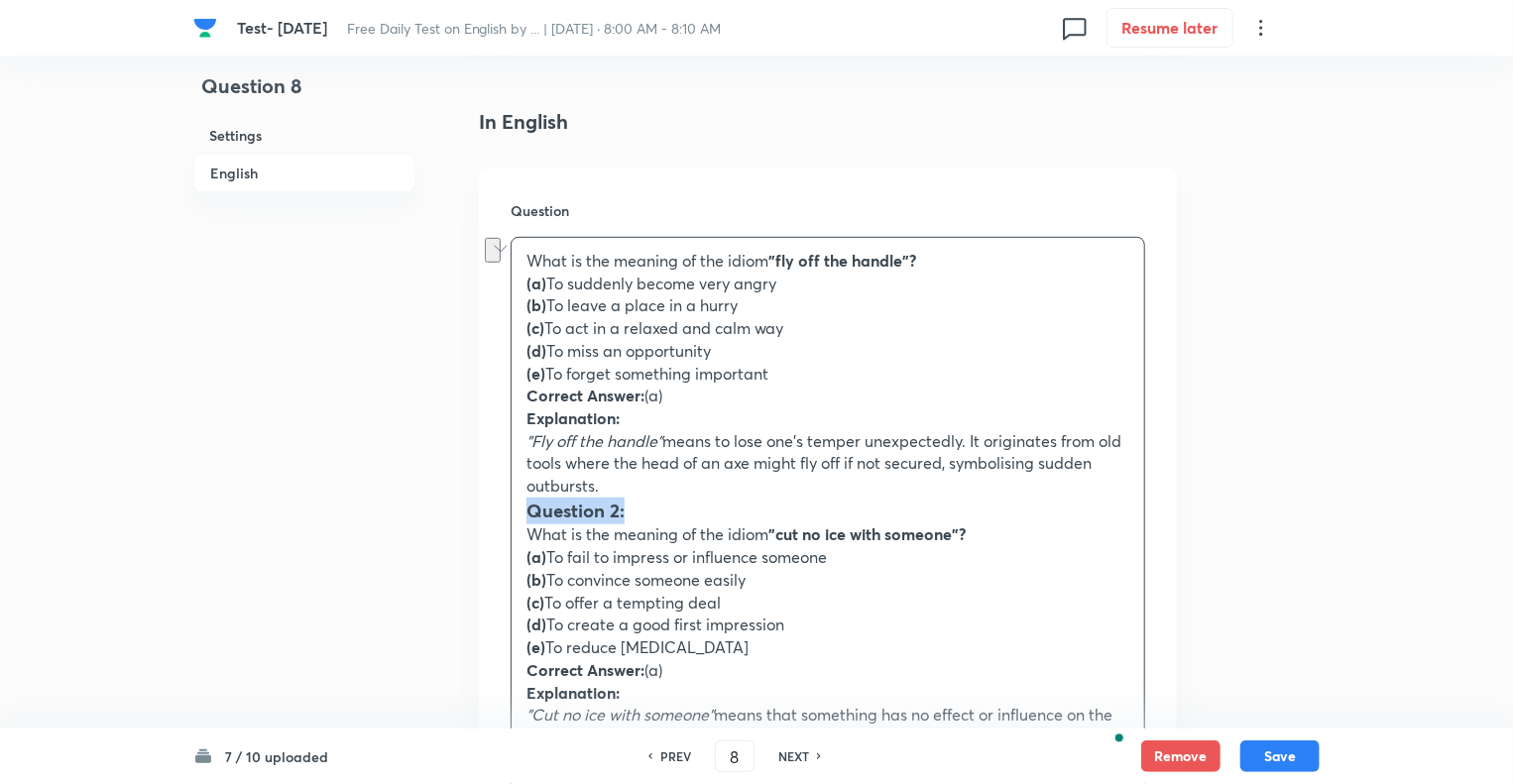 drag, startPoint x: 634, startPoint y: 510, endPoint x: 508, endPoint y: 514, distance: 126.06348 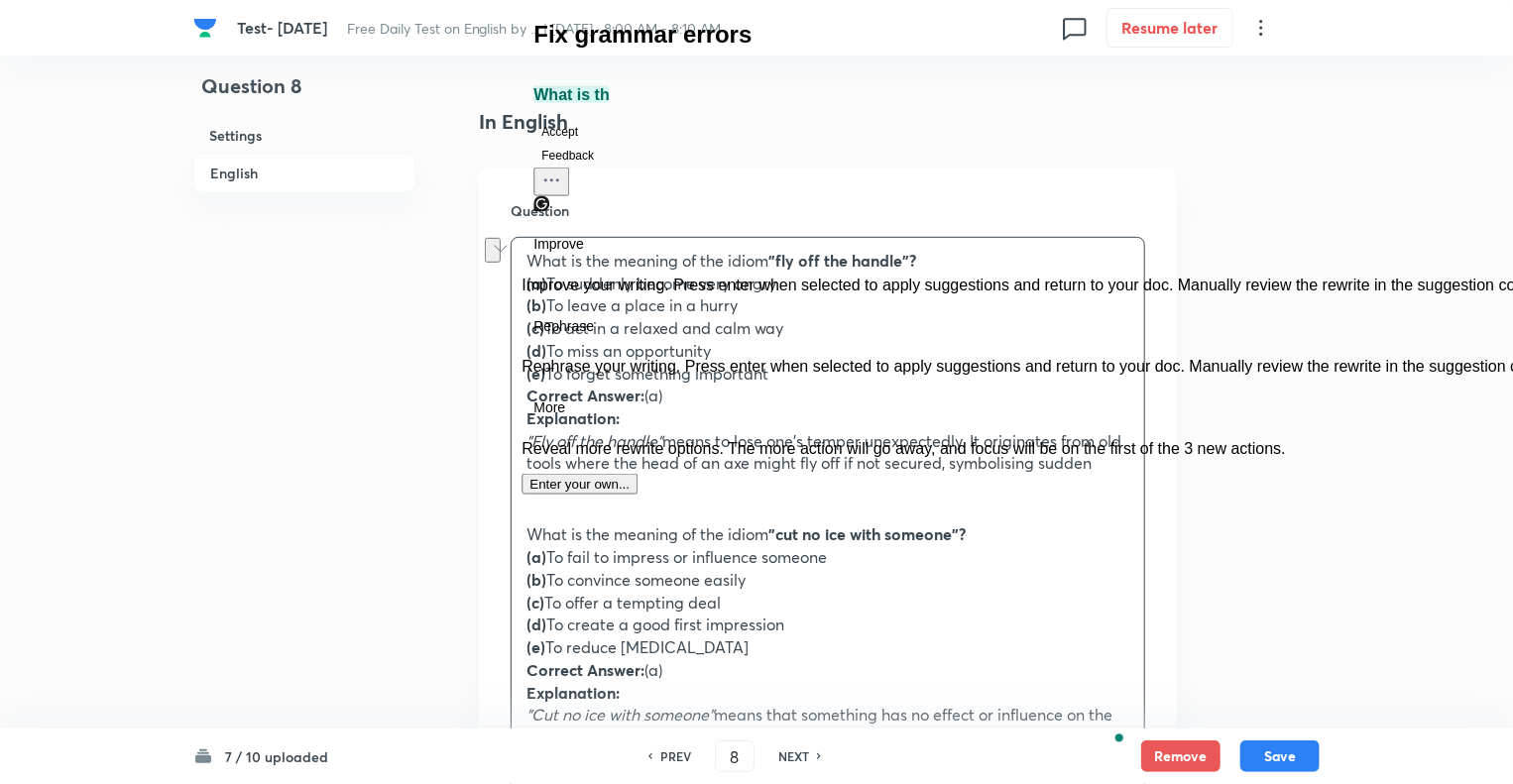 click on "What is the meaning of the idiom  "cut no ice with someone"?" at bounding box center (828, 534) 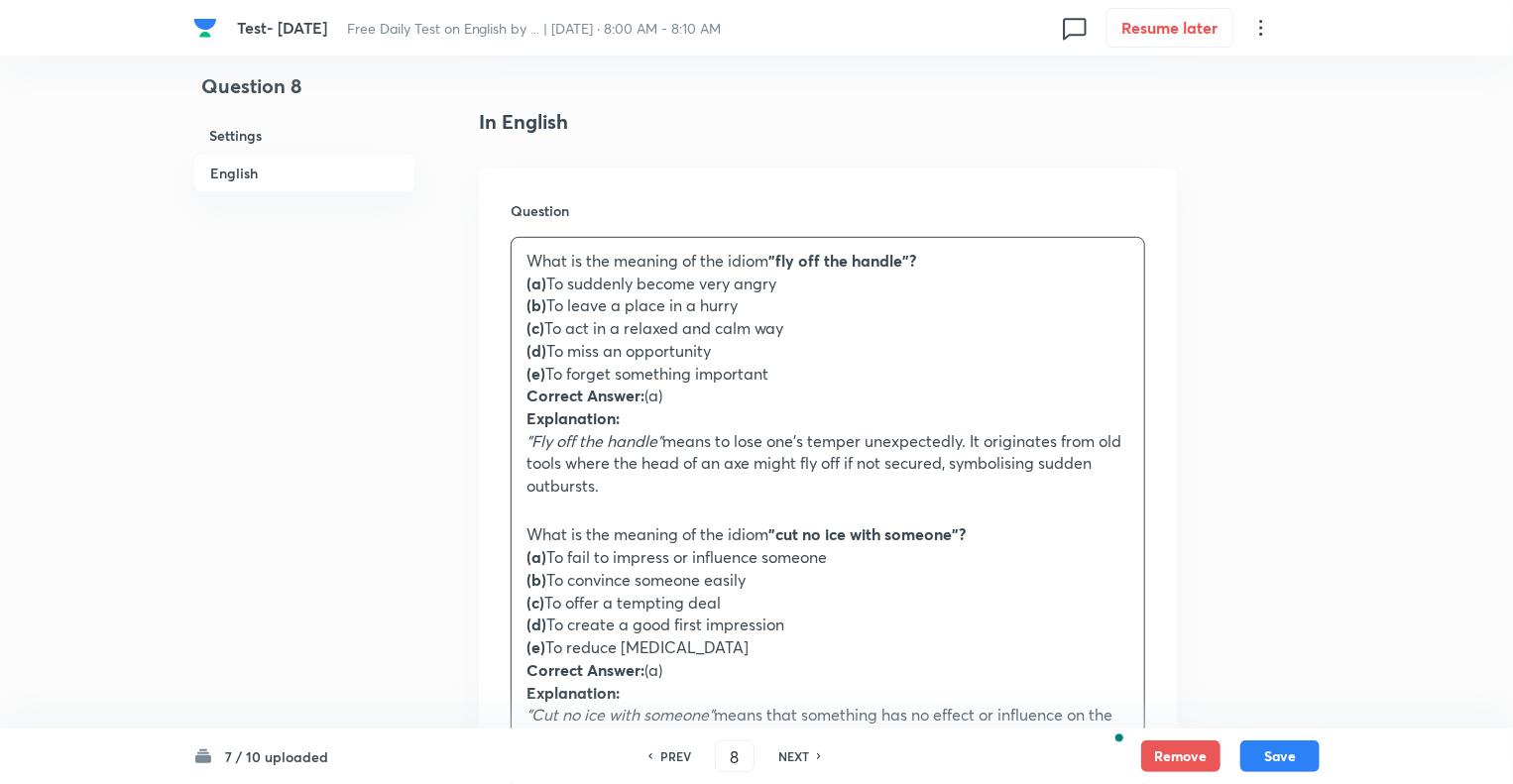 click on "(e)  To reduce hostility" at bounding box center (828, 647) 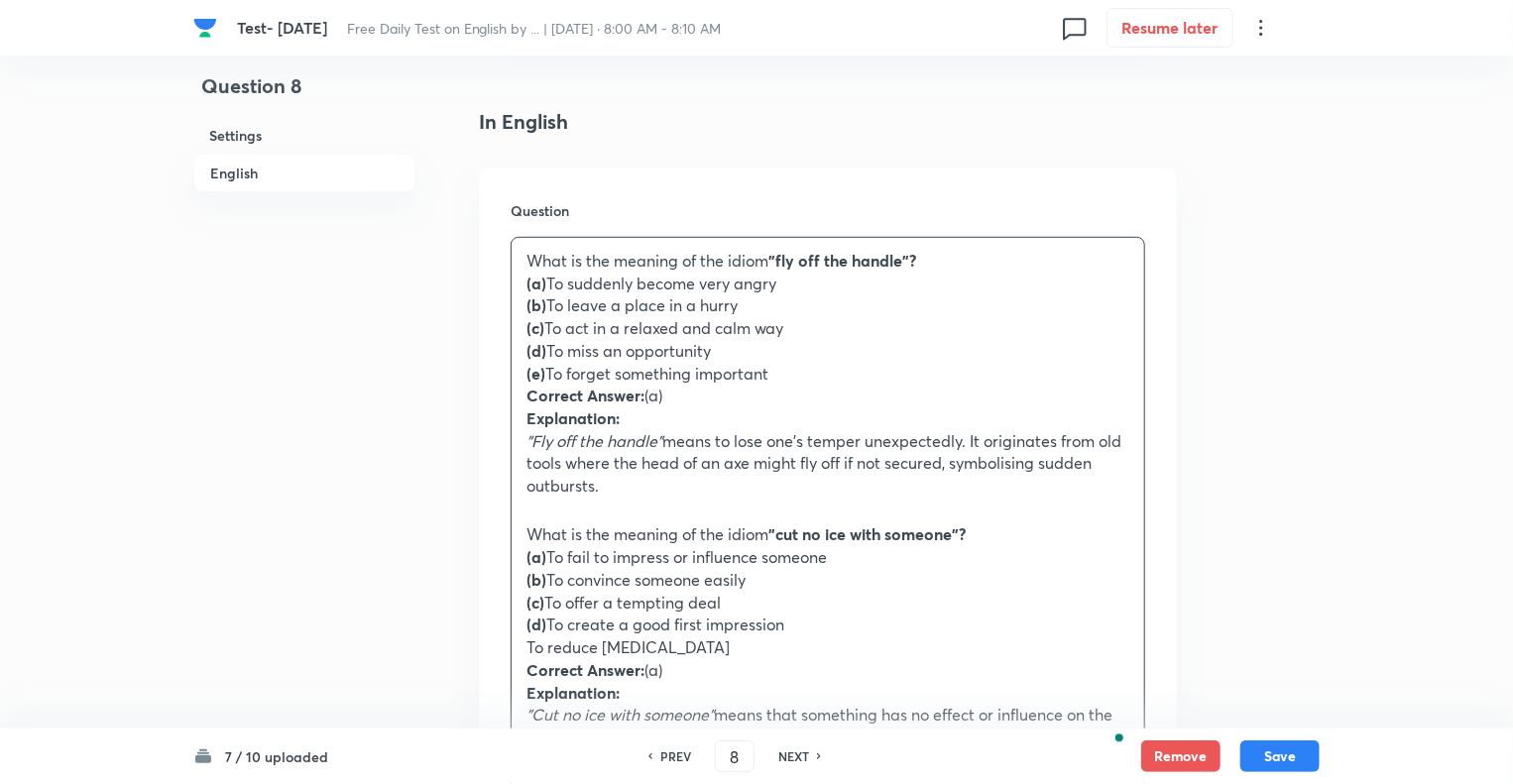 click on "(d)  To create a good first impression" at bounding box center [828, 624] 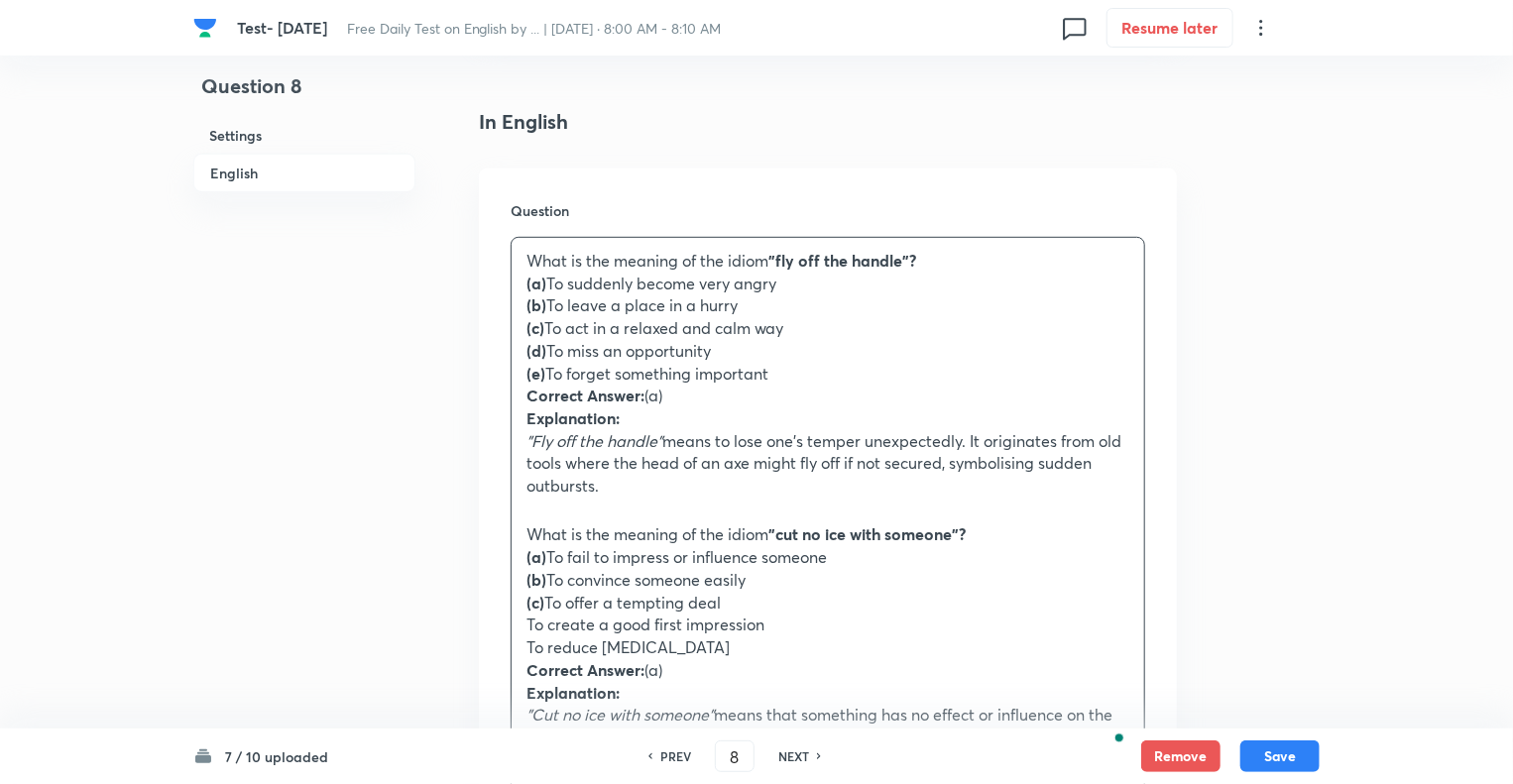 click on "(c)  To offer a tempting deal" at bounding box center [828, 603] 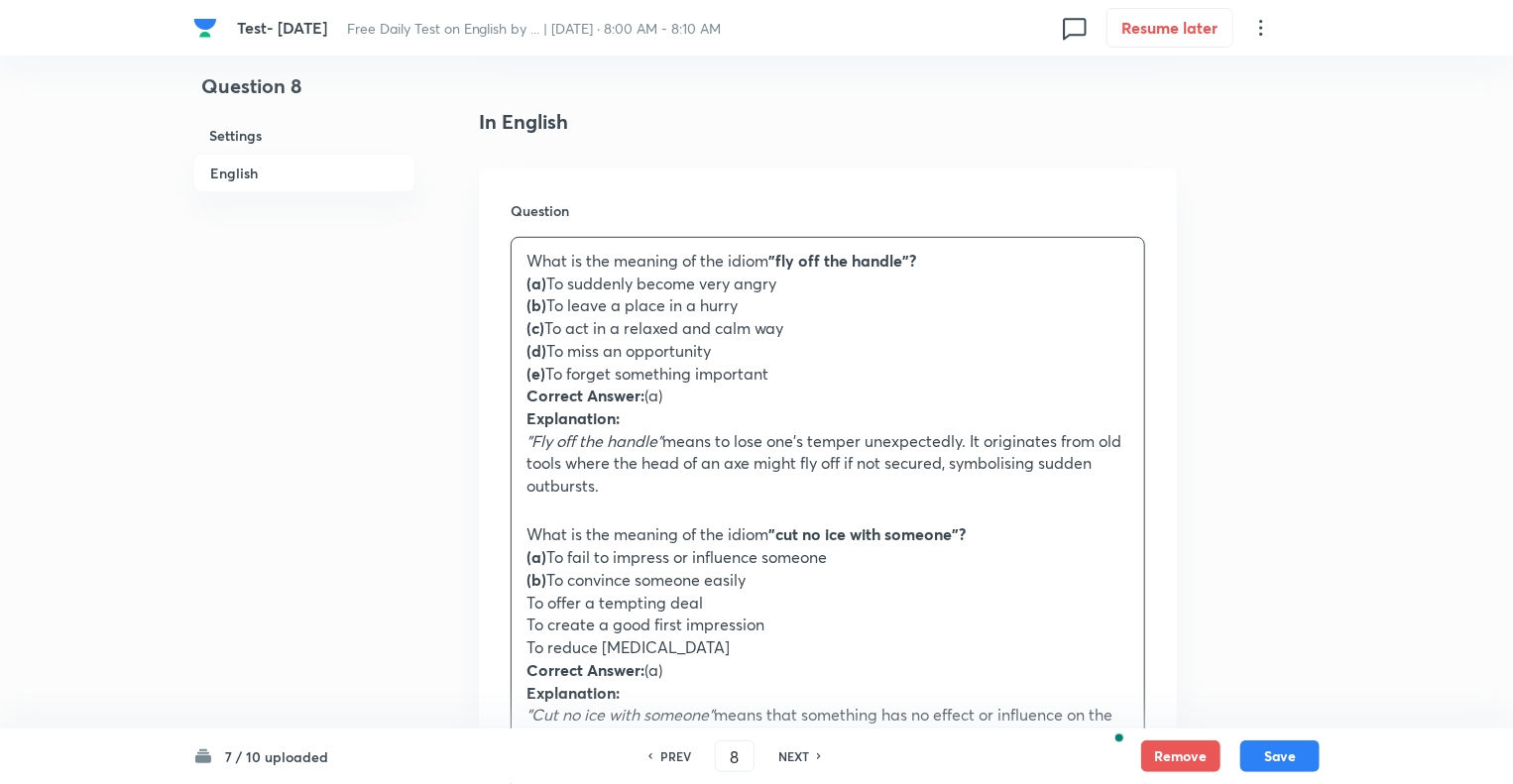 click on "(b)  To convince someone easily" at bounding box center (828, 580) 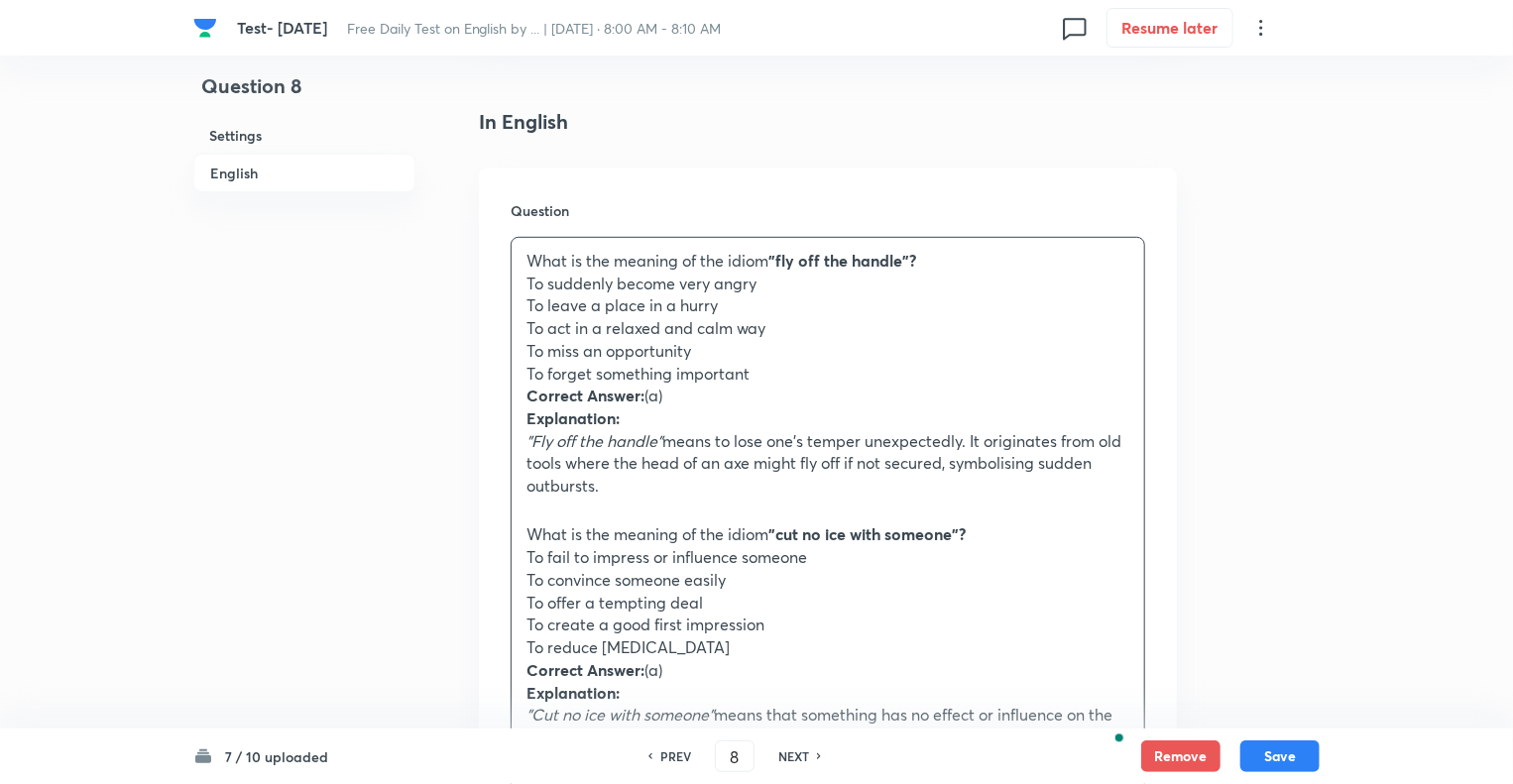 click on "Question 8 Settings English Settings Type Single choice correct 5 options + 1 mark - 0.25 marks Edit Concept English Language Vocabulary Idioms Idioms Edit Additional details Easy Fact Not from PYQ paper No equation Edit In English Question What is the meaning of the idiom  "fly off the handle"? To suddenly become very angry  To leave a place in a hurry To act in a relaxed and calm way To miss an opportunity To forget something important Correct Answer:  (a)  Explanation: "Fly off the handle"  means to lose one's temper unexpectedly. It originates from old tools where the head of an axe might fly off if not secured, symbolising sudden outbursts. What is the meaning of the idiom  "cut no ice with someone"? To fail to impress or influence someone  To convince someone easily To offer a tempting deal To create a good first impression To reduce hostility Correct Answer:  (a)  Explanation: "Cut no ice with someone" Option A Mark as correct answer Option B Mark as correct answer Option C Mark as correct answer" at bounding box center [756, 1223] 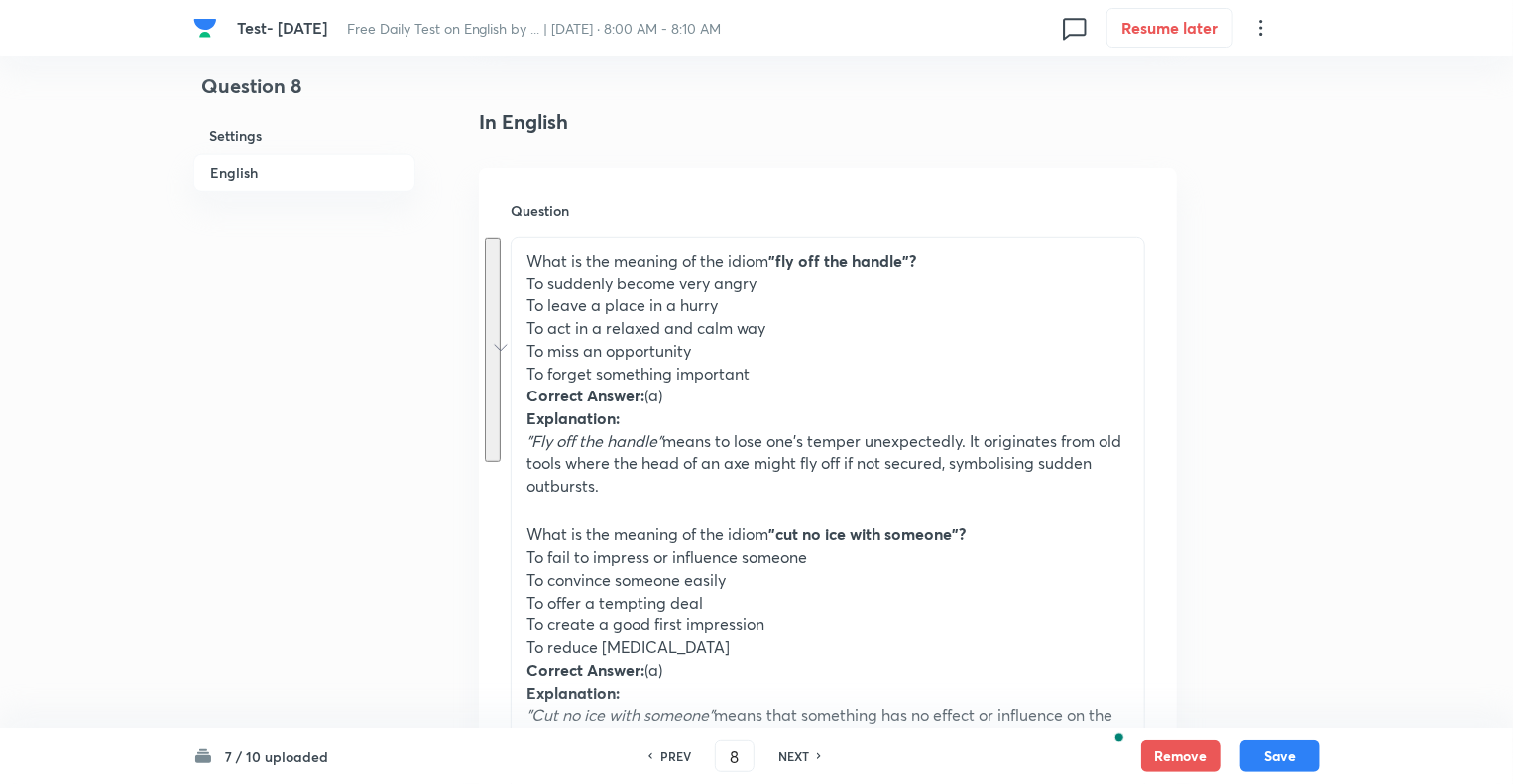 drag, startPoint x: 607, startPoint y: 491, endPoint x: 526, endPoint y: 288, distance: 218.5635 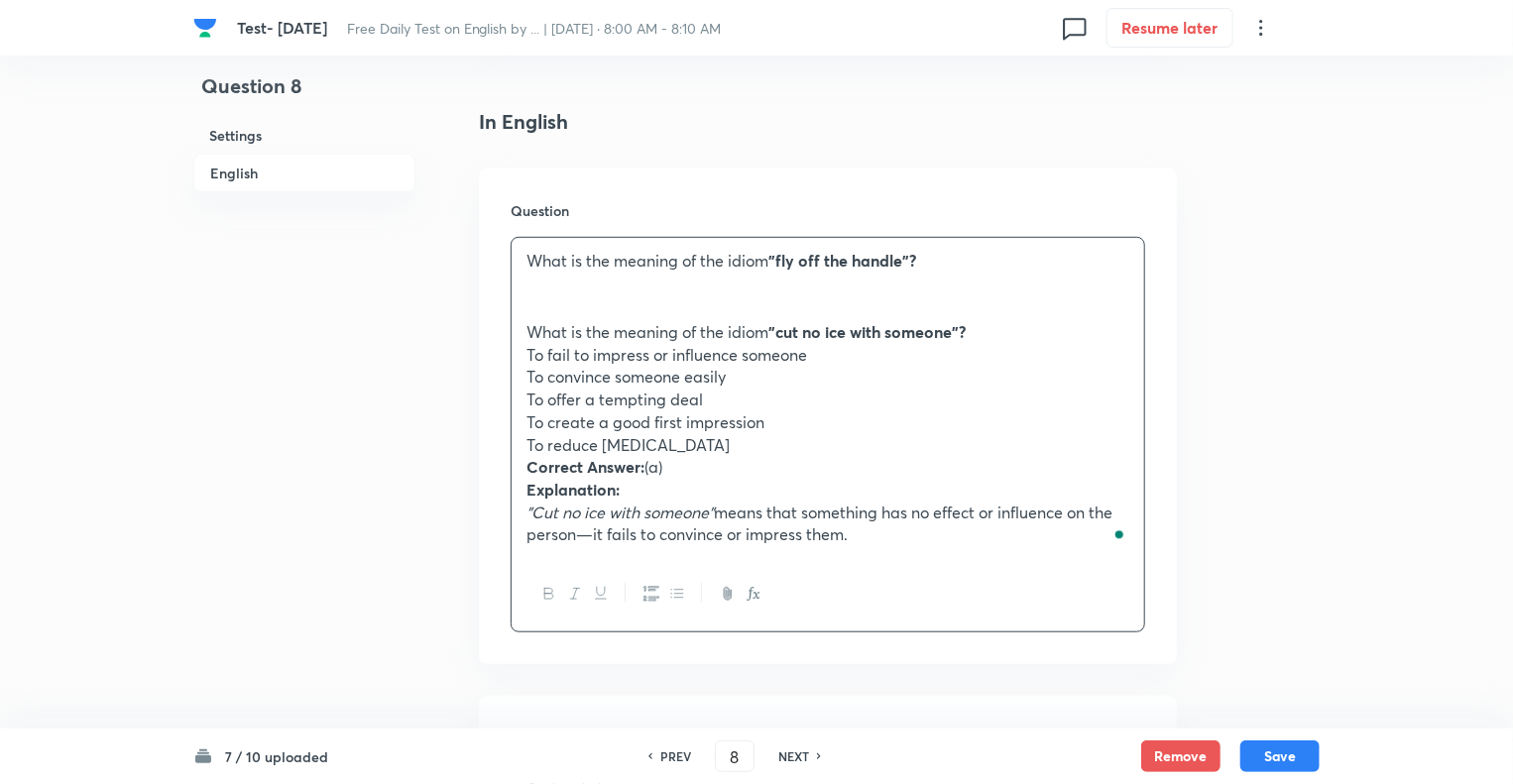 click on "Question 8 Settings English" at bounding box center (304, 1122) 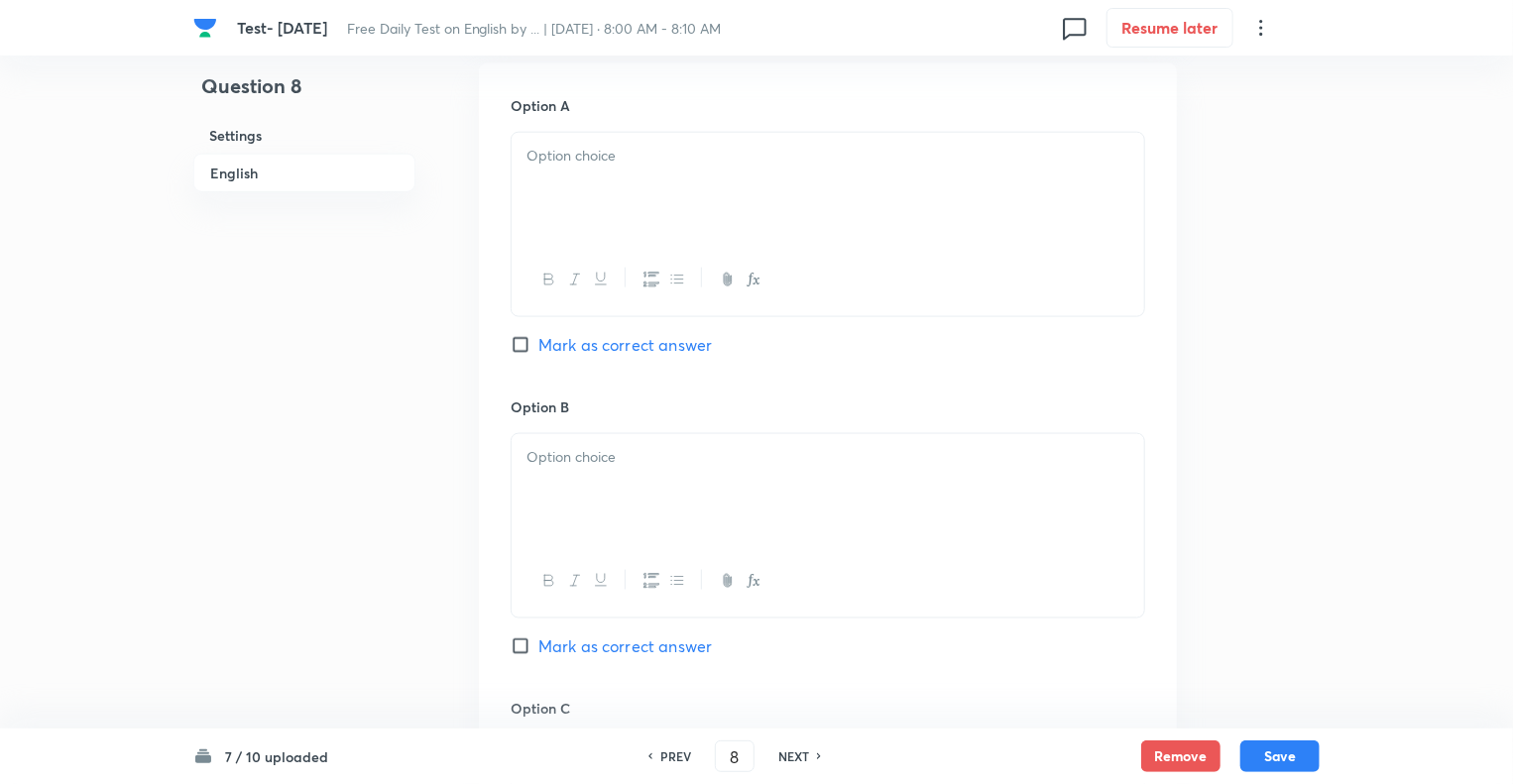 scroll, scrollTop: 1110, scrollLeft: 0, axis: vertical 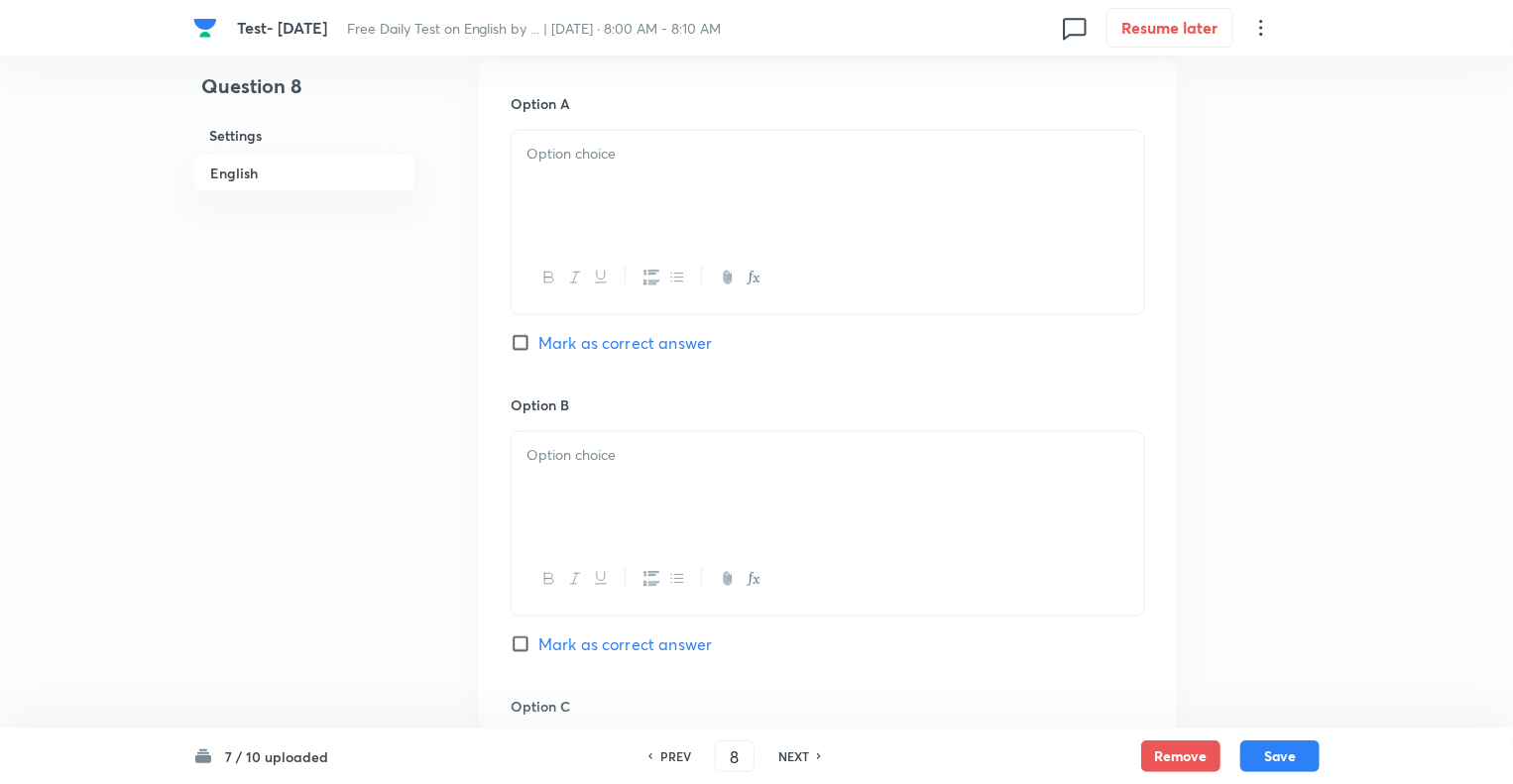 click at bounding box center (828, 186) 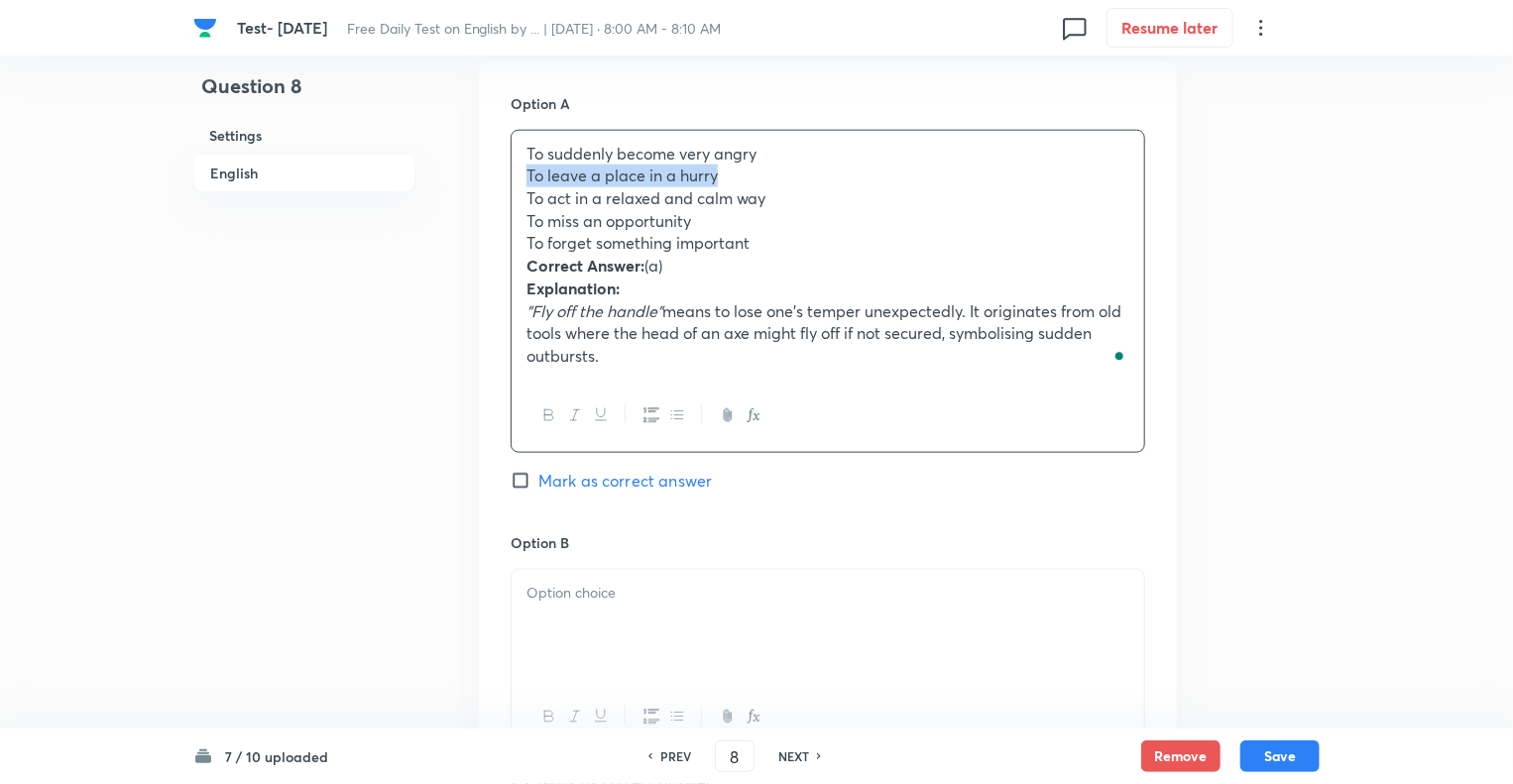 drag, startPoint x: 724, startPoint y: 173, endPoint x: 512, endPoint y: 183, distance: 212.23572 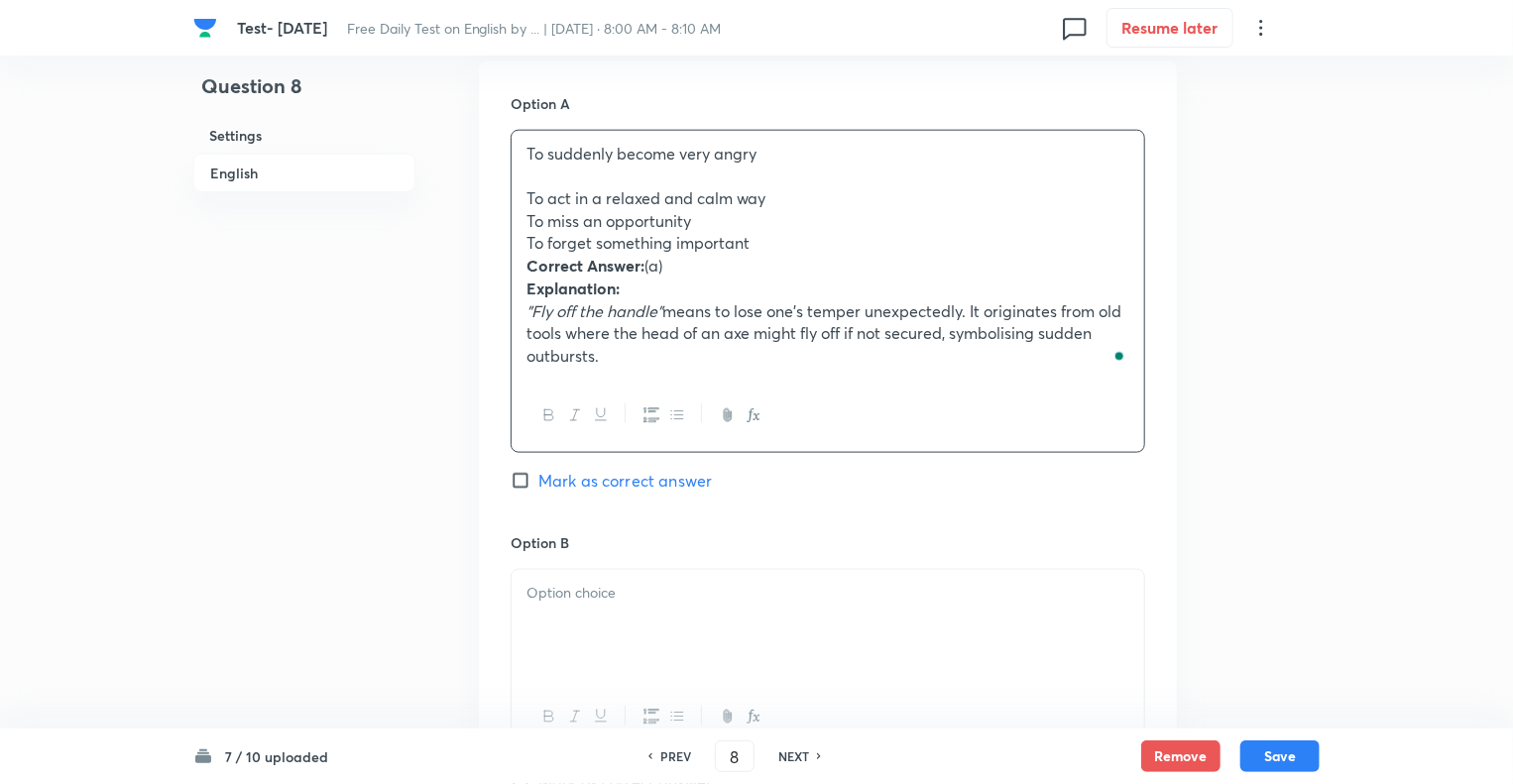 click at bounding box center [828, 625] 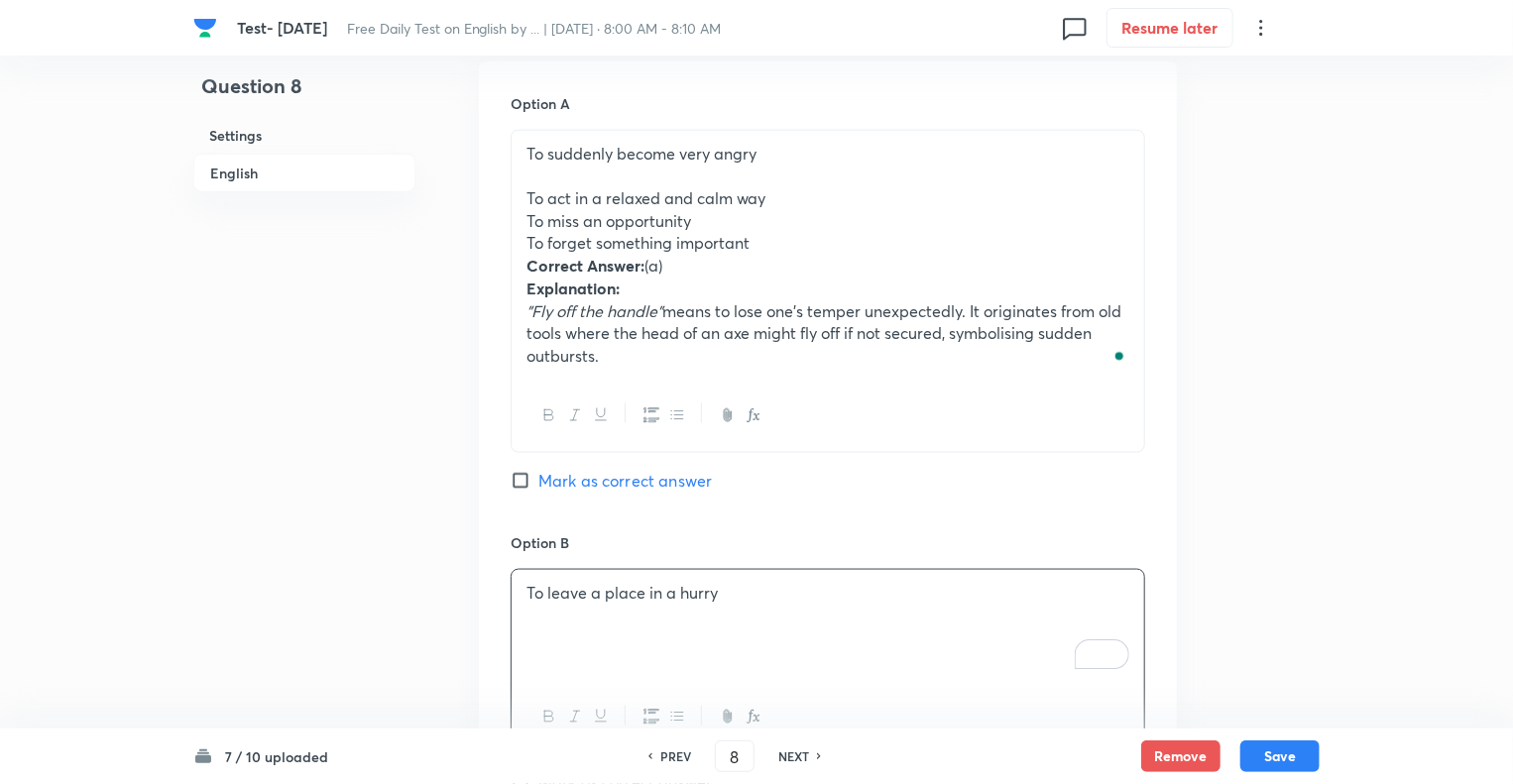click on "Mark as correct answer" at bounding box center (524, 481) 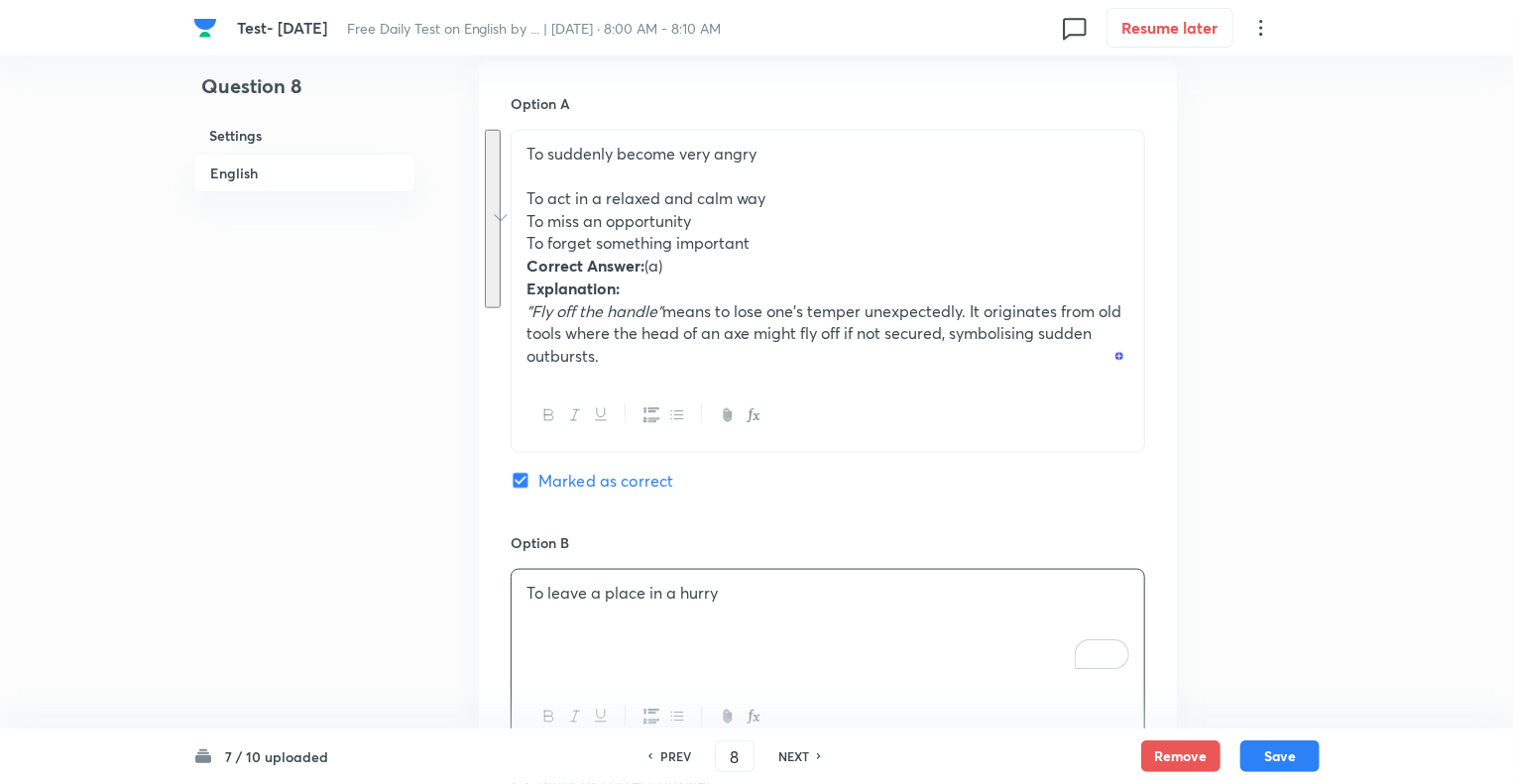 drag, startPoint x: 607, startPoint y: 357, endPoint x: 514, endPoint y: 196, distance: 185.93009 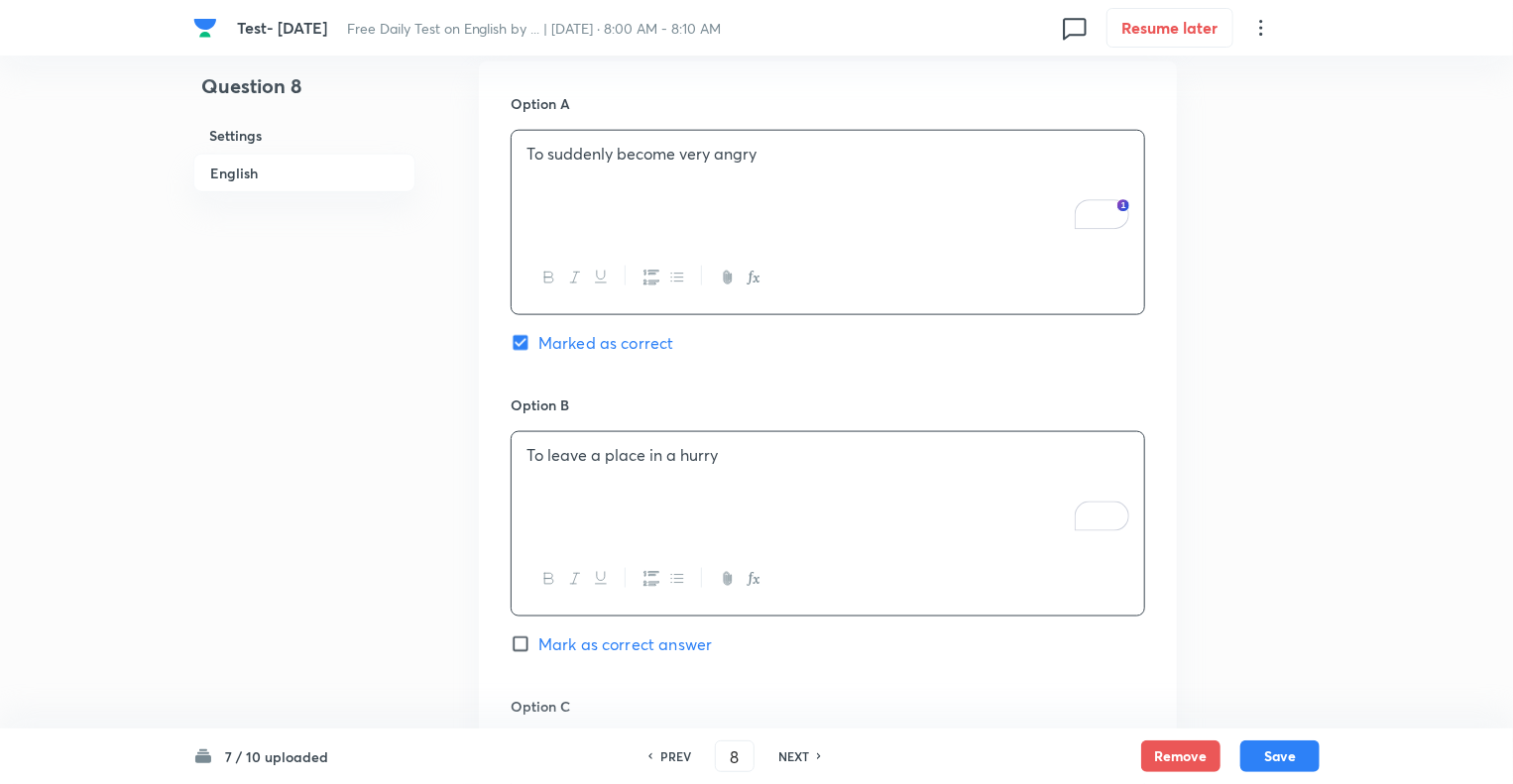 click on "Question 8 Settings English" at bounding box center (304, 488) 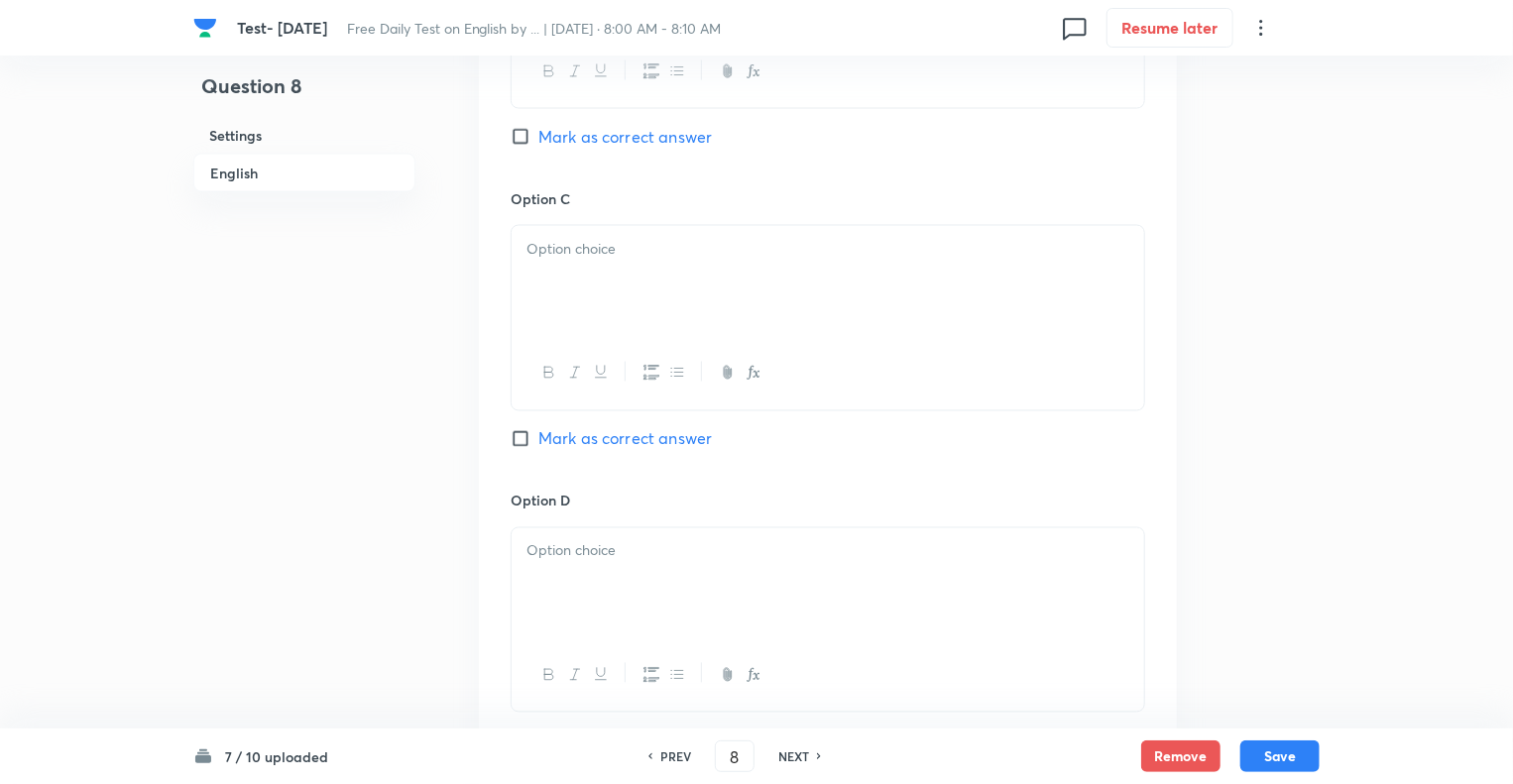 scroll, scrollTop: 1665, scrollLeft: 0, axis: vertical 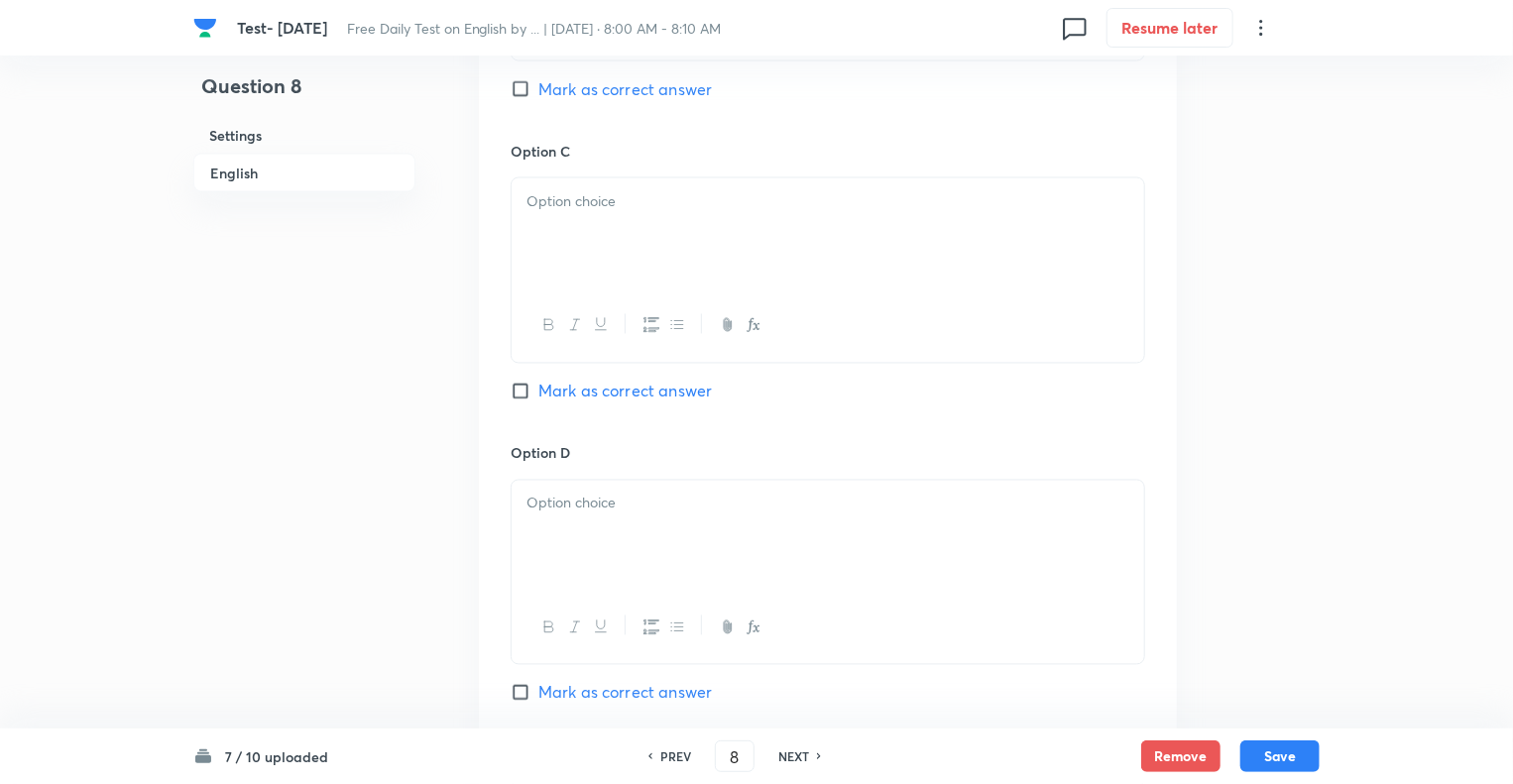 click at bounding box center (828, 201) 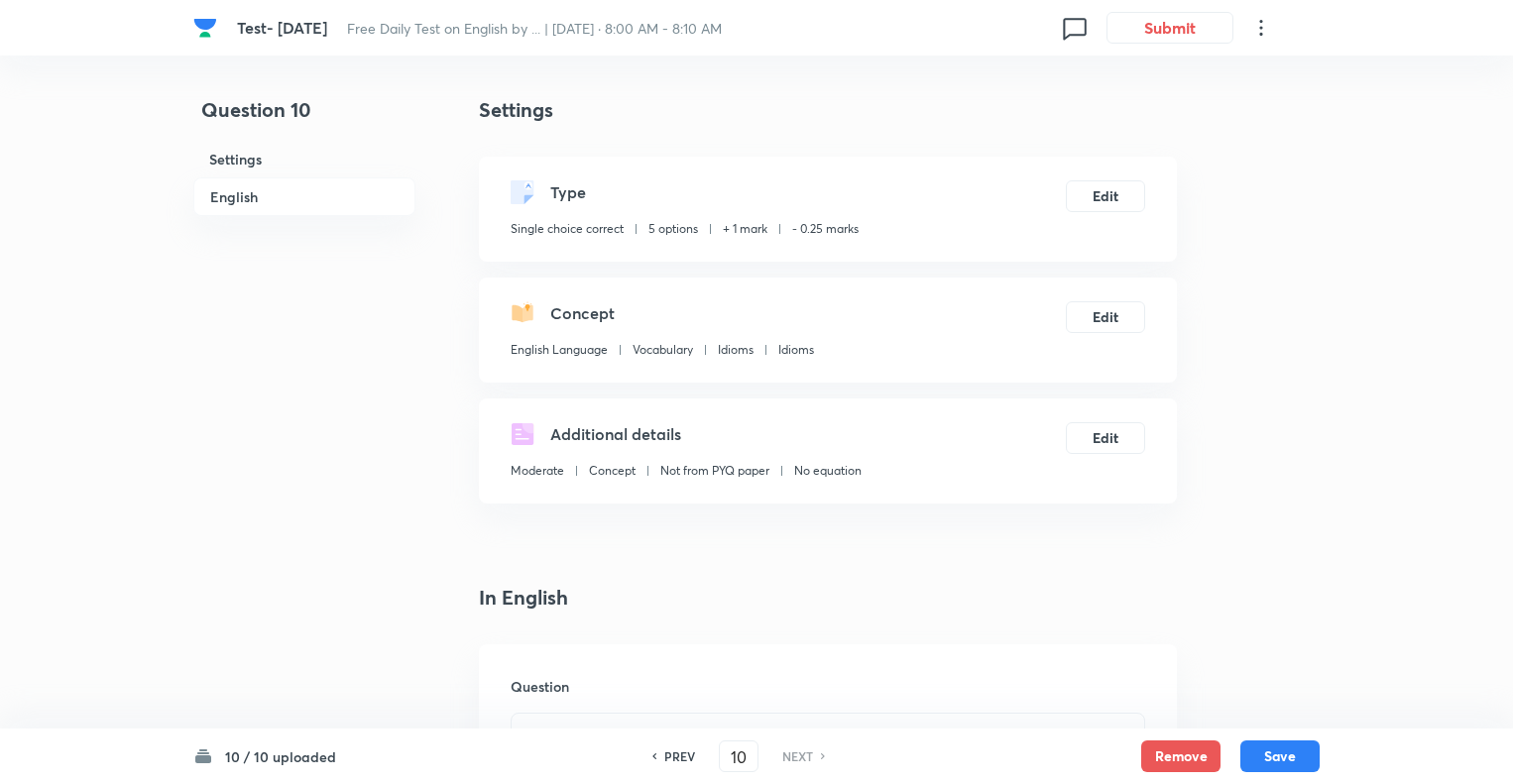 scroll, scrollTop: 555, scrollLeft: 0, axis: vertical 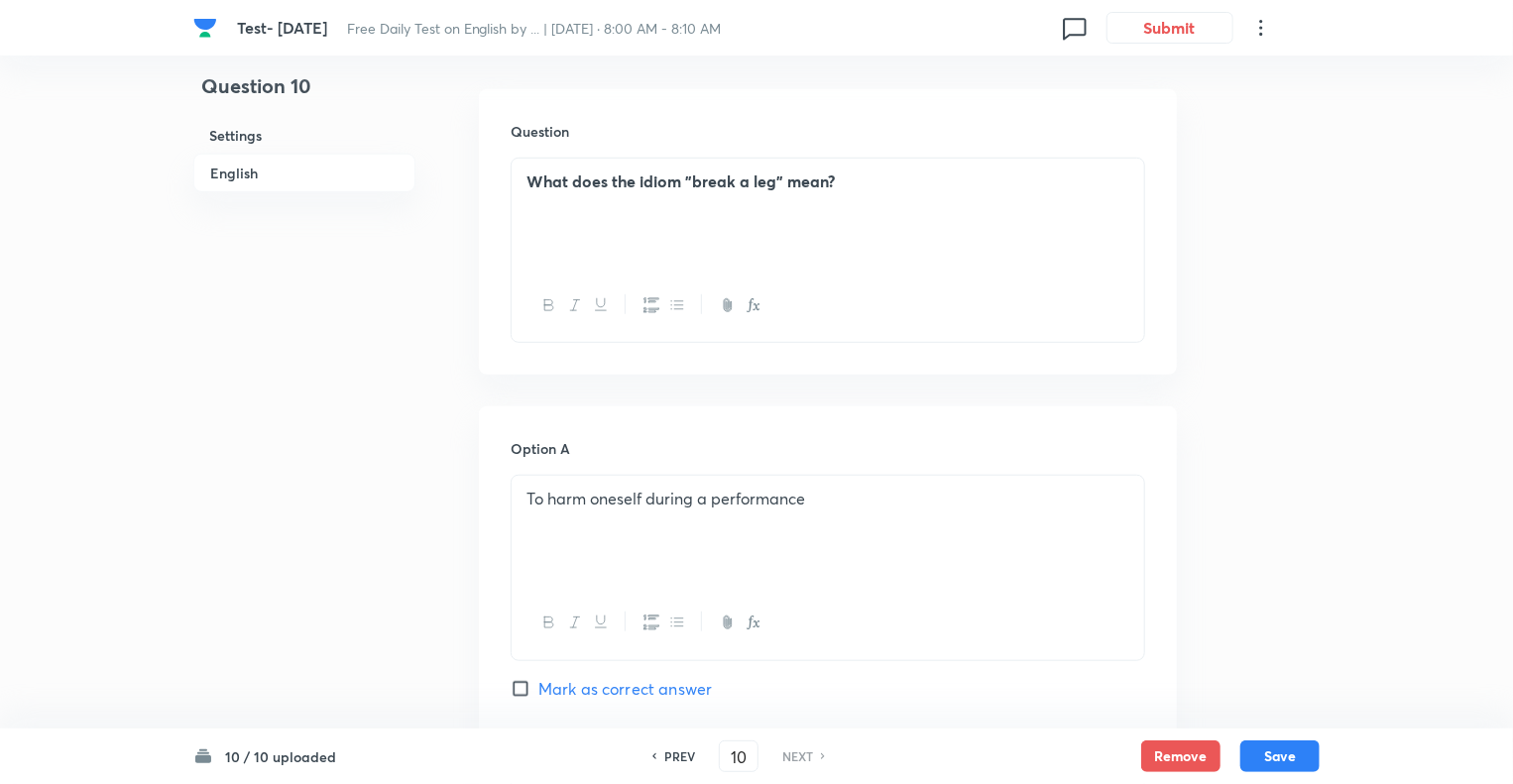 click on "PREV" at bounding box center [679, 756] 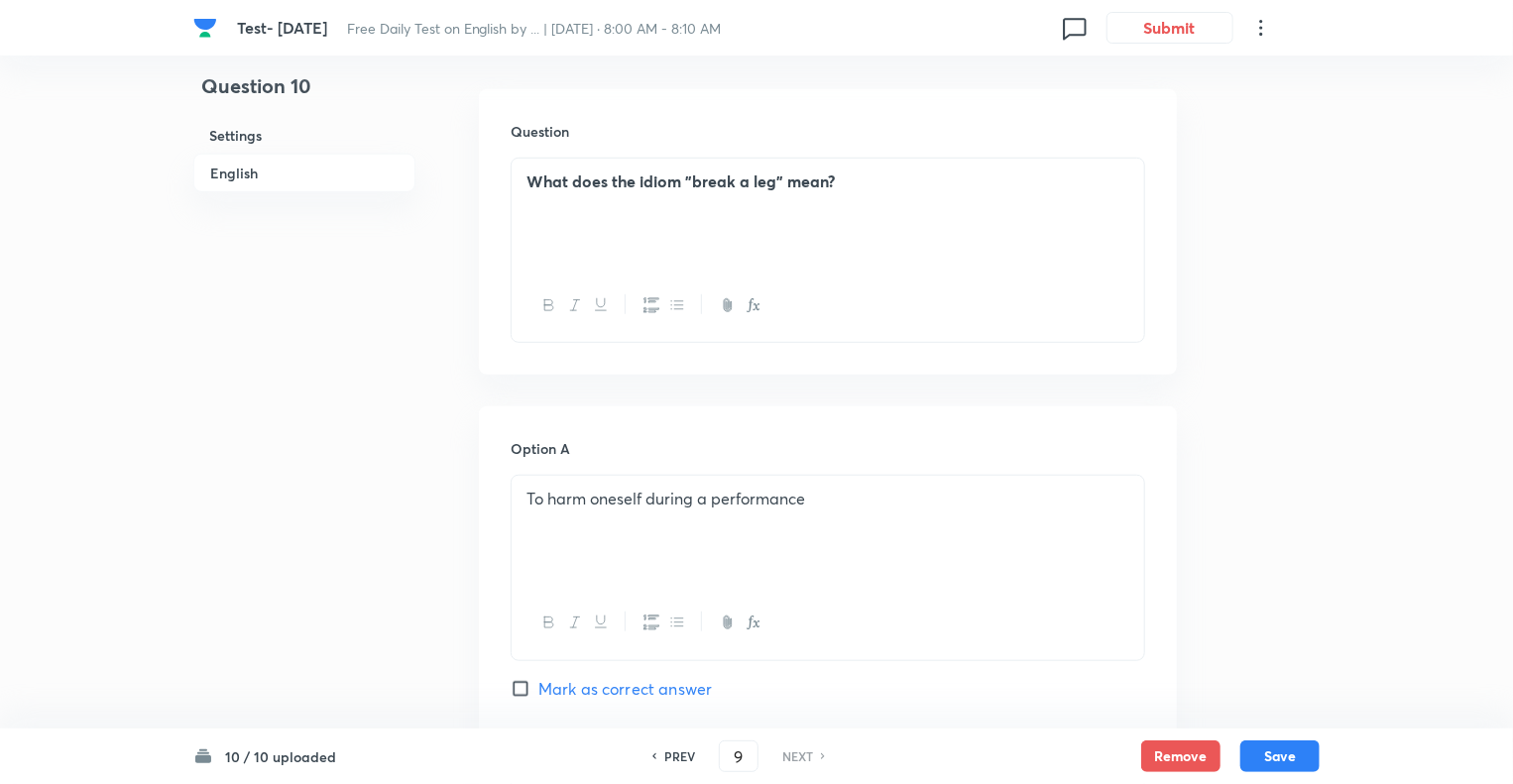 checkbox on "true" 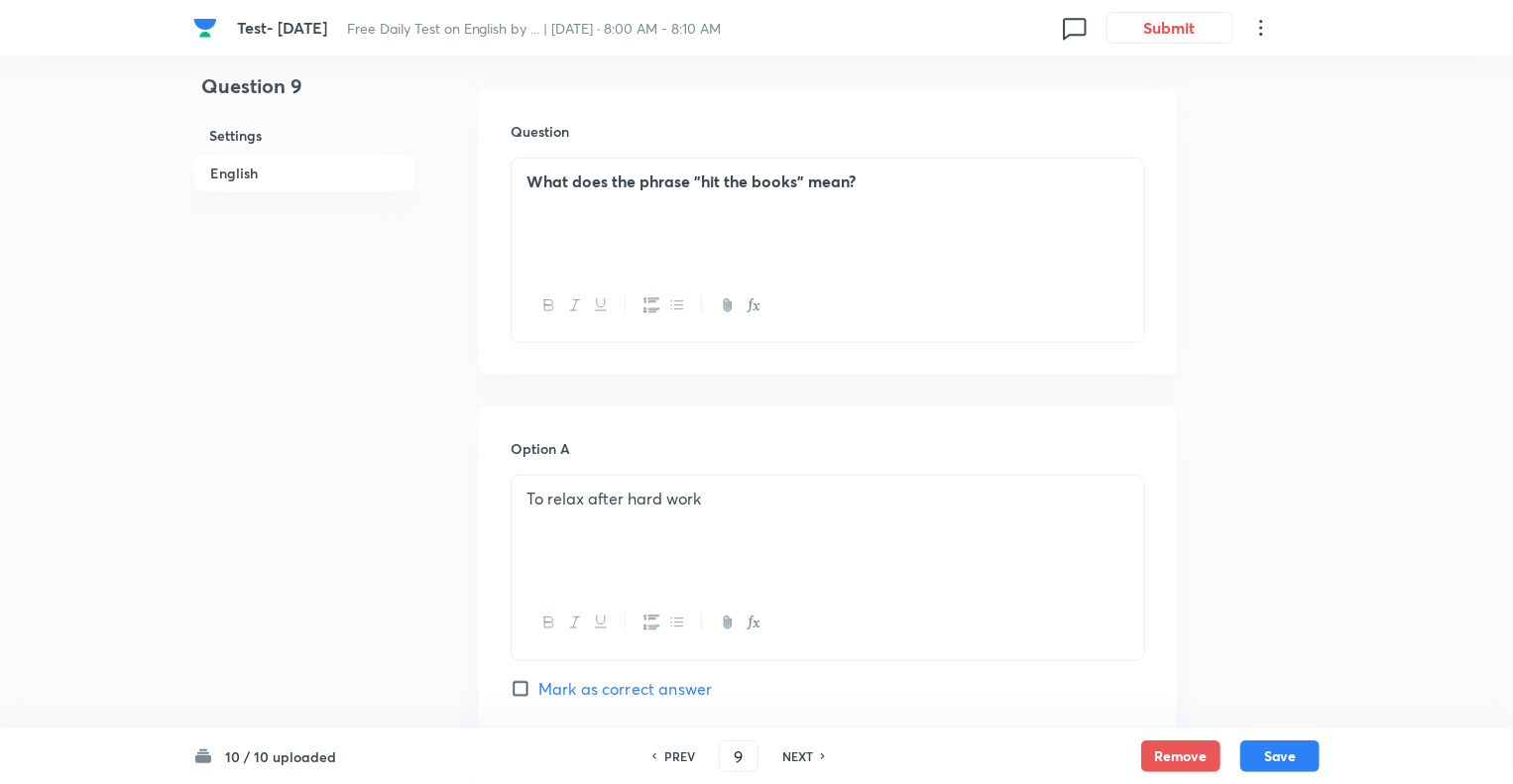 click on "PREV" at bounding box center [679, 756] 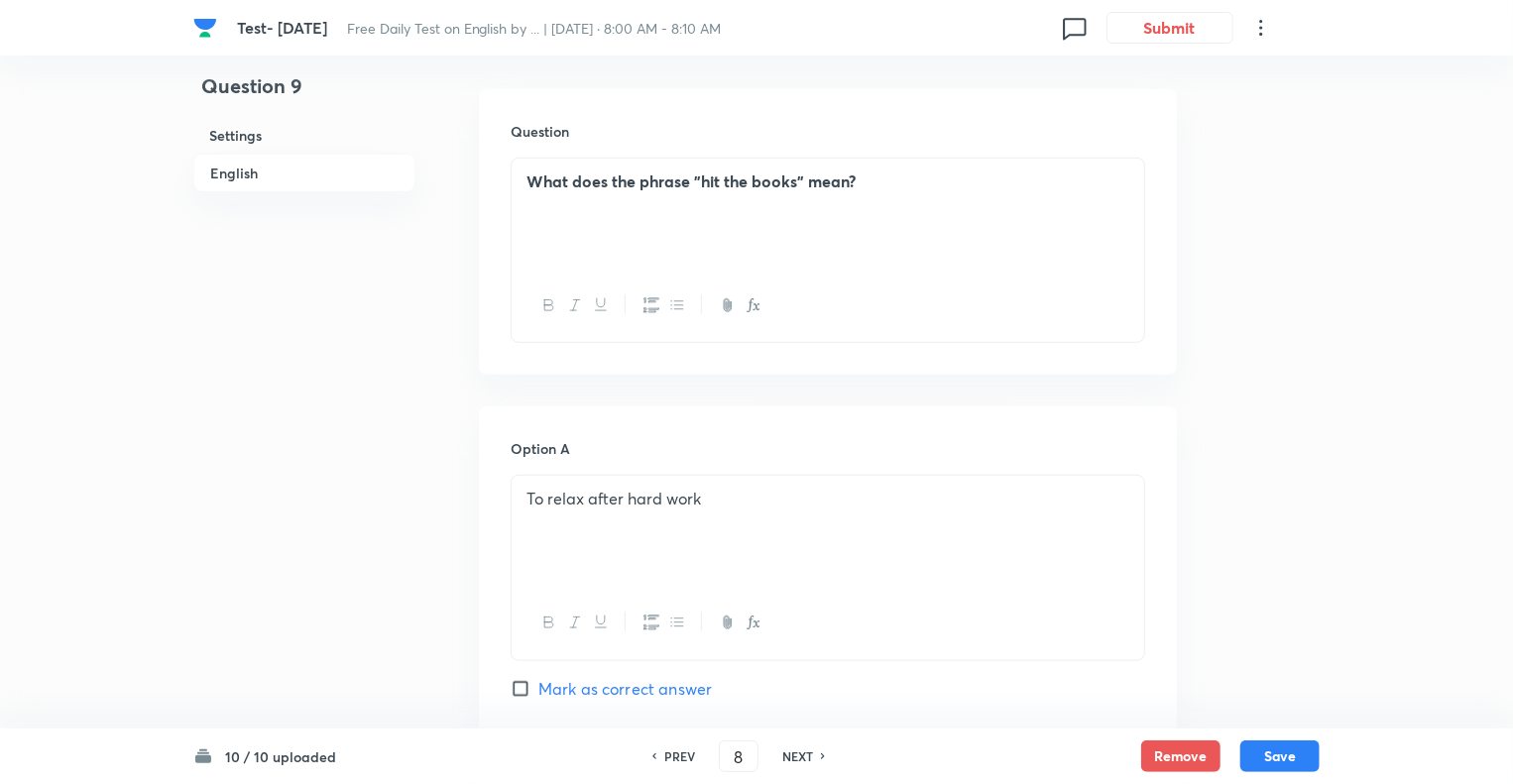 checkbox on "false" 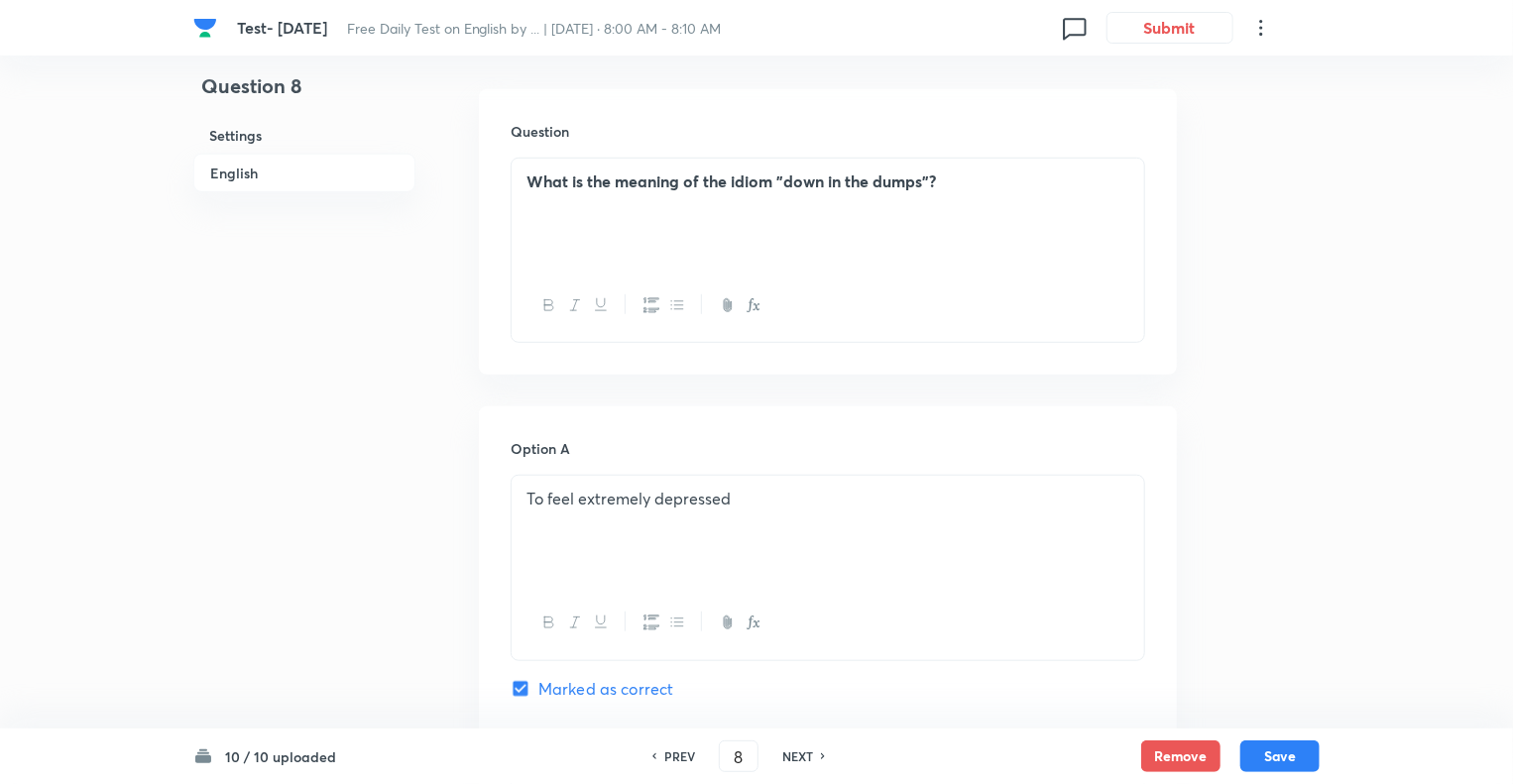 click on "PREV" at bounding box center (679, 756) 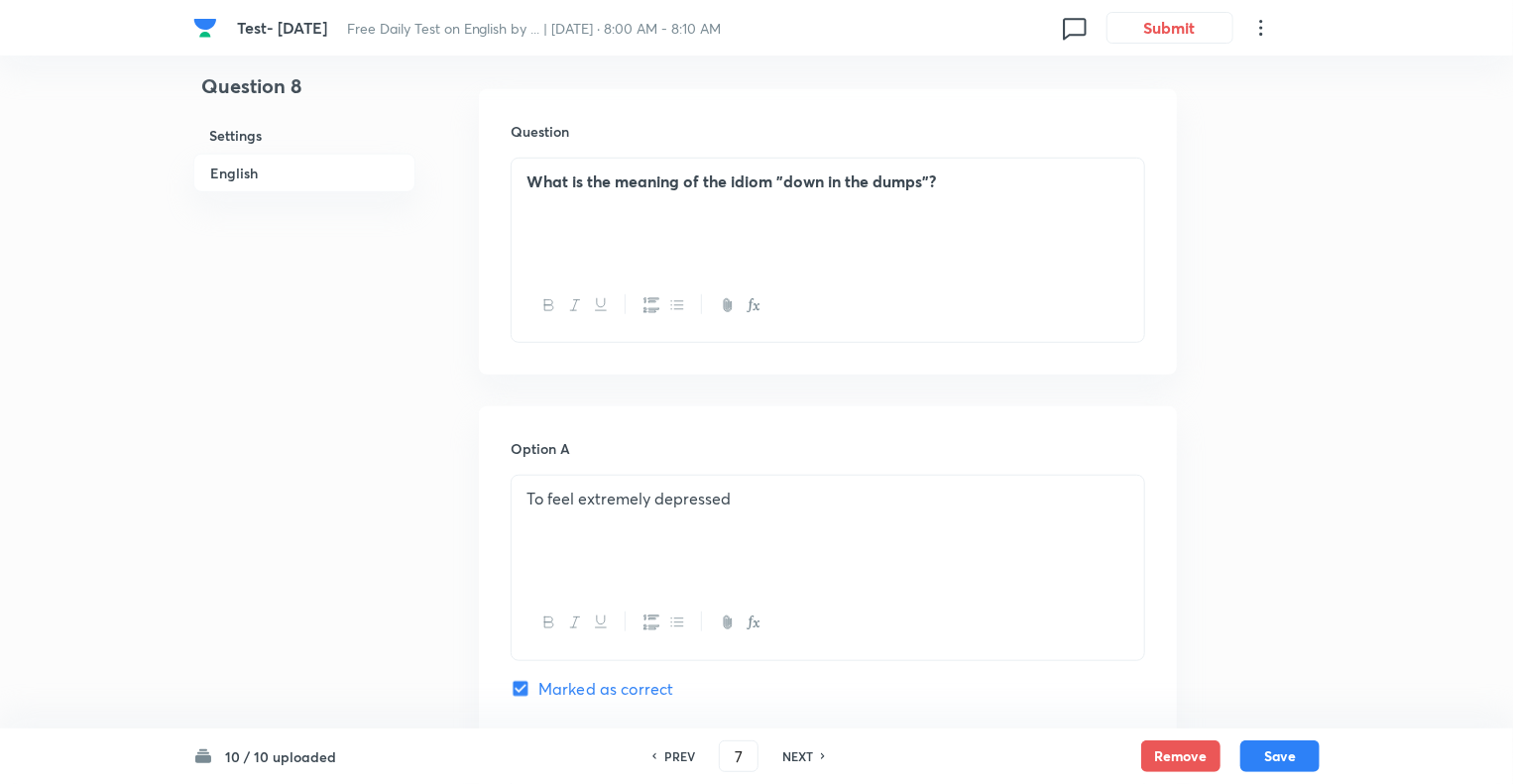 checkbox on "true" 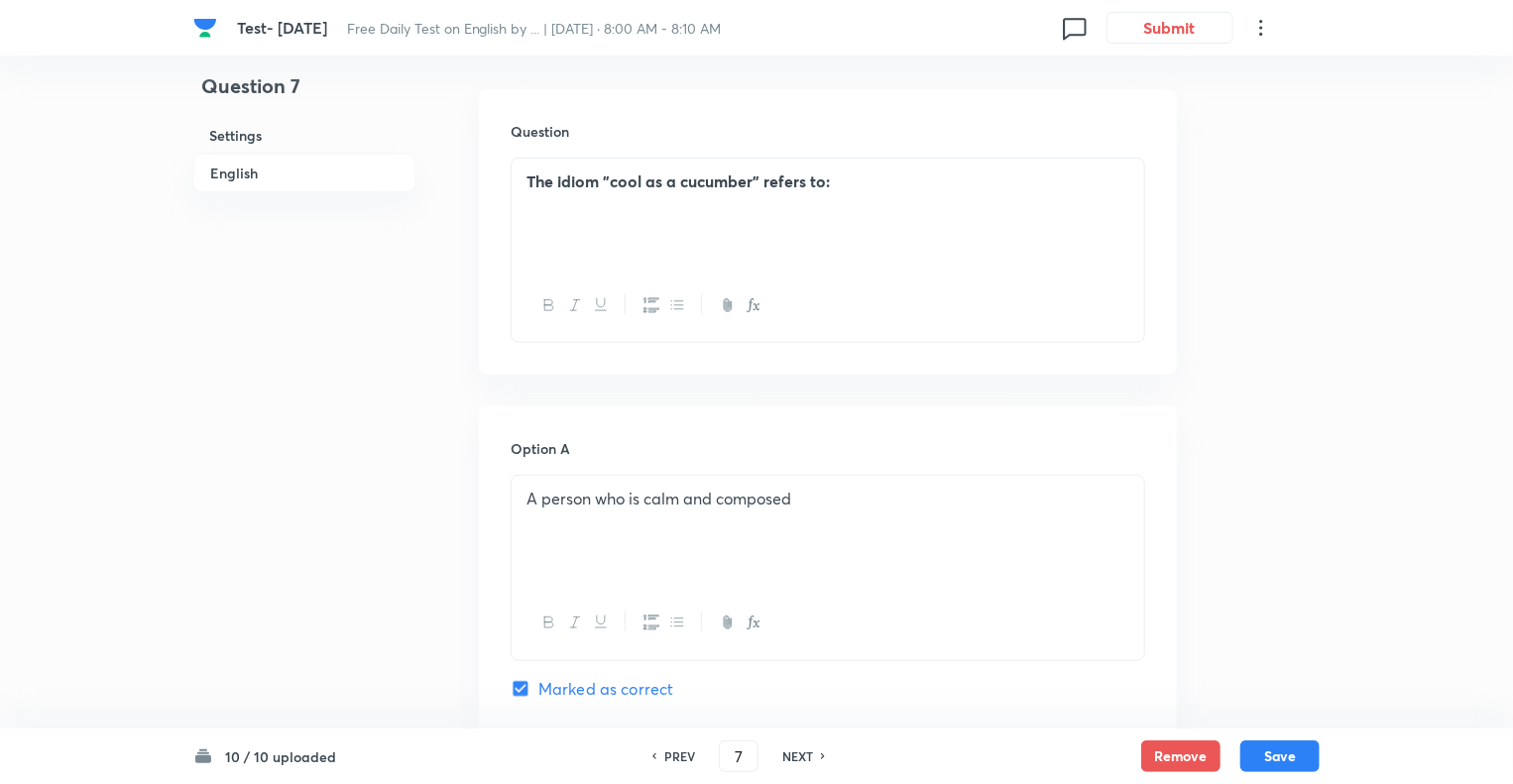 click on "NEXT" at bounding box center (797, 756) 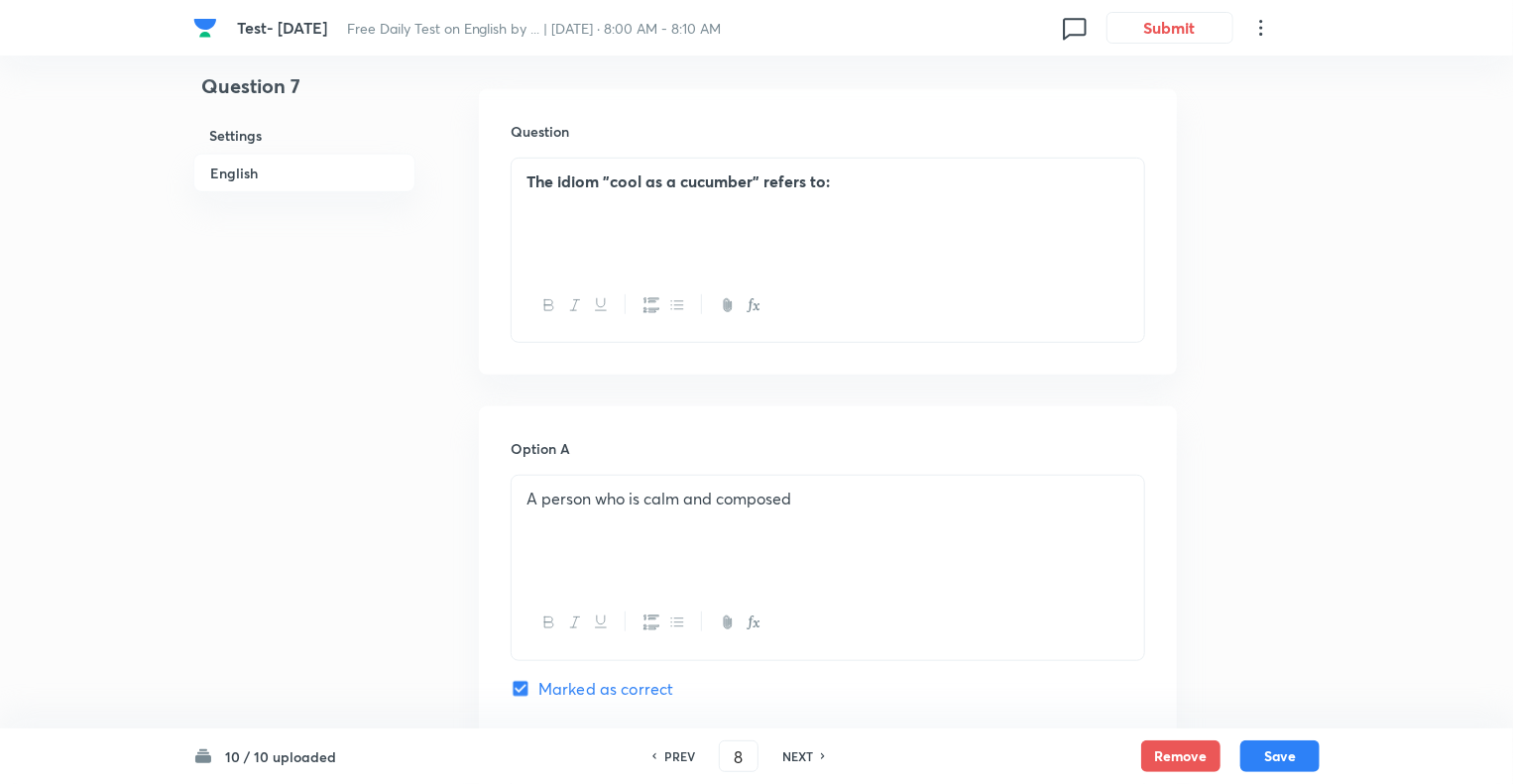 checkbox on "true" 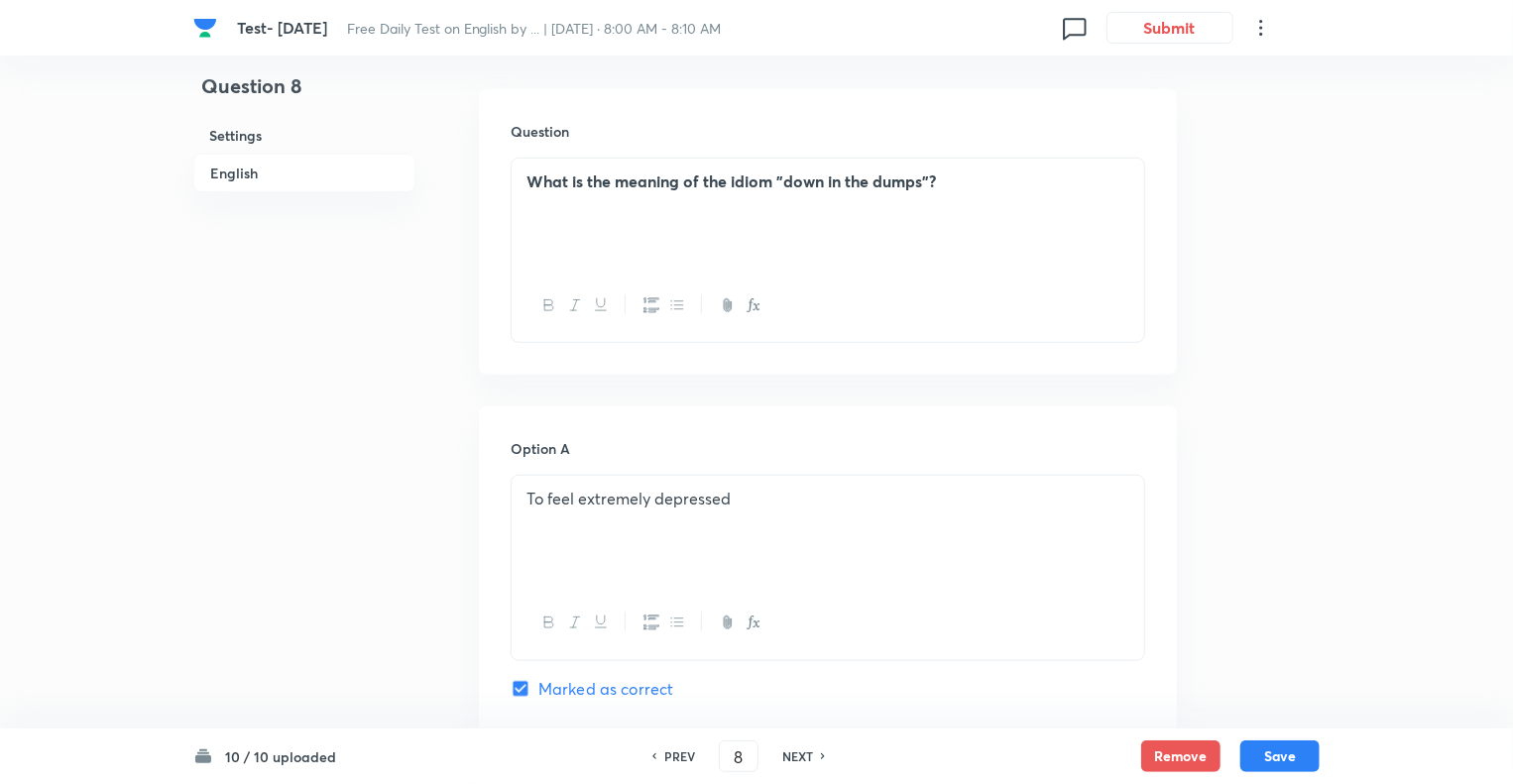 click on "What is the meaning of the idiom "down in the dumps"?" at bounding box center [828, 214] 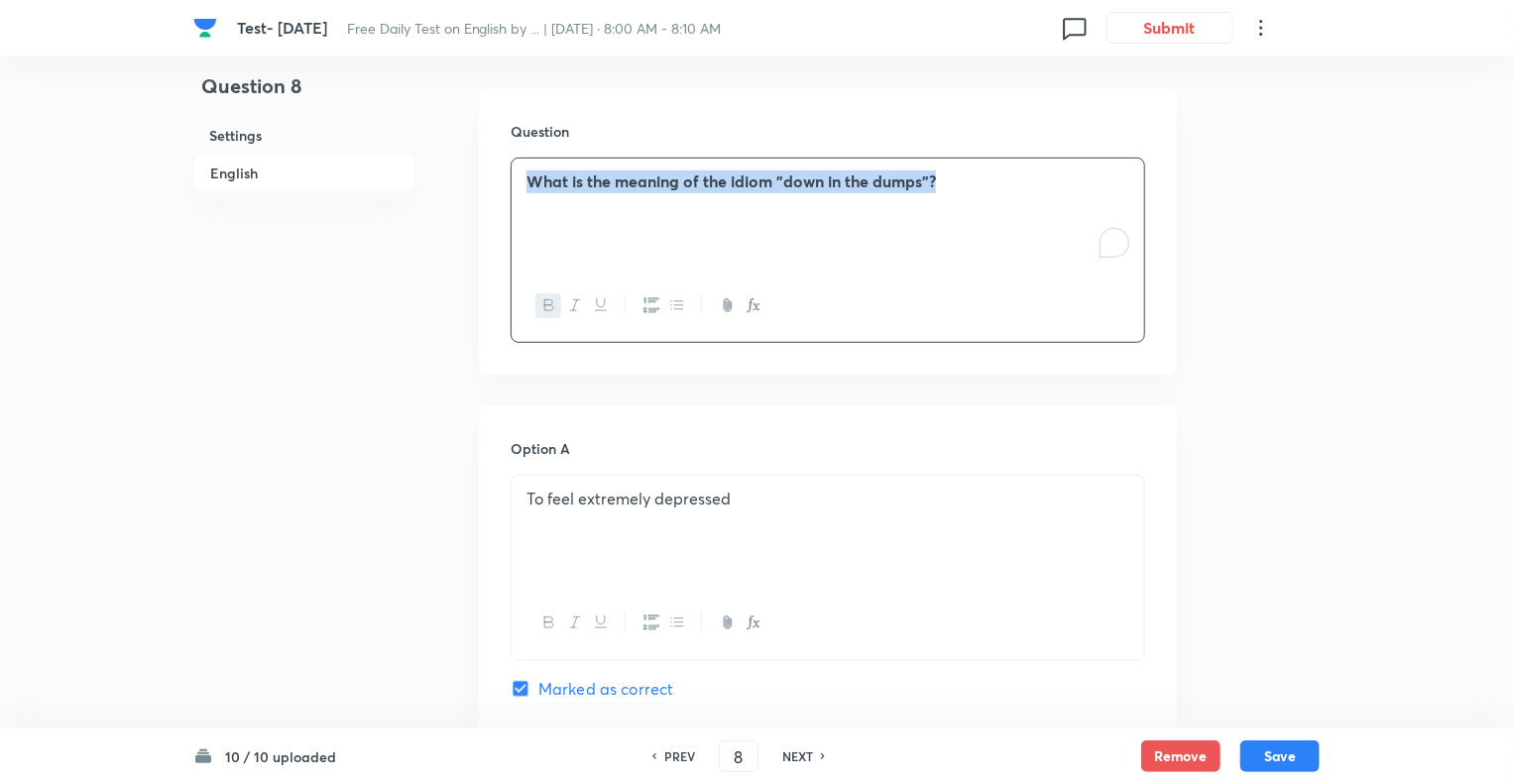 copy on "What is the meaning of the idiom "down in the dumps"?" 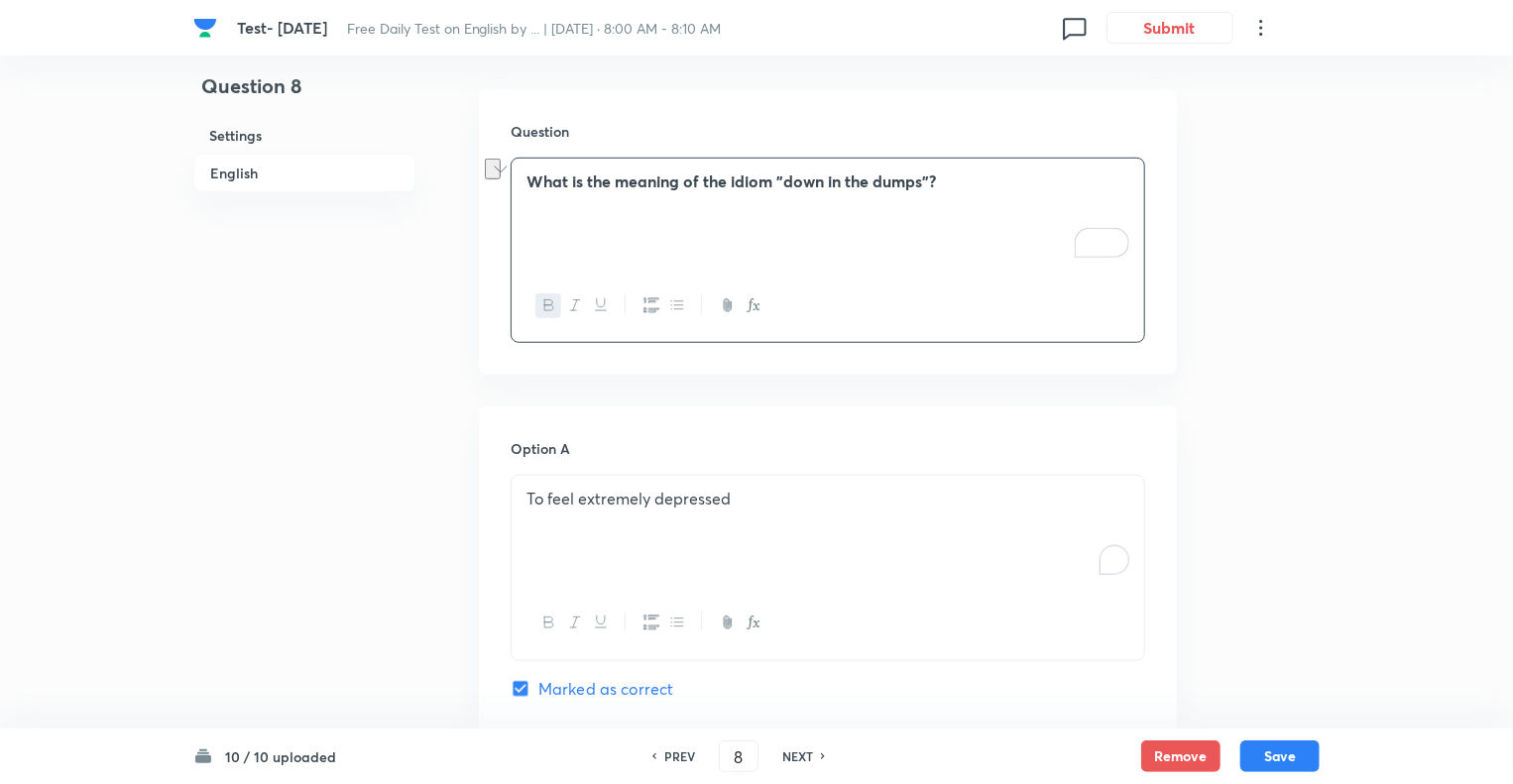 click on "To feel extremely depressed" at bounding box center [828, 531] 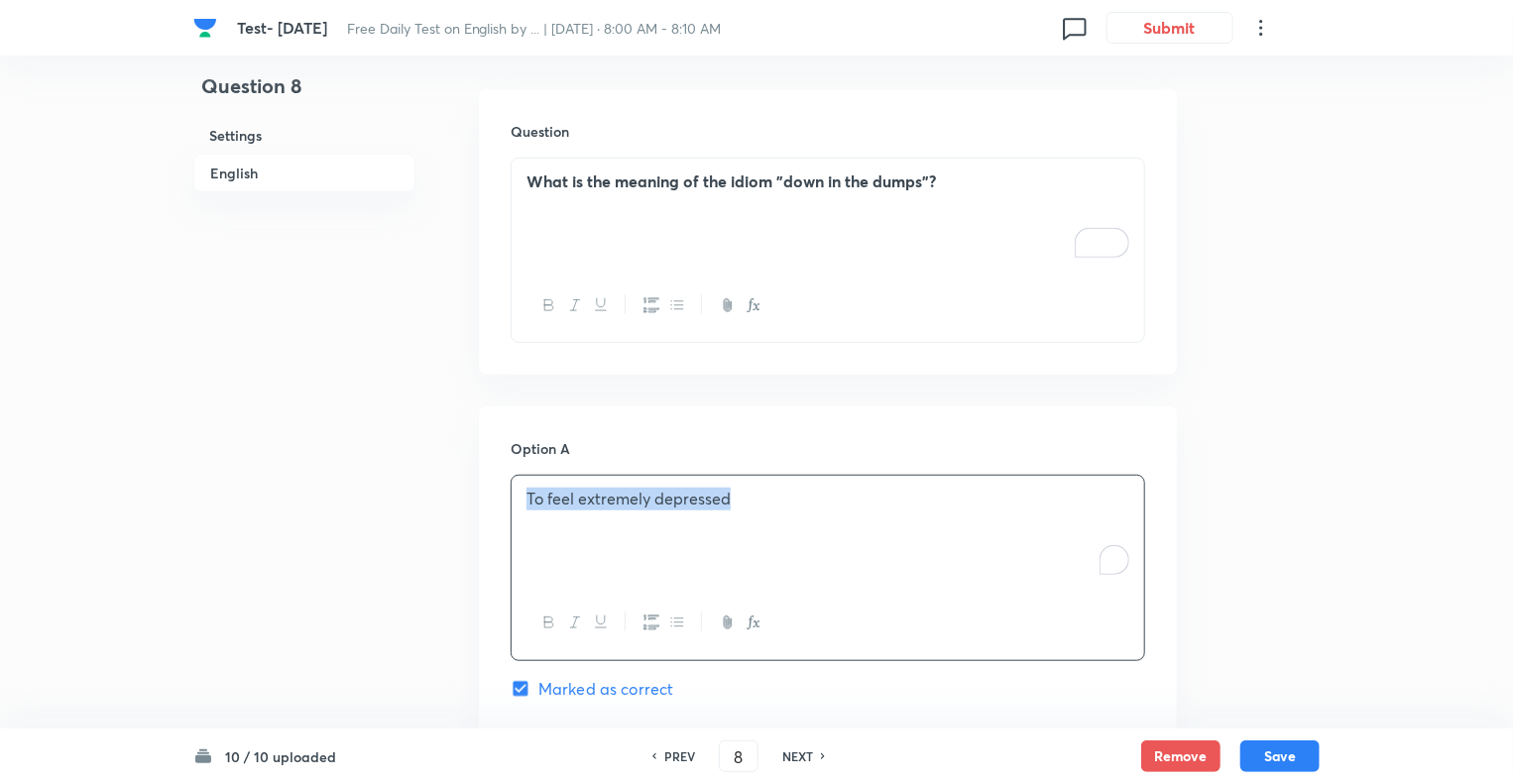 copy on "To feel extremely depressed" 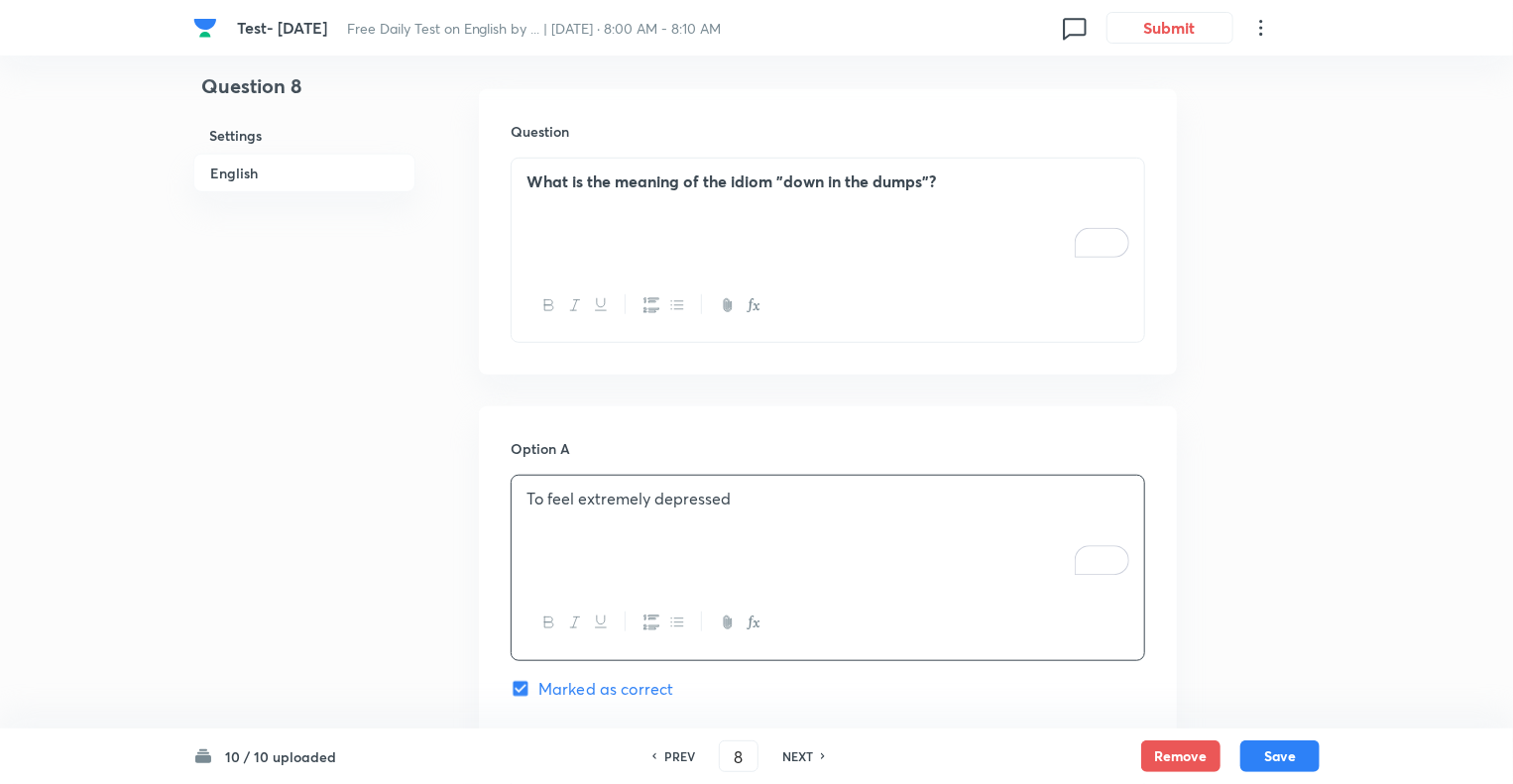 click at bounding box center [828, 305] 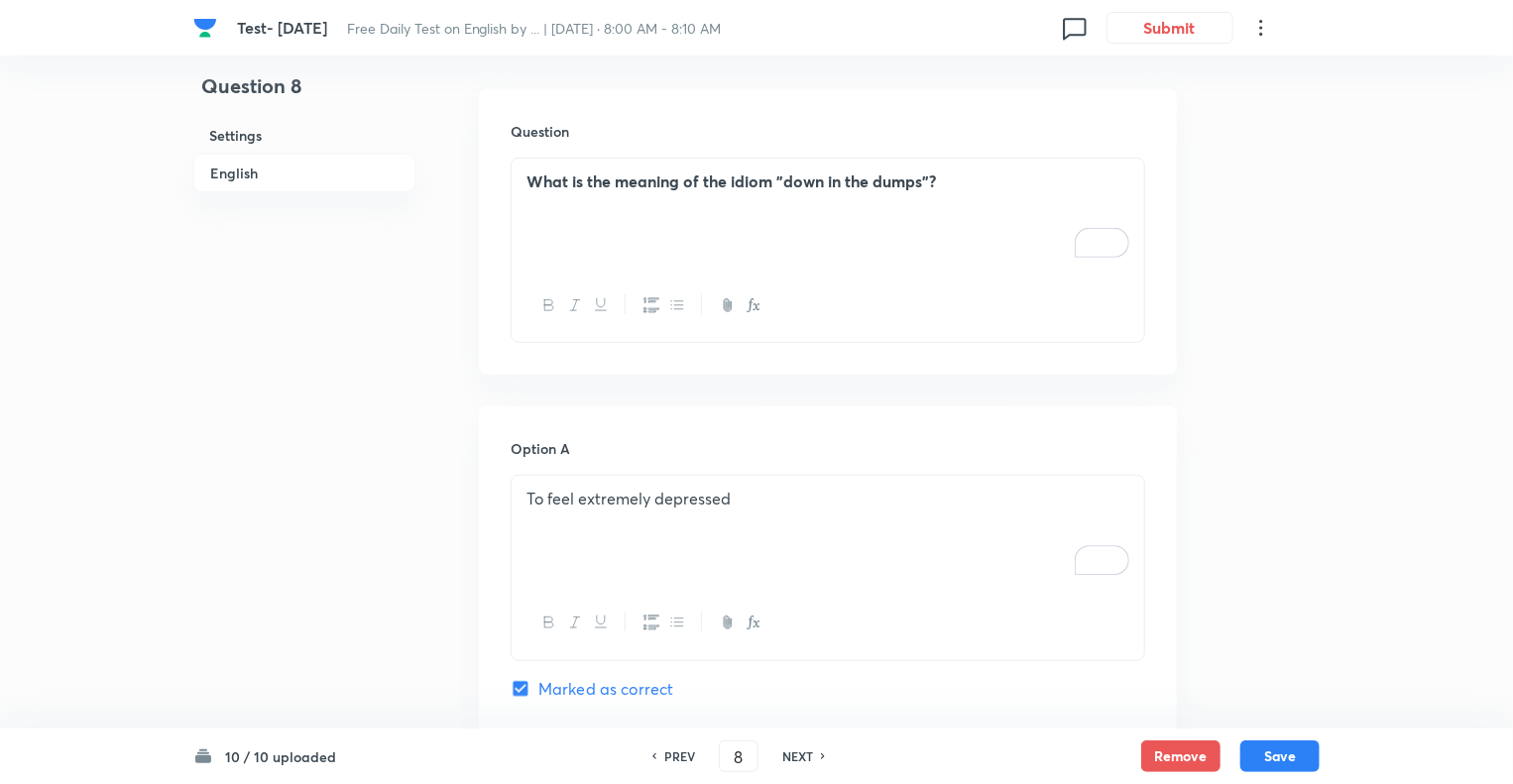 click on "What is the meaning of the idiom "down in the dumps"?" at bounding box center [731, 180] 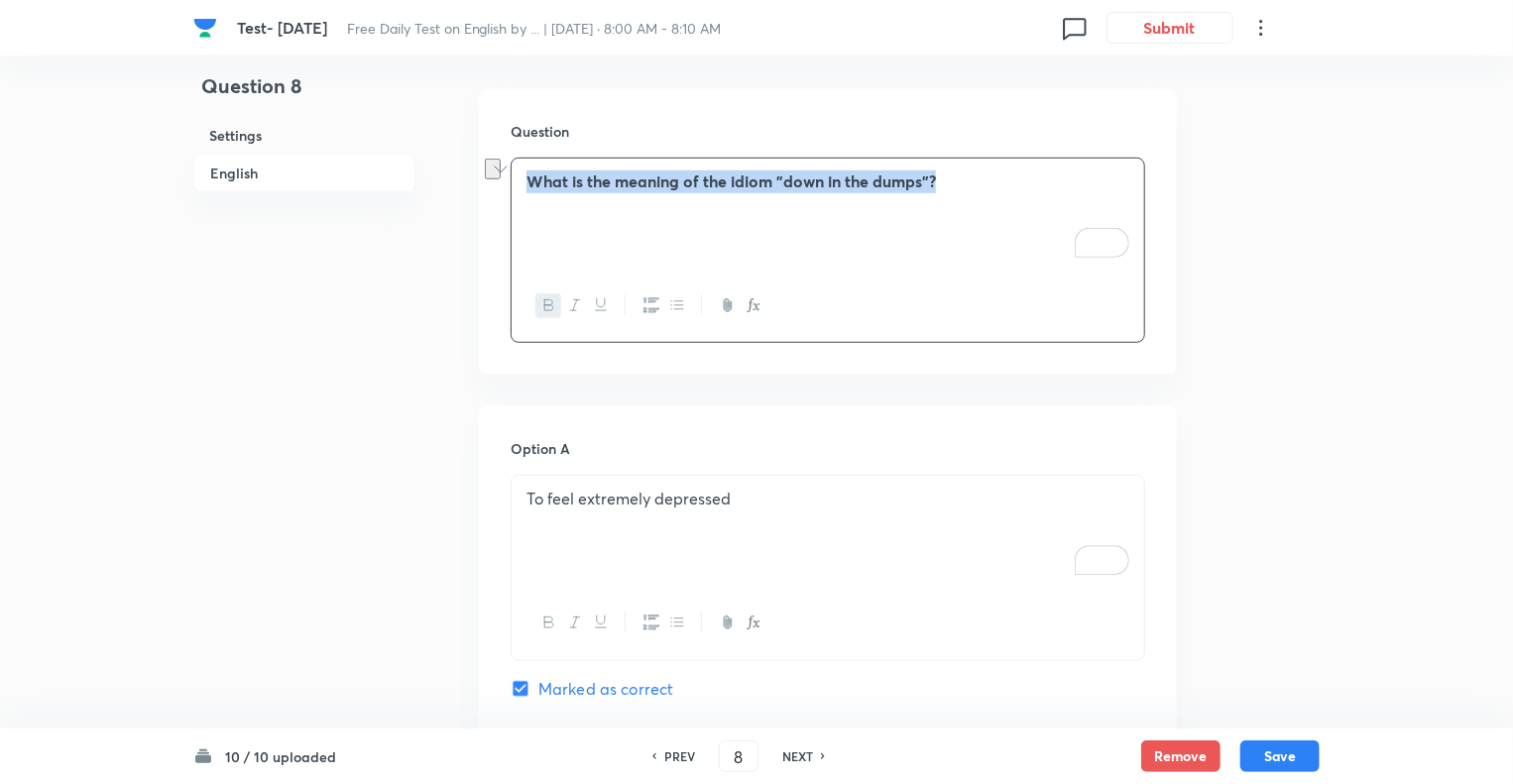 copy on "What is the meaning of the idiom "down in the dumps"?" 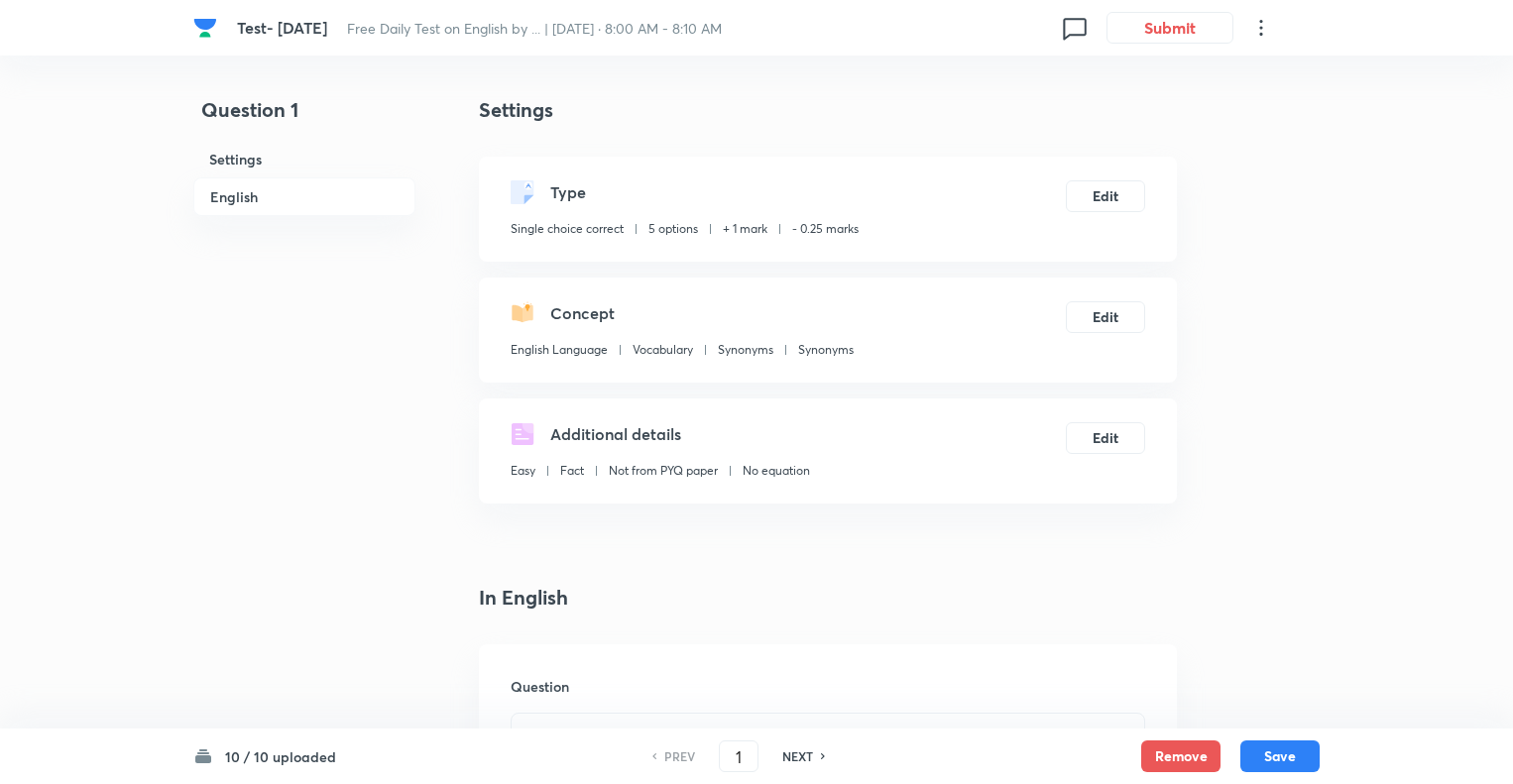 scroll, scrollTop: 476, scrollLeft: 0, axis: vertical 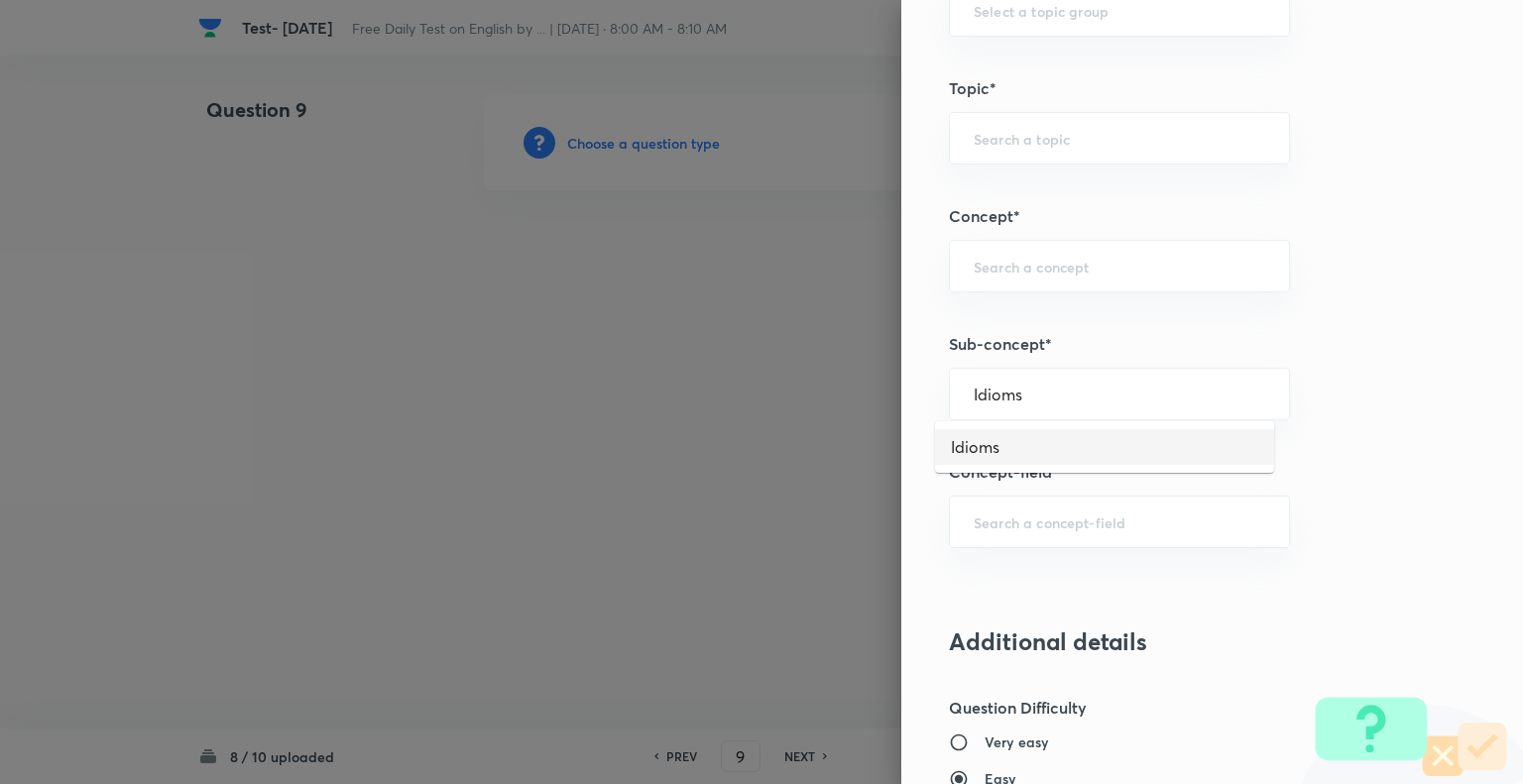 click on "Idioms" at bounding box center (1105, 447) 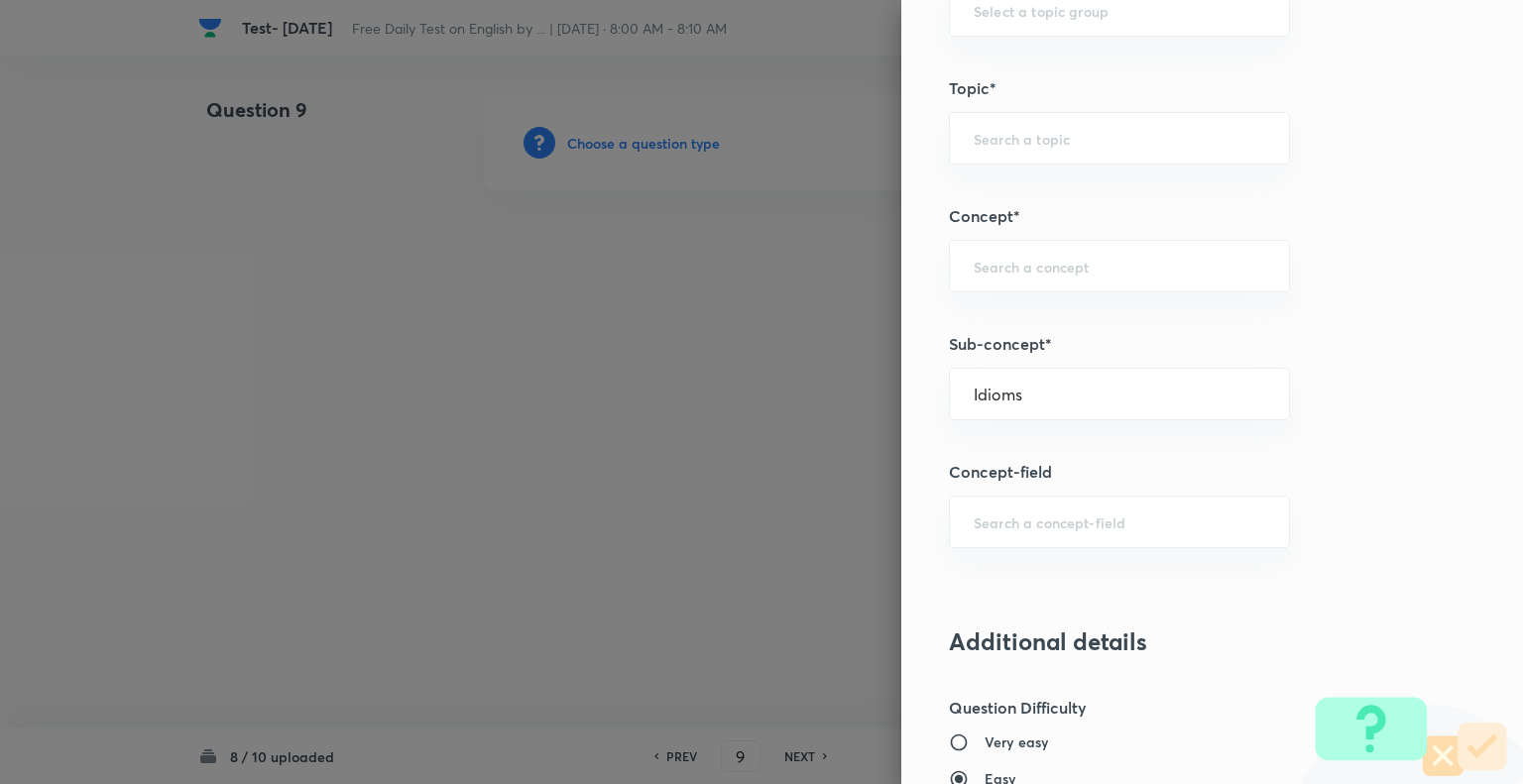 type on "English Language" 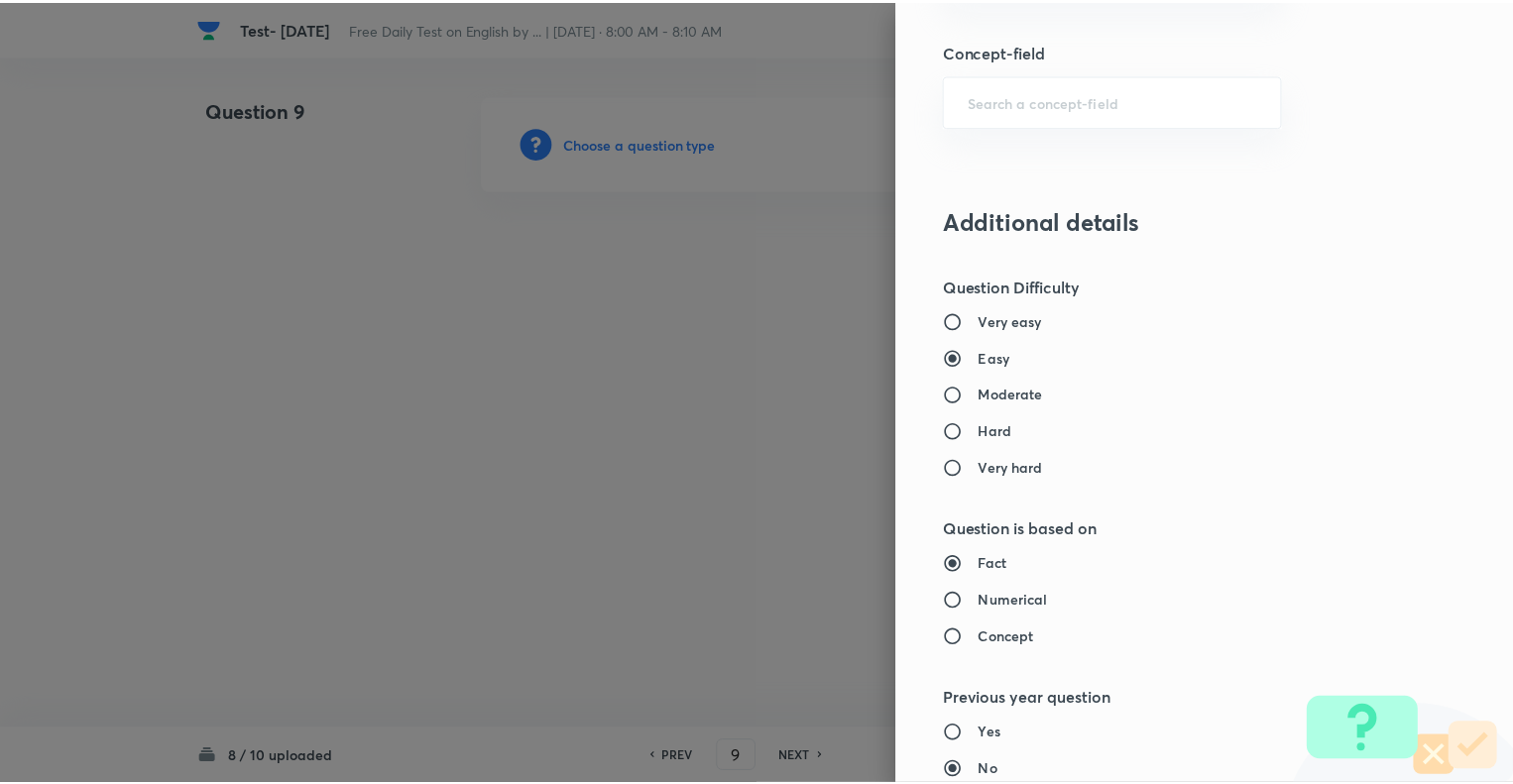 scroll, scrollTop: 1914, scrollLeft: 0, axis: vertical 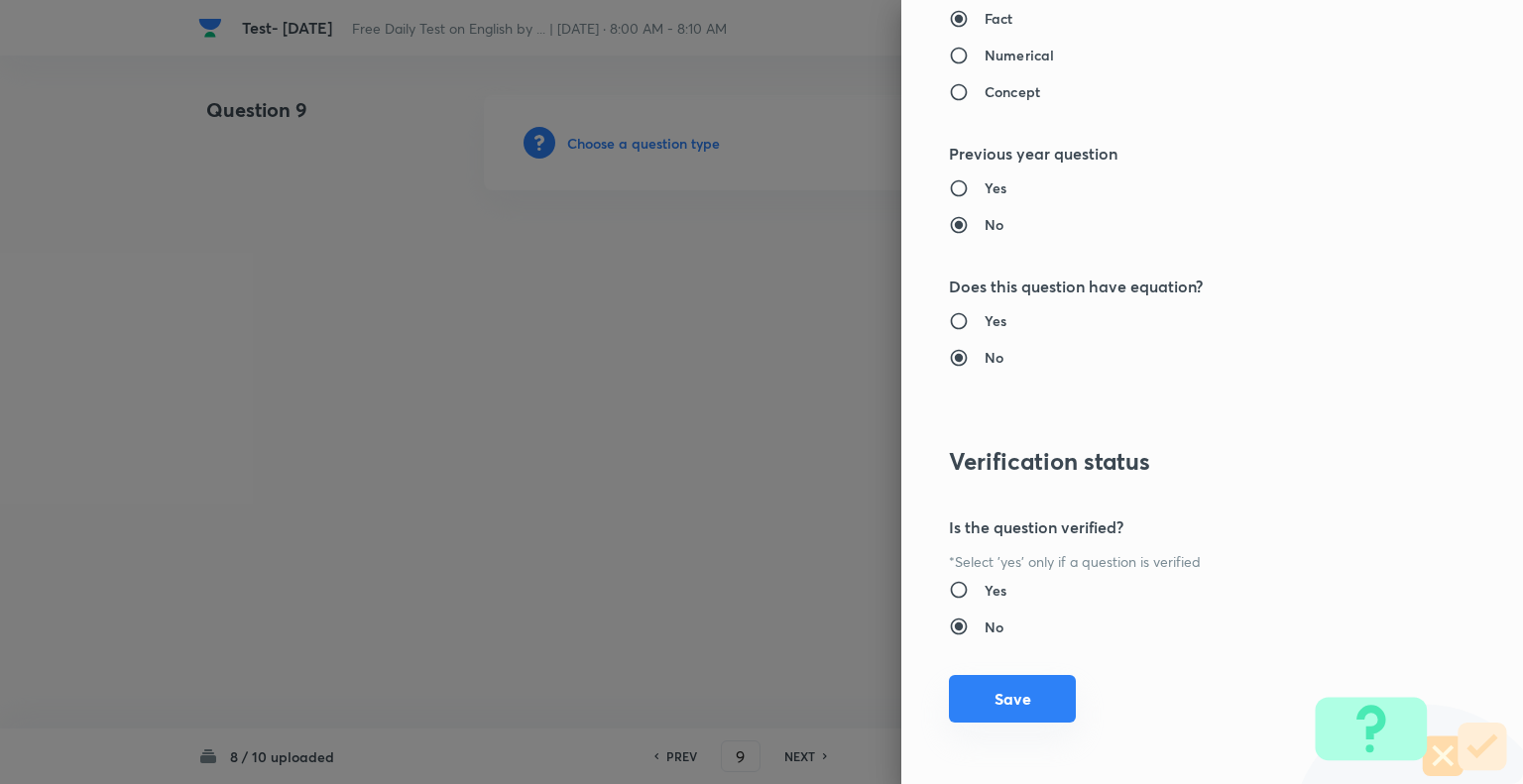 click on "Save" at bounding box center [1012, 699] 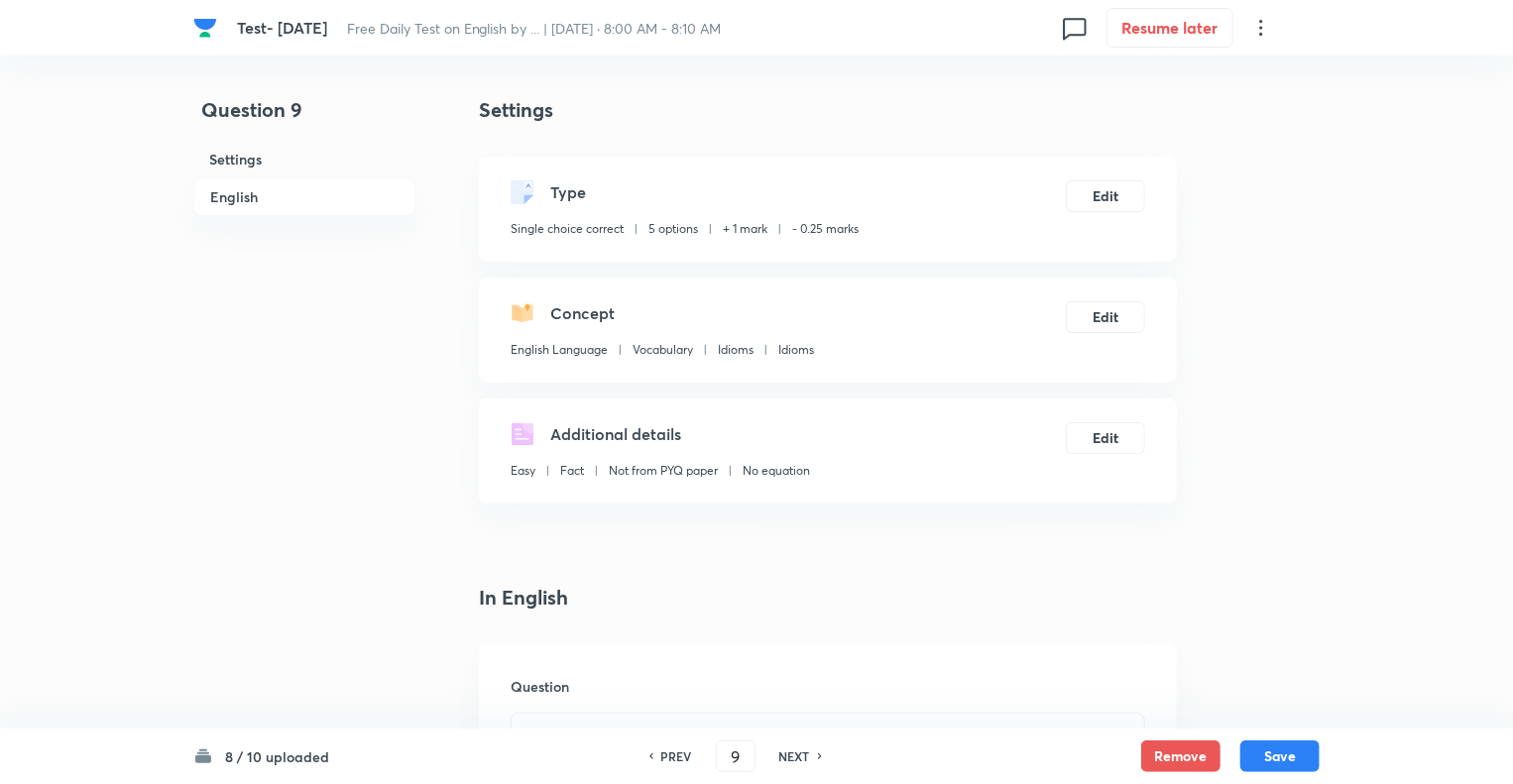 click on "Question 9 Settings English" at bounding box center [304, 1493] 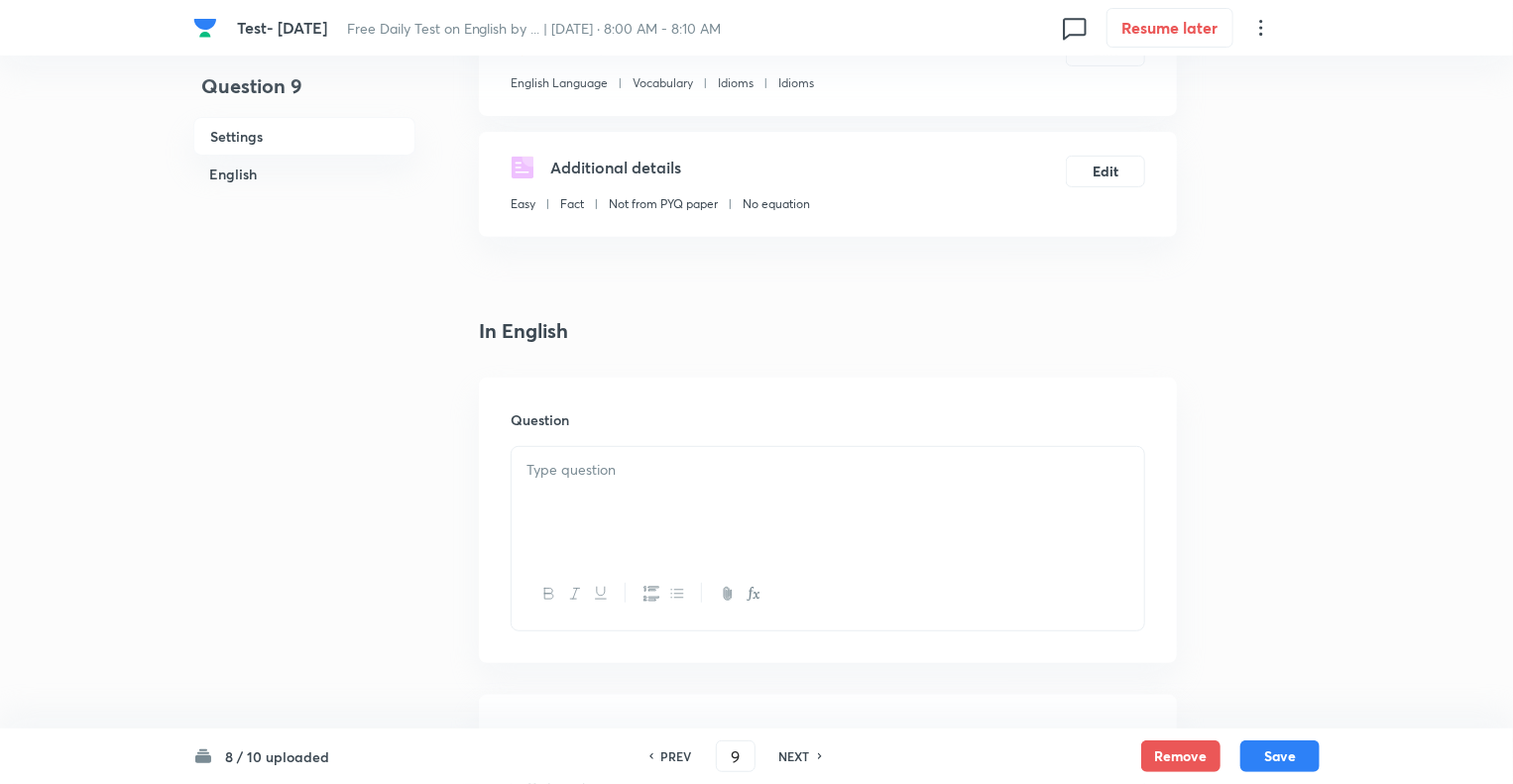 scroll, scrollTop: 436, scrollLeft: 0, axis: vertical 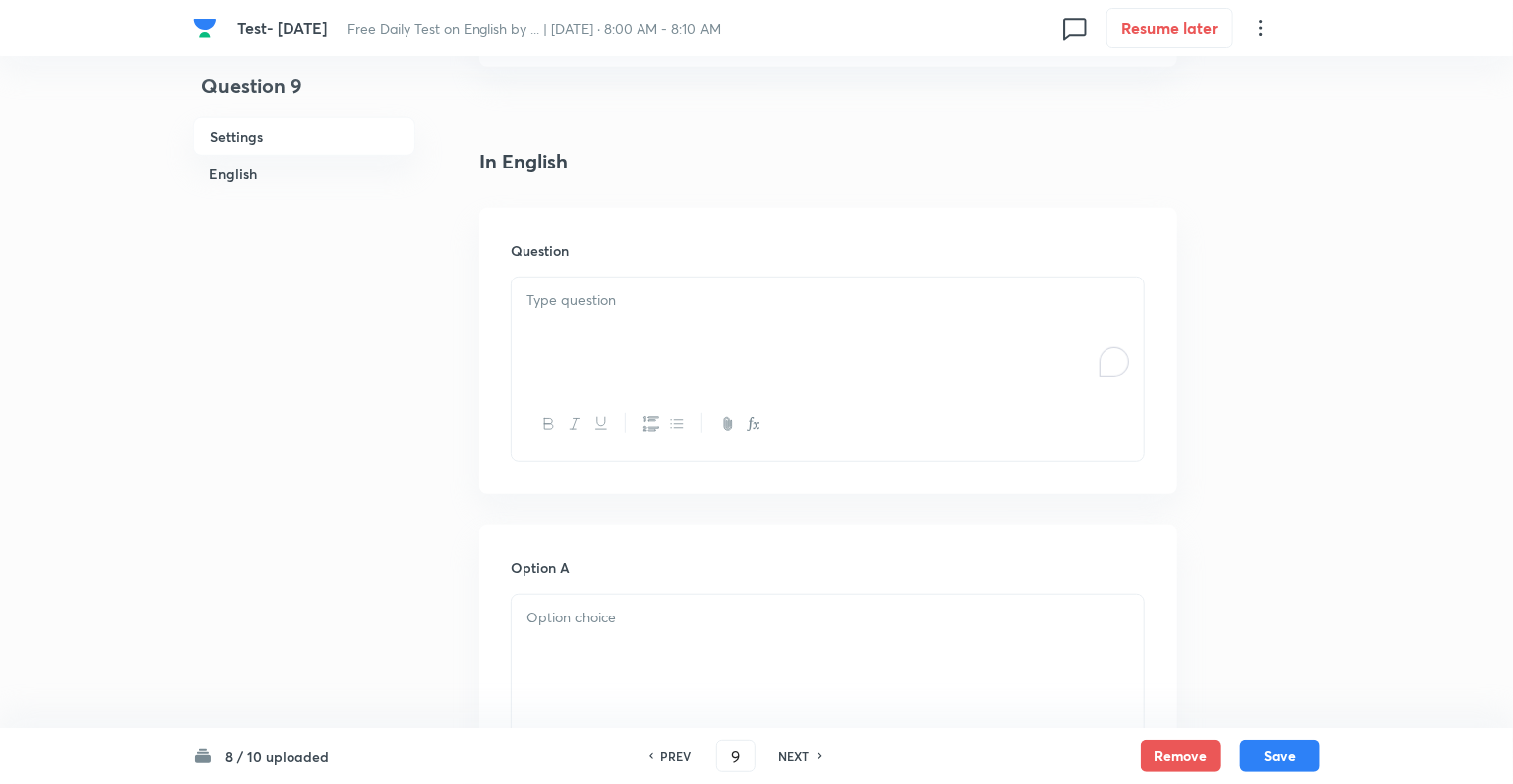 click at bounding box center (828, 333) 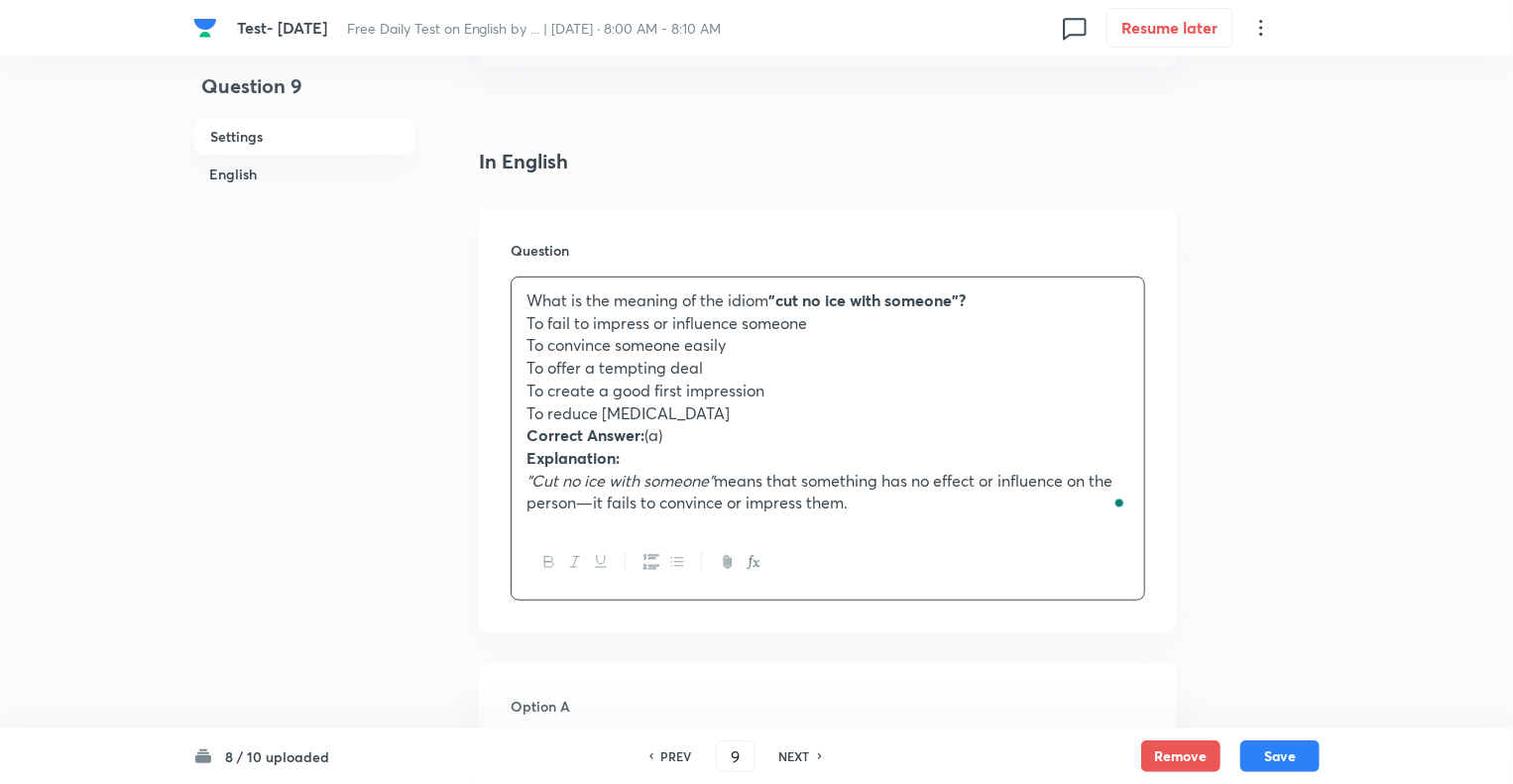 drag, startPoint x: 873, startPoint y: 503, endPoint x: 523, endPoint y: 328, distance: 391.3119 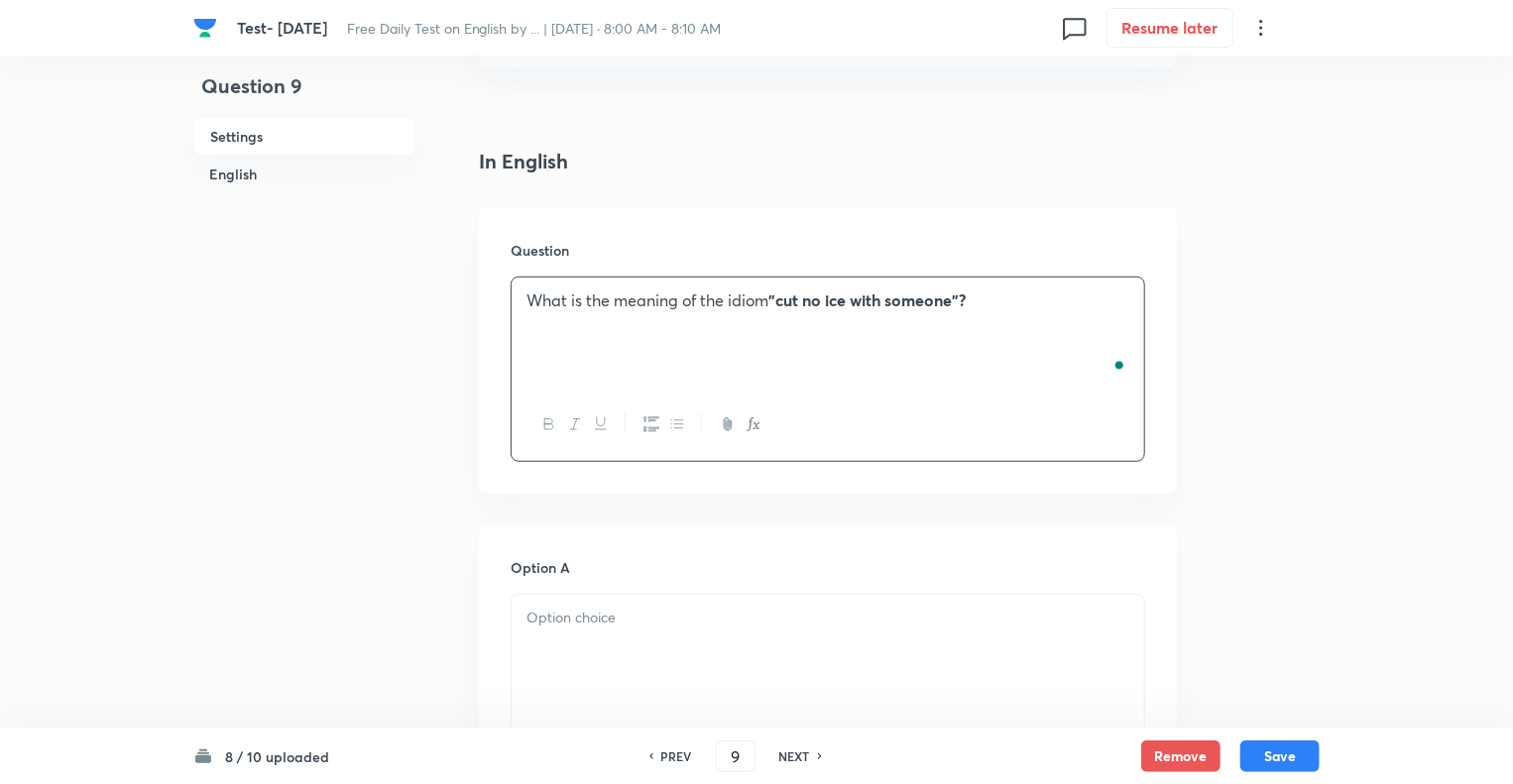 click at bounding box center (828, 650) 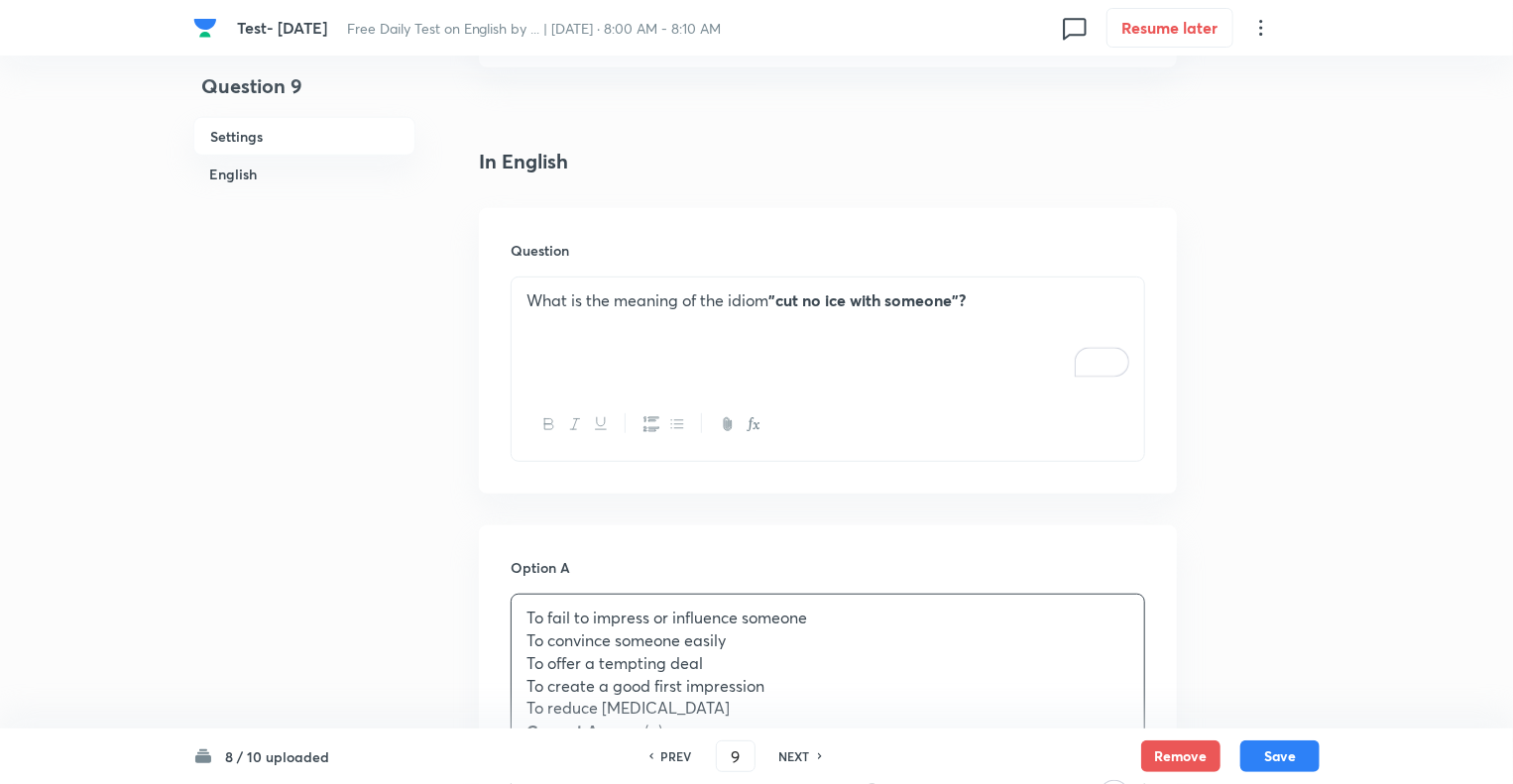 click on "Question 9 Settings English Settings Type Single choice correct 5 options + 1 mark - 0.25 marks Edit Concept English Language Vocabulary Idioms Idioms Edit Additional details Easy Fact Not from PYQ paper No equation Edit In English Question What is the meaning of the idiom  "cut no ice with someone"? Option A To fail to impress or influence someone  To convince someone easily To offer a tempting deal To create a good first impression To reduce hostility Correct Answer:  (a)  Explanation: "Cut no ice with someone"  means that something has no effect or influence on the person—it fails to convince or impress them. Mark as correct answer Option B Mark as correct answer Option C Mark as correct answer Option D Mark as correct answer Option E Mark as correct answer Solution" at bounding box center (756, 1114) 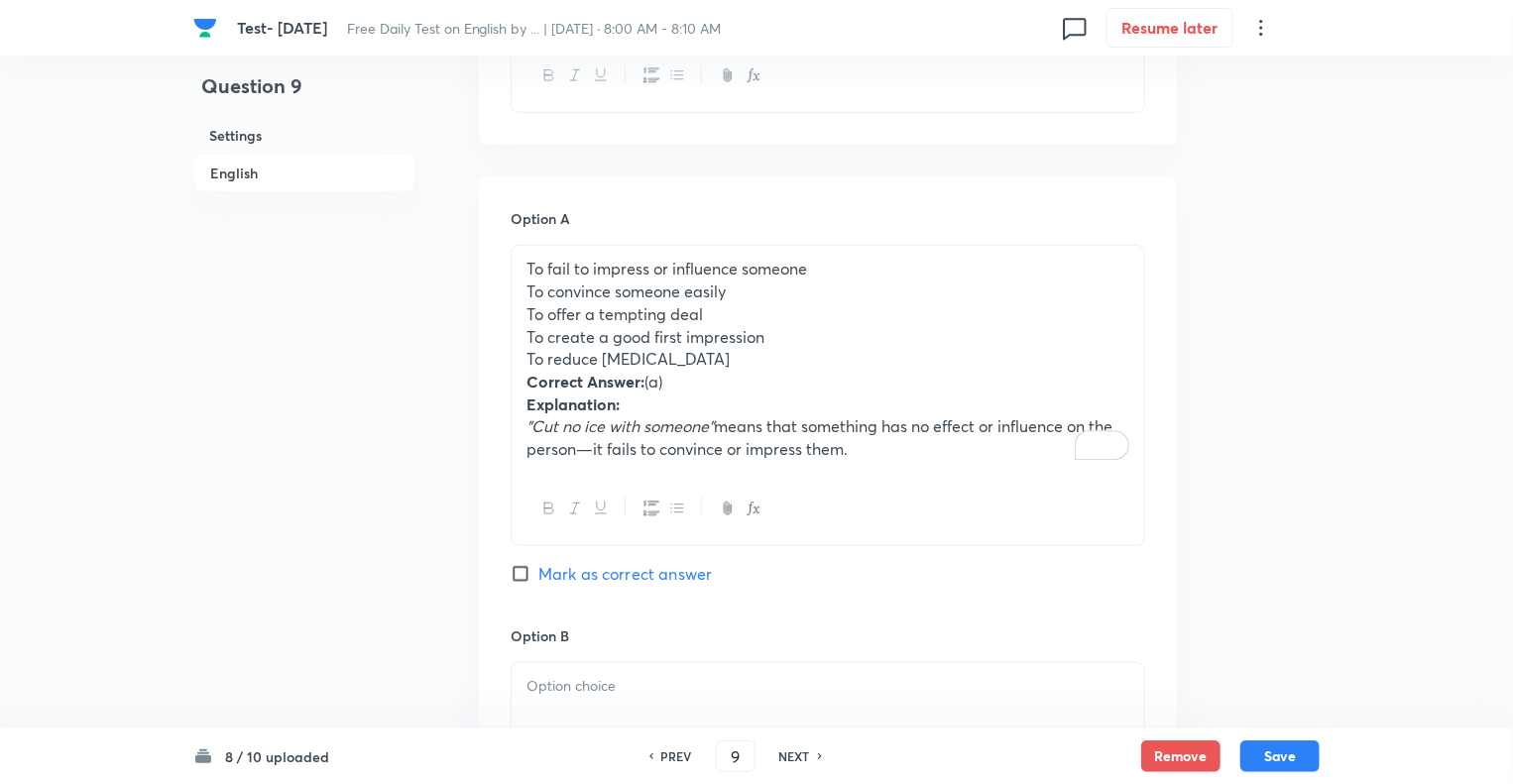 scroll, scrollTop: 833, scrollLeft: 0, axis: vertical 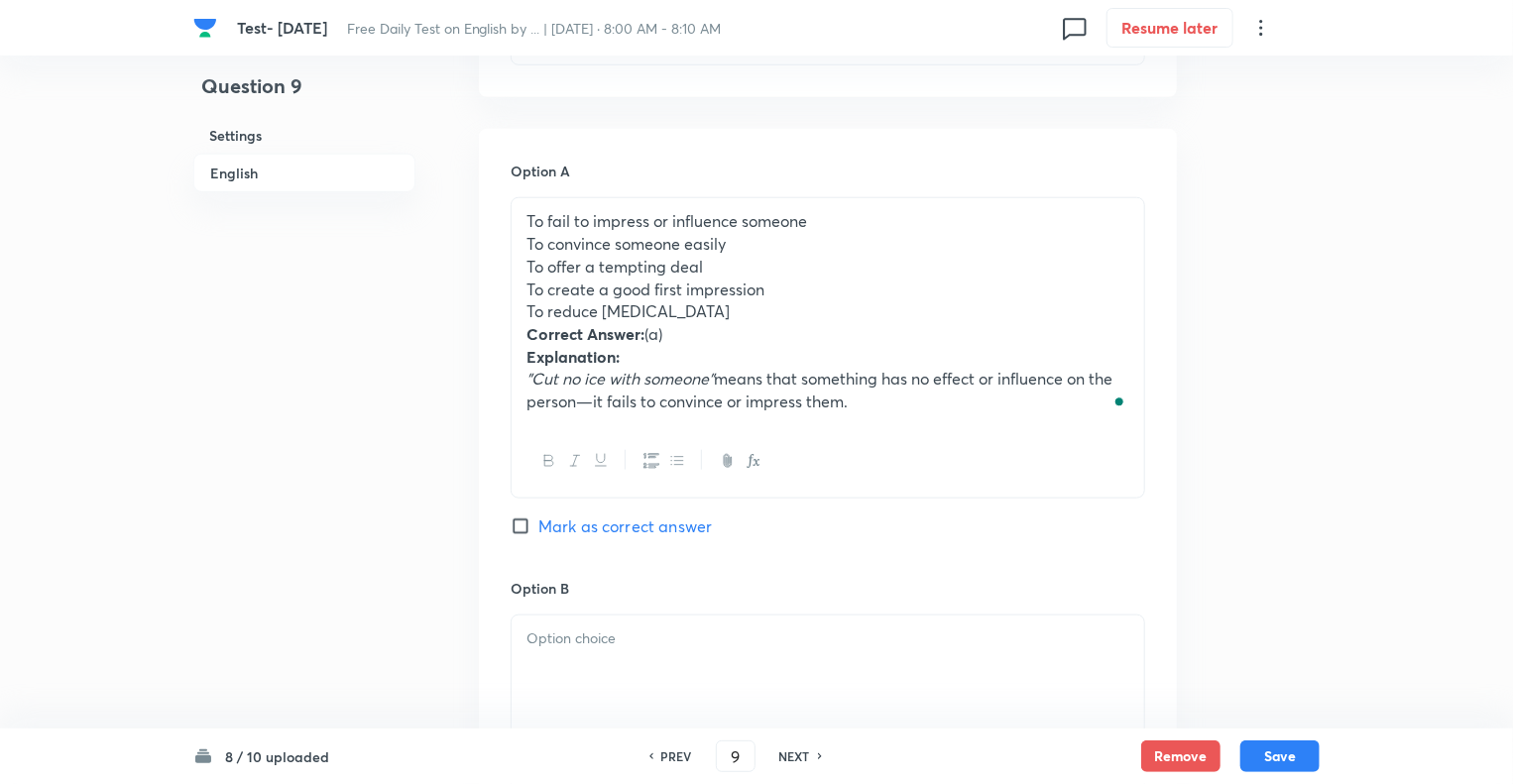 click on "Test- 11th July, 2025 Free Daily Test on English by ... | Jul 11, 2025 · 8:00 AM - 8:10 AM 0 Resume later Question 9 Settings English Settings Type Single choice correct 5 options + 1 mark - 0.25 marks Edit Concept English Language Vocabulary Idioms Idioms Edit Additional details Easy Fact Not from PYQ paper No equation Edit In English Question What is the meaning of the idiom  "cut no ice with someone"? Option A To fail to impress or influence someone  To convince someone easily To offer a tempting deal To create a good first impression To reduce hostility Correct Answer:  (a)  Explanation: "Cut no ice with someone"  means that something has no effect or influence on the person—it fails to convince or impress them. Mark as correct answer Option B Mark as correct answer Option C Mark as correct answer Option D Mark as correct answer Option E Mark as correct answer Solution
8 / 10 uploaded
PREV 9 ​ NEXT Remove Save No internet connection Test- 11th July, 2025 | Unacademy" at bounding box center [756, 718] 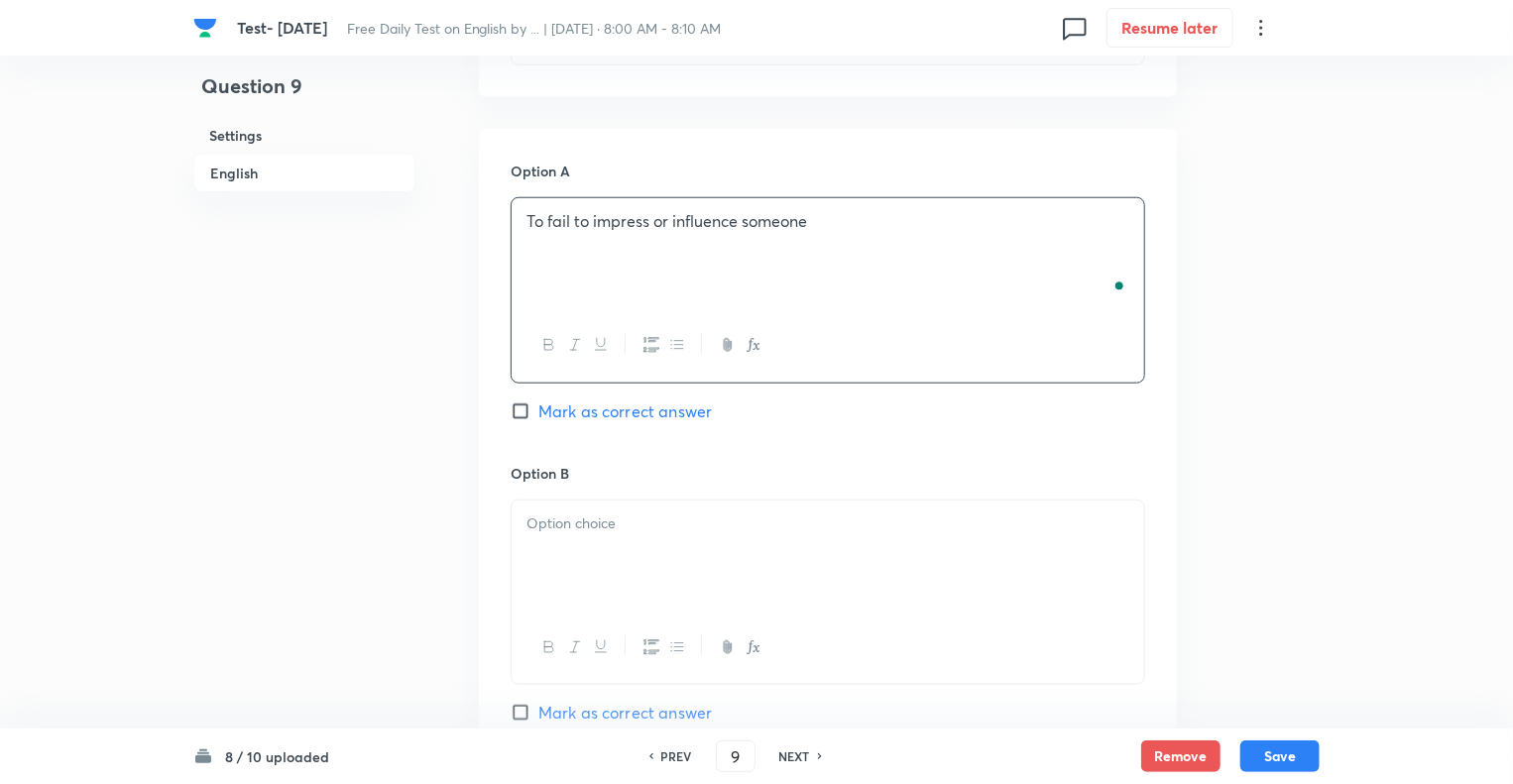 click on "Mark as correct answer" at bounding box center [524, 411] 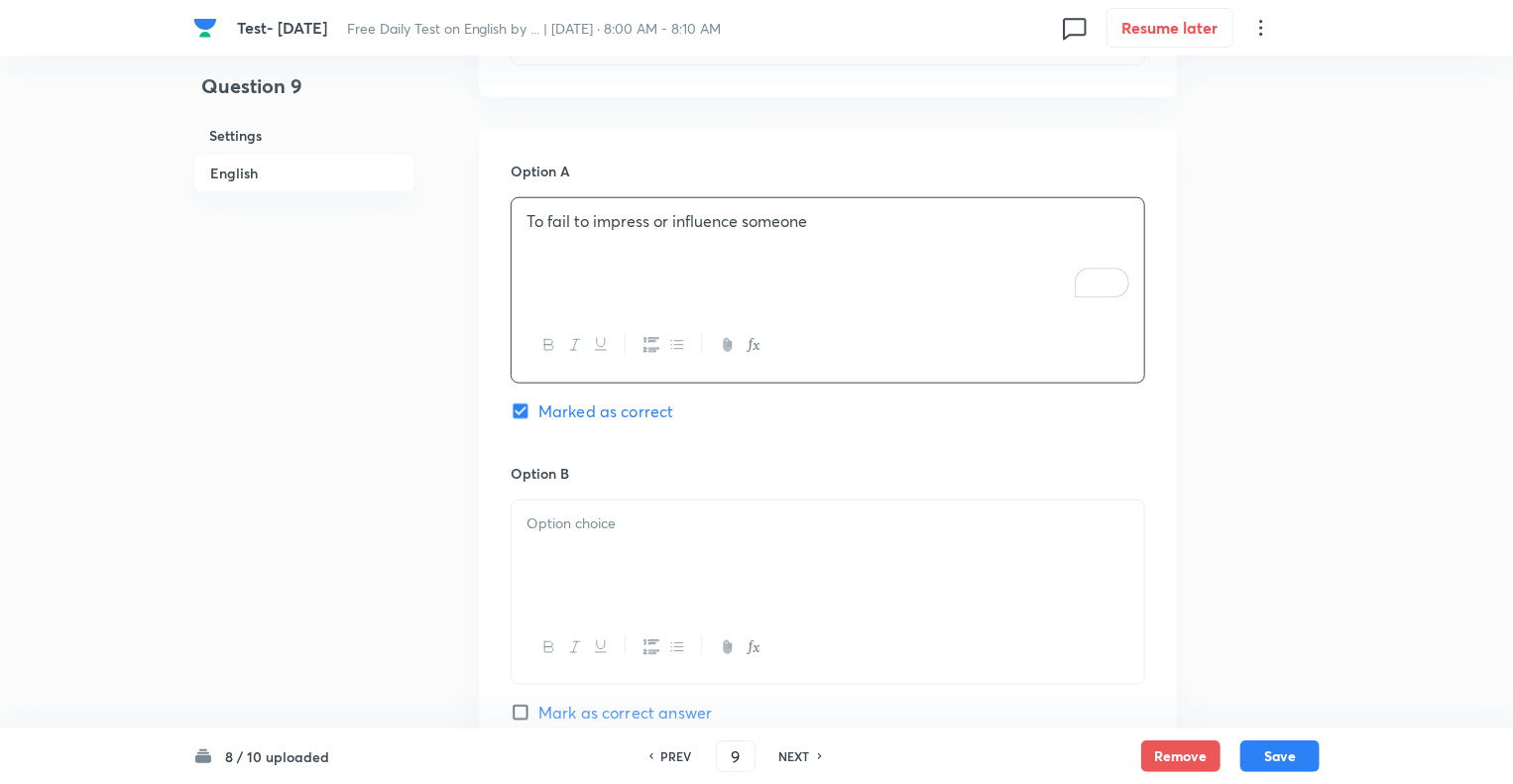 click at bounding box center [828, 523] 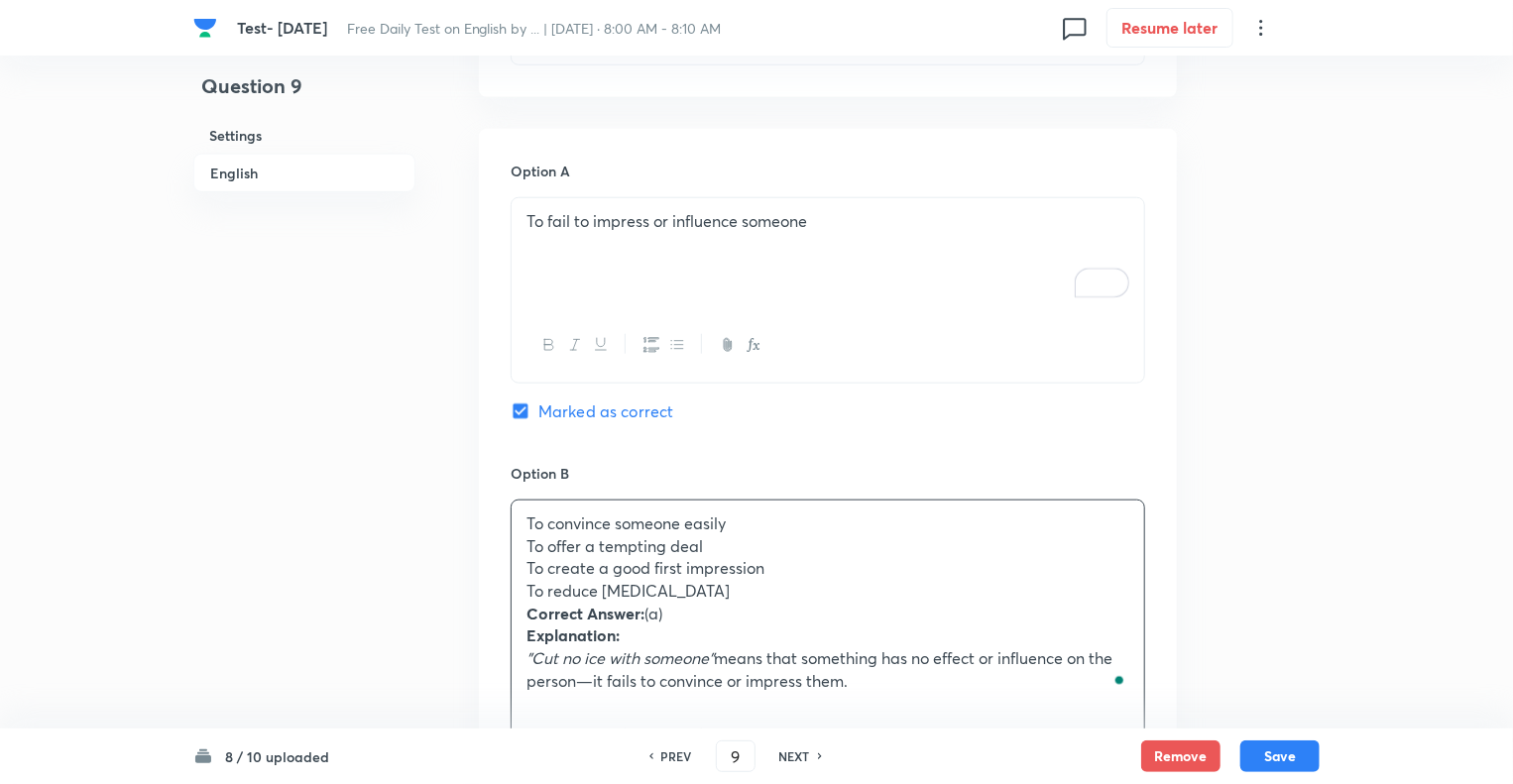 drag, startPoint x: 858, startPoint y: 681, endPoint x: 515, endPoint y: 544, distance: 369.34807 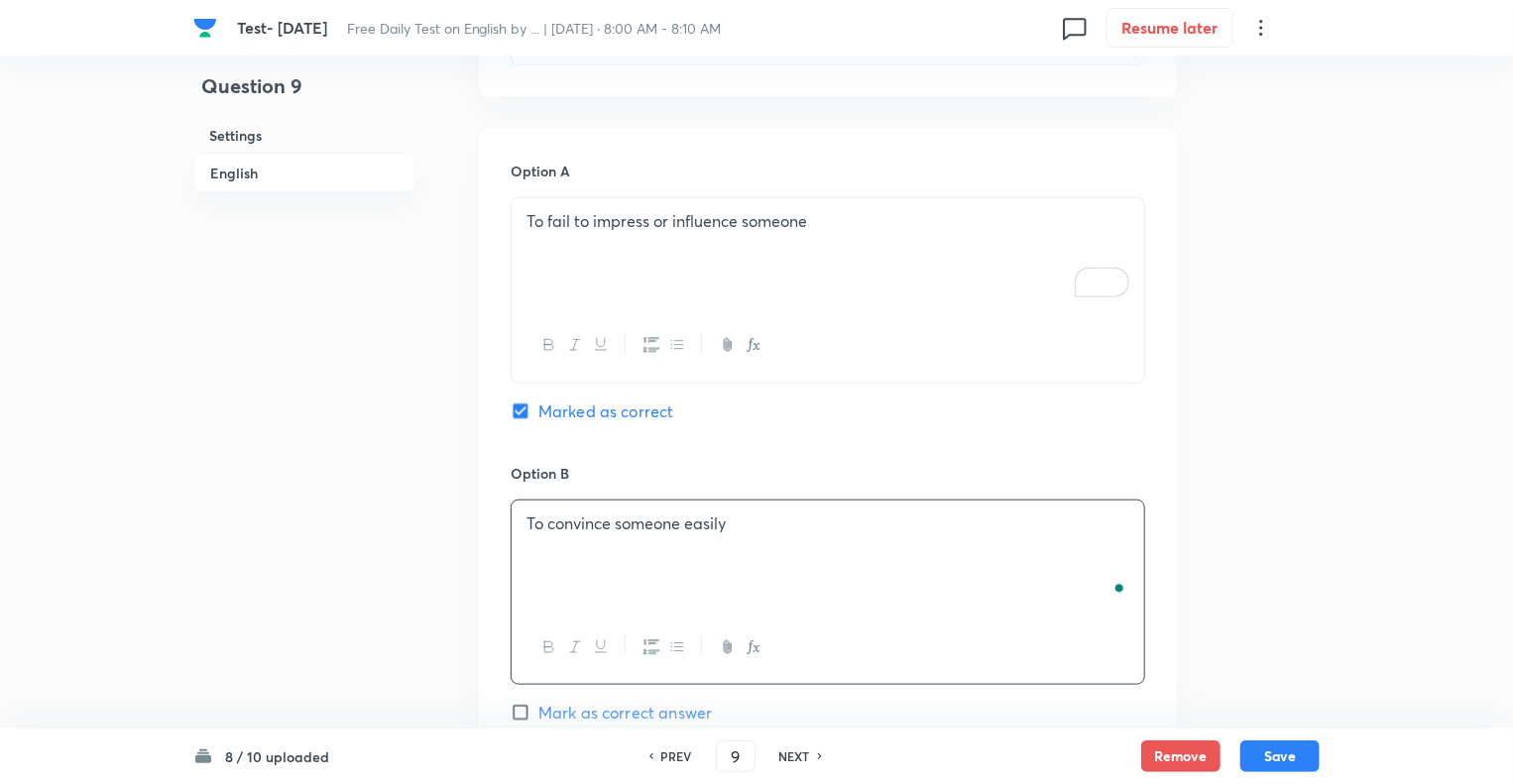 click on "Question 9 Settings English" at bounding box center (304, 660) 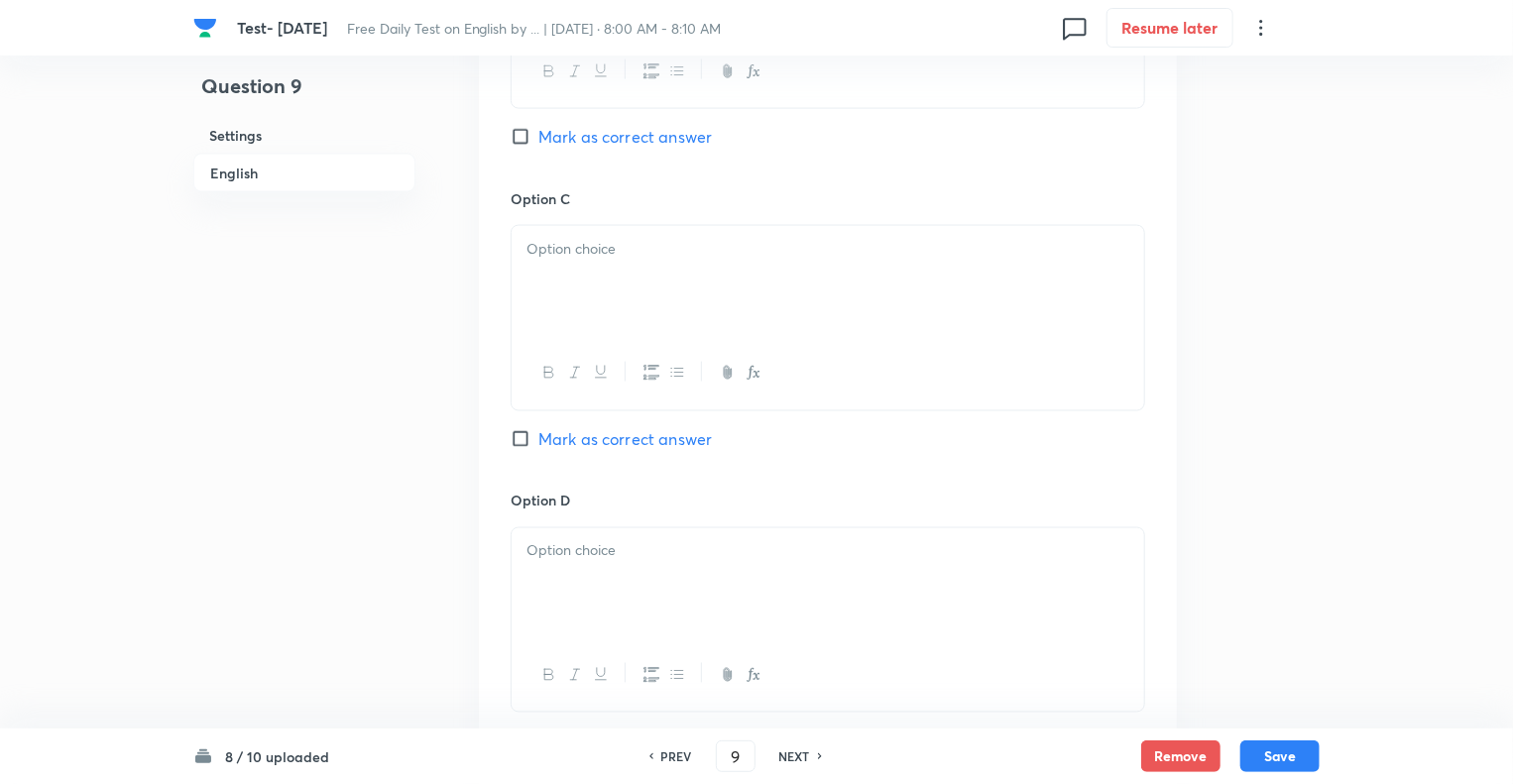 scroll, scrollTop: 1427, scrollLeft: 0, axis: vertical 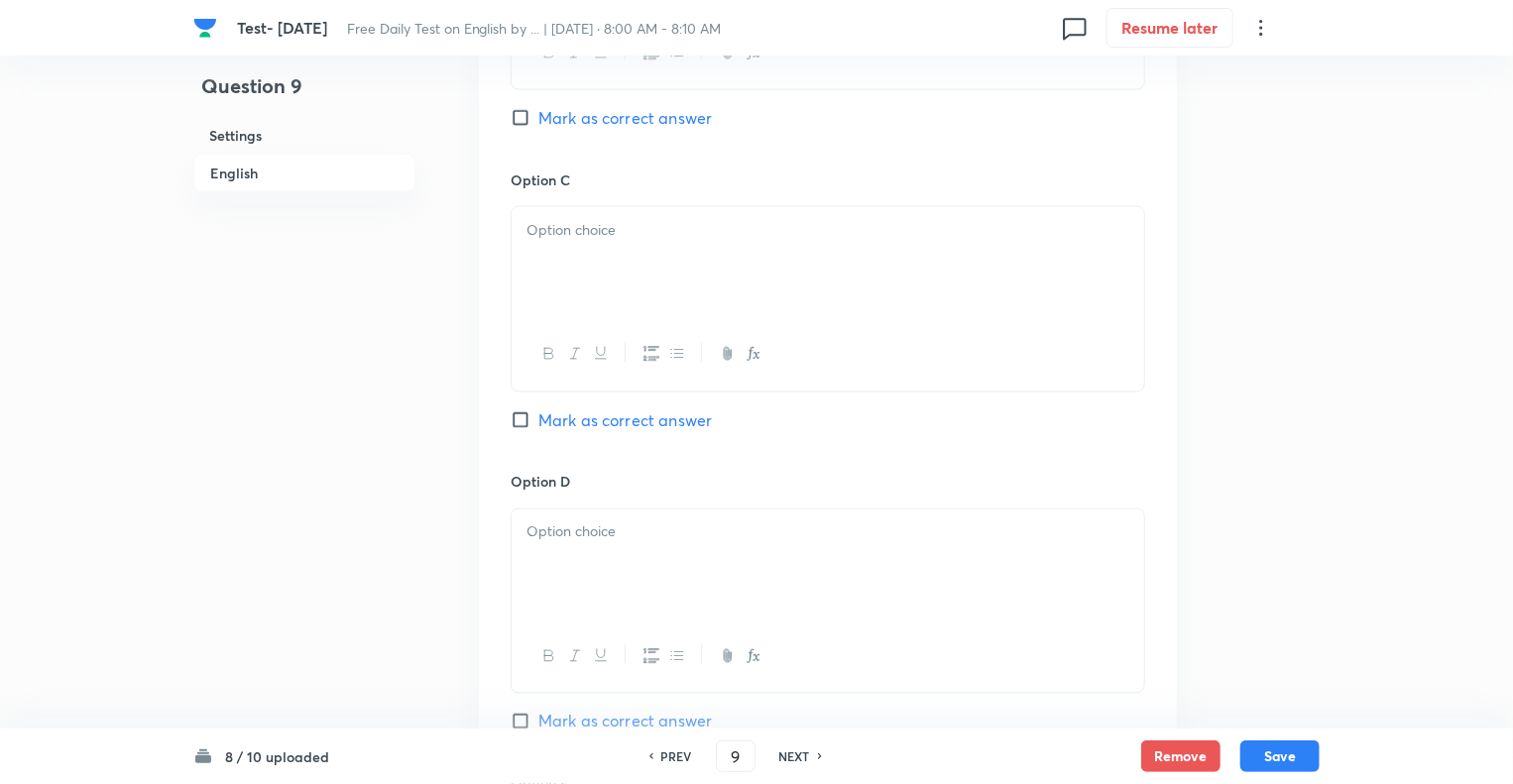 click at bounding box center [828, 263] 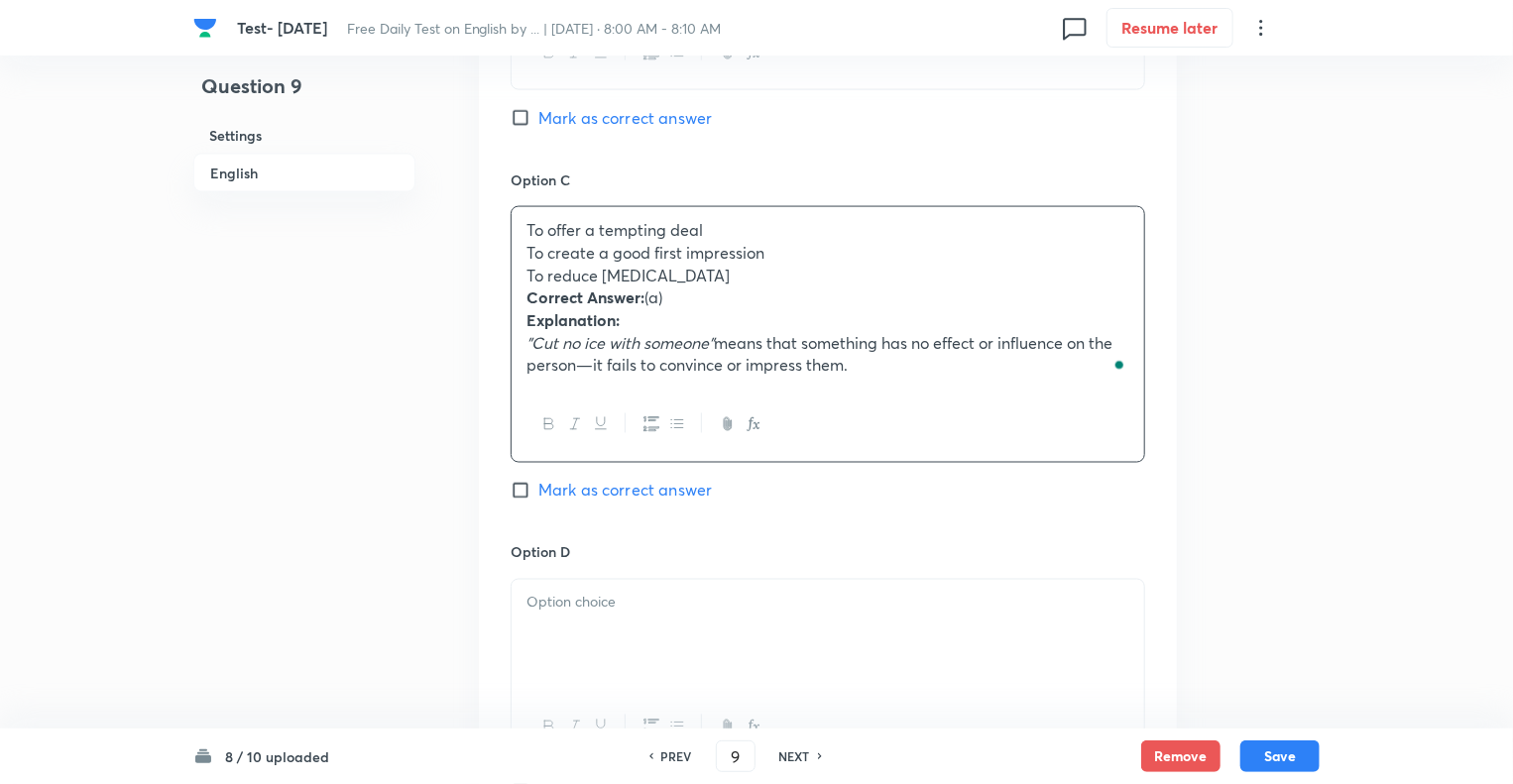 drag, startPoint x: 857, startPoint y: 365, endPoint x: 511, endPoint y: 260, distance: 361.58125 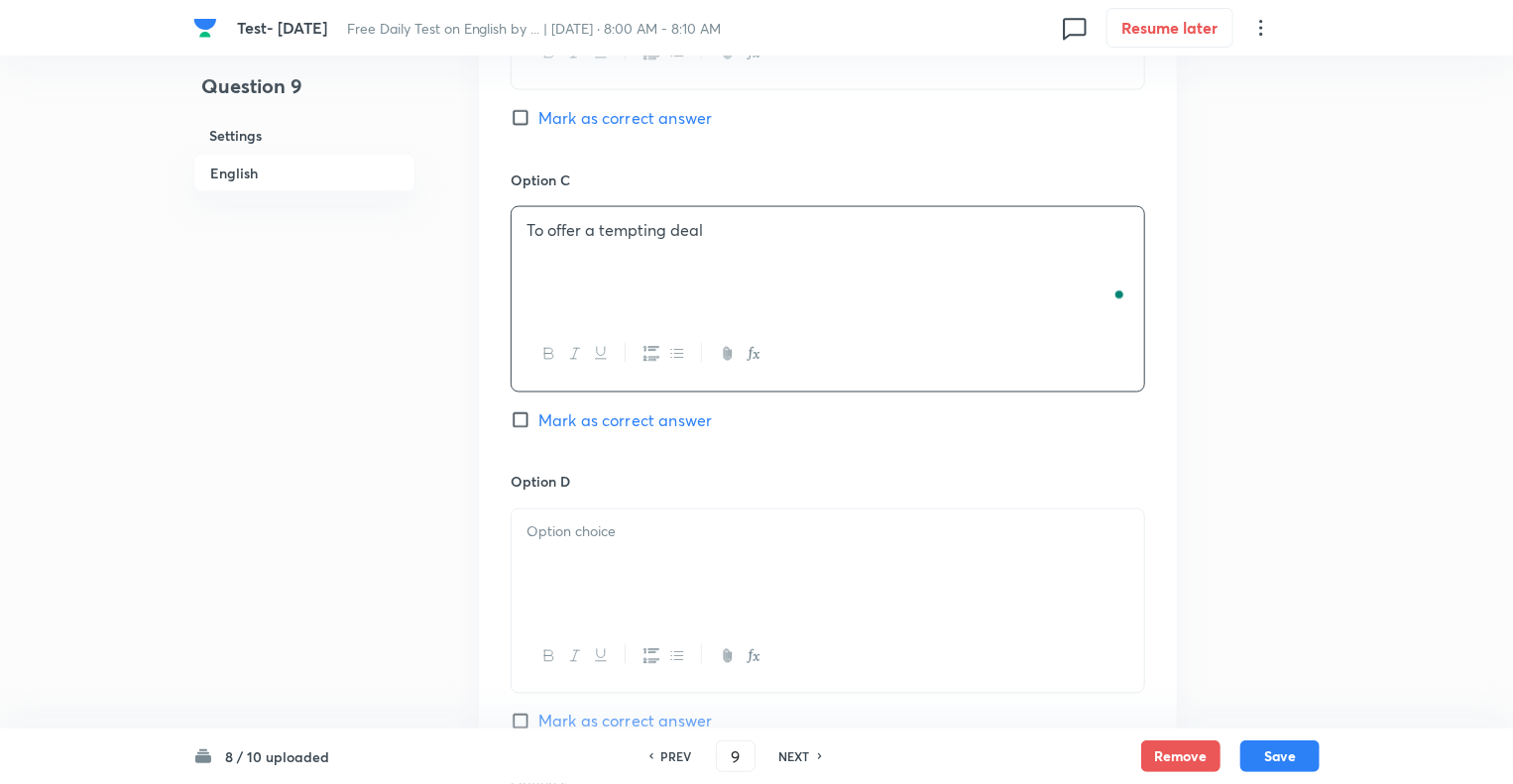 click on "Question 9 Settings English" at bounding box center (304, 65) 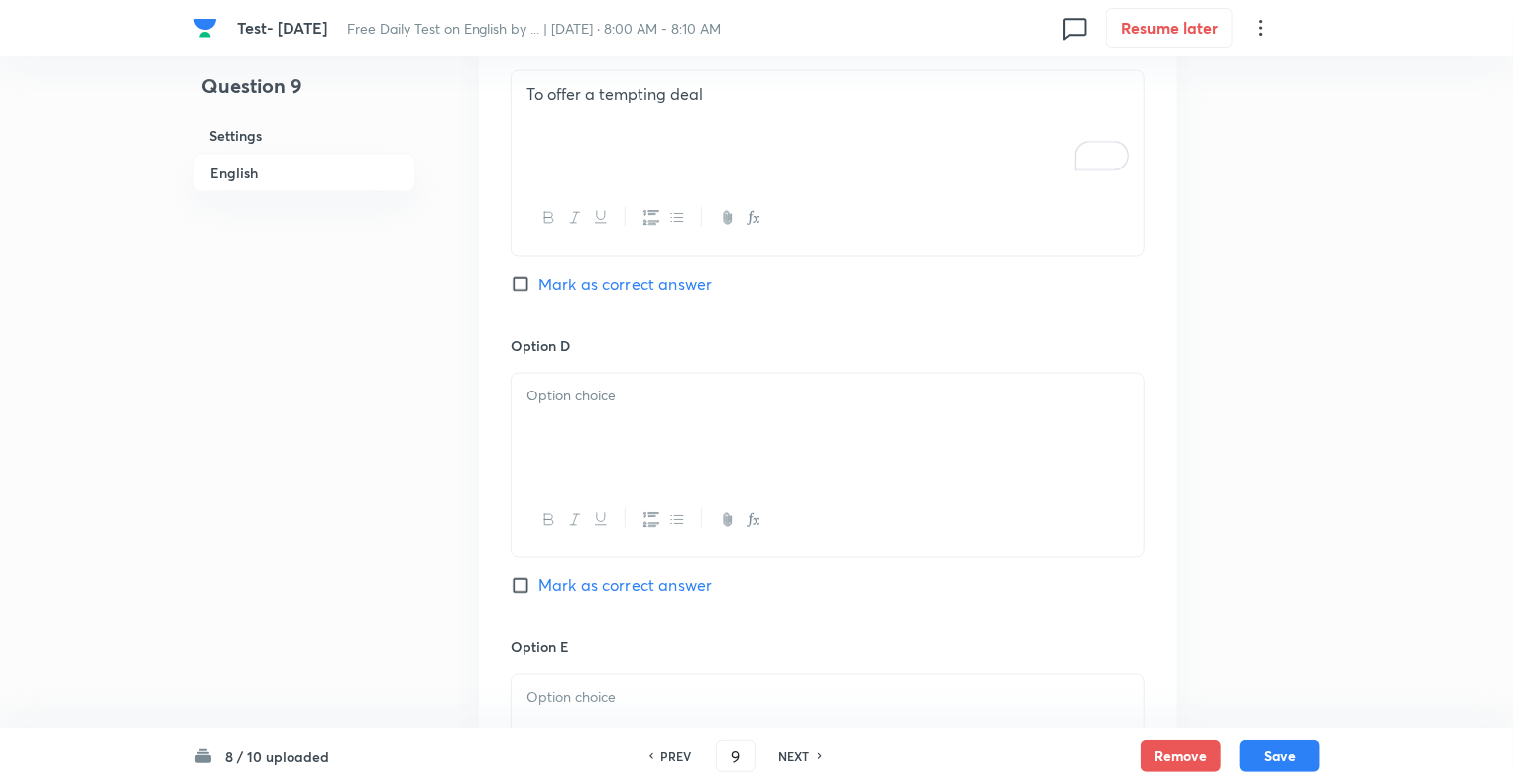 scroll, scrollTop: 1546, scrollLeft: 0, axis: vertical 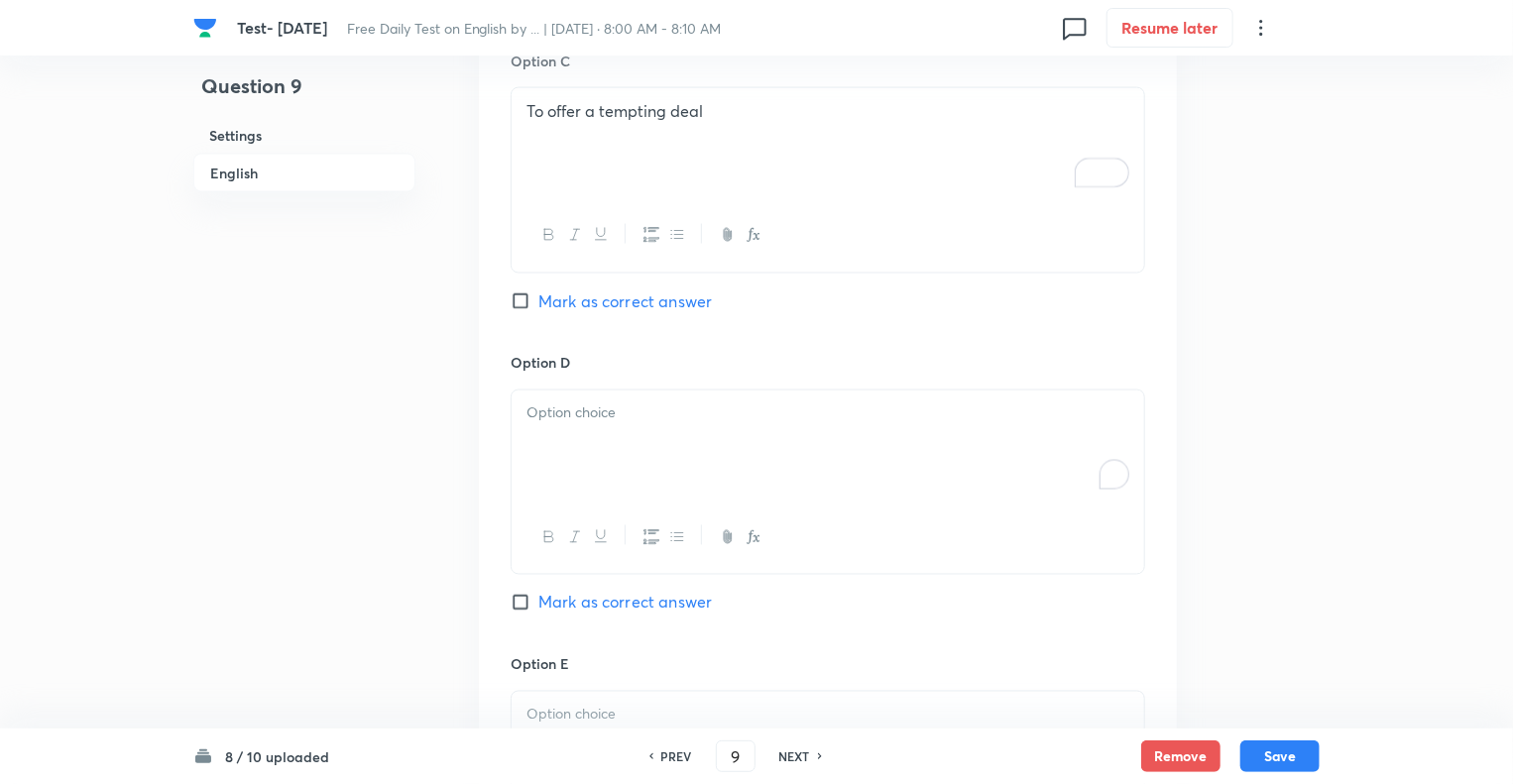 click at bounding box center [828, 446] 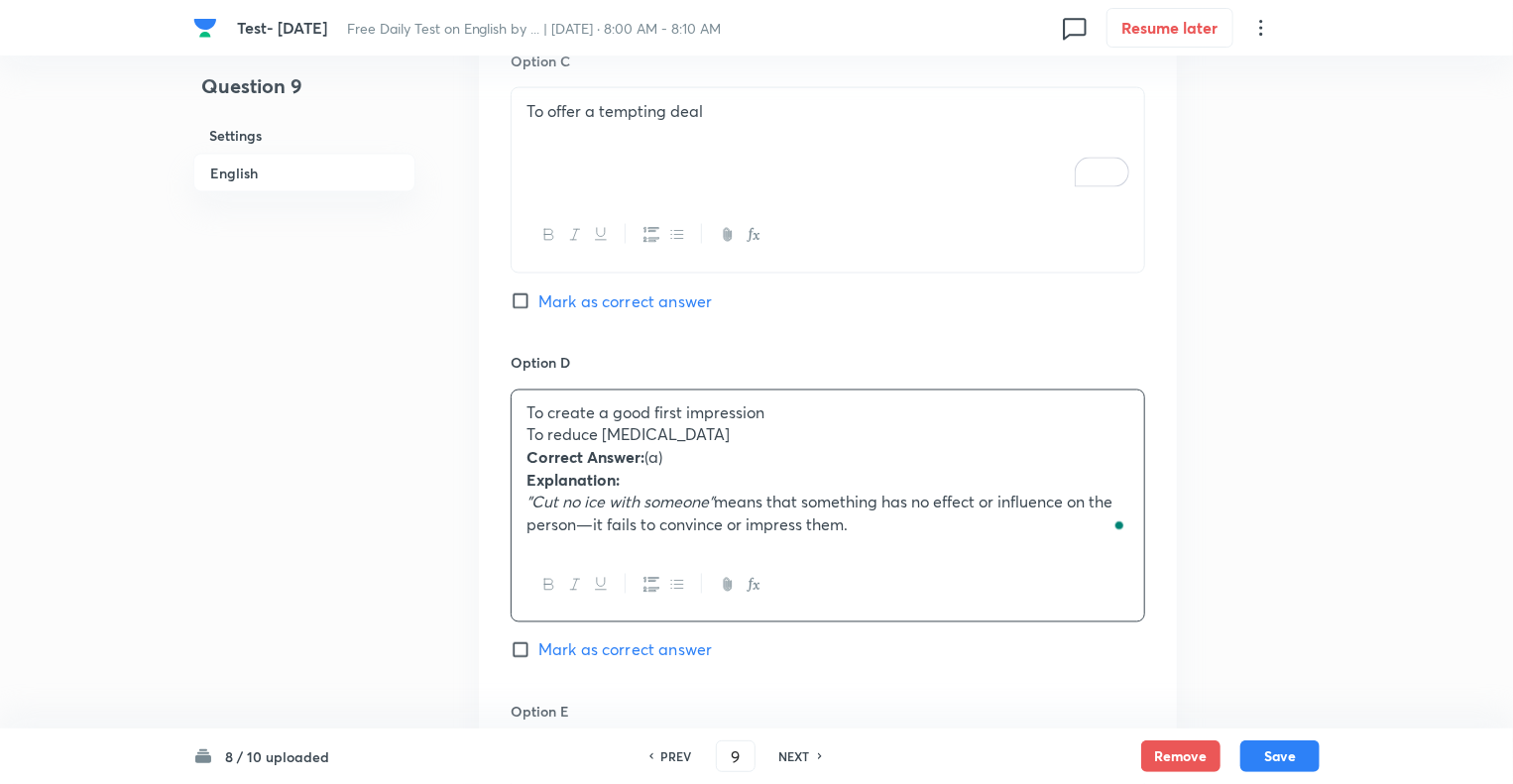 drag, startPoint x: 873, startPoint y: 522, endPoint x: 507, endPoint y: 439, distance: 375.29322 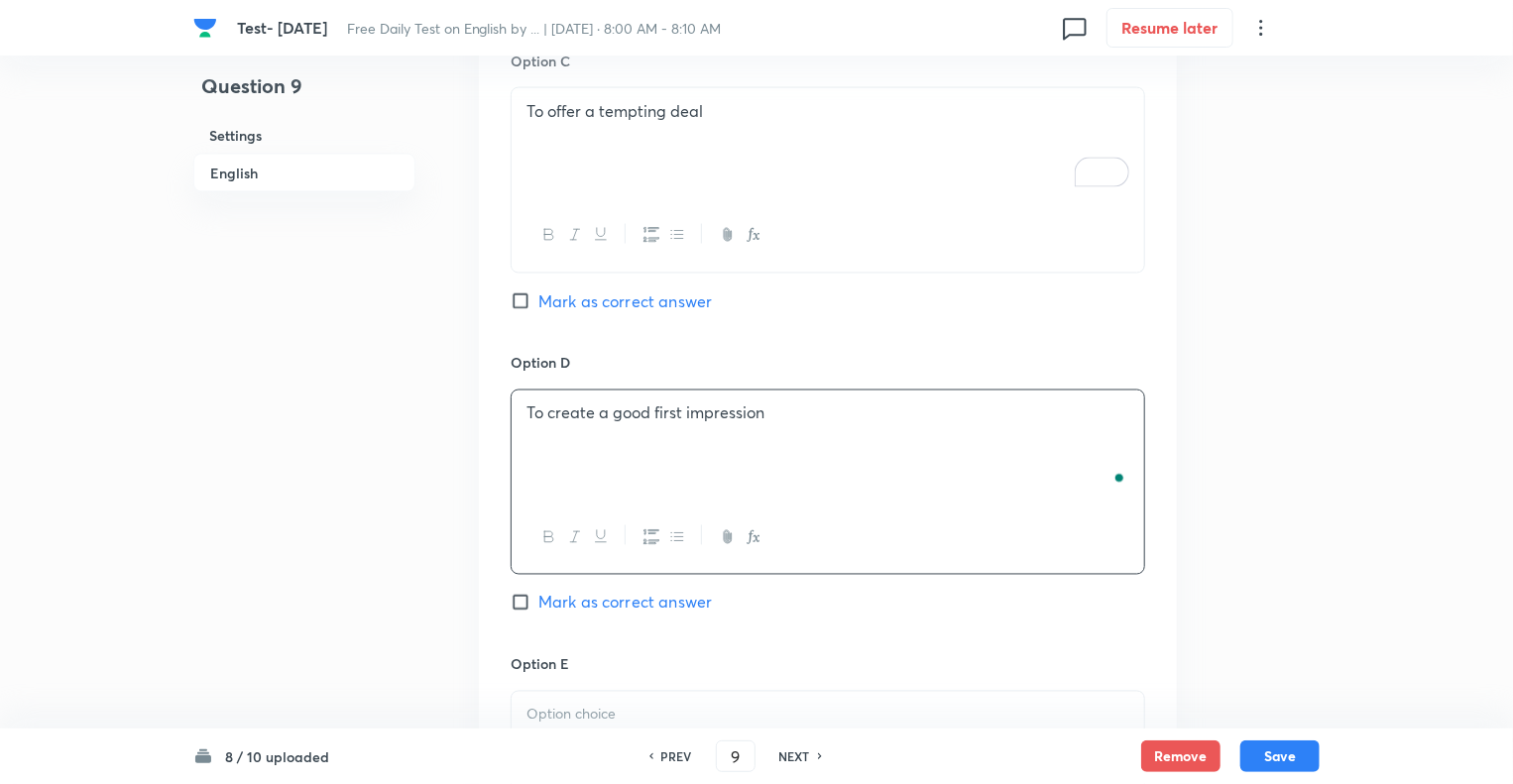 click at bounding box center [828, 715] 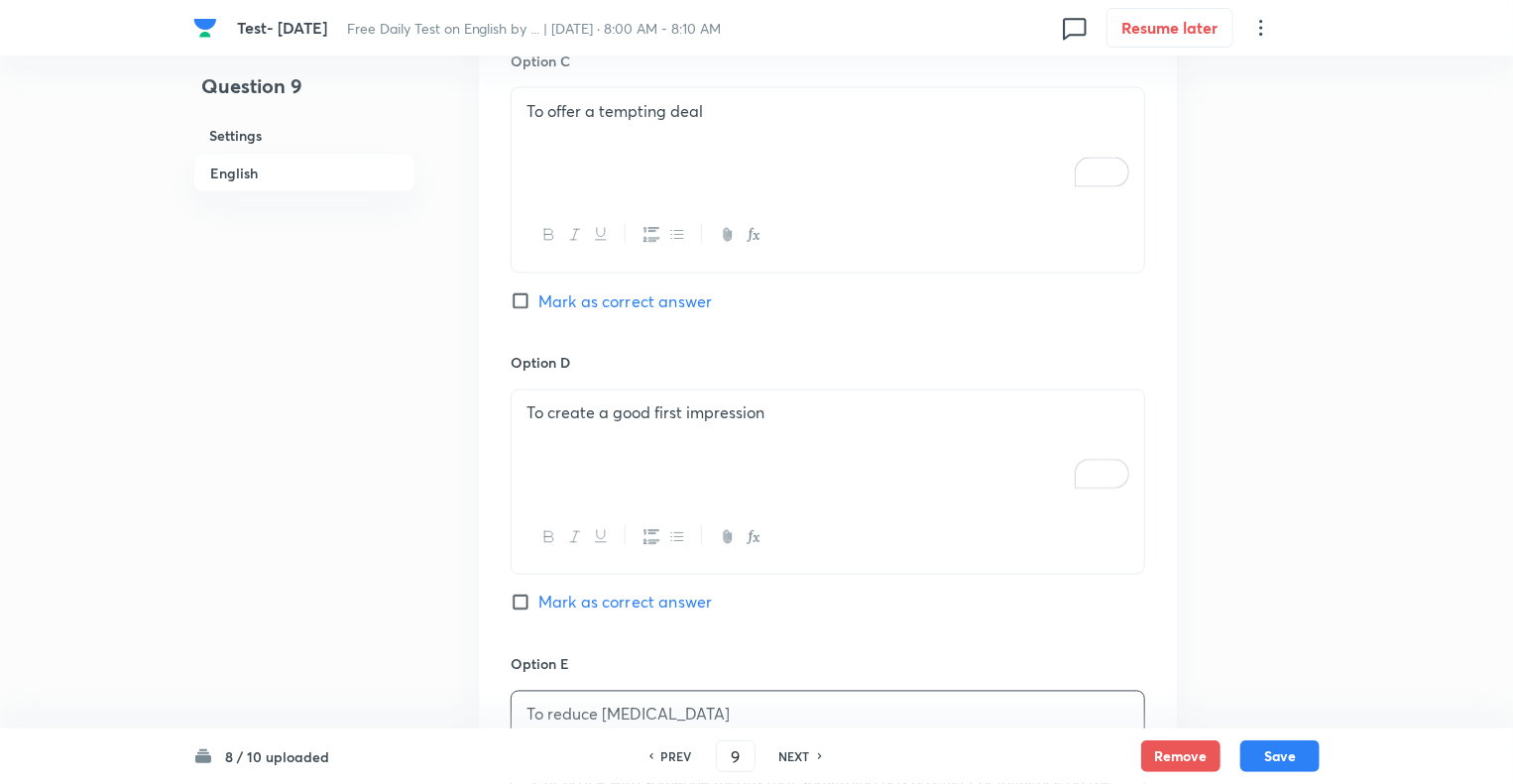 click on "Question 9 Settings English Settings Type Single choice correct 5 options + 1 mark - 0.25 marks Edit Concept English Language Vocabulary Idioms Idioms Edit Additional details Easy Fact Not from PYQ paper No equation Edit In English Question What is the meaning of the idiom  "cut no ice with someone"? Option A To fail to impress or influence someone  Marked as correct Option B To convince someone easily Mark as correct answer Option C To offer a tempting deal Mark as correct answer Option D To create a good first impression Mark as correct answer Option E To reduce hostility Correct Answer:  (a)  Explanation: "Cut no ice with someone"  means that something has no effect or influence on the person—it fails to convince or impress them. Mark as correct answer Solution" at bounding box center (756, -41) 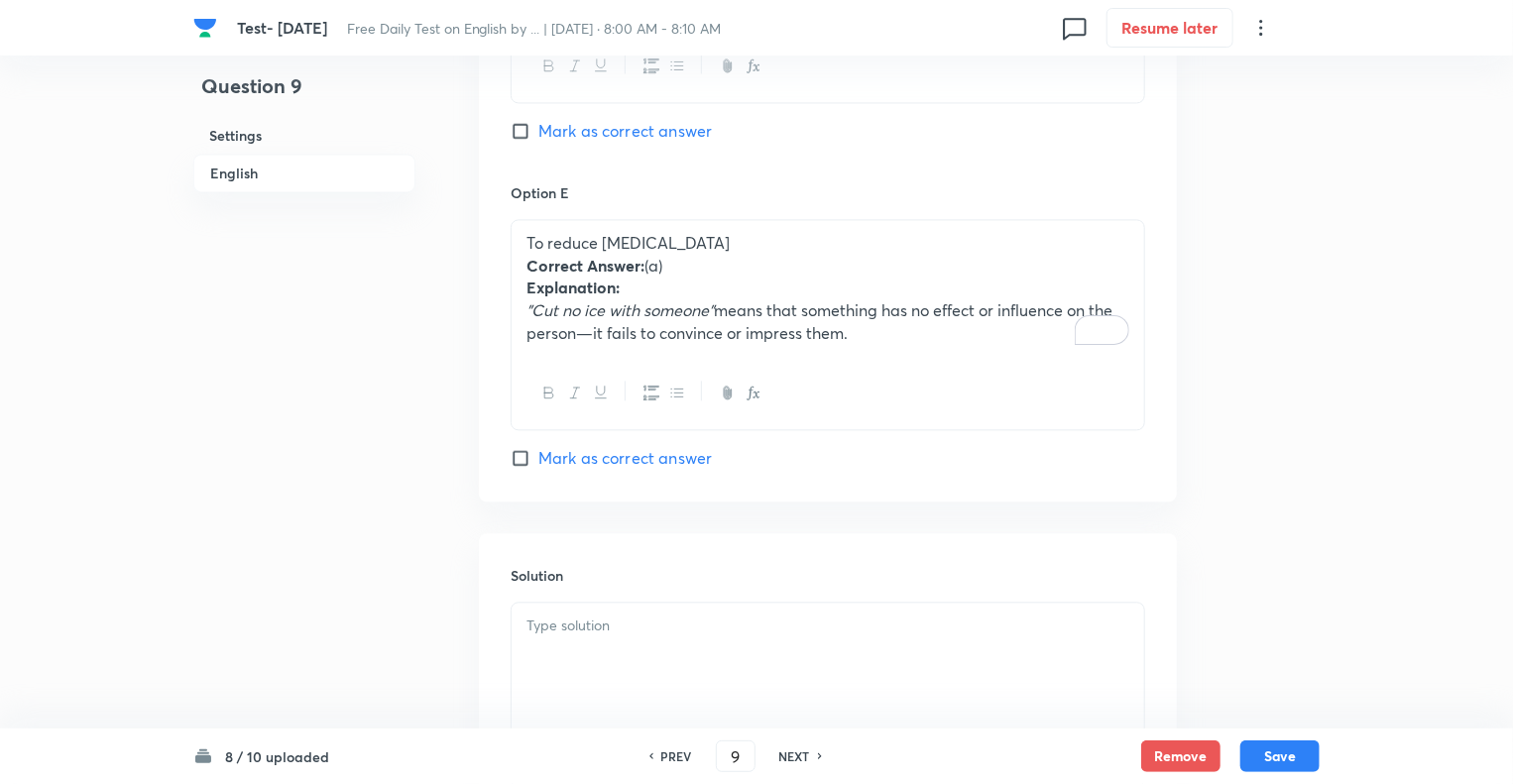 scroll, scrollTop: 2022, scrollLeft: 0, axis: vertical 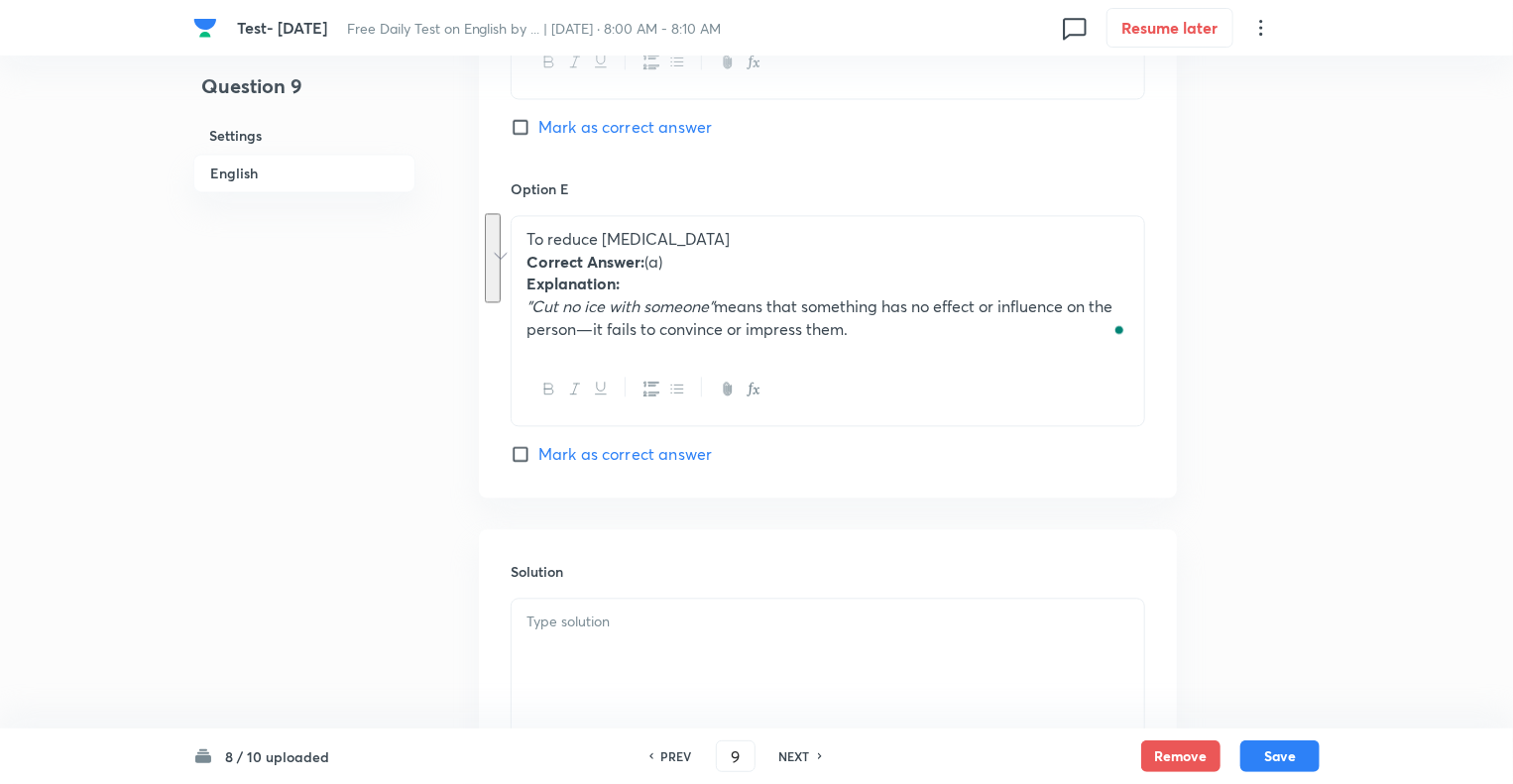 drag, startPoint x: 868, startPoint y: 326, endPoint x: 516, endPoint y: 264, distance: 357.4185 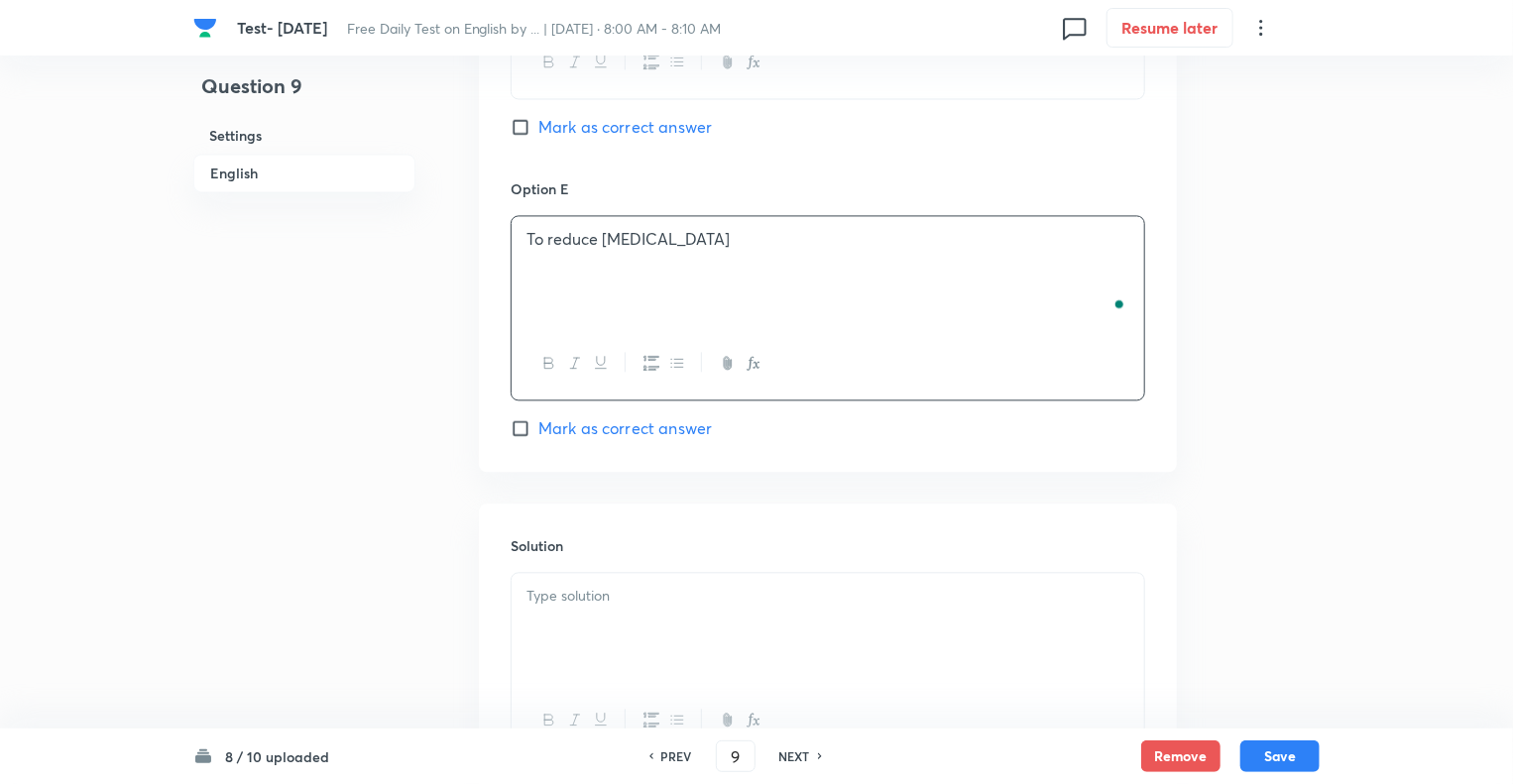 click at bounding box center (828, 628) 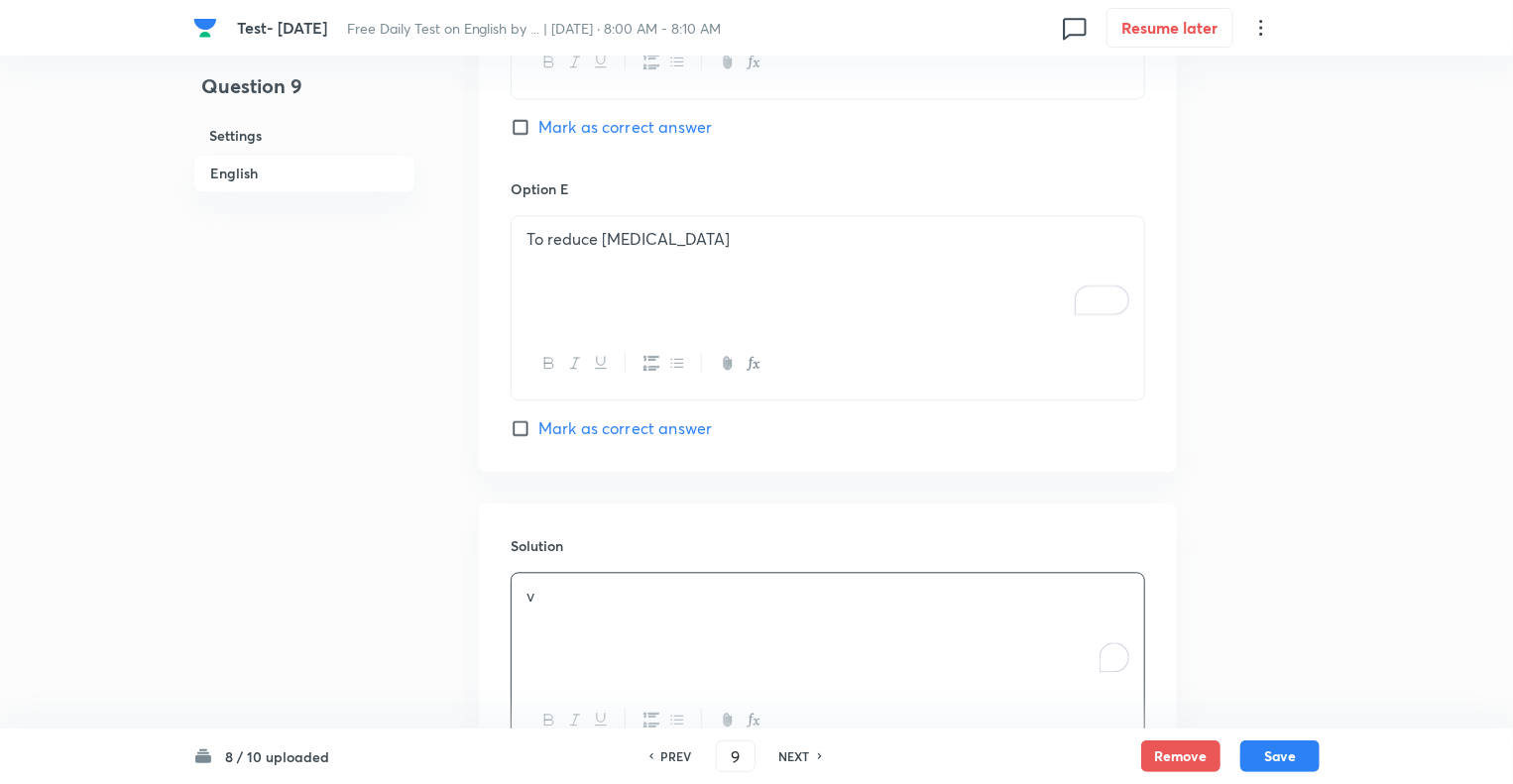 type 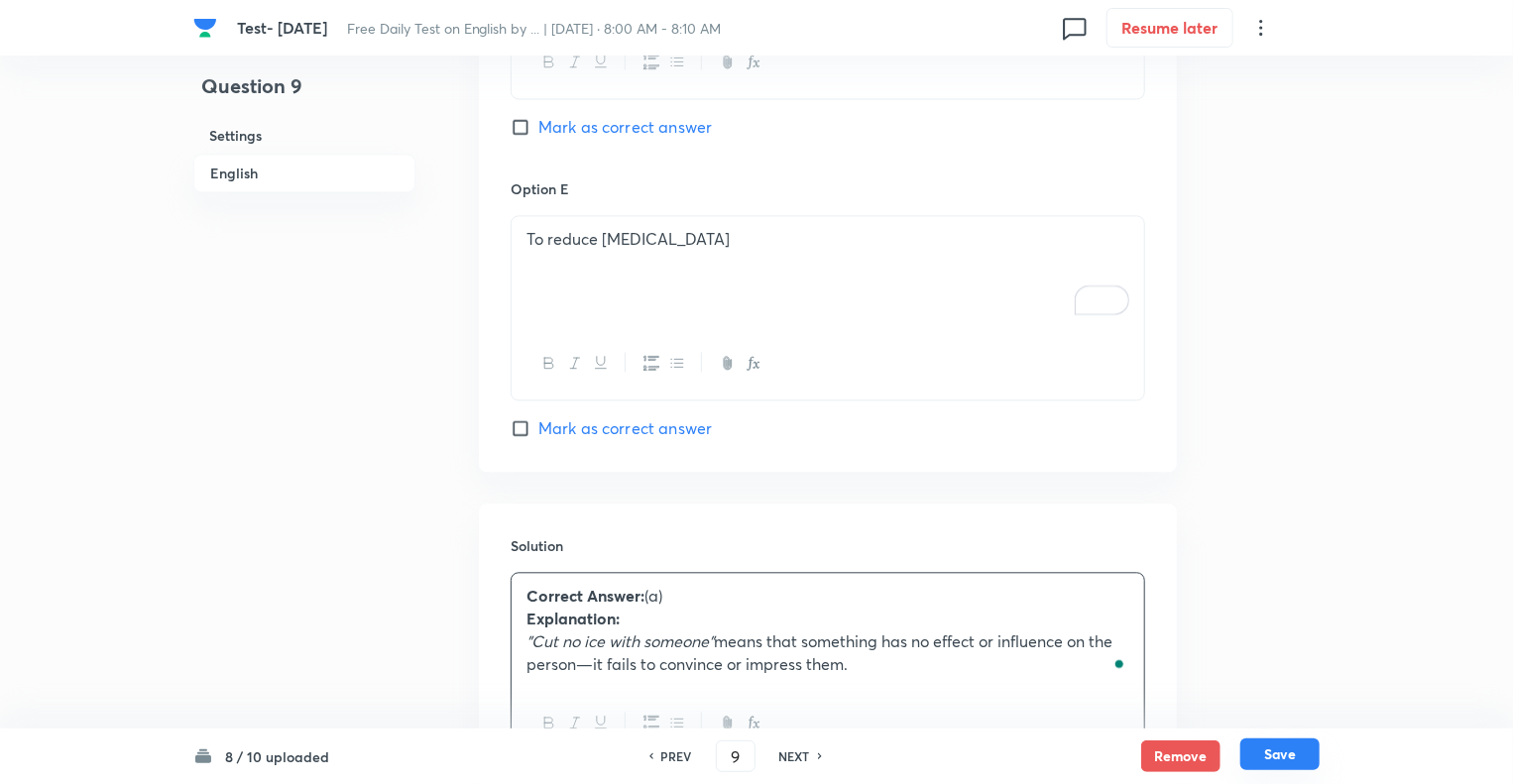 click on "Save" at bounding box center [1280, 754] 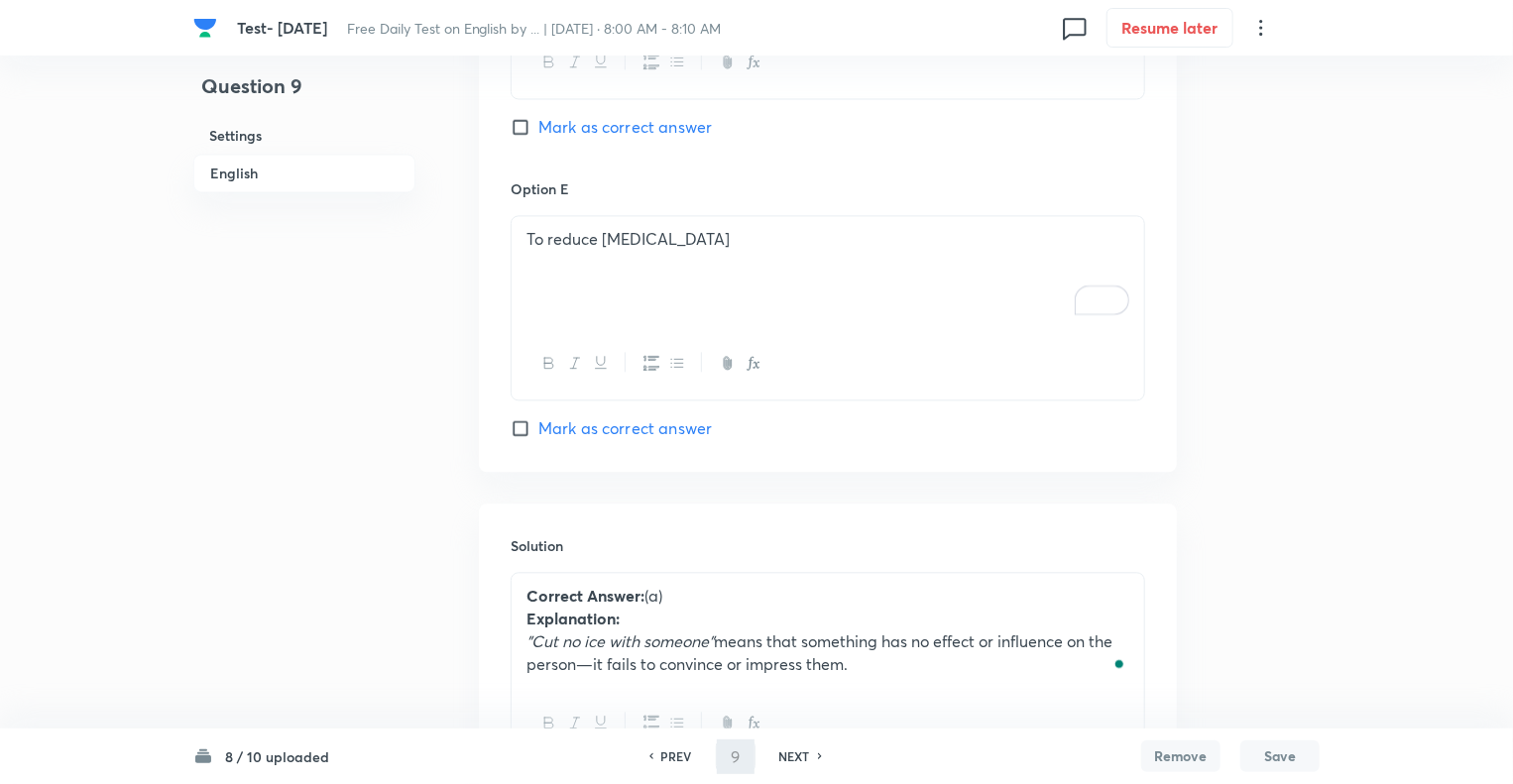 type on "10" 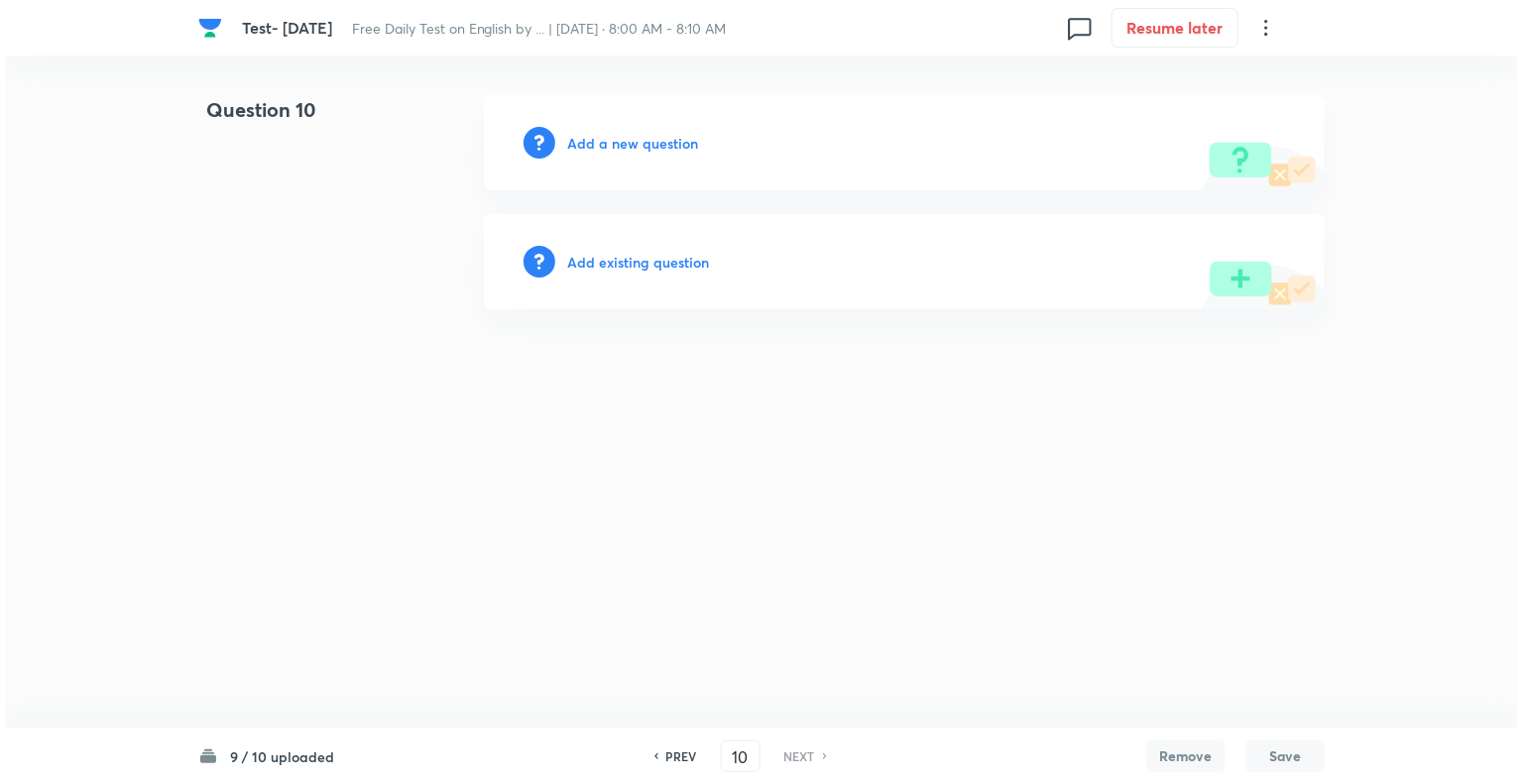 scroll, scrollTop: 0, scrollLeft: 0, axis: both 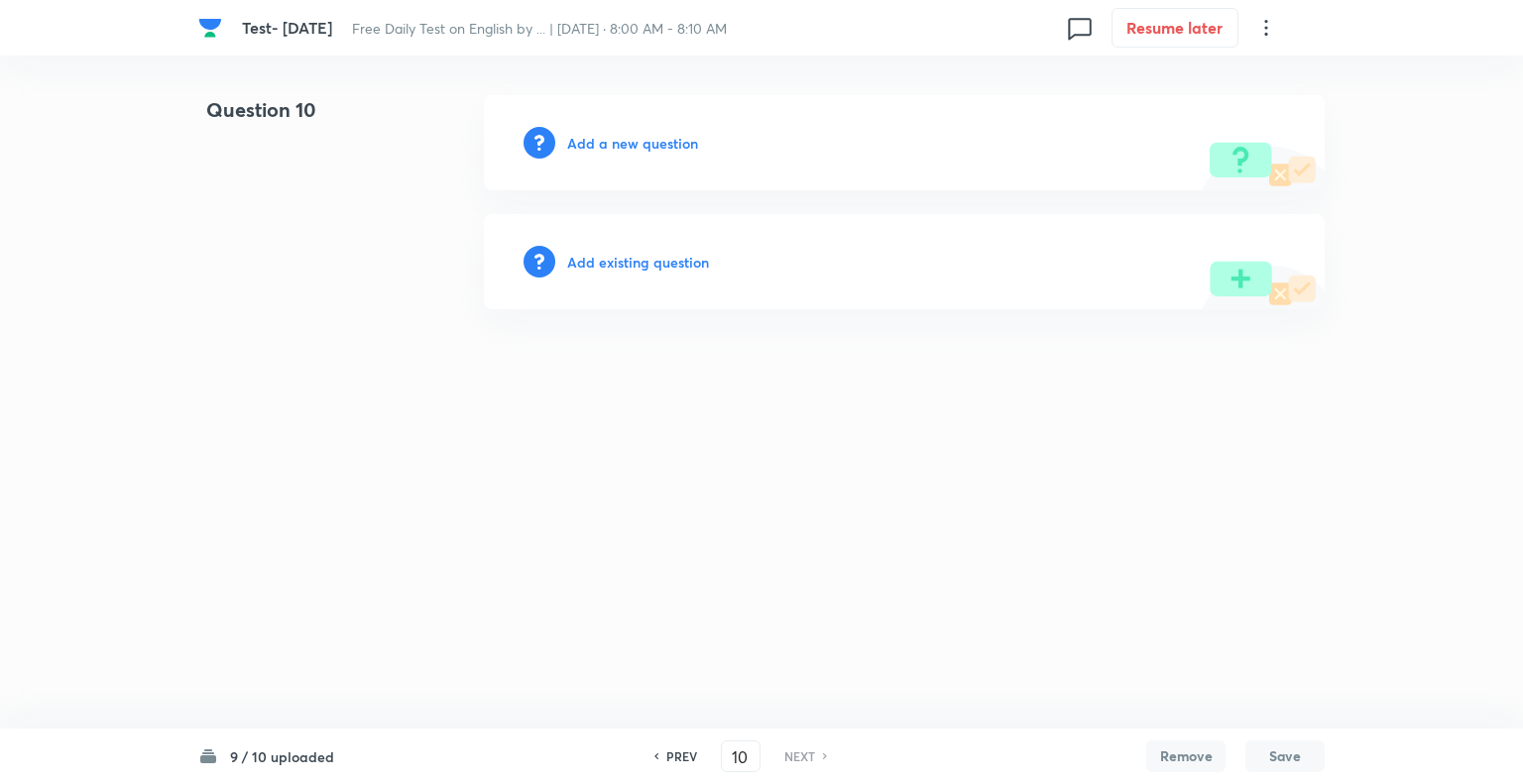 click on "Add a new question" at bounding box center [633, 143] 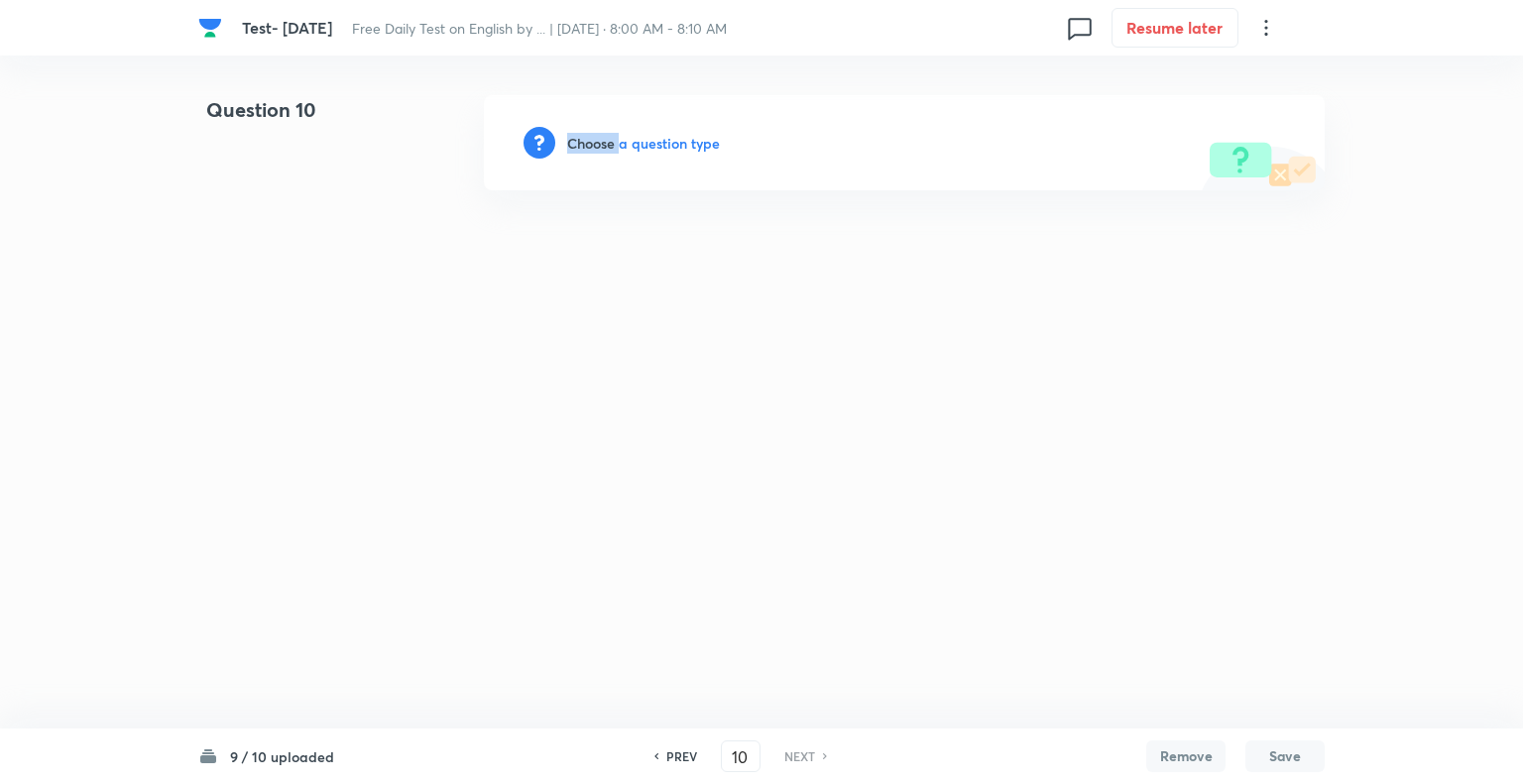 click on "Choose a question type" at bounding box center [644, 143] 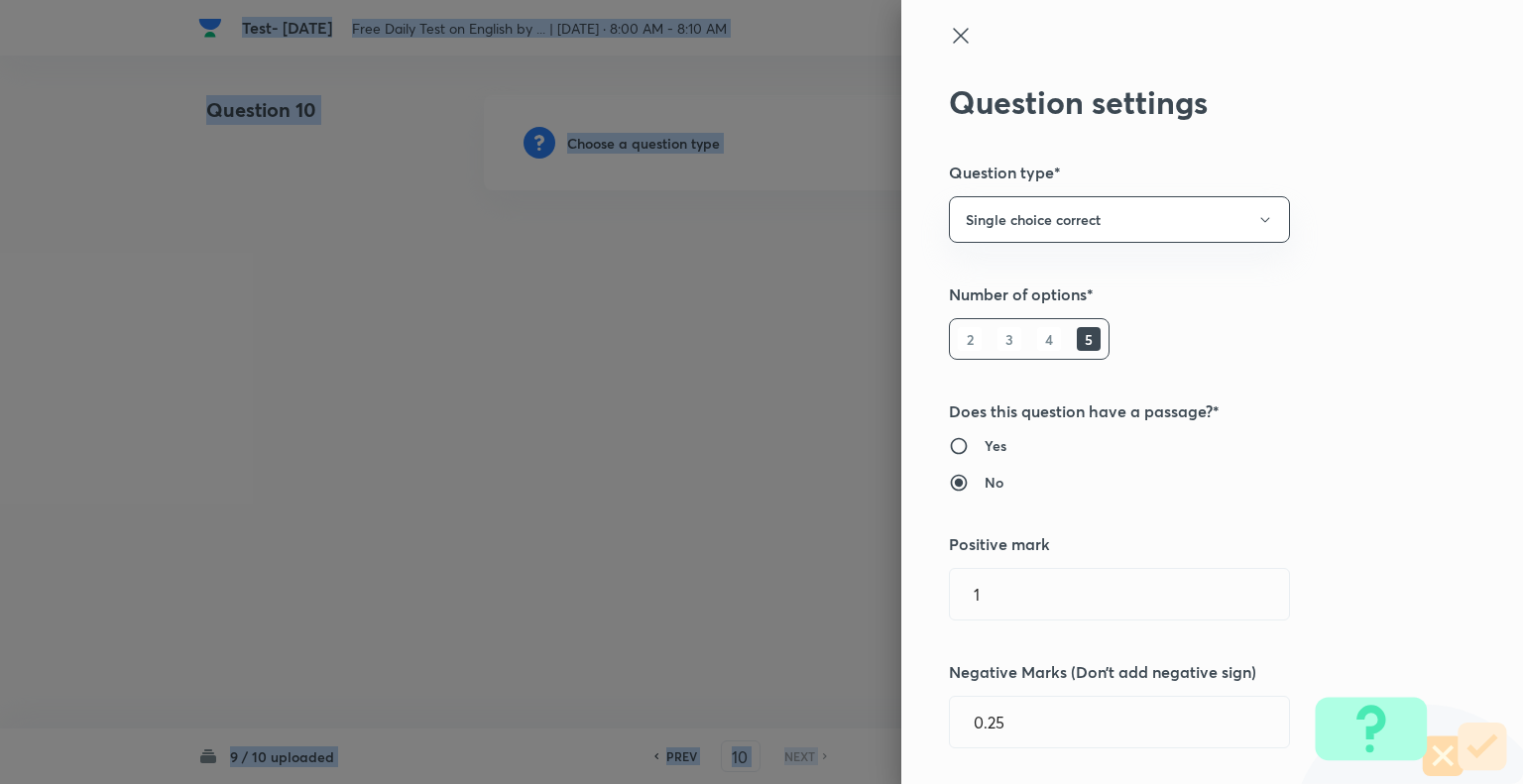 click at bounding box center (762, 392) 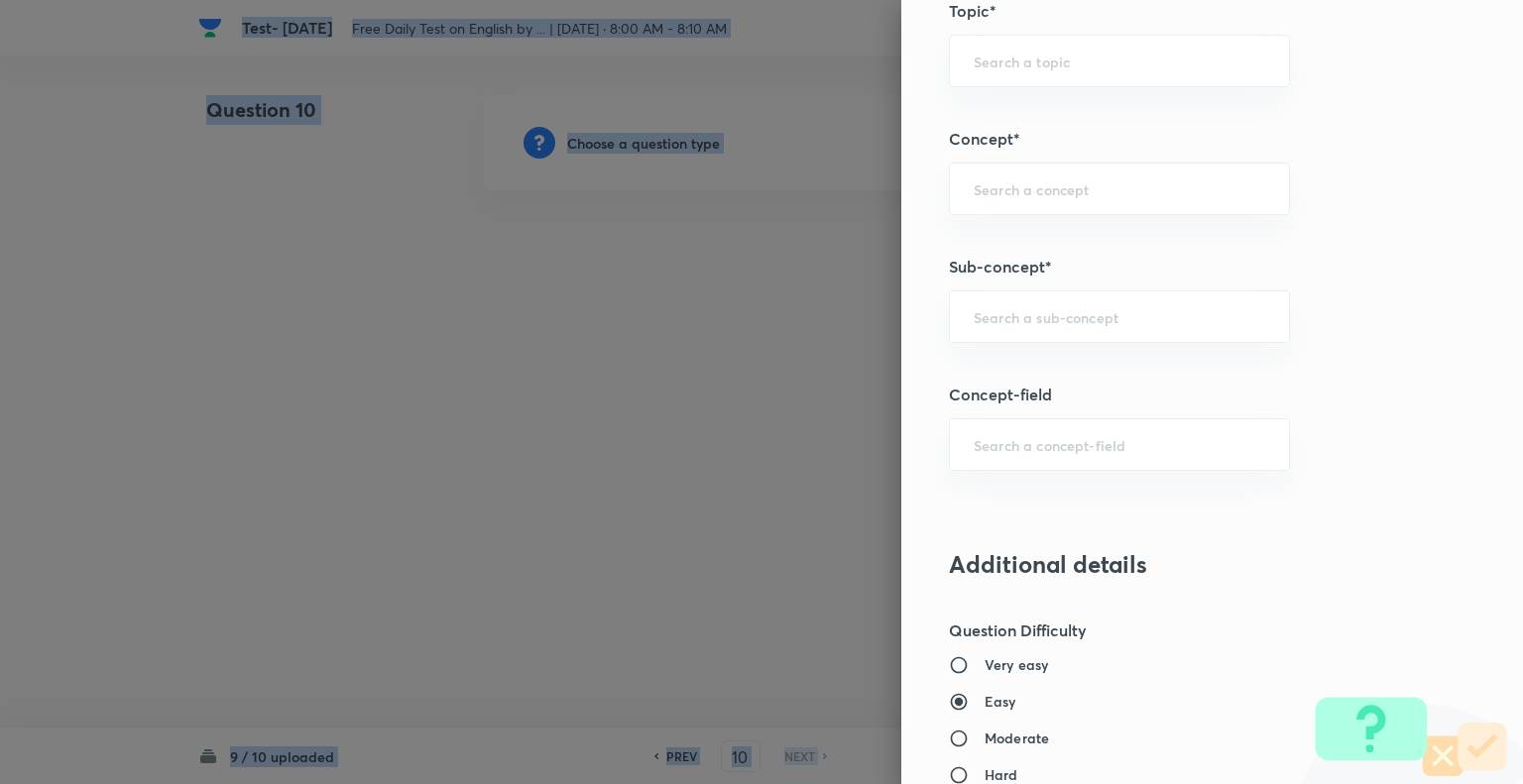 scroll, scrollTop: 1064, scrollLeft: 0, axis: vertical 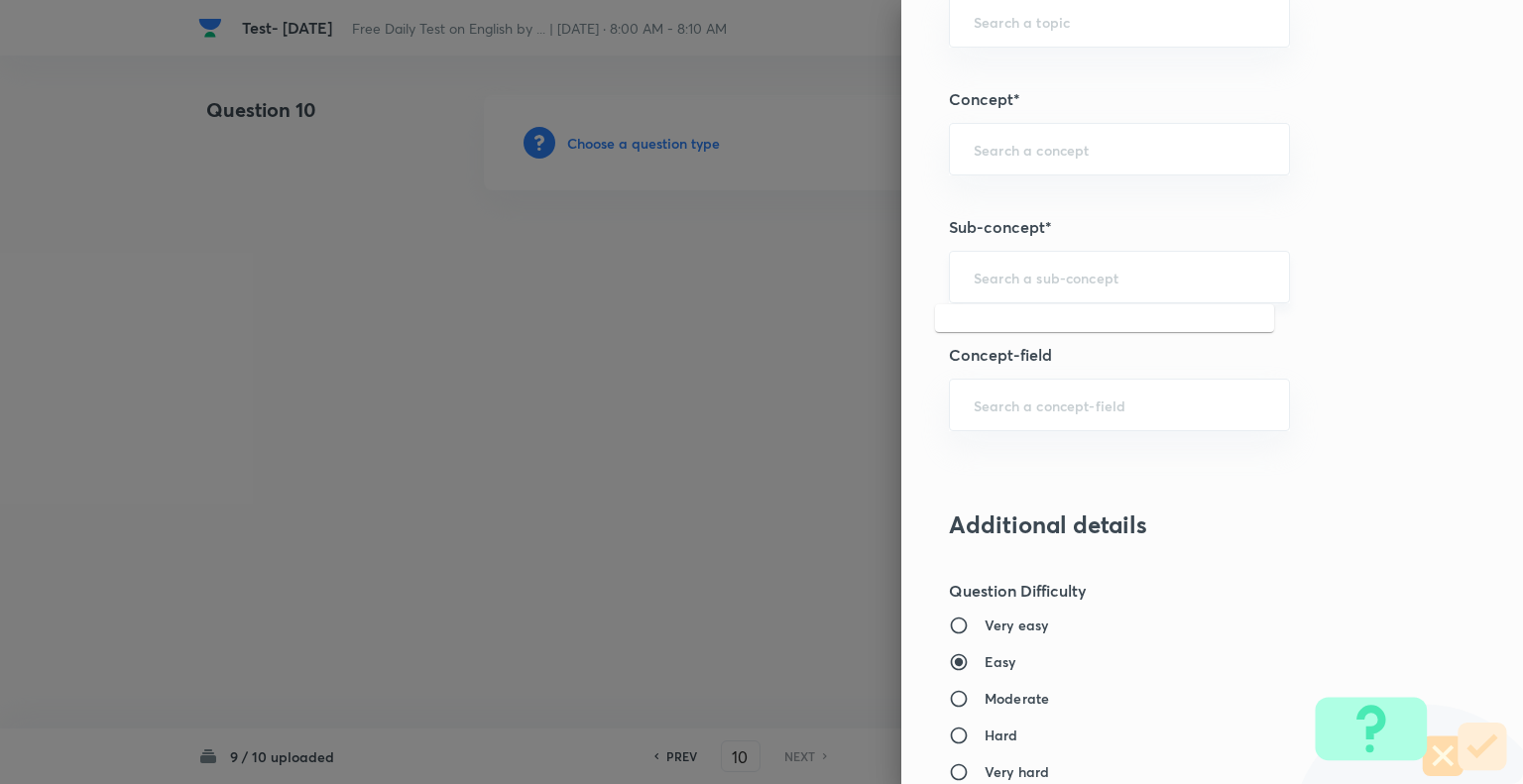click at bounding box center [1119, 277] 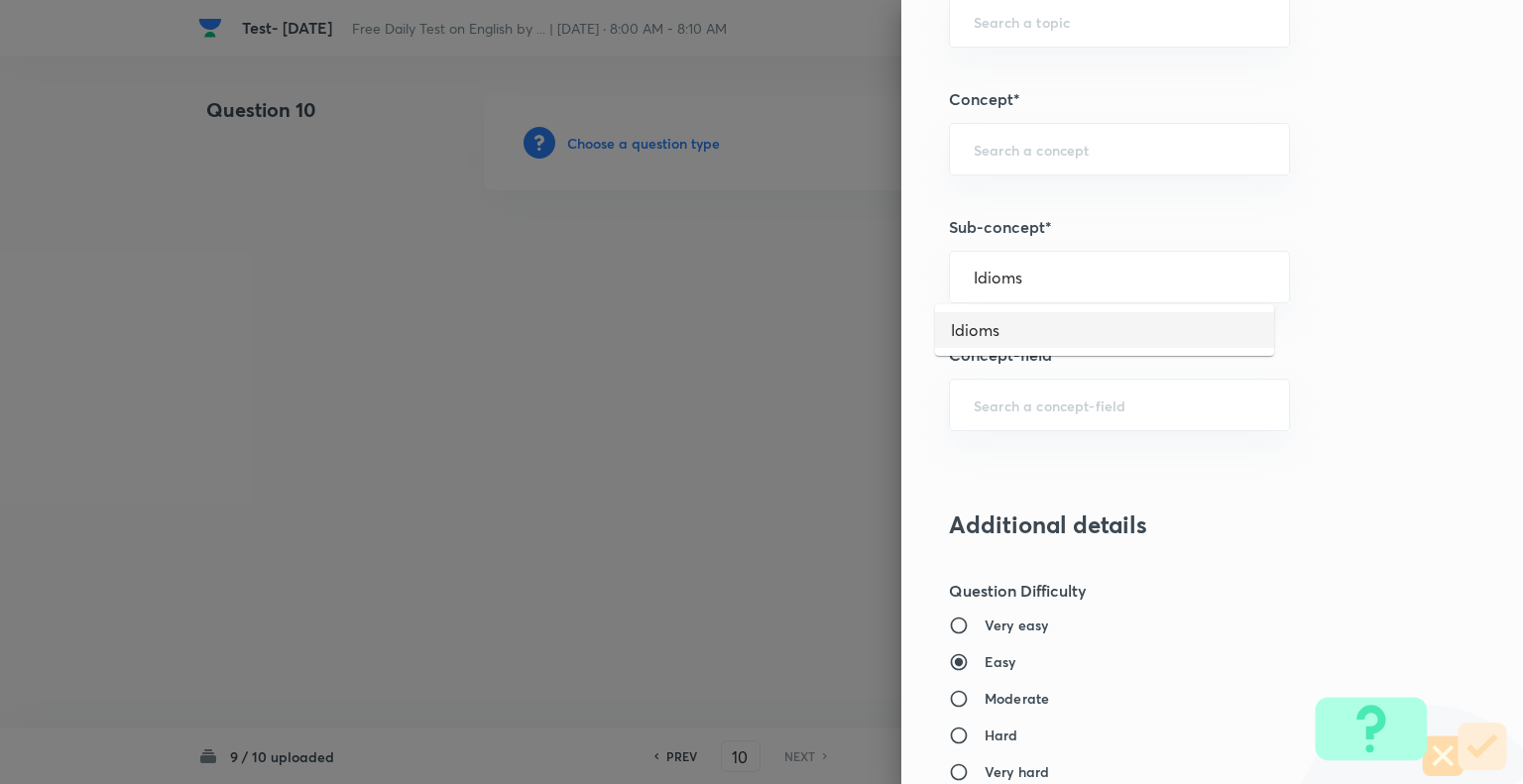 click on "Idioms" at bounding box center (1105, 330) 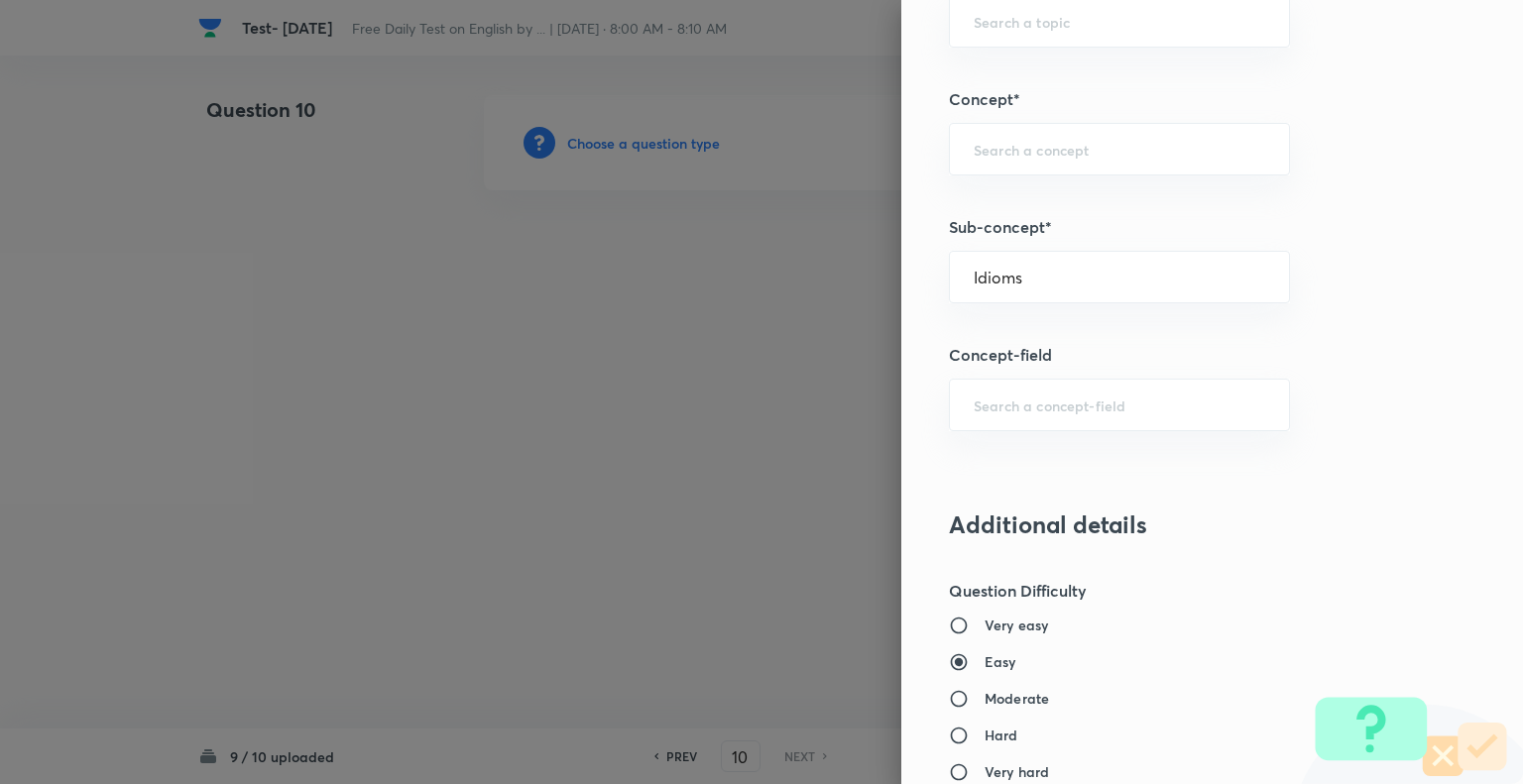 type on "English Language" 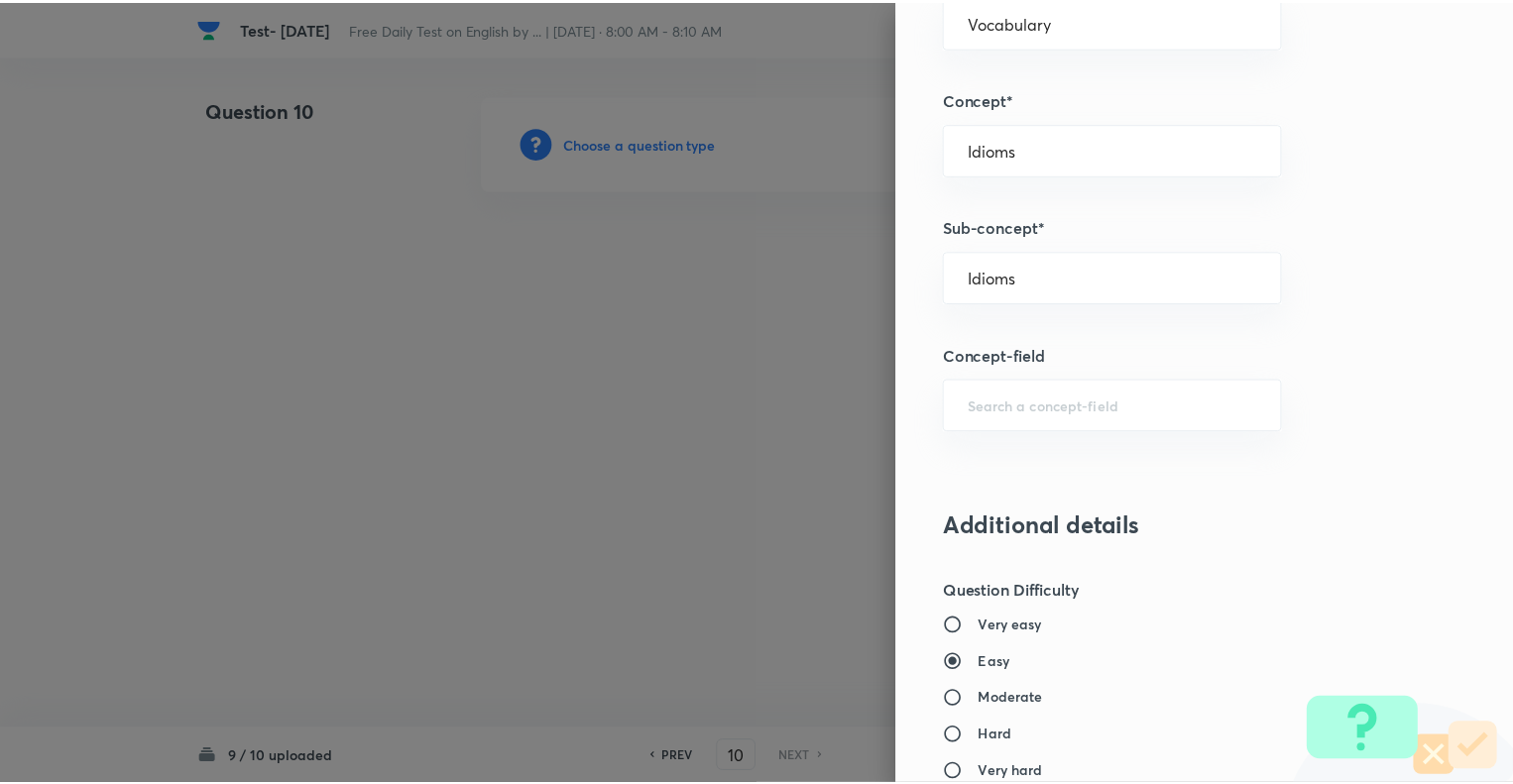 scroll, scrollTop: 1914, scrollLeft: 0, axis: vertical 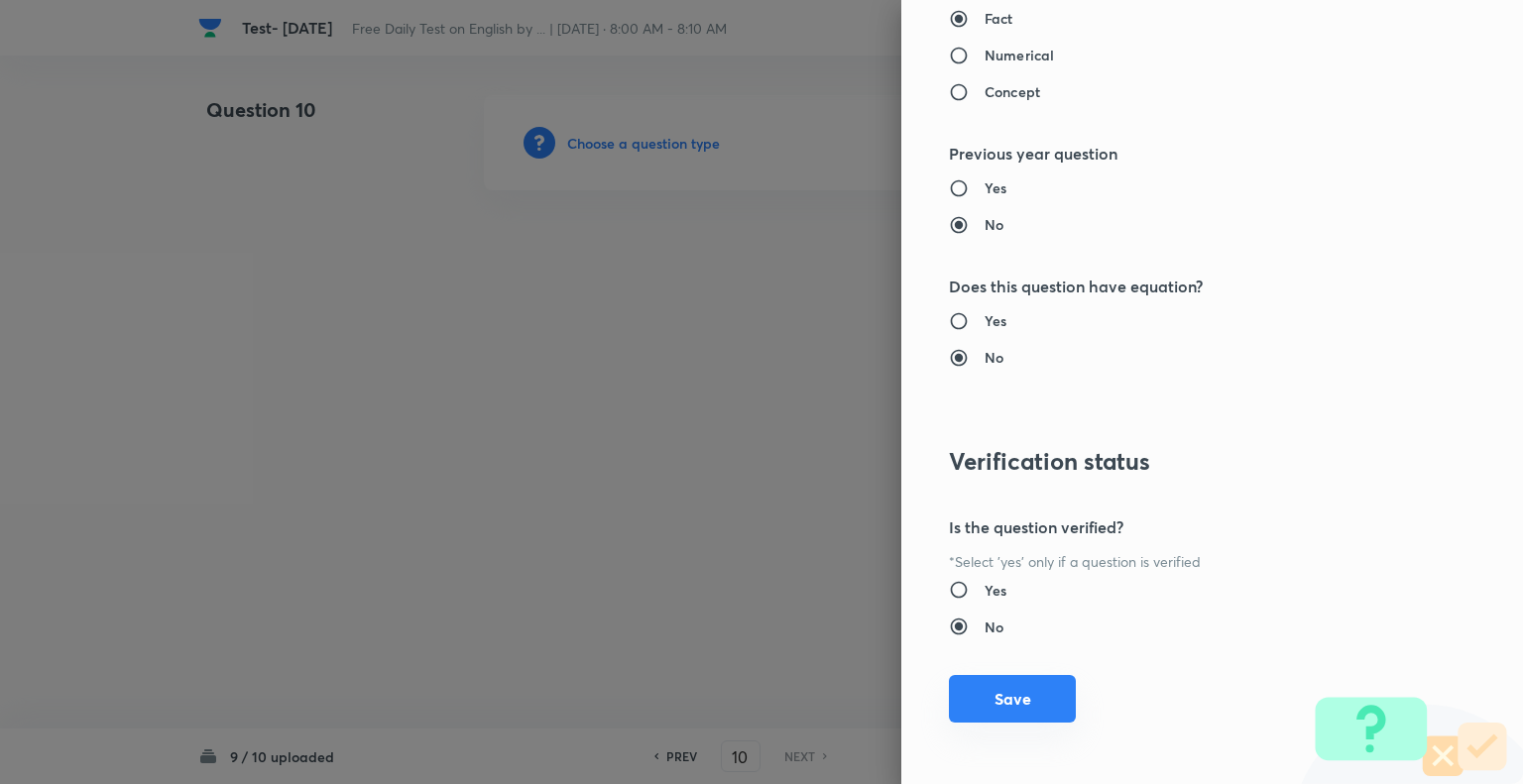 click on "Save" at bounding box center [1012, 699] 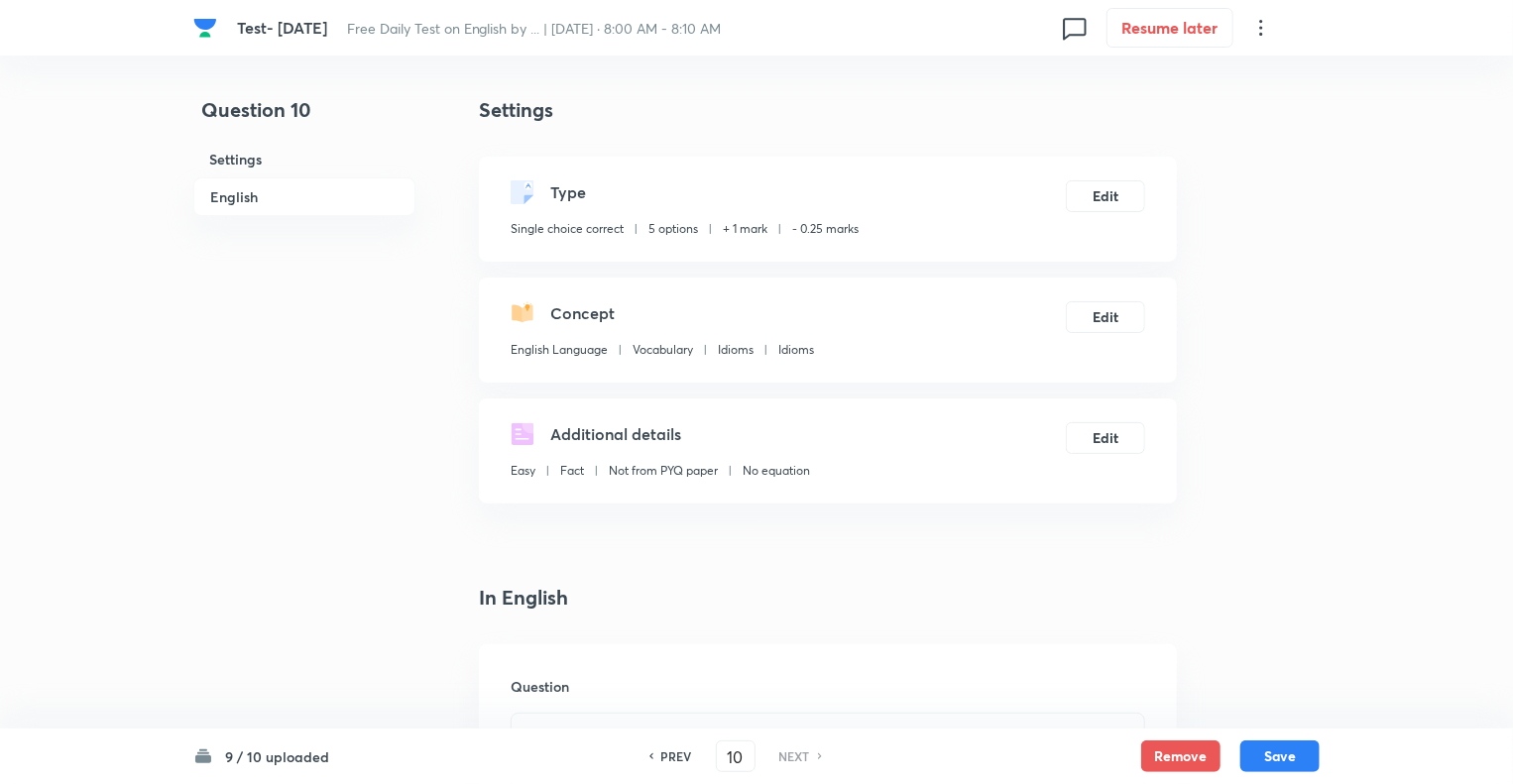 click on "Question 10 Settings English" at bounding box center (304, 1493) 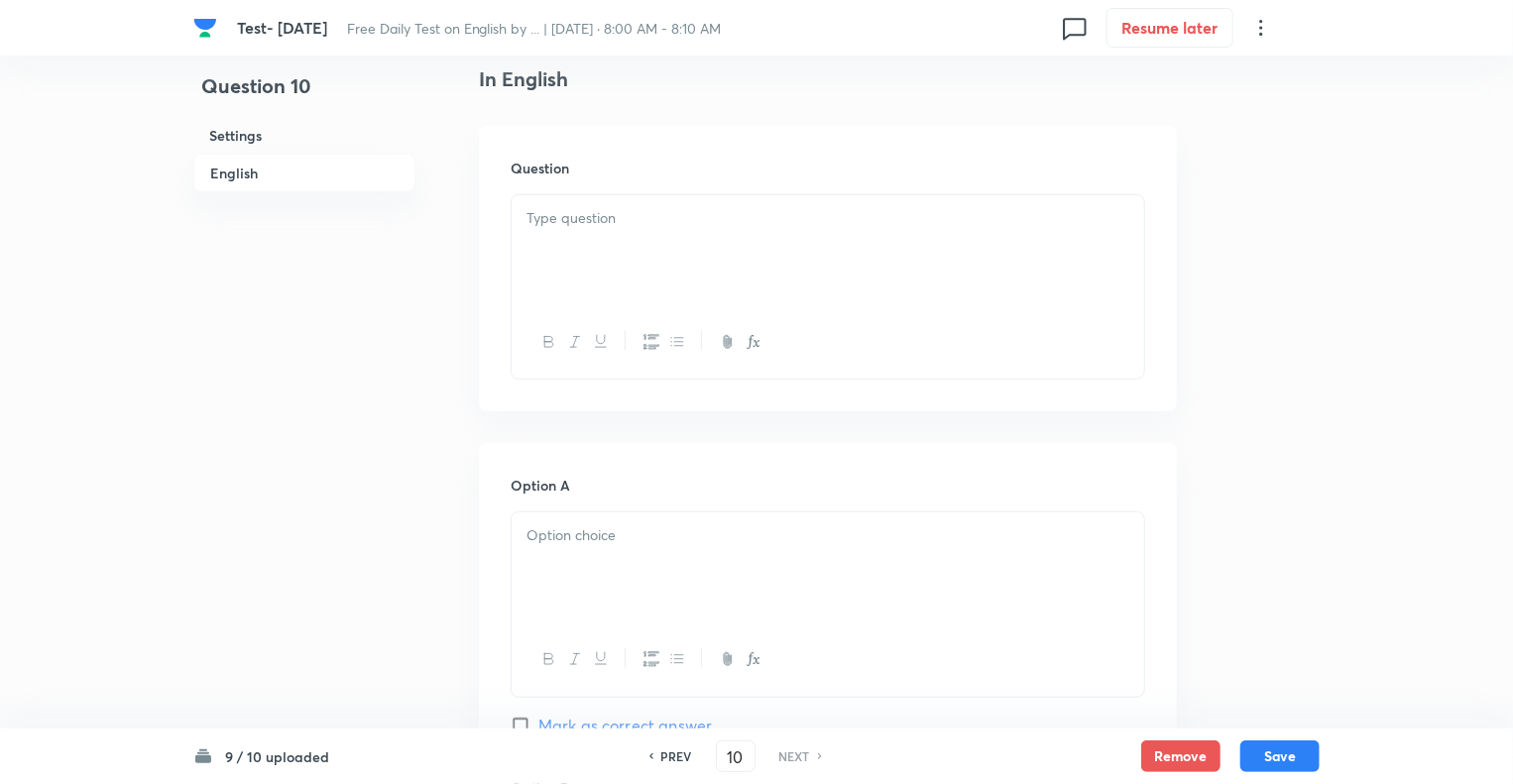 scroll, scrollTop: 555, scrollLeft: 0, axis: vertical 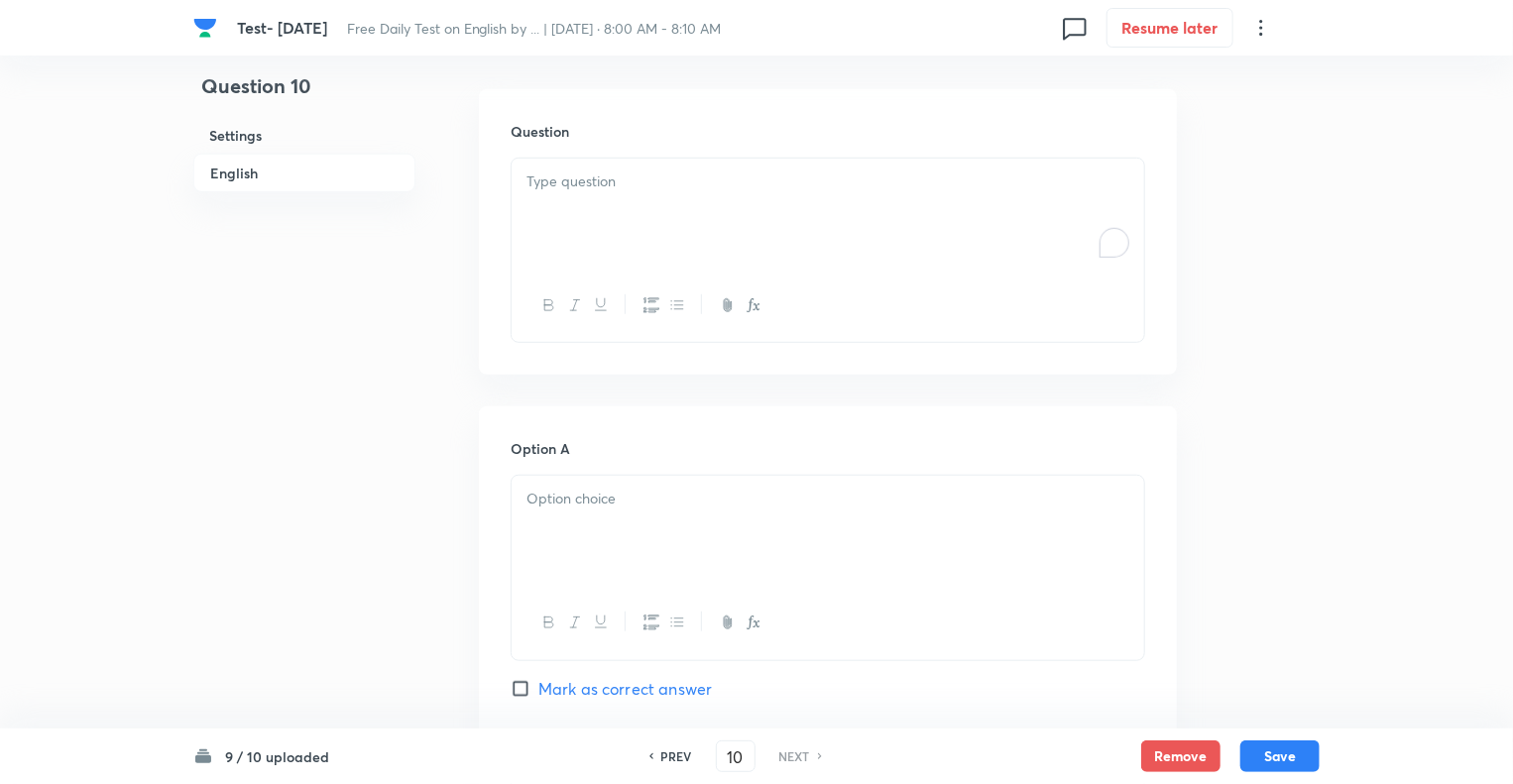 click at bounding box center (828, 214) 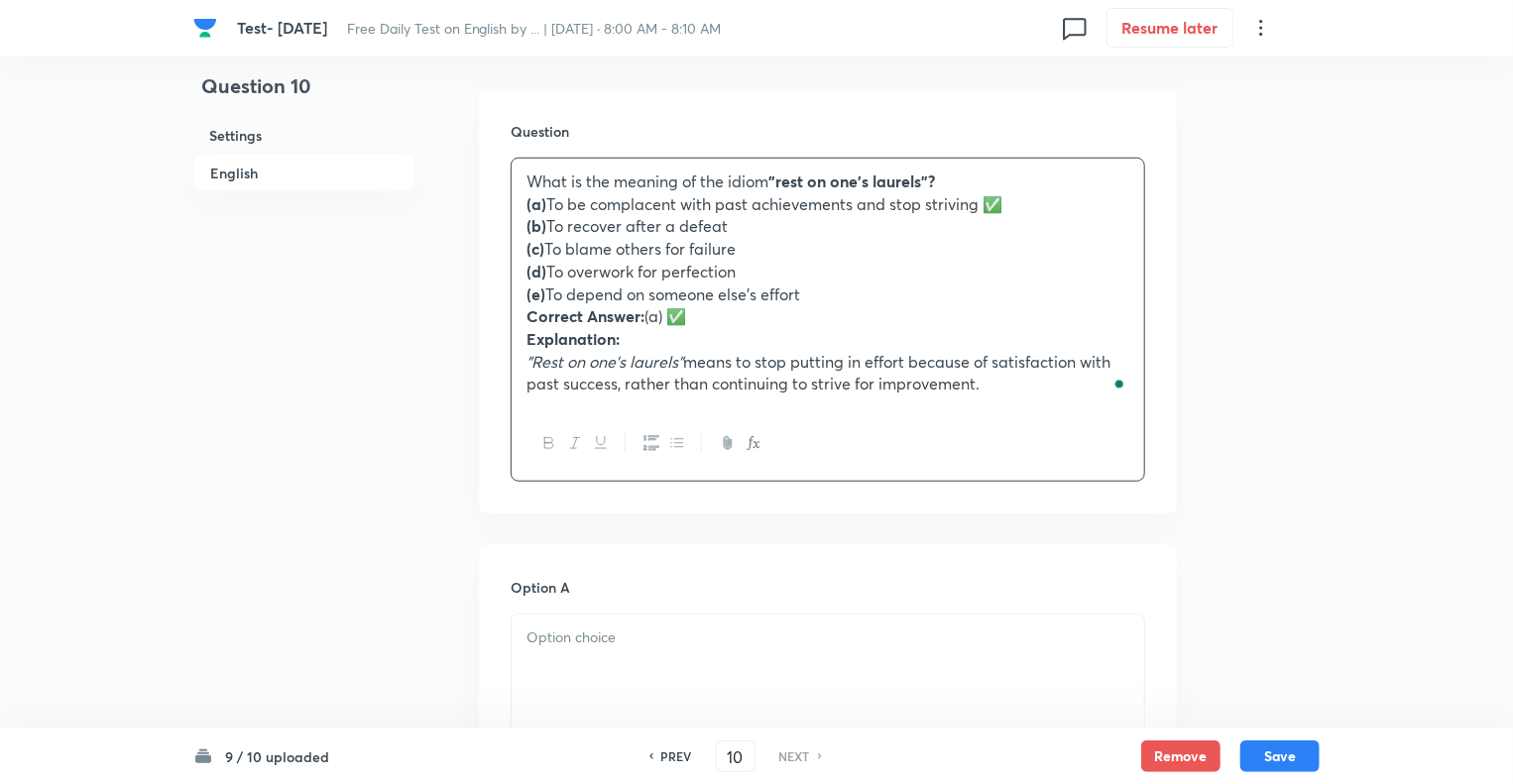click on "(a)  To be complacent with past achievements and stop striving ✅" at bounding box center (828, 204) 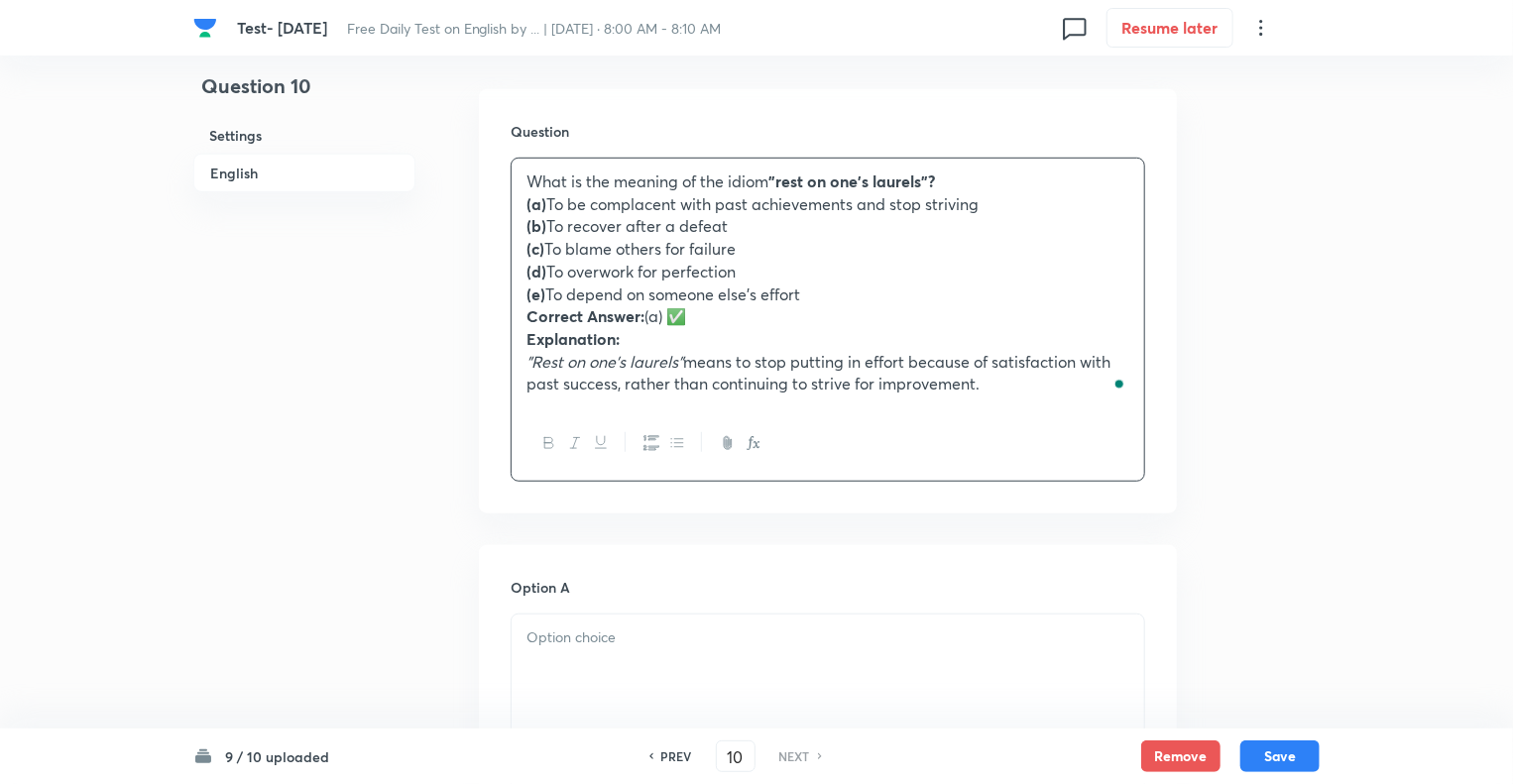 click on "Correct Answer:  (a) ✅" at bounding box center (828, 316) 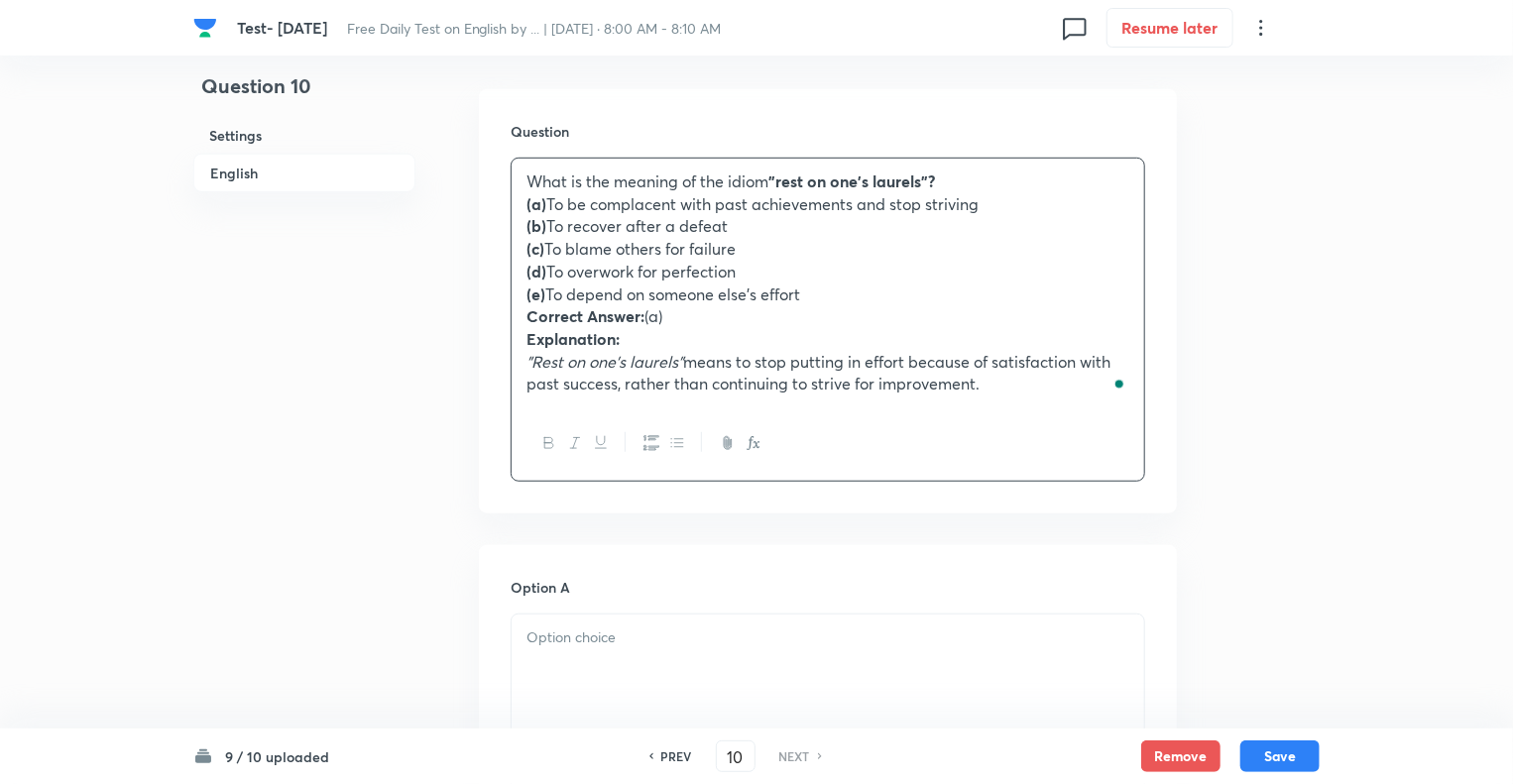 click on "(a)  To be complacent with past achievements and stop striving" at bounding box center (828, 204) 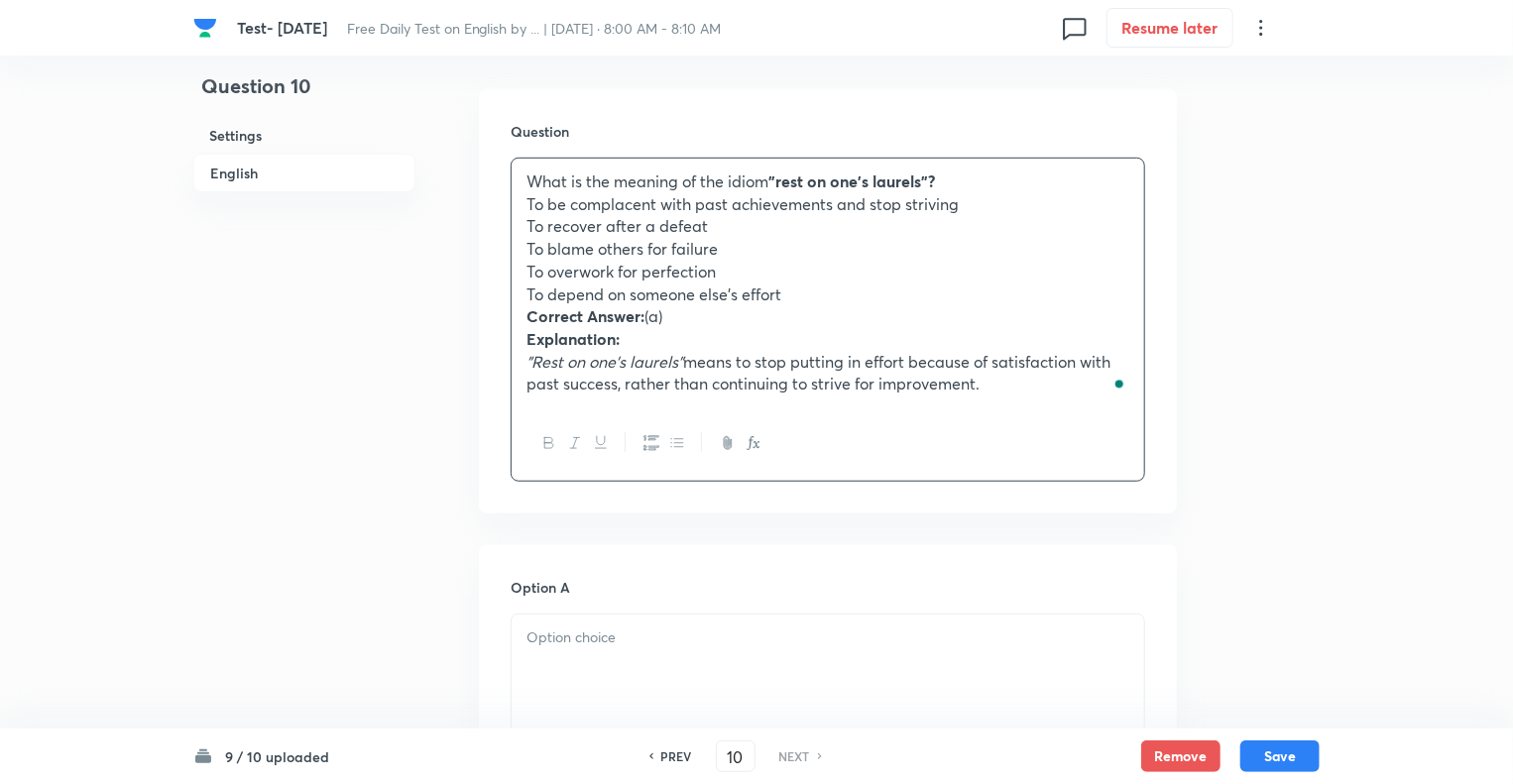 click on "To depend on someone else’s effort" at bounding box center (828, 294) 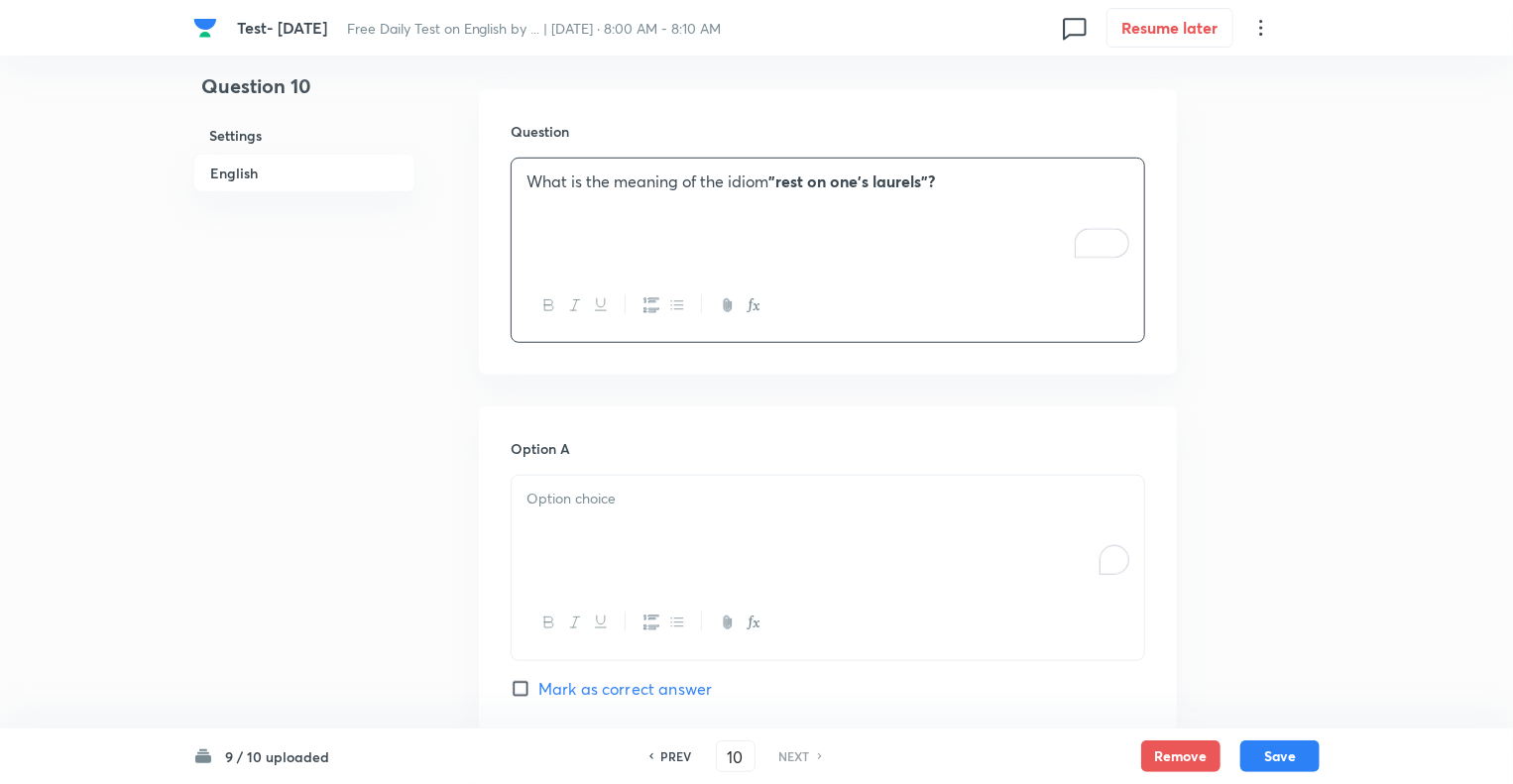 click at bounding box center [828, 531] 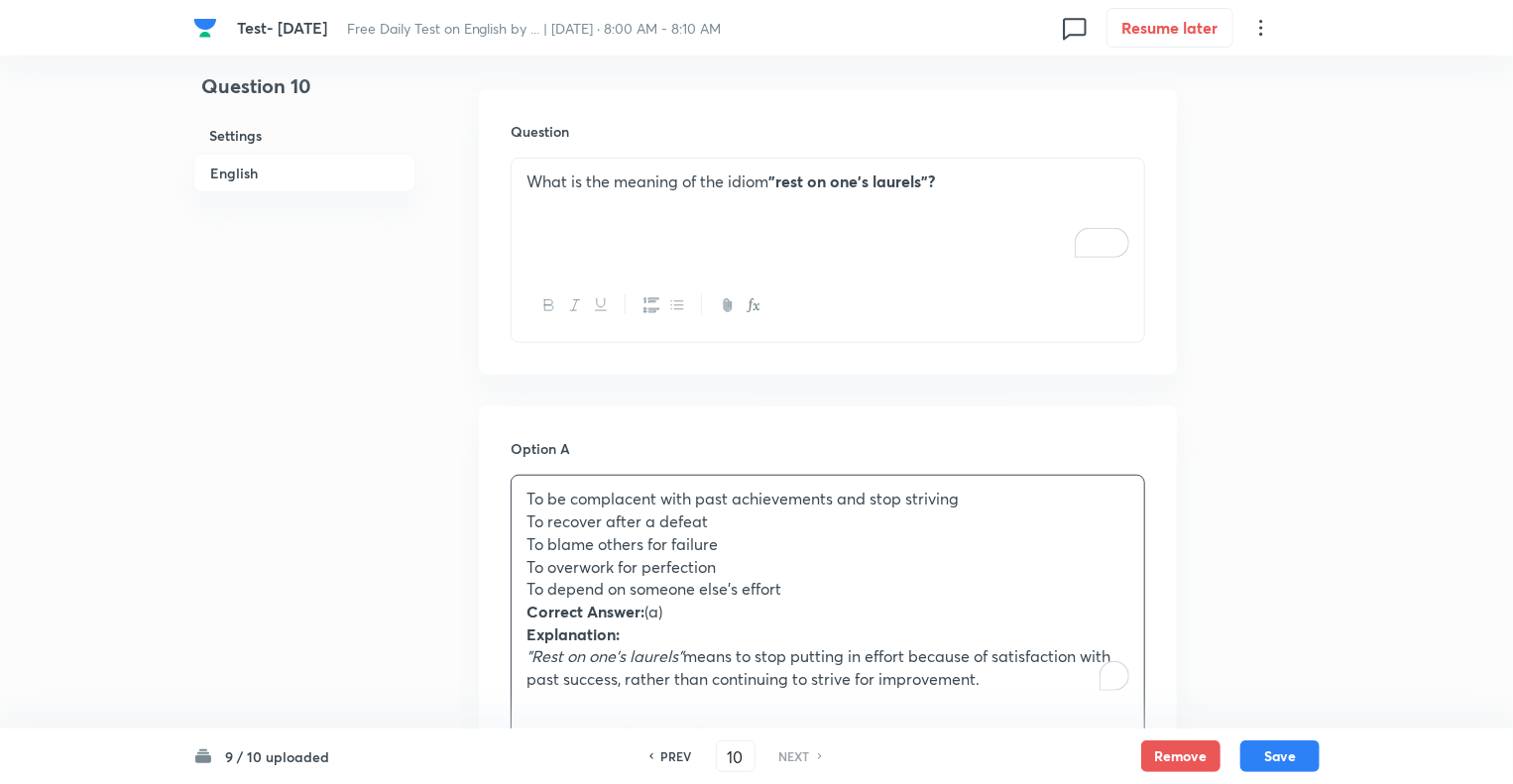click on "Question 10 Settings English" at bounding box center (304, 995) 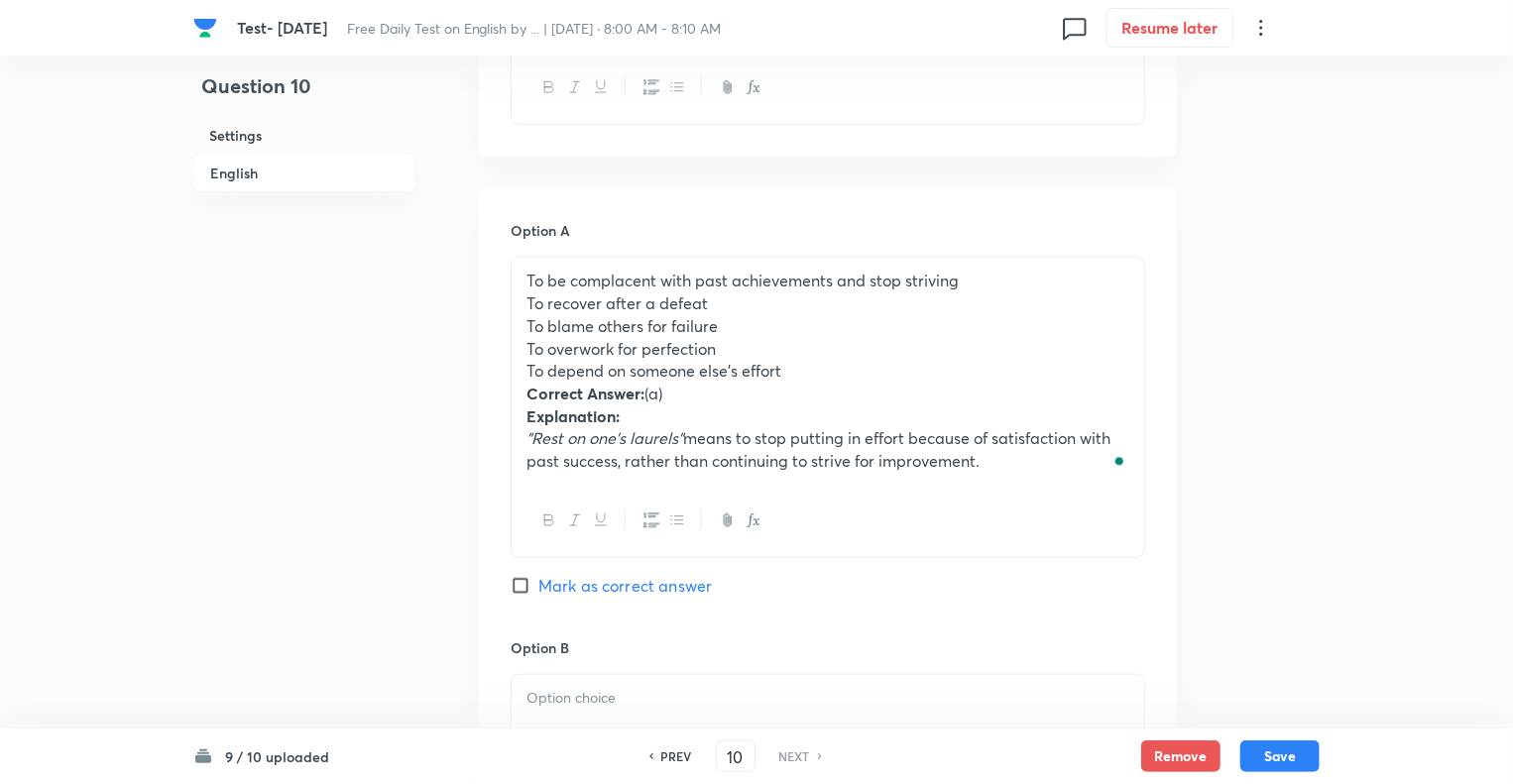 scroll, scrollTop: 833, scrollLeft: 0, axis: vertical 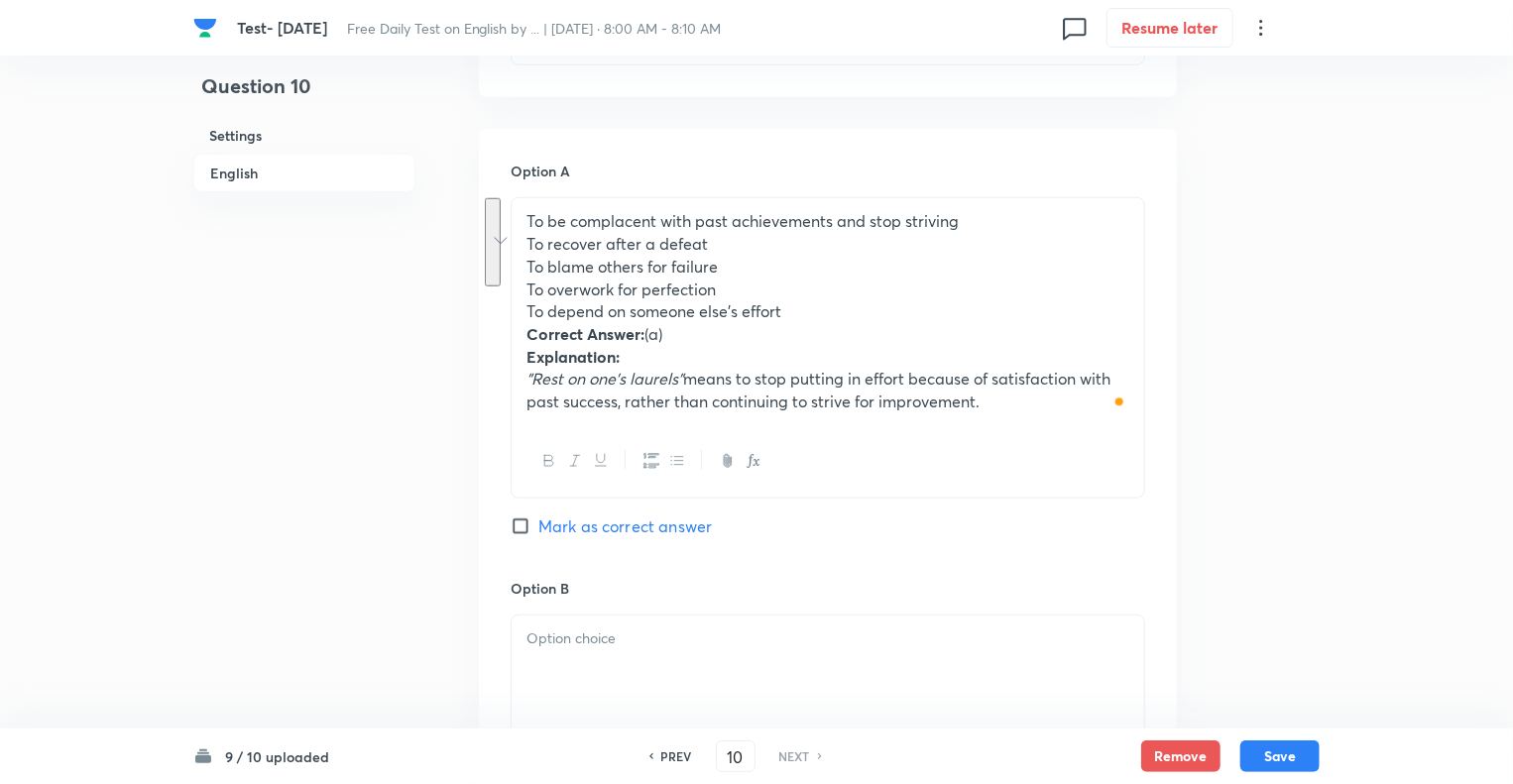 click on "Test- 11th July, 2025 Free Daily Test on English by ... | Jul 11, 2025 · 8:00 AM - 8:10 AM 0 Resume later Question 10 Settings English Settings Type Single choice correct 5 options + 1 mark - 0.25 marks Edit Concept English Language Vocabulary Idioms Idioms Edit Additional details Easy Fact Not from PYQ paper No equation Edit In English Question What is the meaning of the idiom  "rest on one’s laurels"? Option A To be complacent with past achievements and stop striving  To recover after a defeat To blame others for failure To overwork for perfection To depend on someone else’s effort Correct Answer:  (a)  Explanation: "Rest on one’s laurels"  means to stop putting in effort because of satisfaction with past success, rather than continuing to strive for improvement. Mark as correct answer Option B Mark as correct answer Option C Mark as correct answer Option D Mark as correct answer Option E Mark as correct answer Solution
9 / 10 uploaded
PREV 10 ​ NEXT Remove Save" at bounding box center [756, 718] 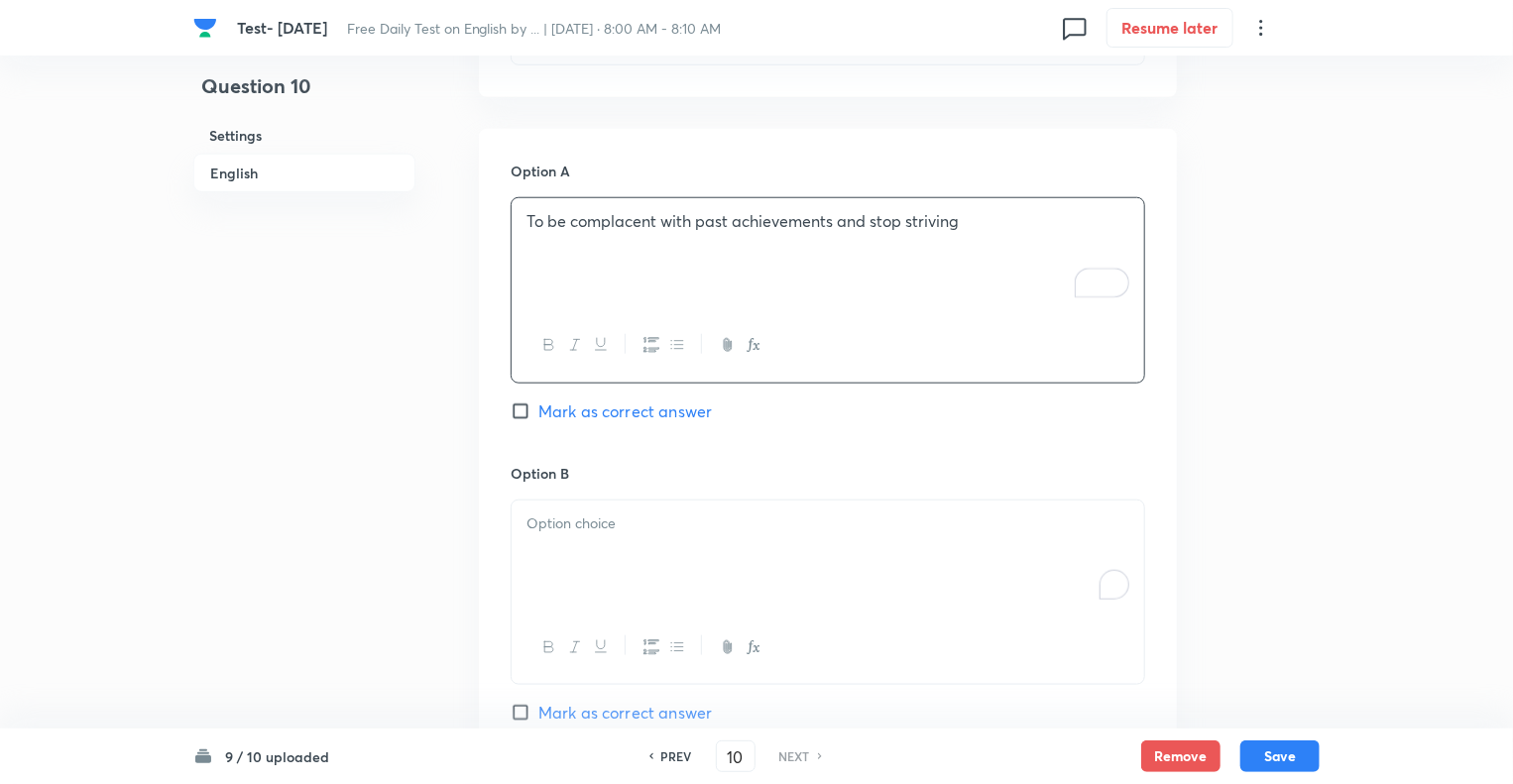 click at bounding box center (828, 556) 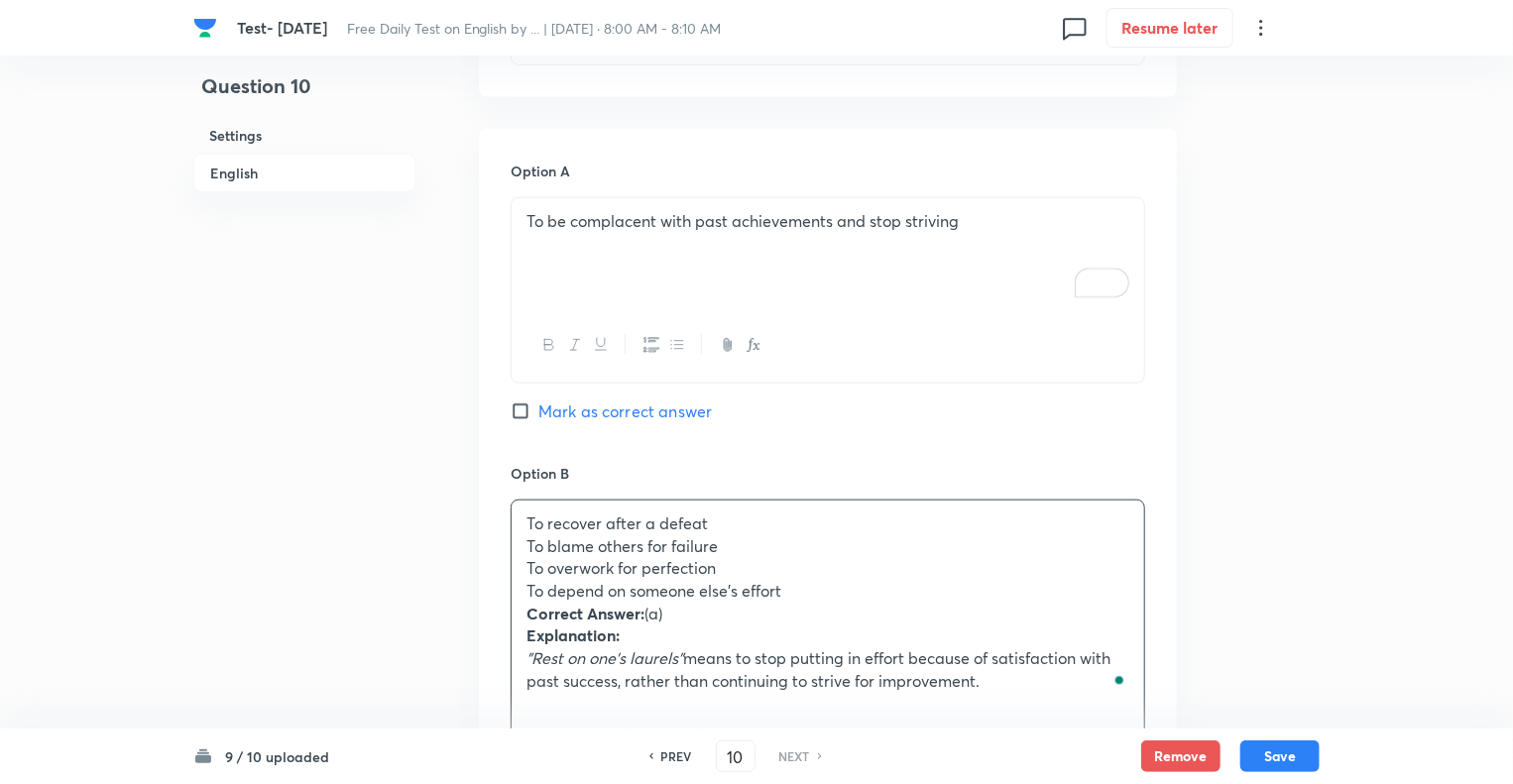 click on "Test- 11th July, 2025 Free Daily Test on English by ... | Jul 11, 2025 · 8:00 AM - 8:10 AM 0 Resume later Question 10 Settings English Settings Type Single choice correct 5 options + 1 mark - 0.25 marks Edit Concept English Language Vocabulary Idioms Idioms Edit Additional details Easy Fact Not from PYQ paper No equation Edit In English Question What is the meaning of the idiom  "rest on one’s laurels"? Option A To be complacent with past achievements and stop striving  Mark as correct answer Option B To recover after a defeat To blame others for failure To overwork for perfection To depend on someone else’s effort Correct Answer:  (a)  Explanation: "Rest on one’s laurels"  means to stop putting in effort because of satisfaction with past success, rather than continuing to strive for improvement. Mark as correct answer Option C Mark as correct answer Option D Mark as correct answer Option E Mark as correct answer Solution
9 / 10 uploaded
PREV 10 ​ NEXT Remove Save" at bounding box center (756, 707) 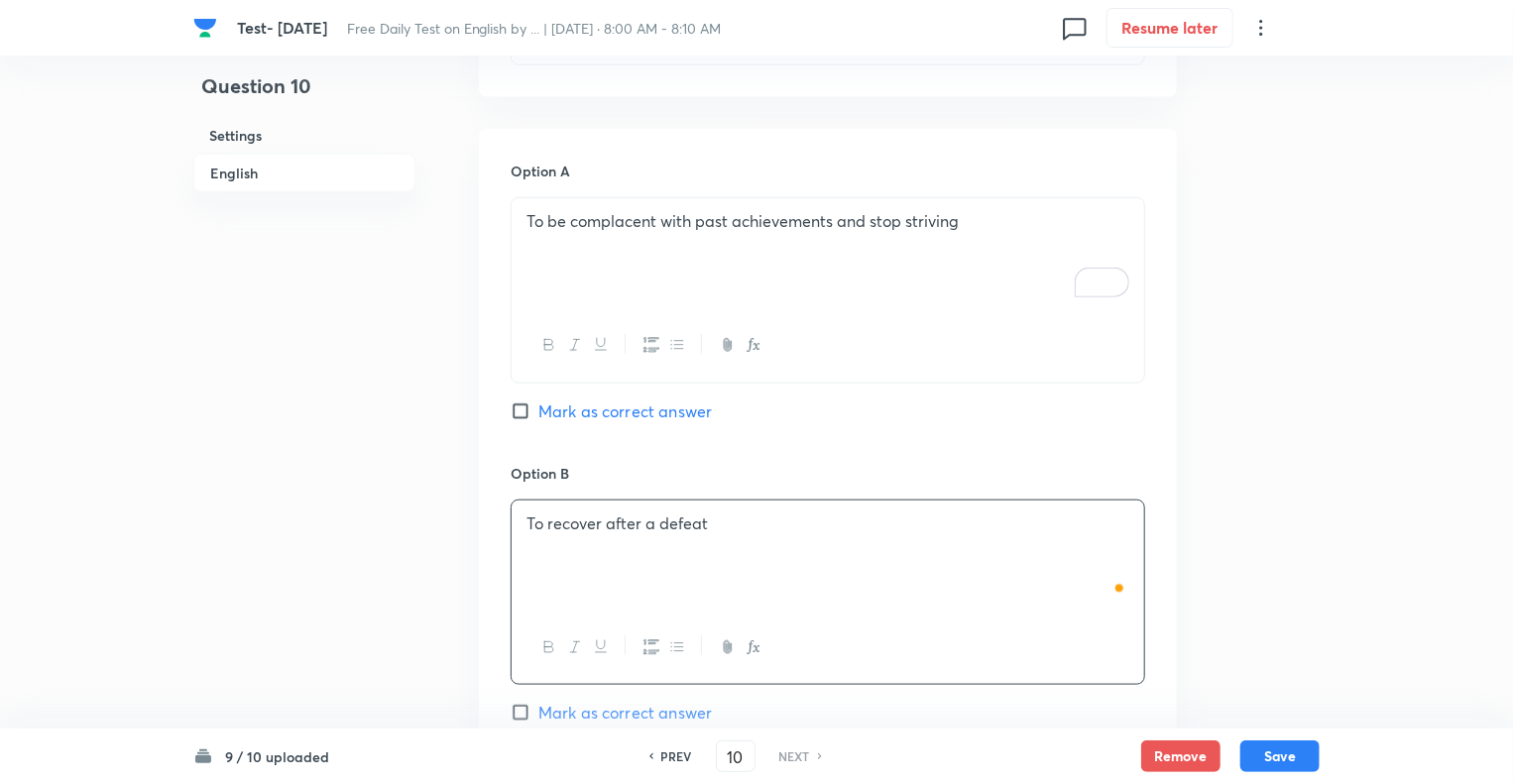 click on "Question 10 Settings English" at bounding box center (304, 660) 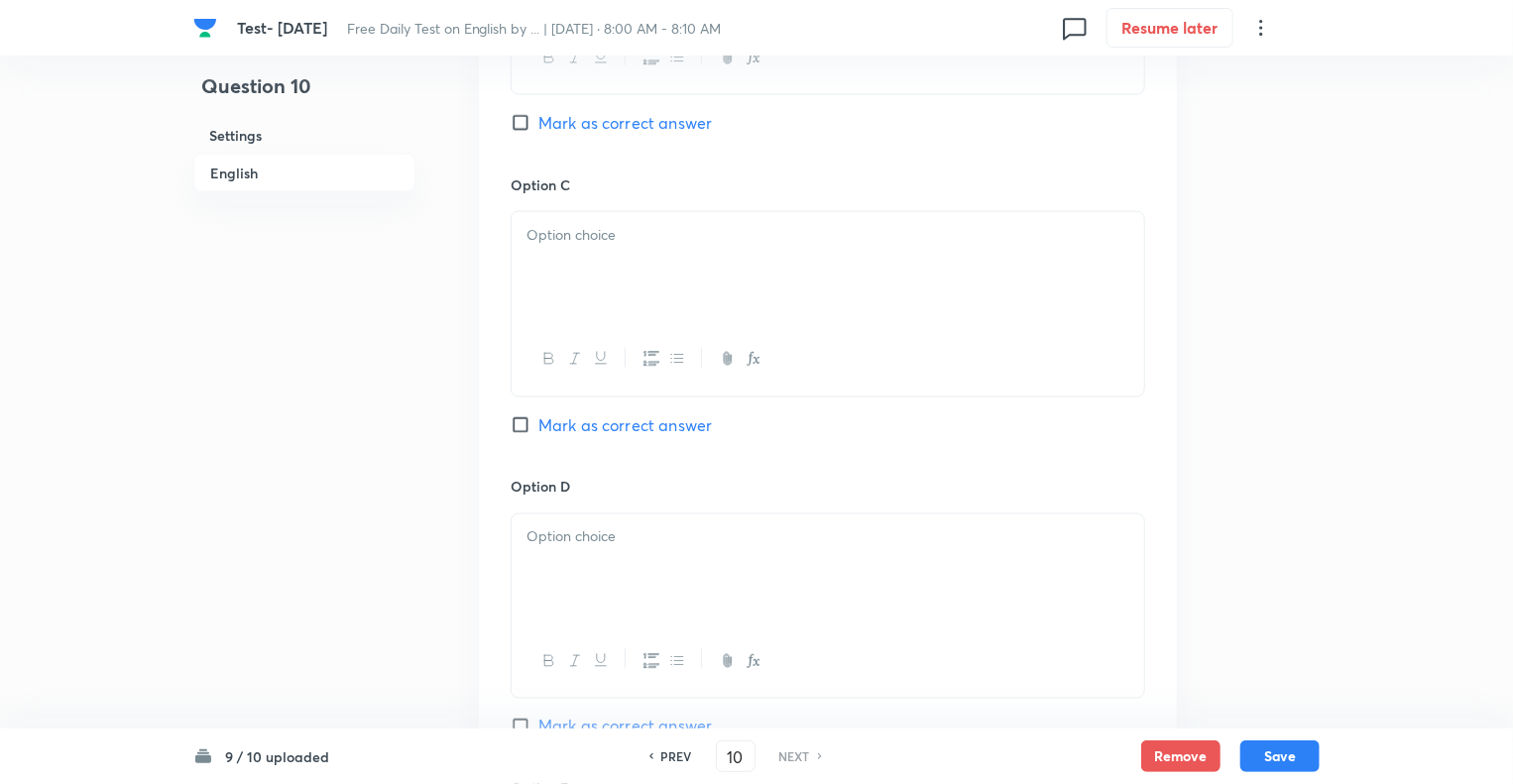 scroll, scrollTop: 1467, scrollLeft: 0, axis: vertical 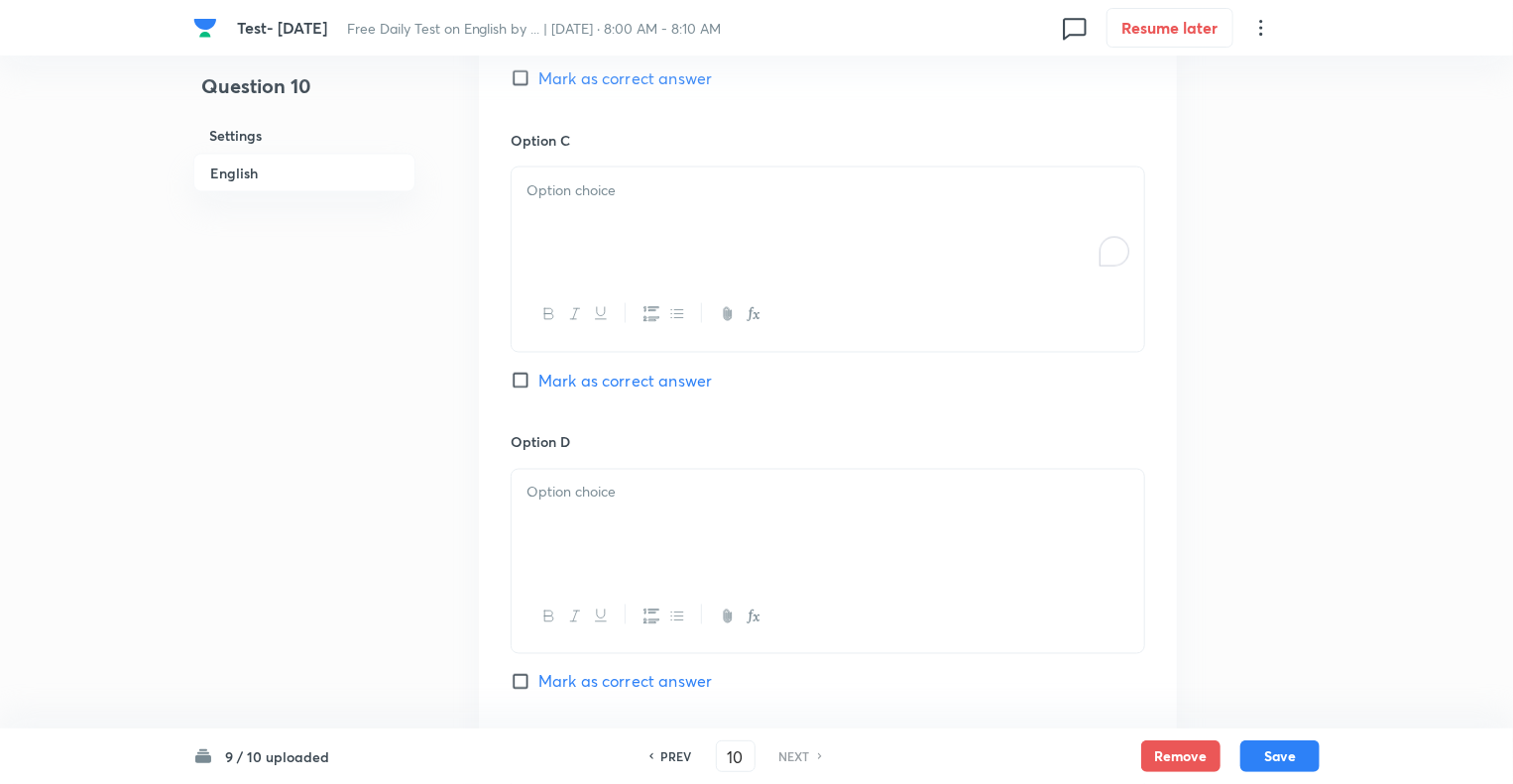 click at bounding box center (828, 223) 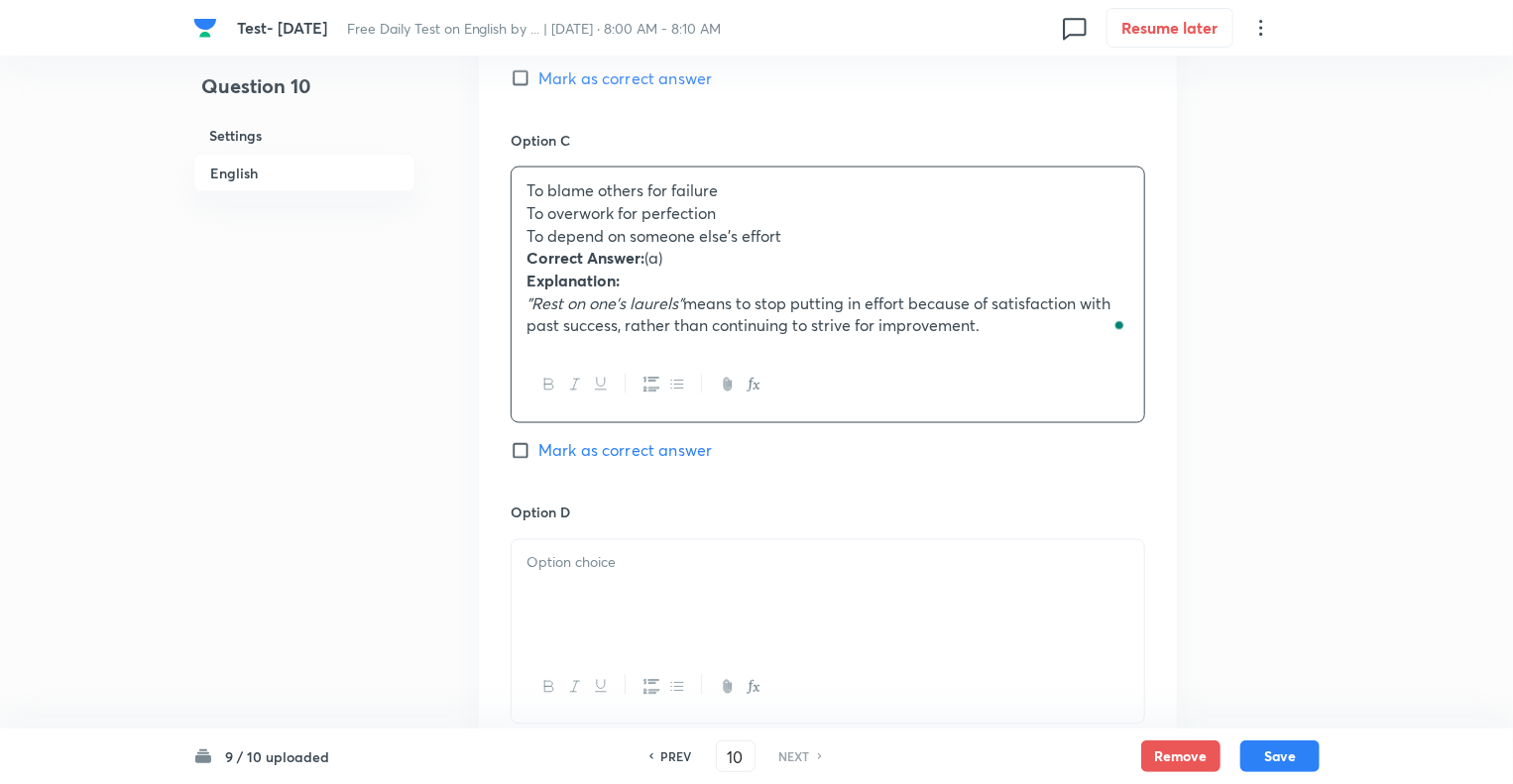 drag, startPoint x: 1000, startPoint y: 323, endPoint x: 518, endPoint y: 216, distance: 493.73373 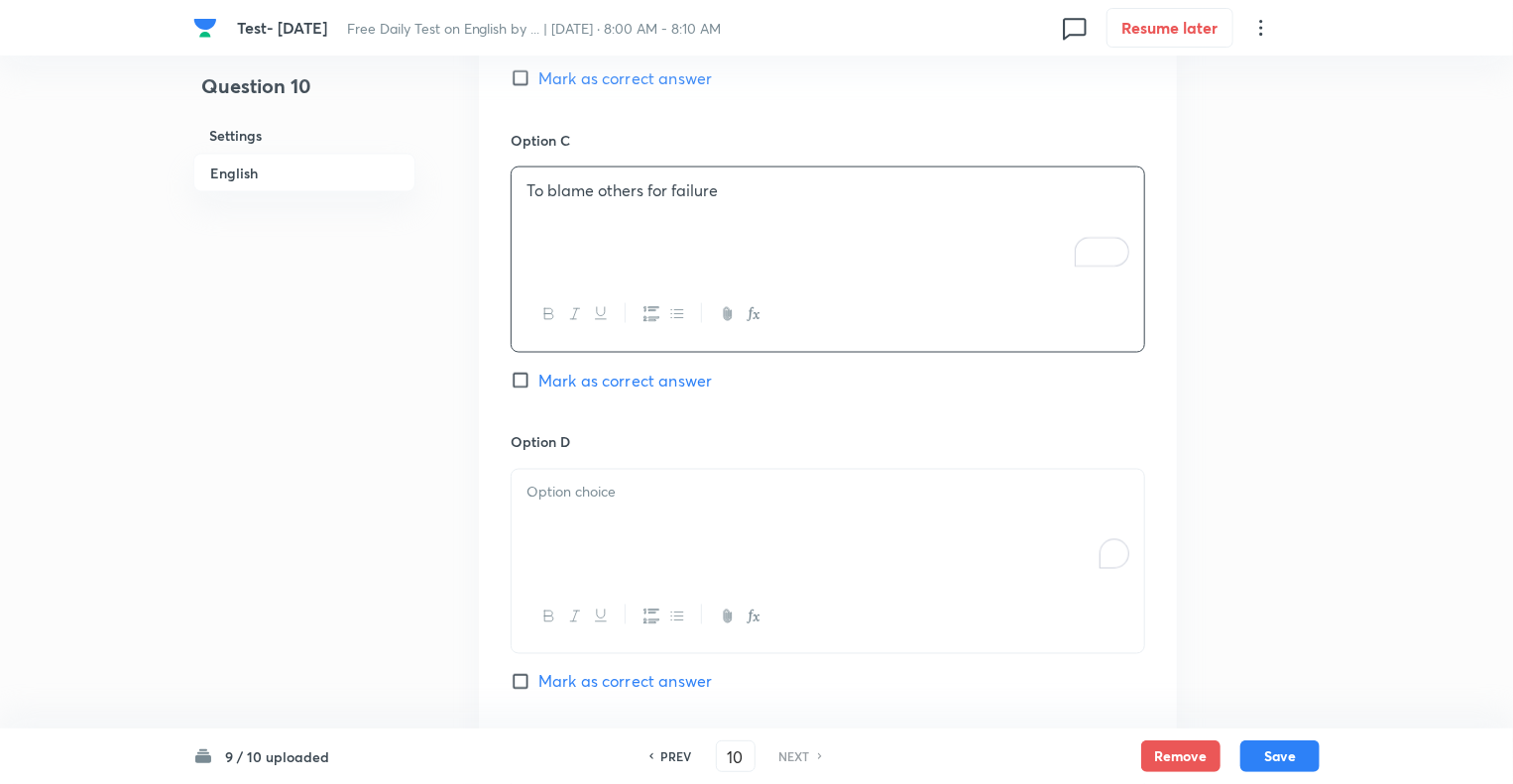 click at bounding box center [828, 525] 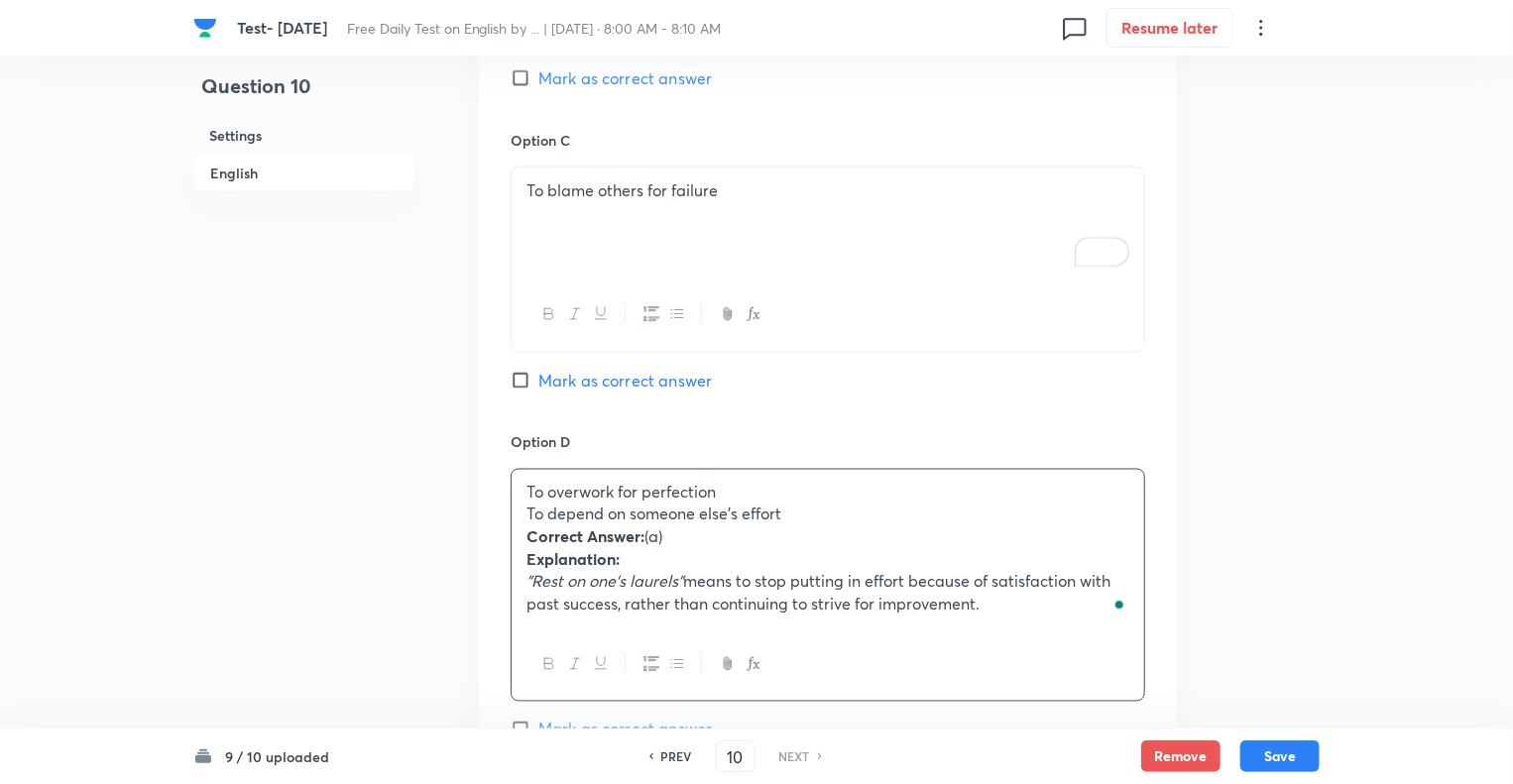 drag, startPoint x: 1000, startPoint y: 607, endPoint x: 496, endPoint y: 513, distance: 512.691 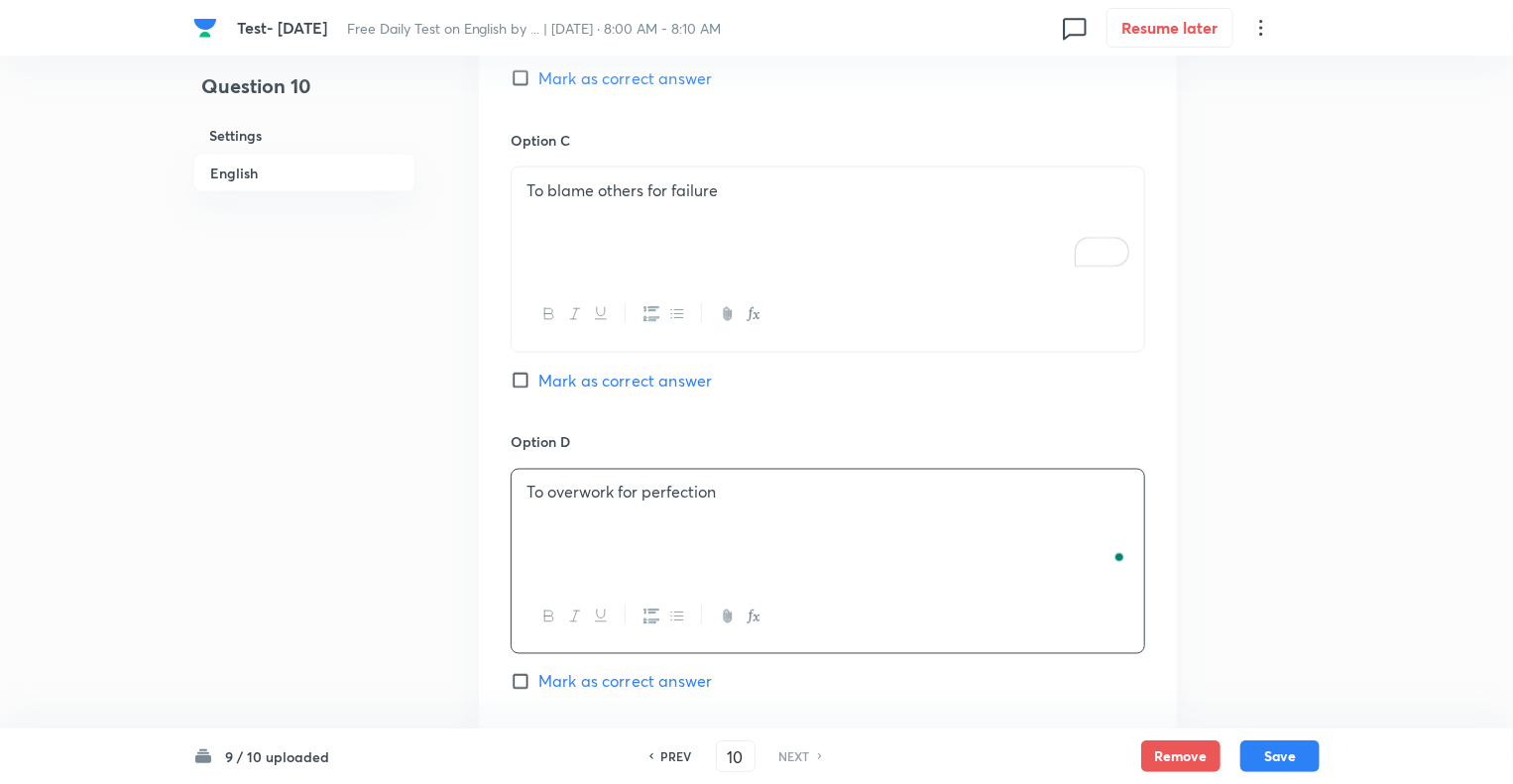 click on "Question 10 Settings English" at bounding box center (304, 26) 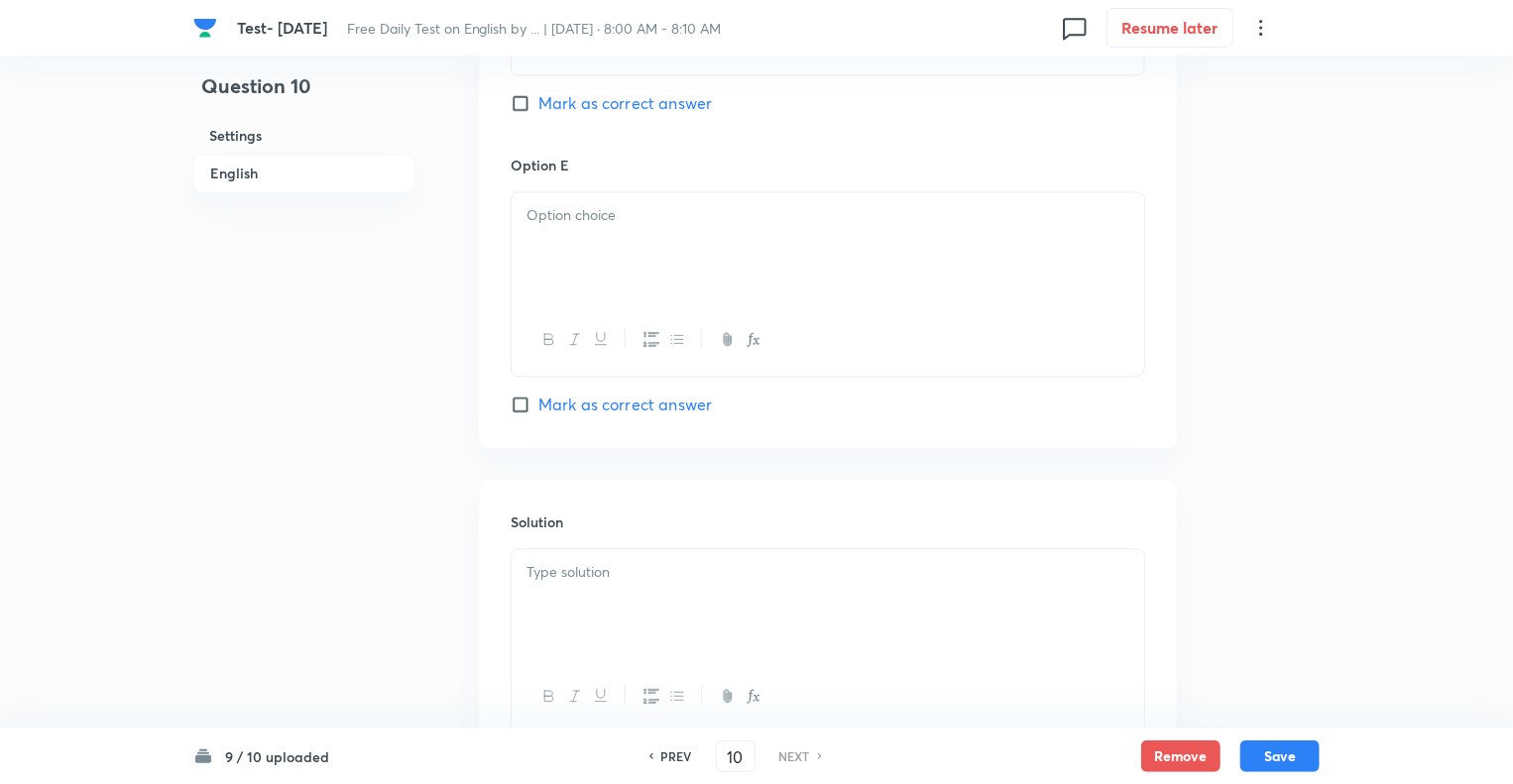 scroll, scrollTop: 2062, scrollLeft: 0, axis: vertical 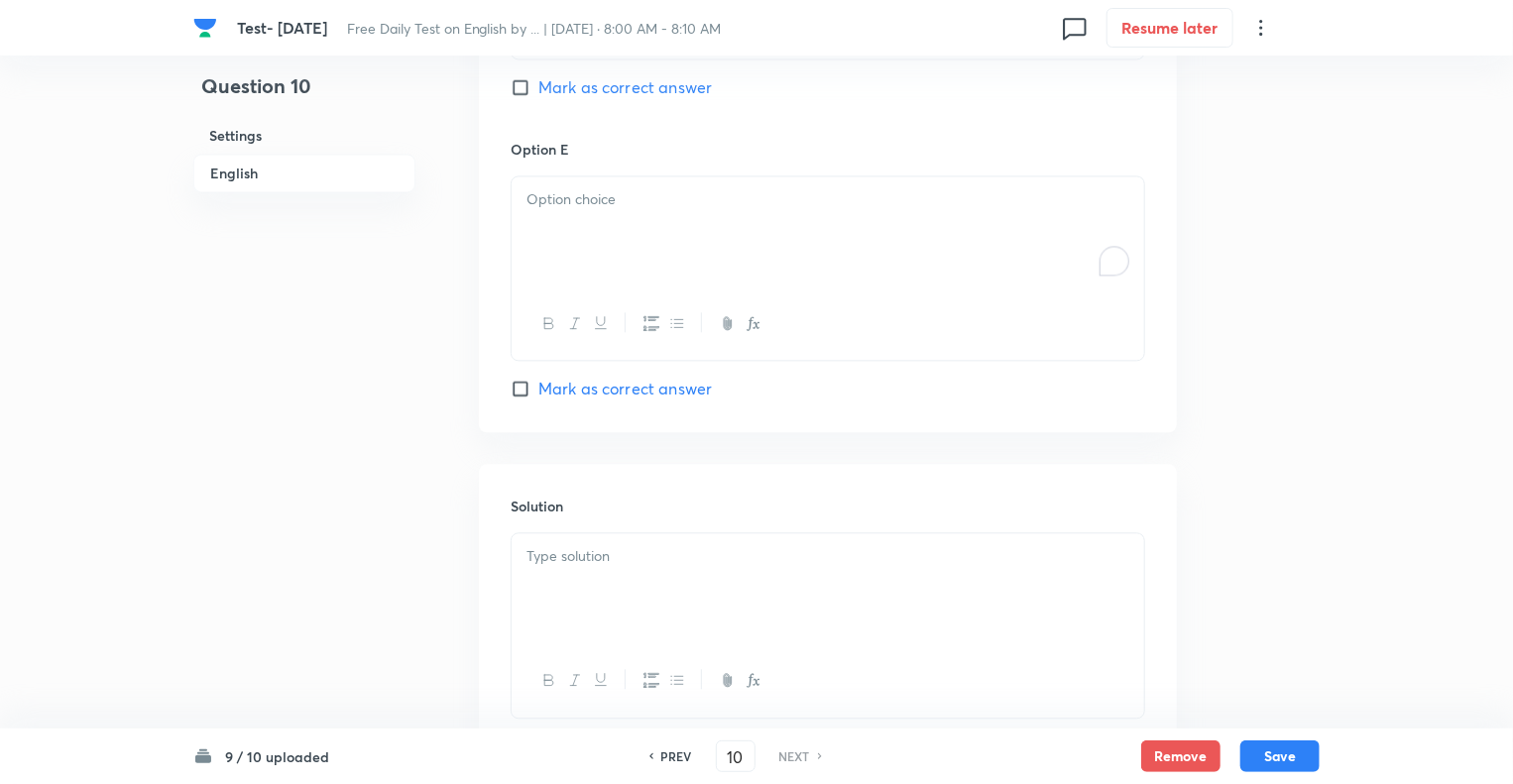 click at bounding box center [828, 232] 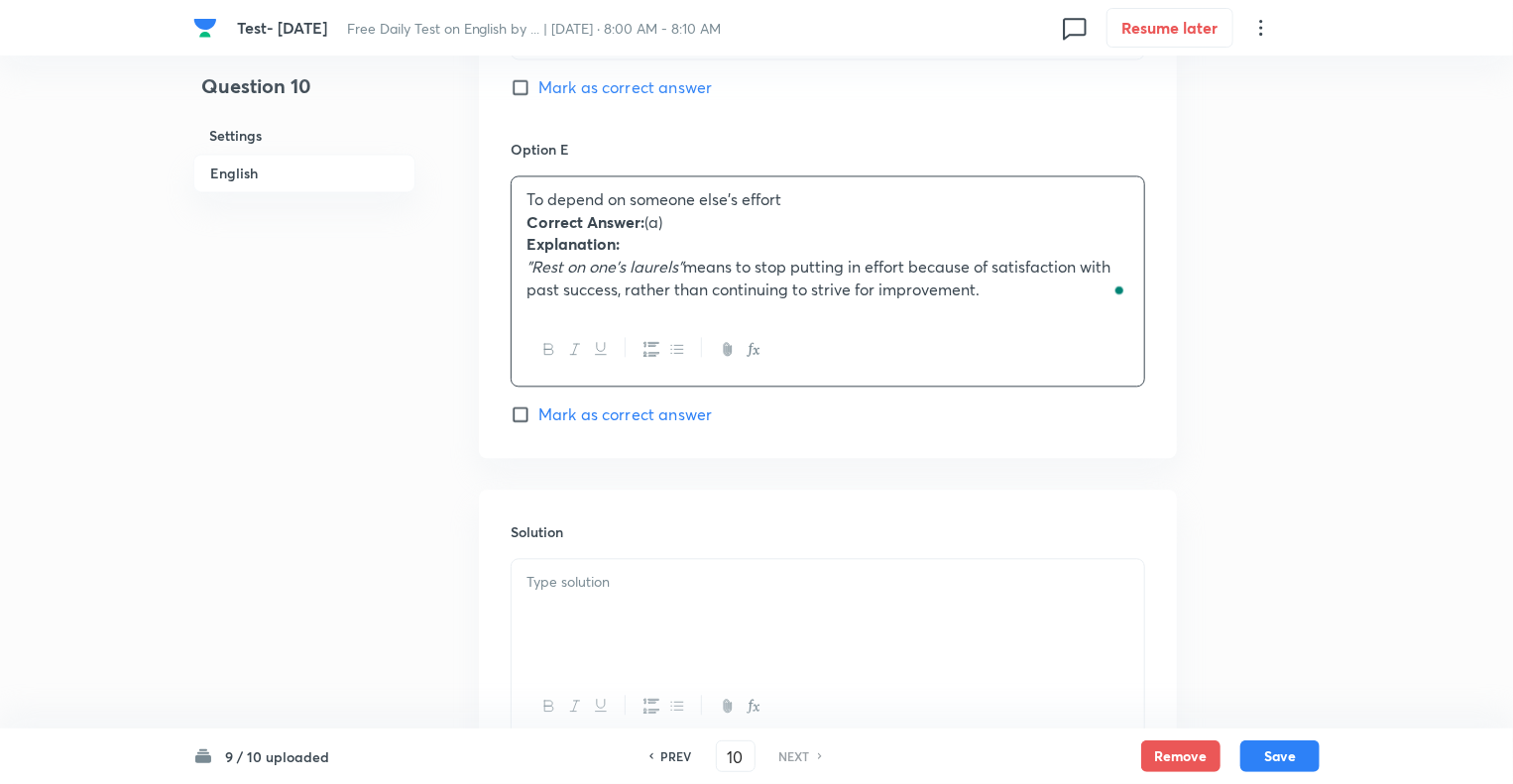 drag, startPoint x: 997, startPoint y: 286, endPoint x: 500, endPoint y: 221, distance: 501.23248 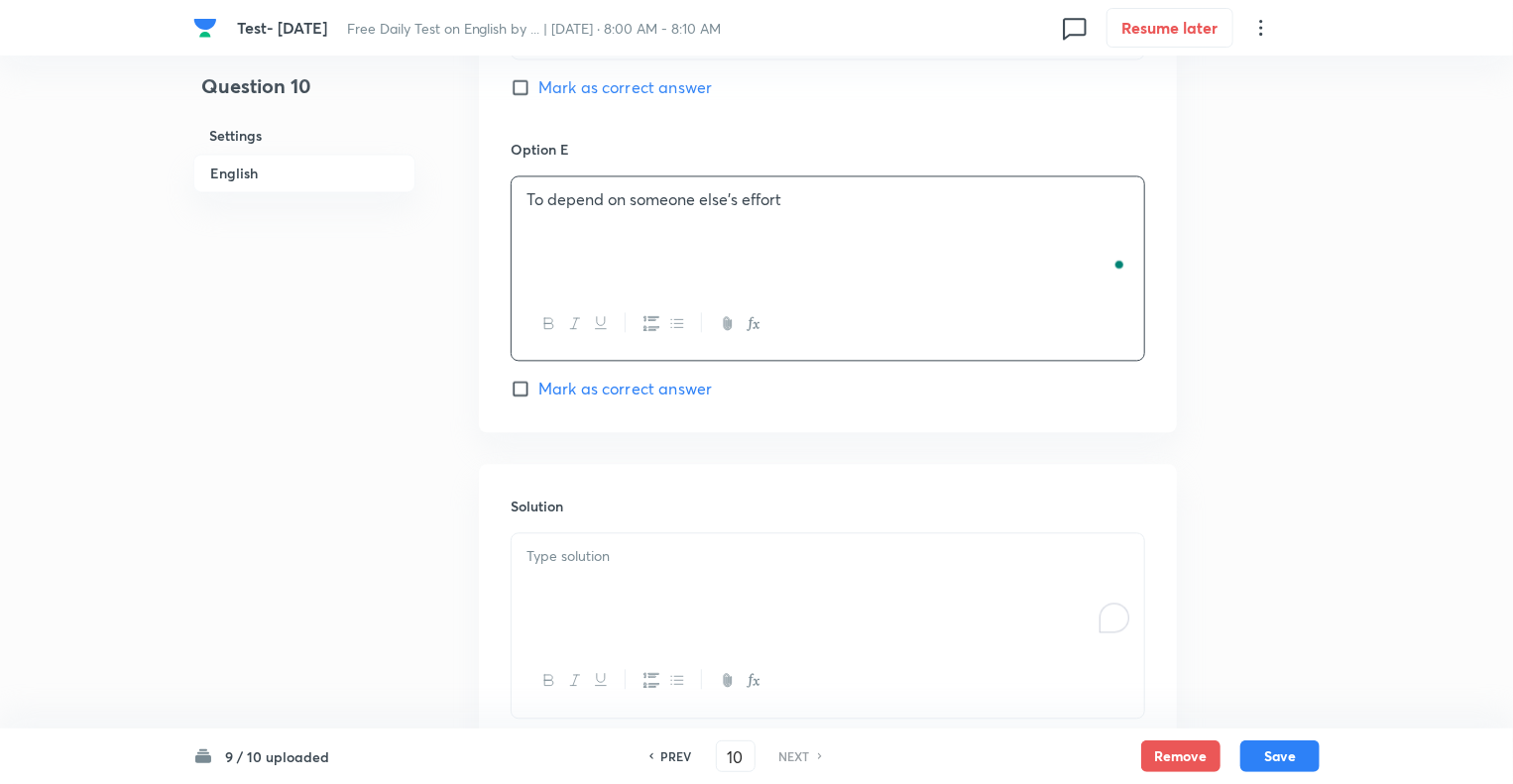 click at bounding box center (828, 556) 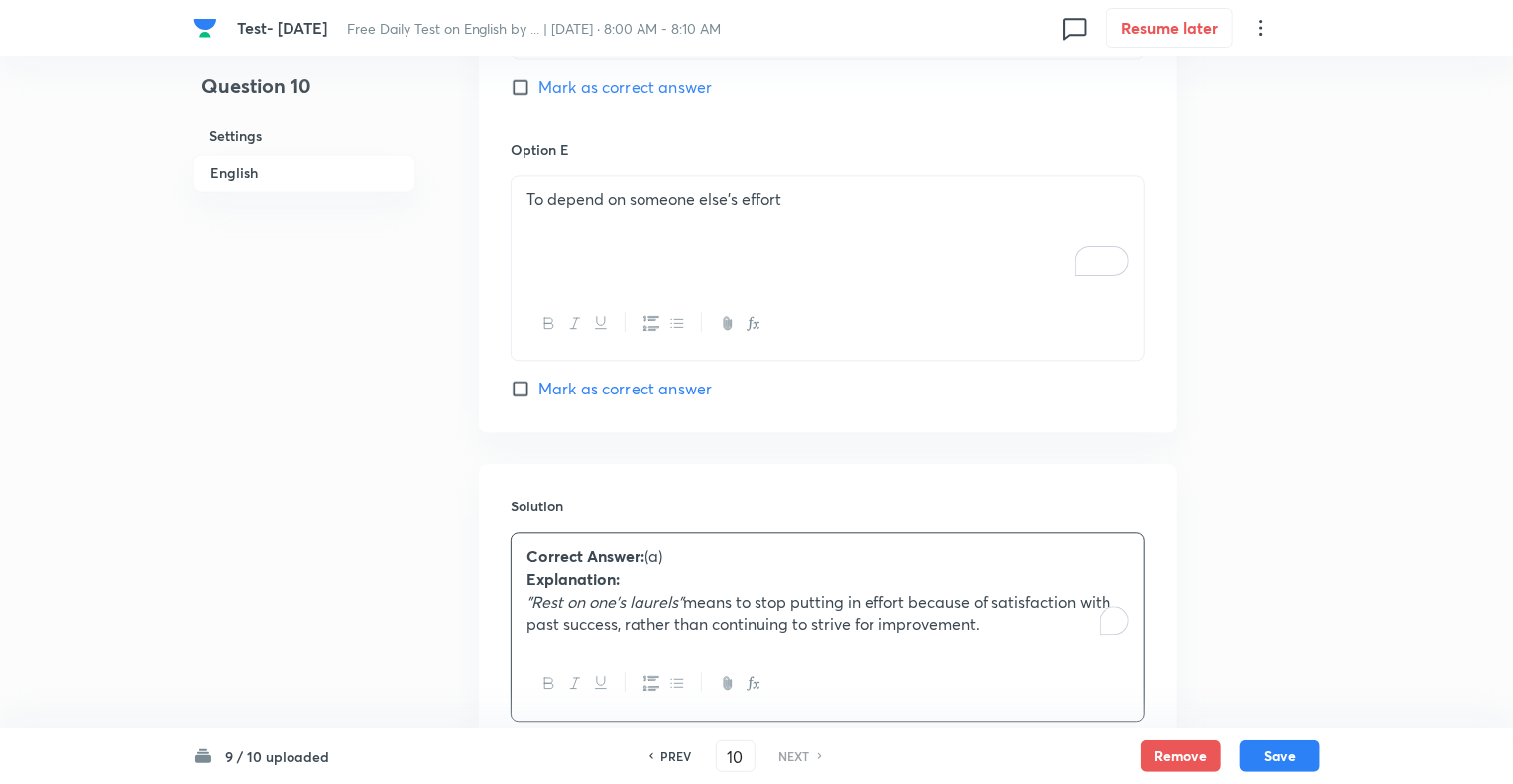 click on "Question 10 Settings English" at bounding box center [304, -567] 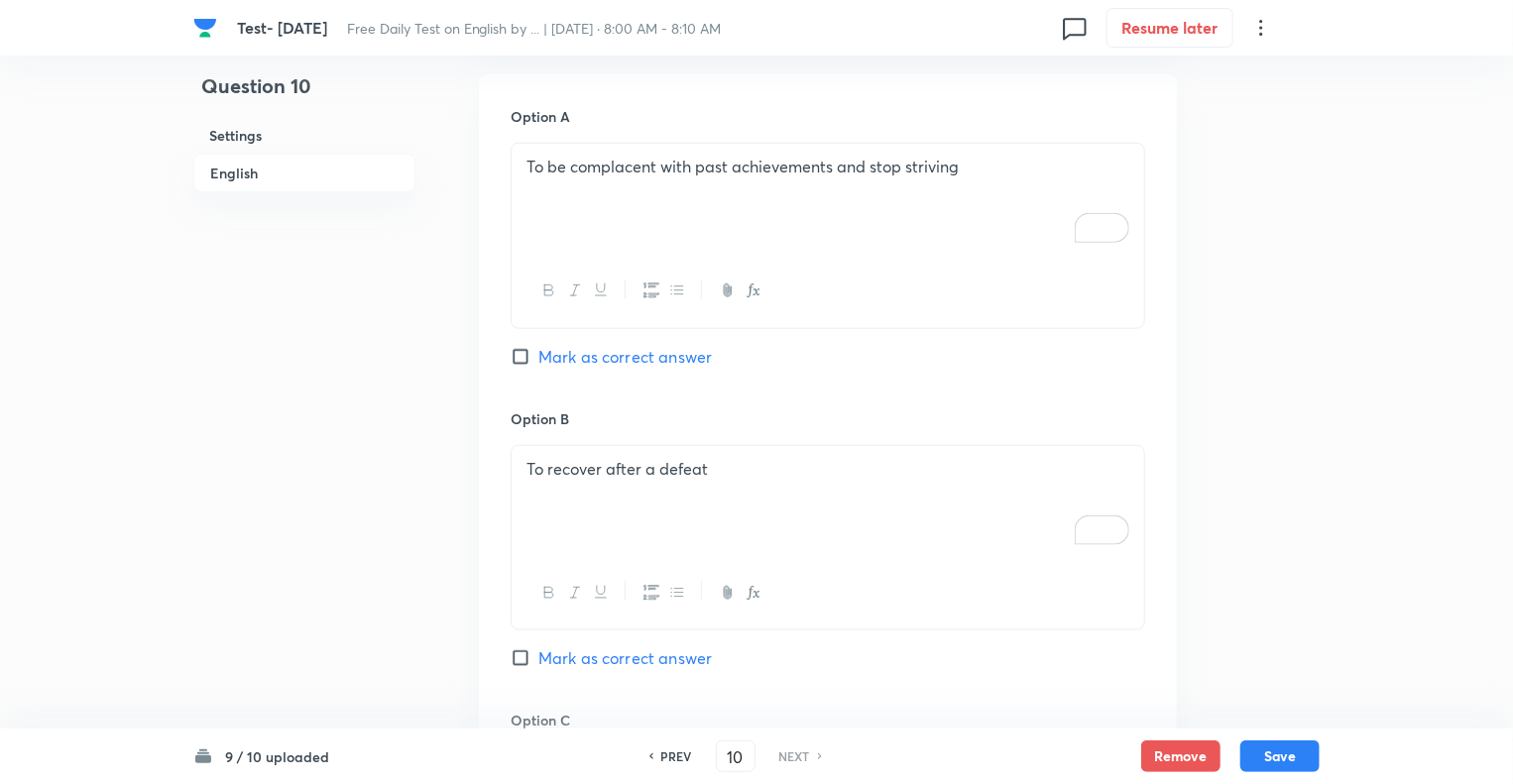 scroll, scrollTop: 952, scrollLeft: 0, axis: vertical 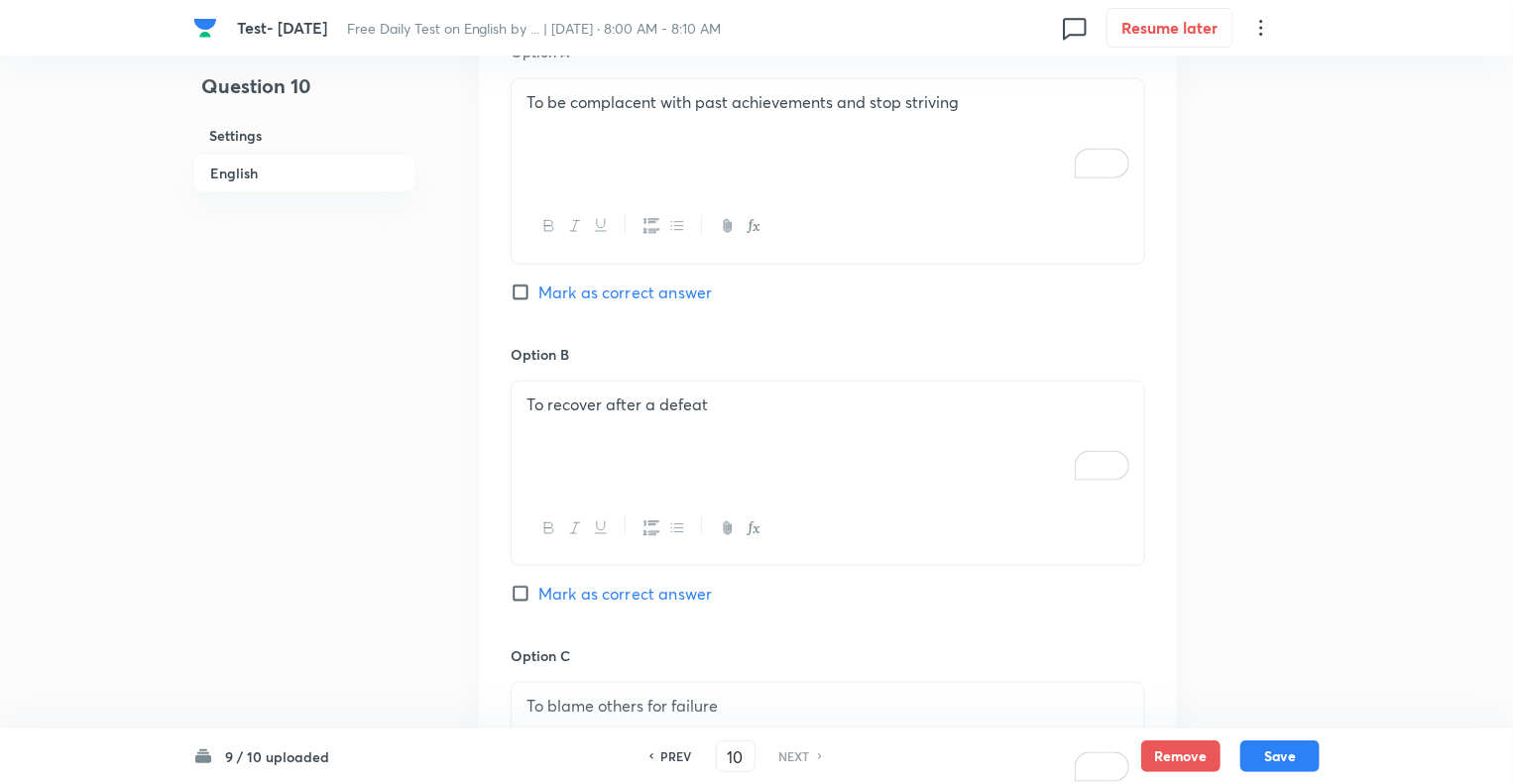 click on "Mark as correct answer" at bounding box center [524, 292] 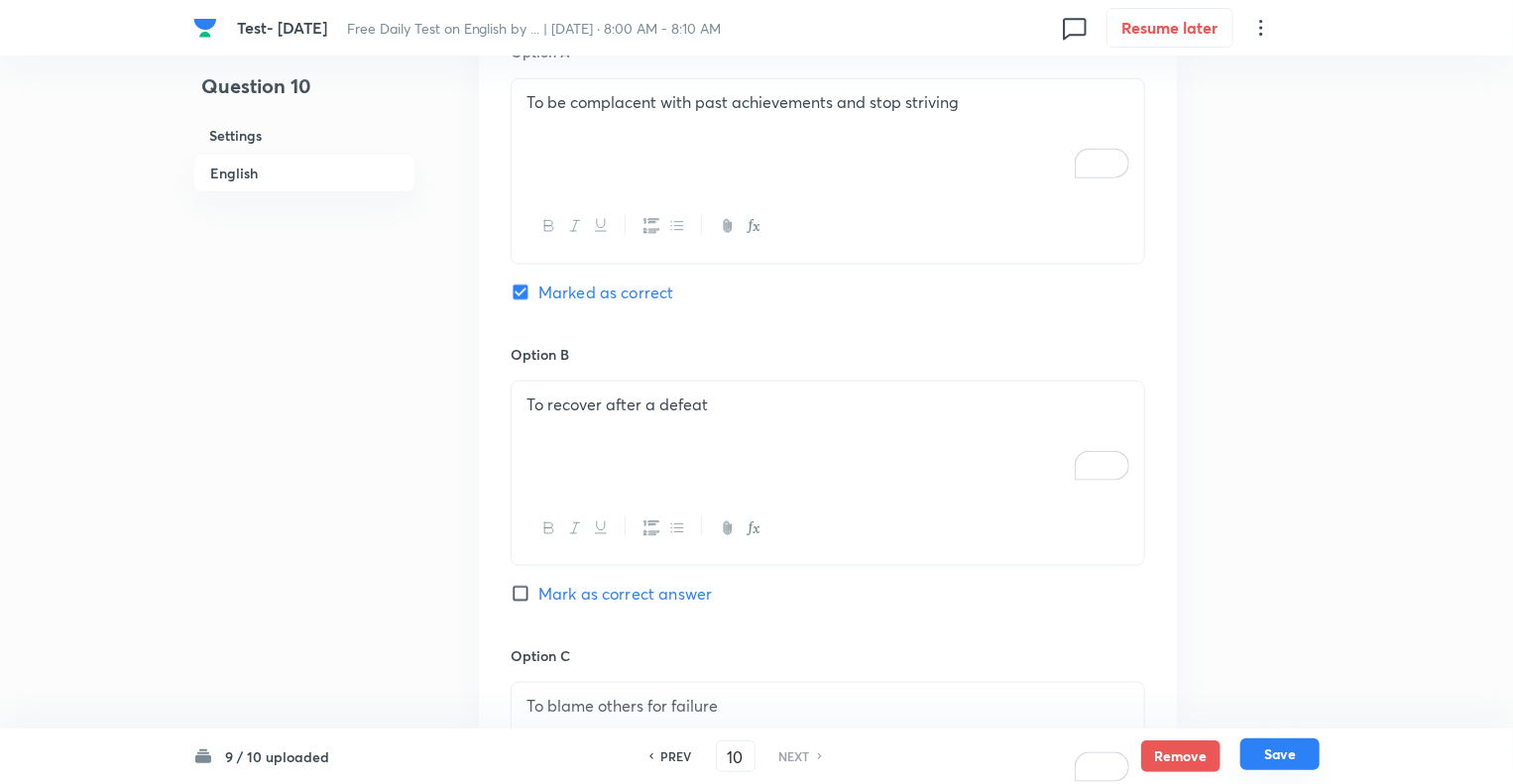 click on "Save" at bounding box center (1280, 754) 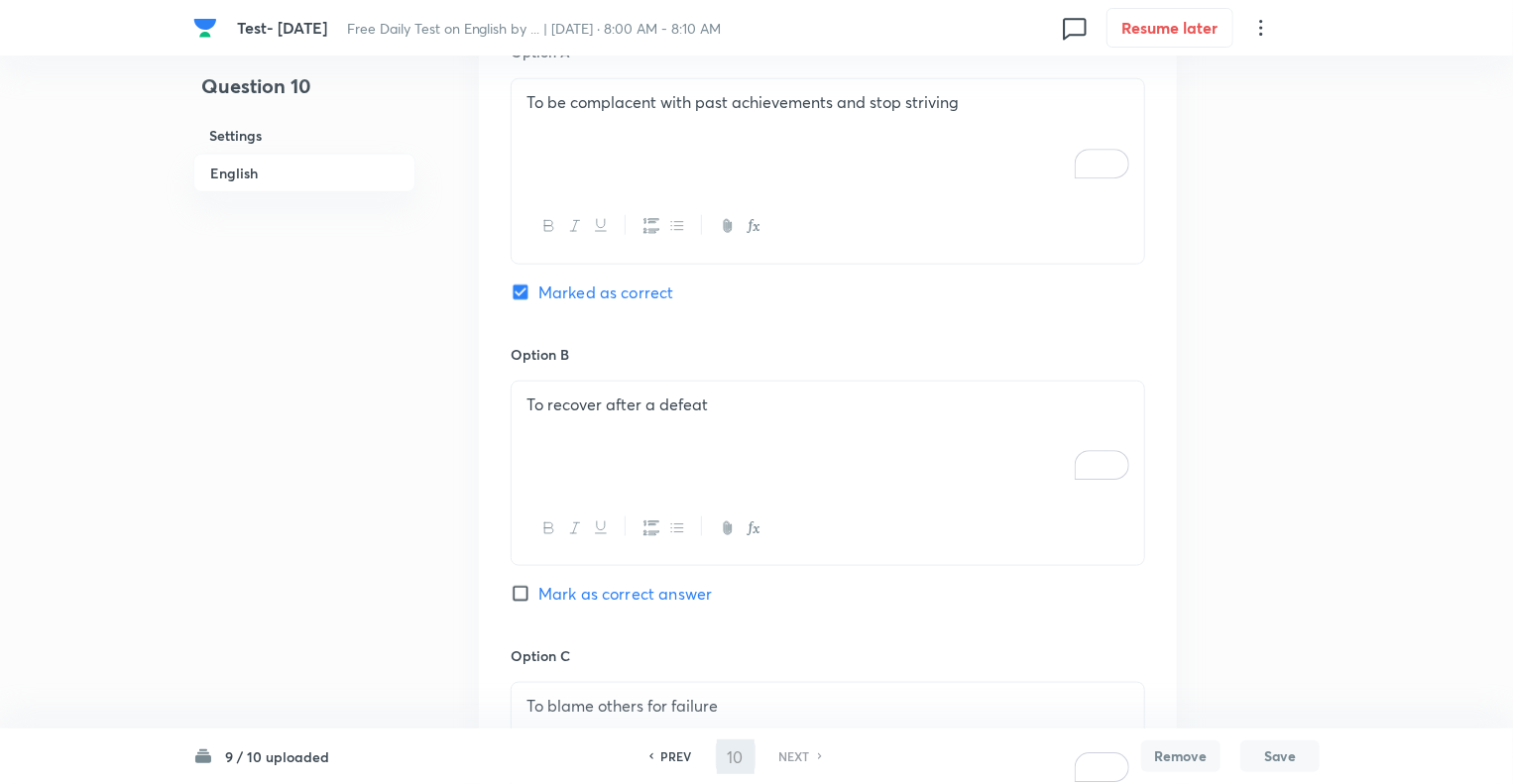 checkbox on "true" 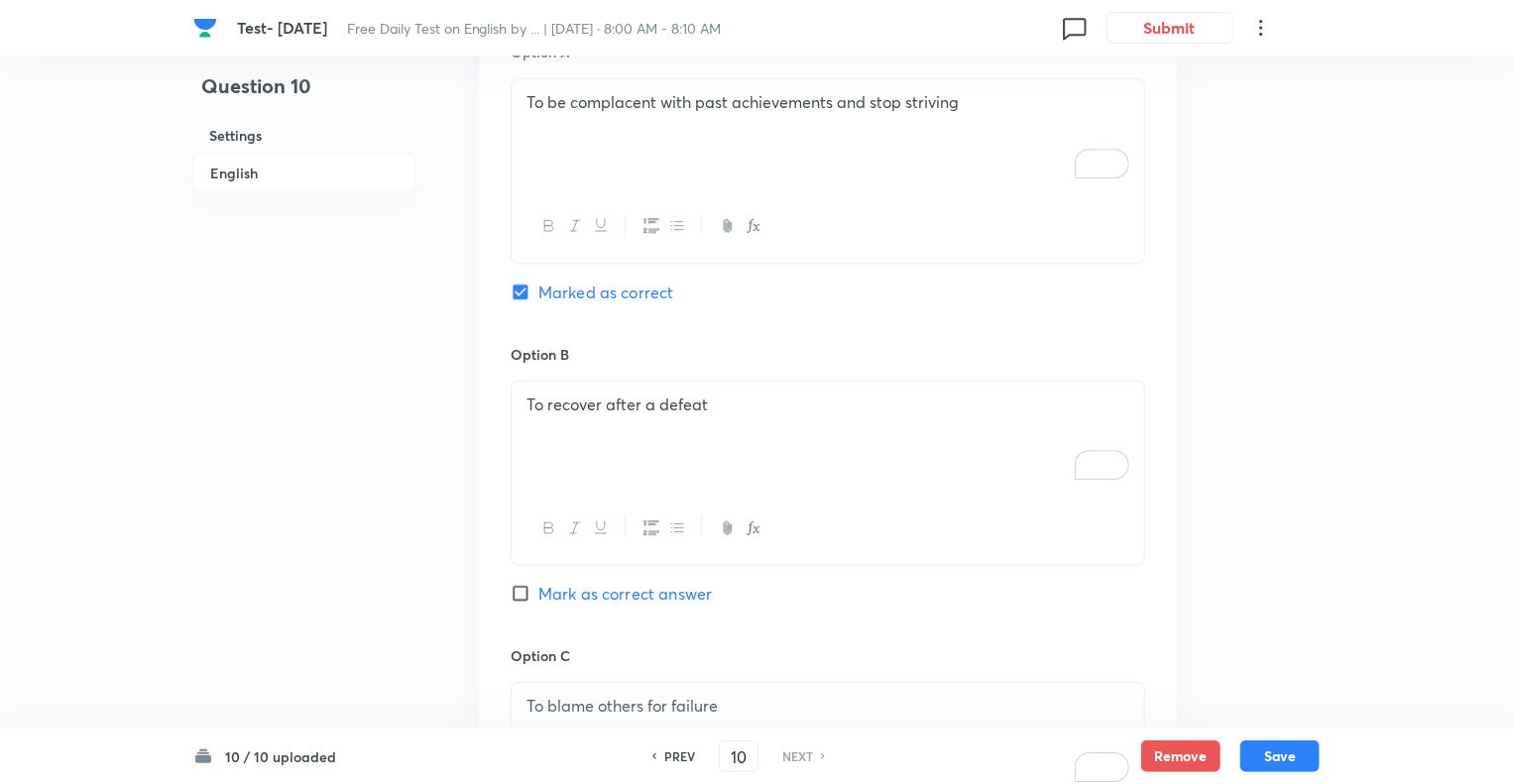 type 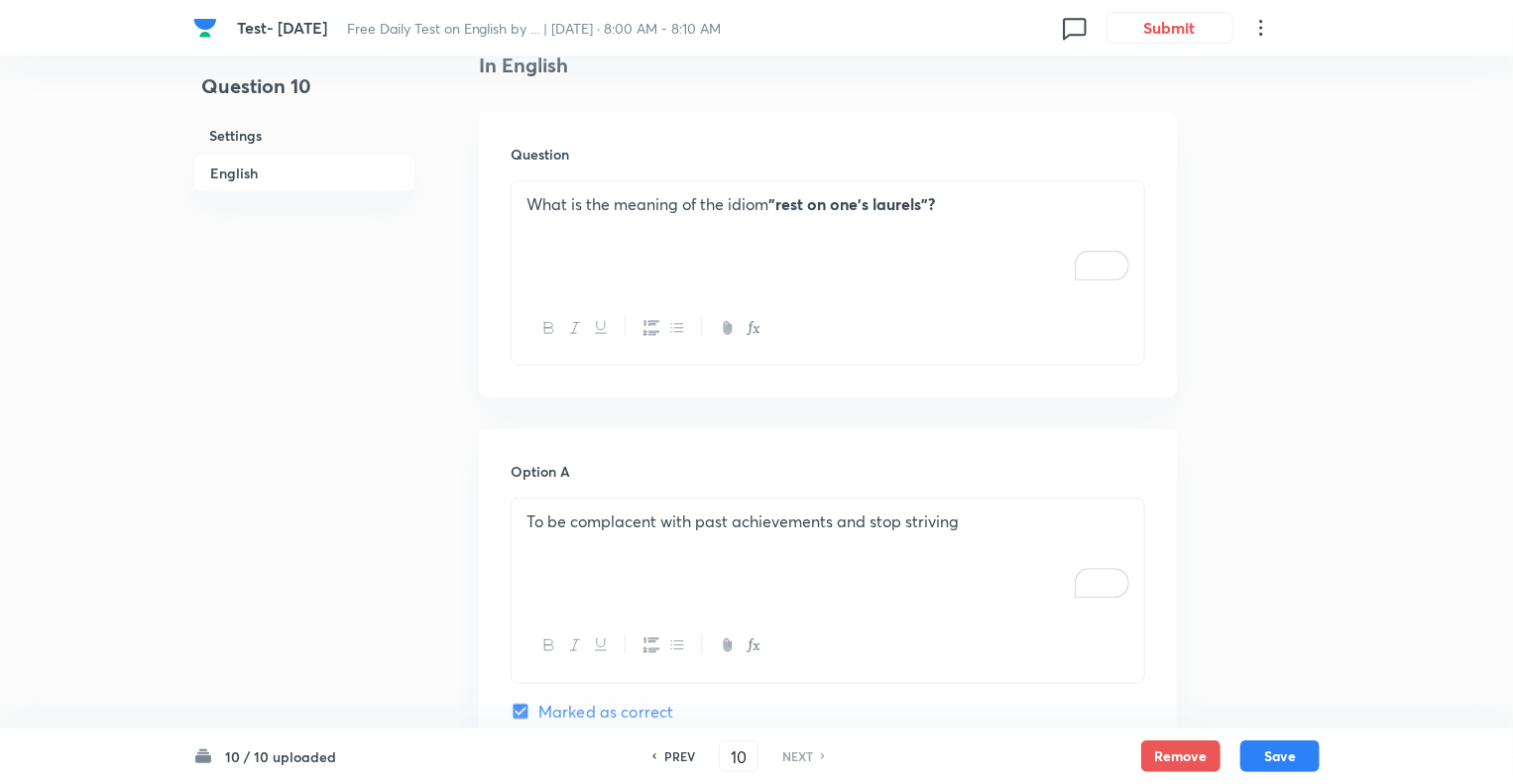 scroll, scrollTop: 515, scrollLeft: 0, axis: vertical 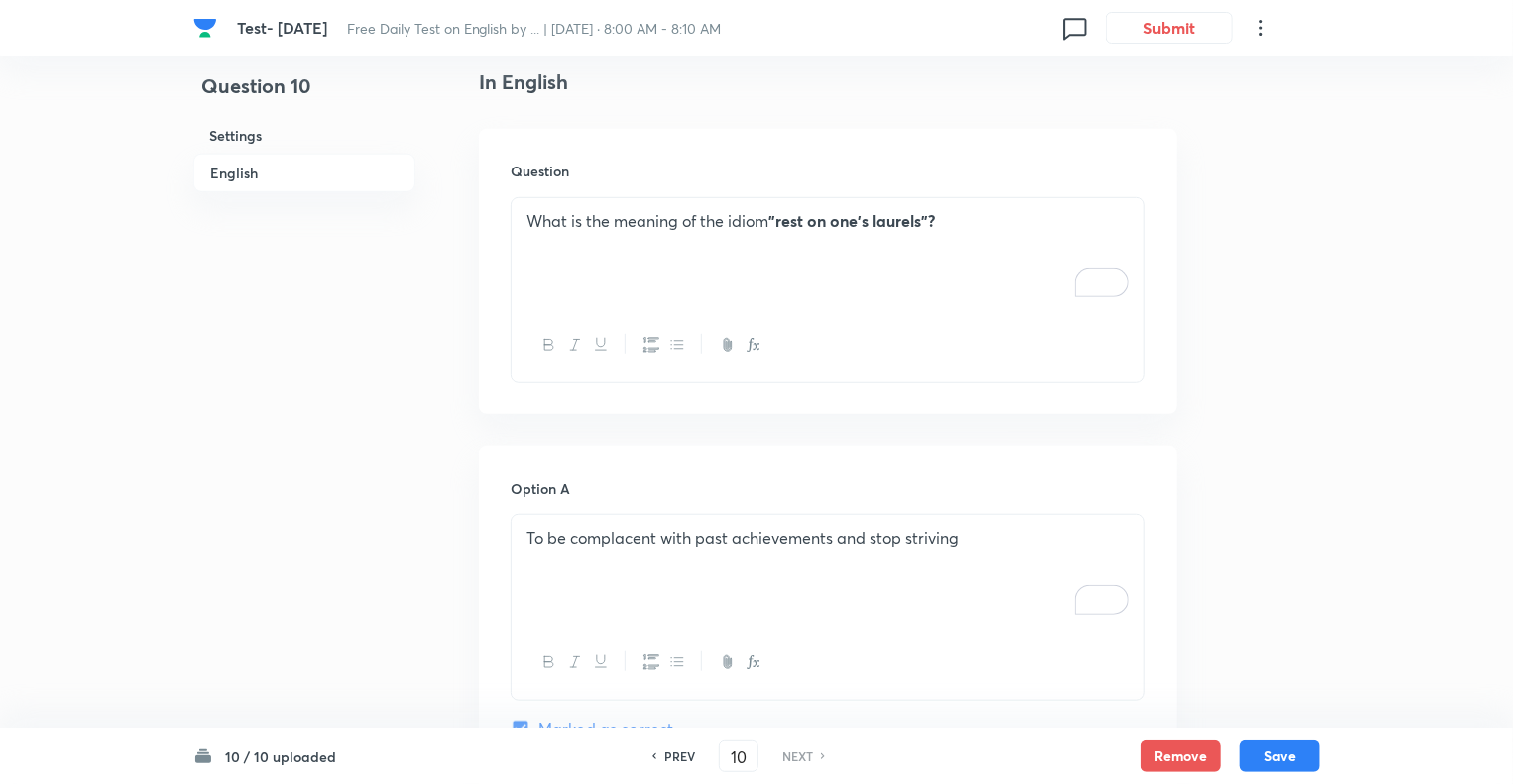 click on "PREV" at bounding box center (679, 756) 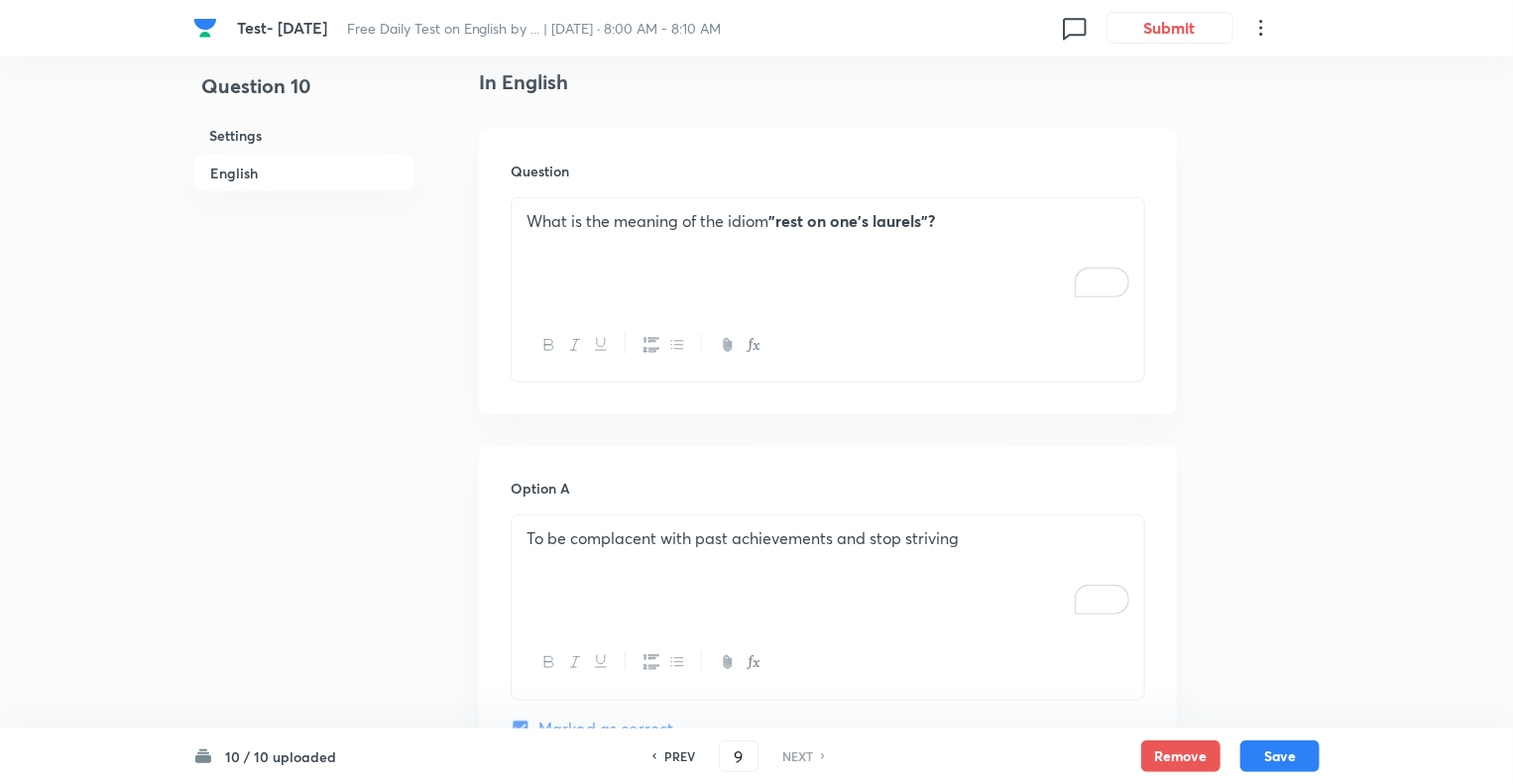 click on "PREV" at bounding box center [679, 756] 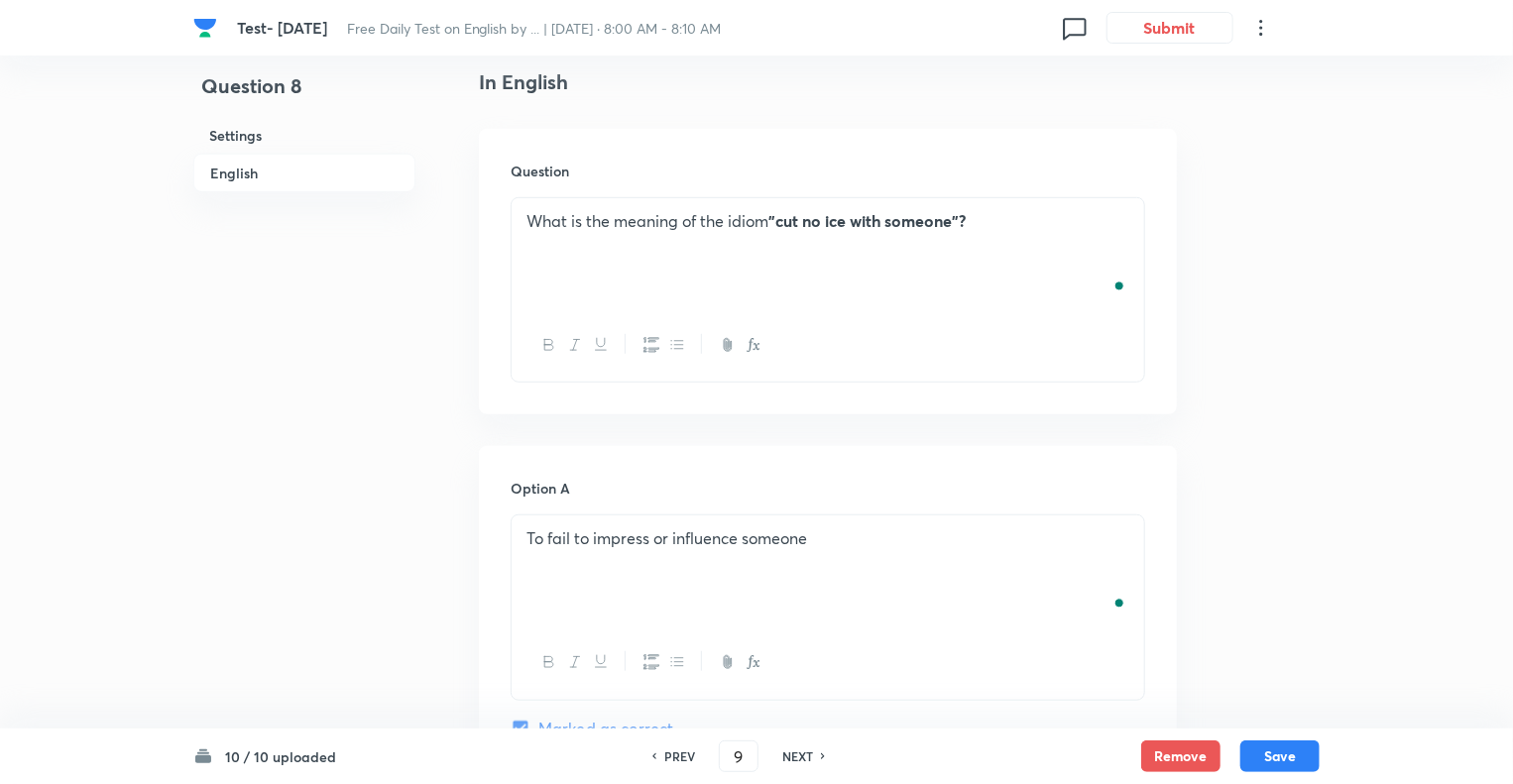 checkbox on "true" 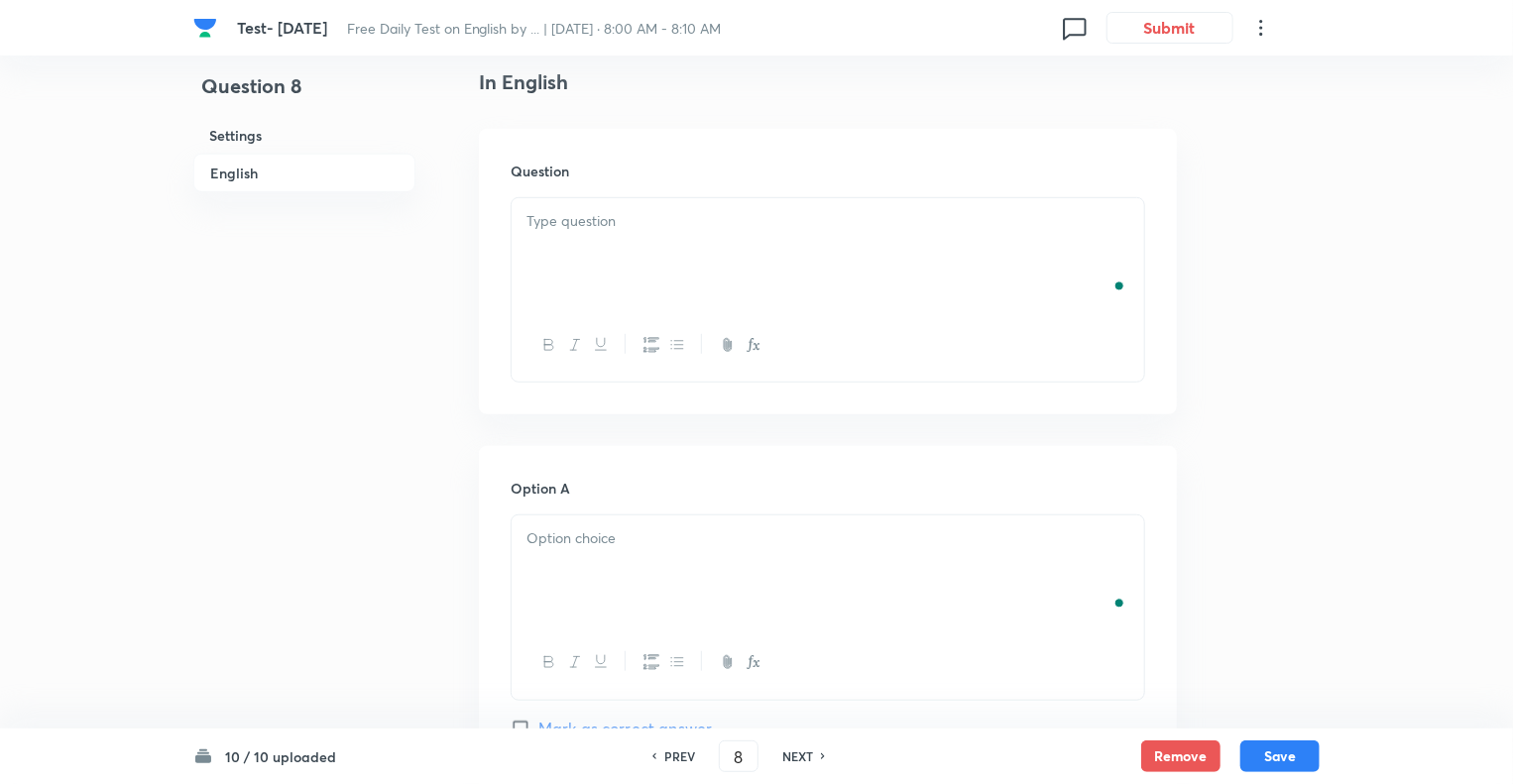 checkbox on "true" 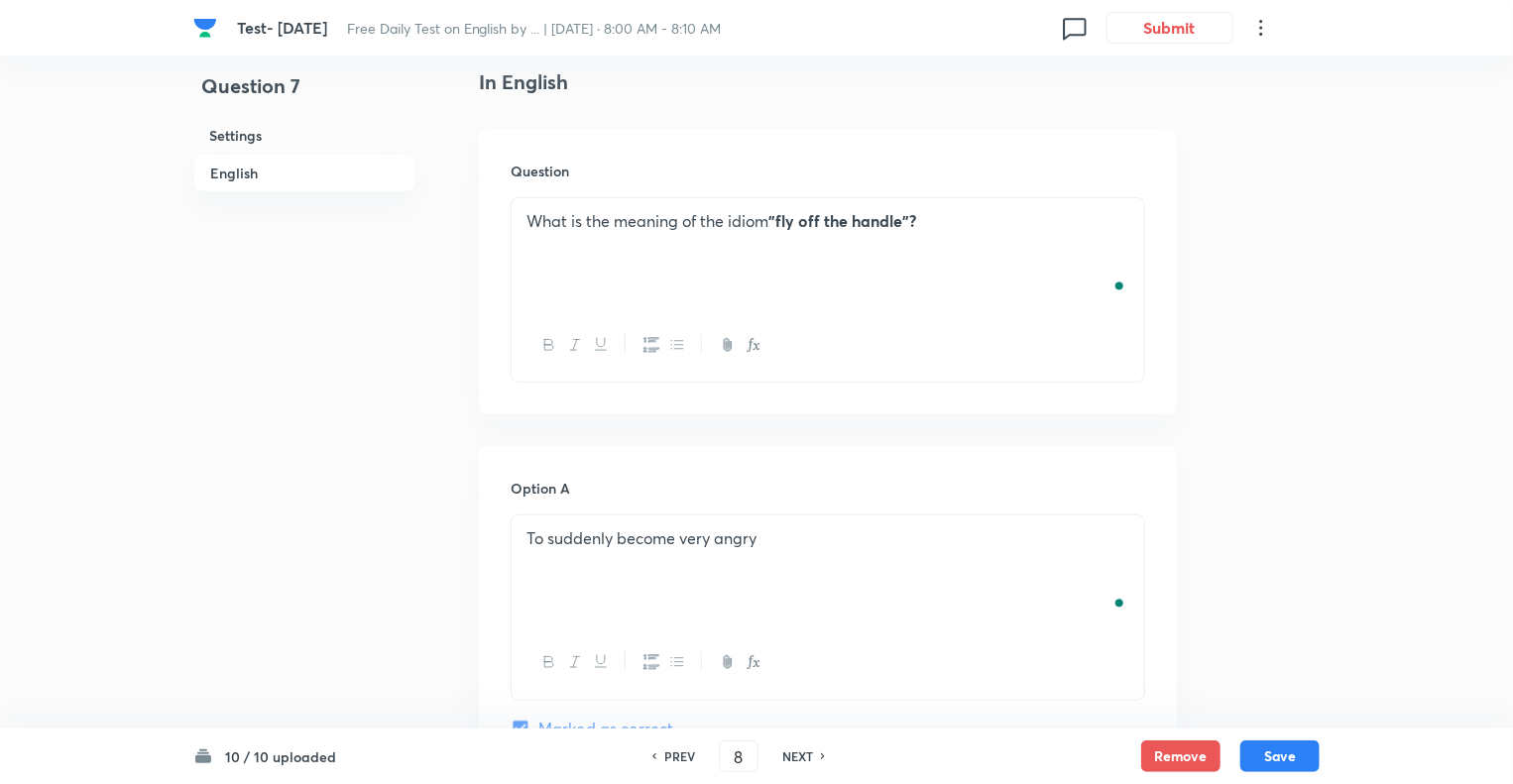 type on "7" 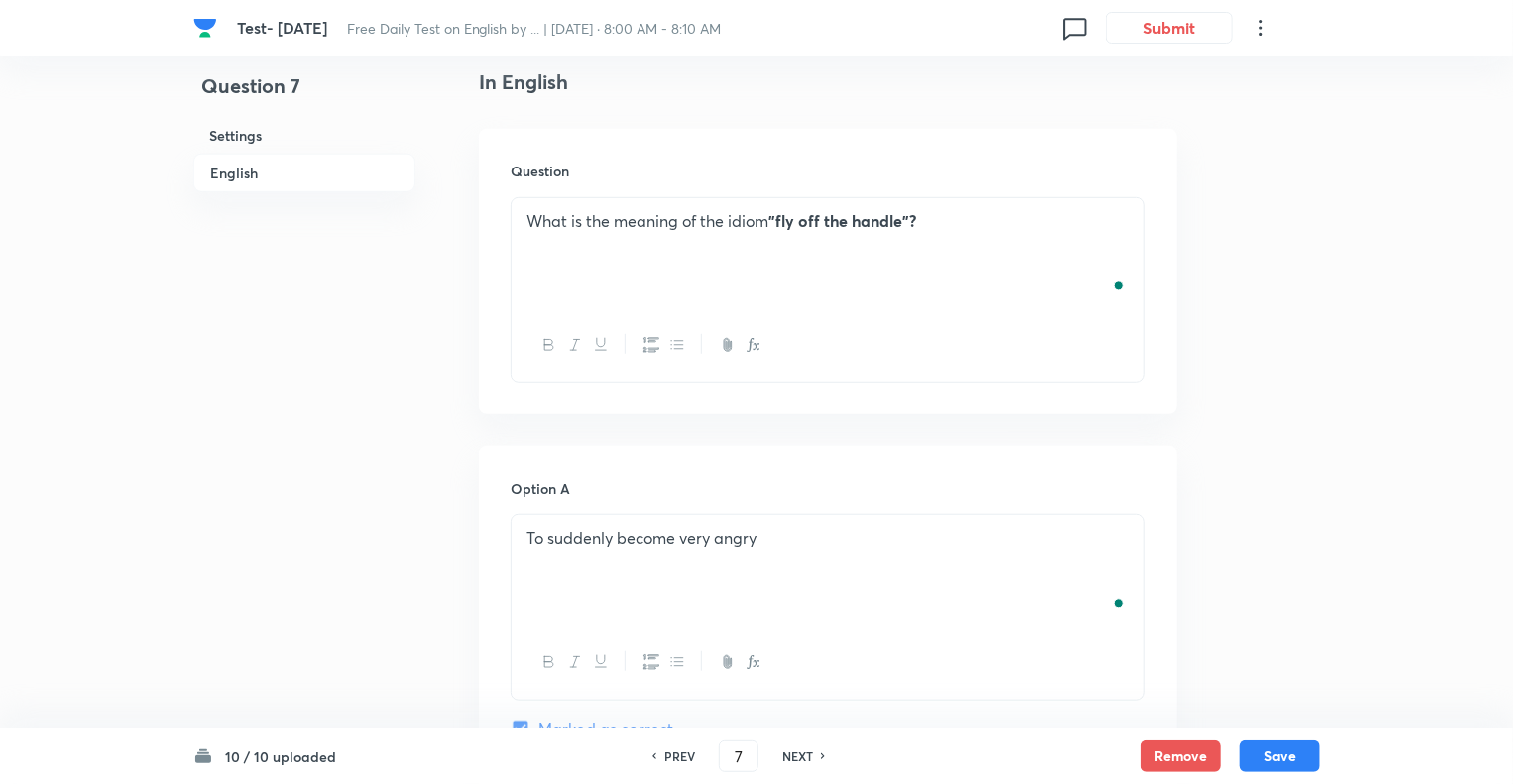 checkbox on "true" 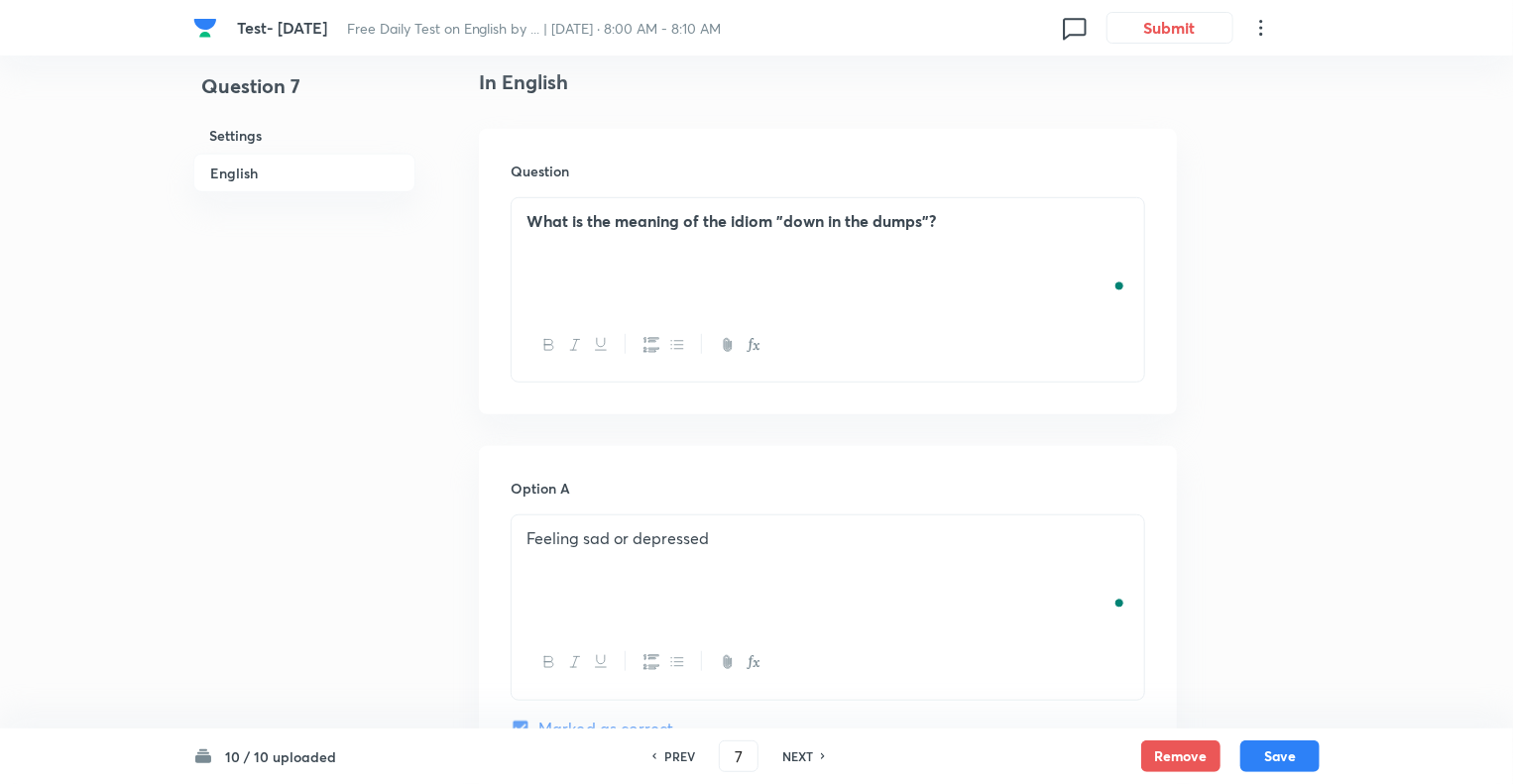 click on "PREV" at bounding box center [679, 756] 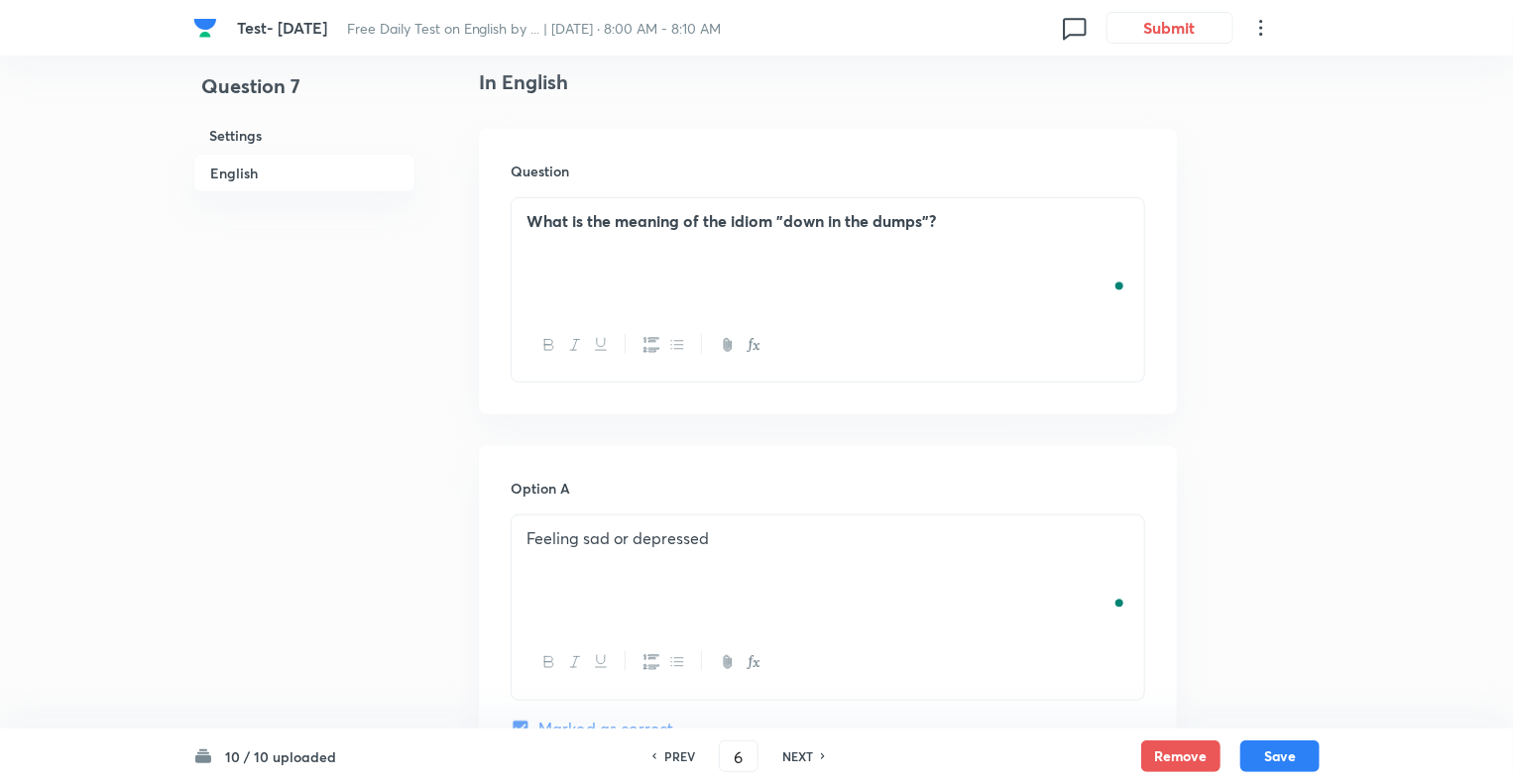 checkbox on "false" 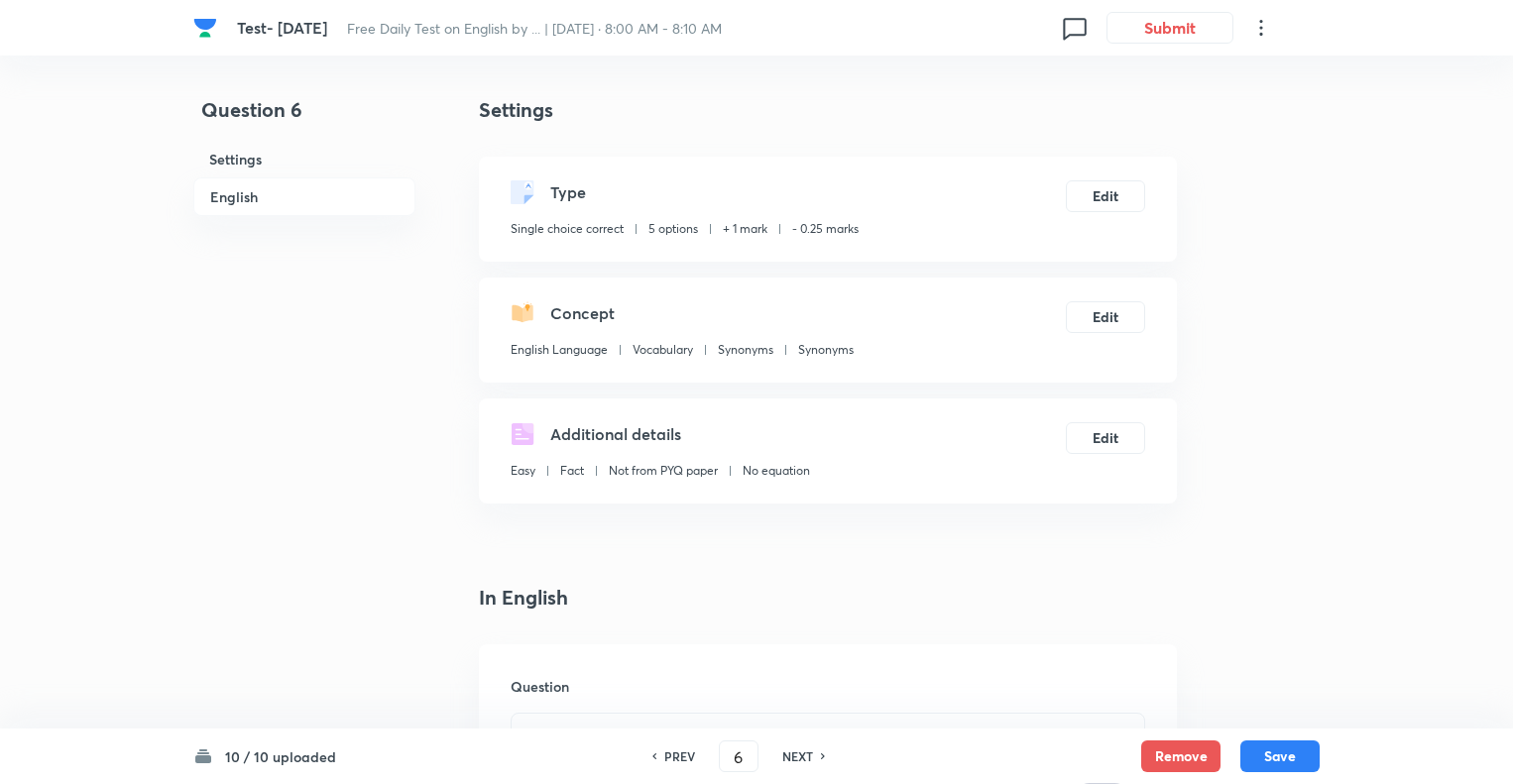 scroll, scrollTop: 515, scrollLeft: 0, axis: vertical 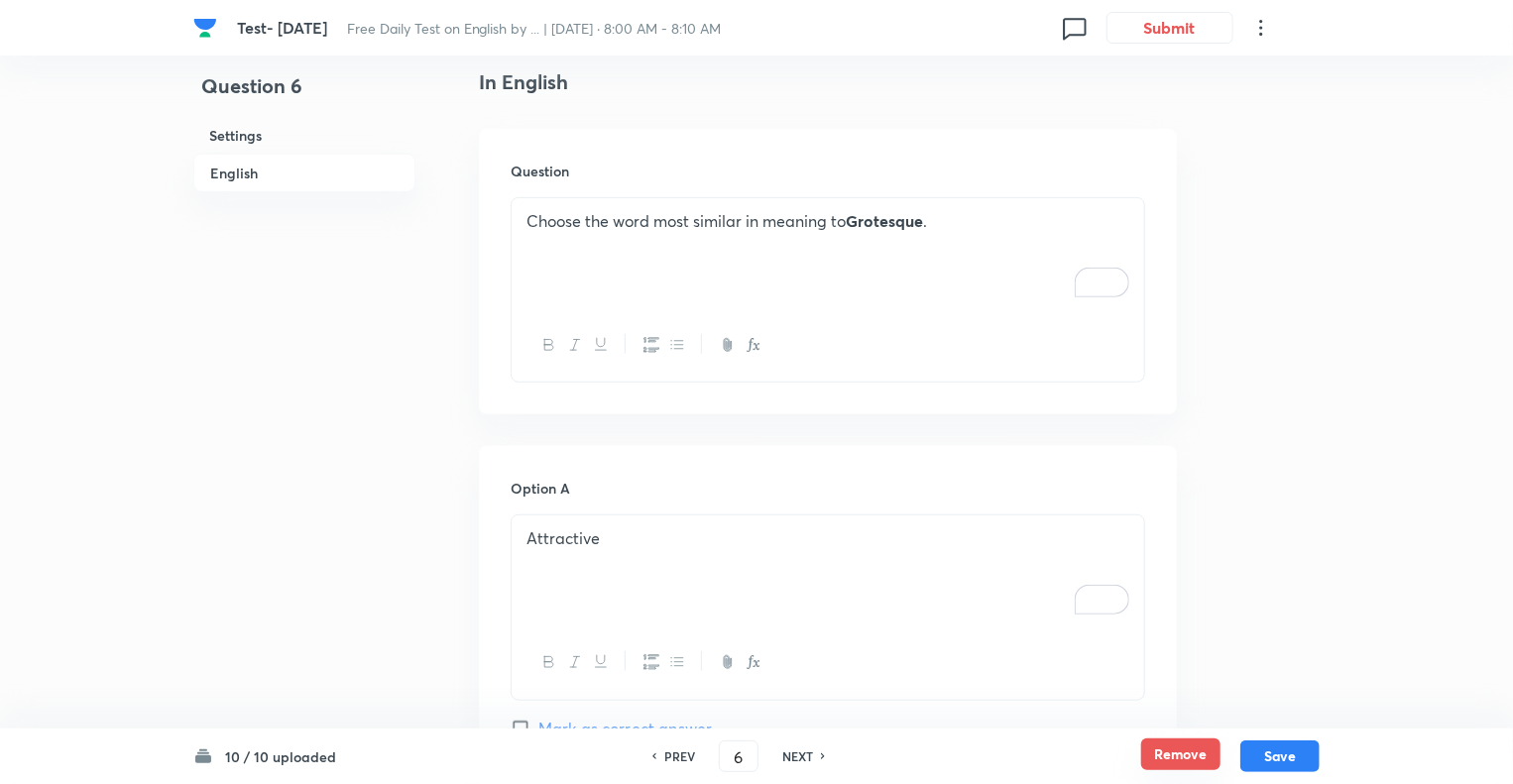 click on "Remove" at bounding box center [1181, 754] 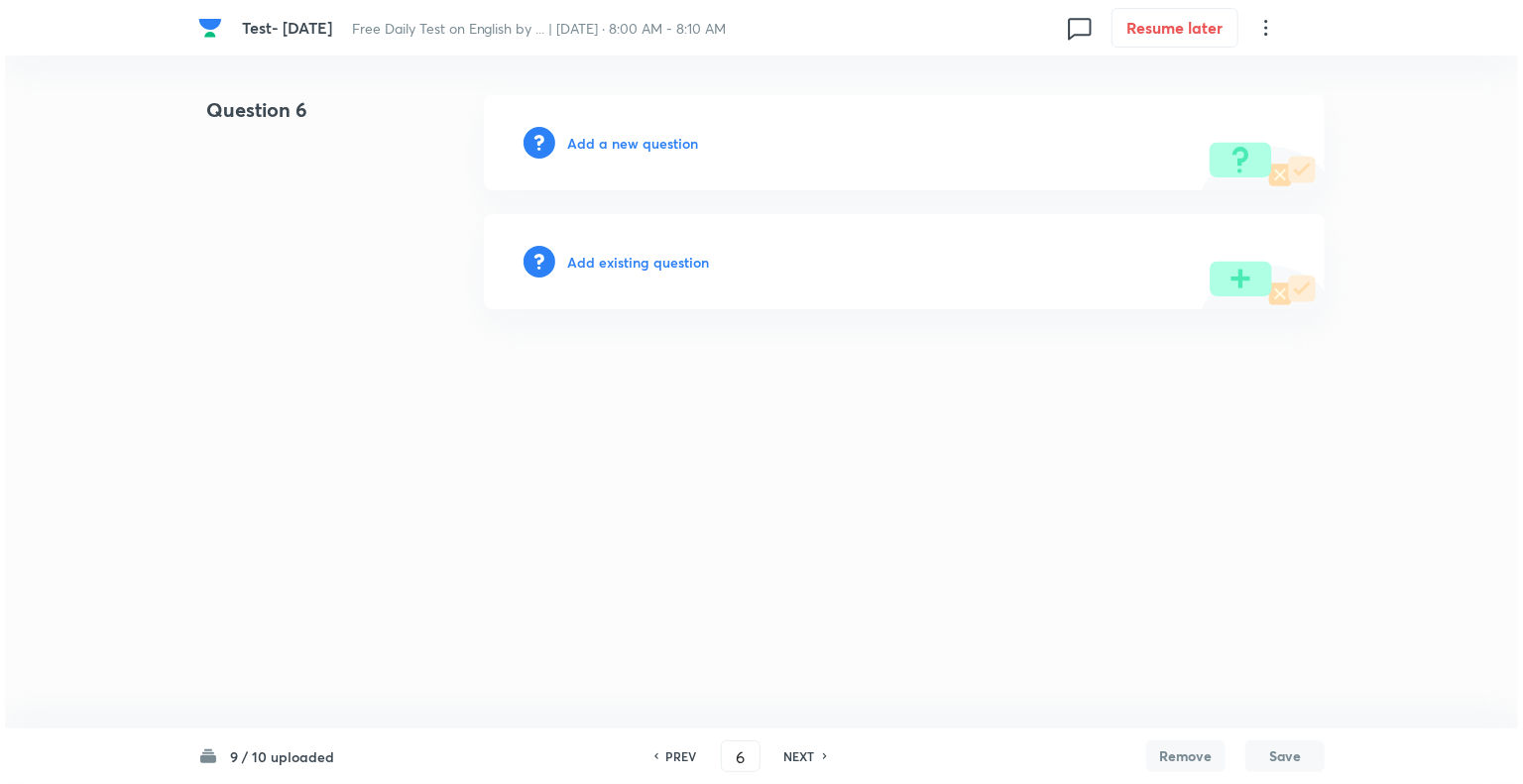 scroll, scrollTop: 0, scrollLeft: 0, axis: both 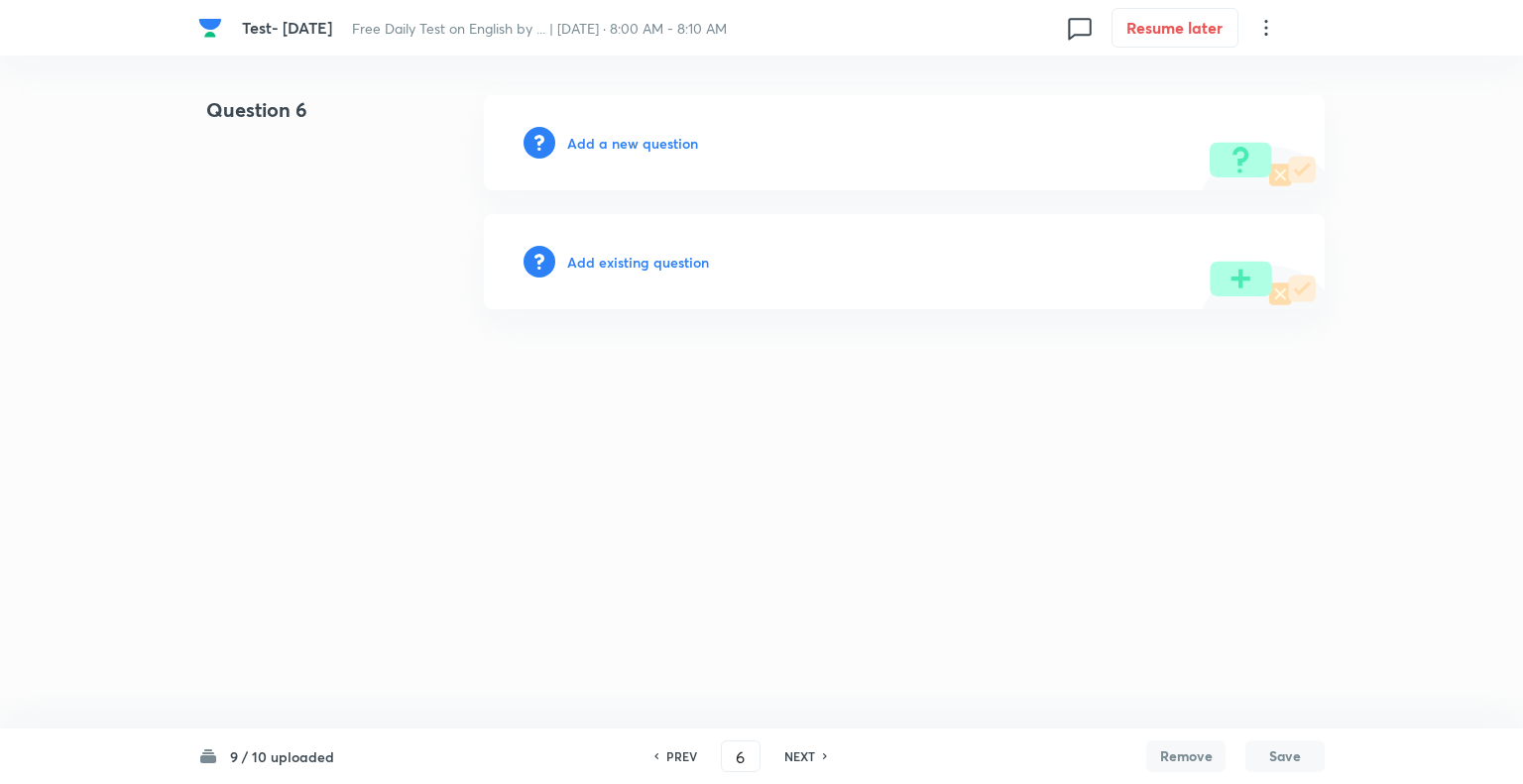 click on "Add a new question" at bounding box center [633, 143] 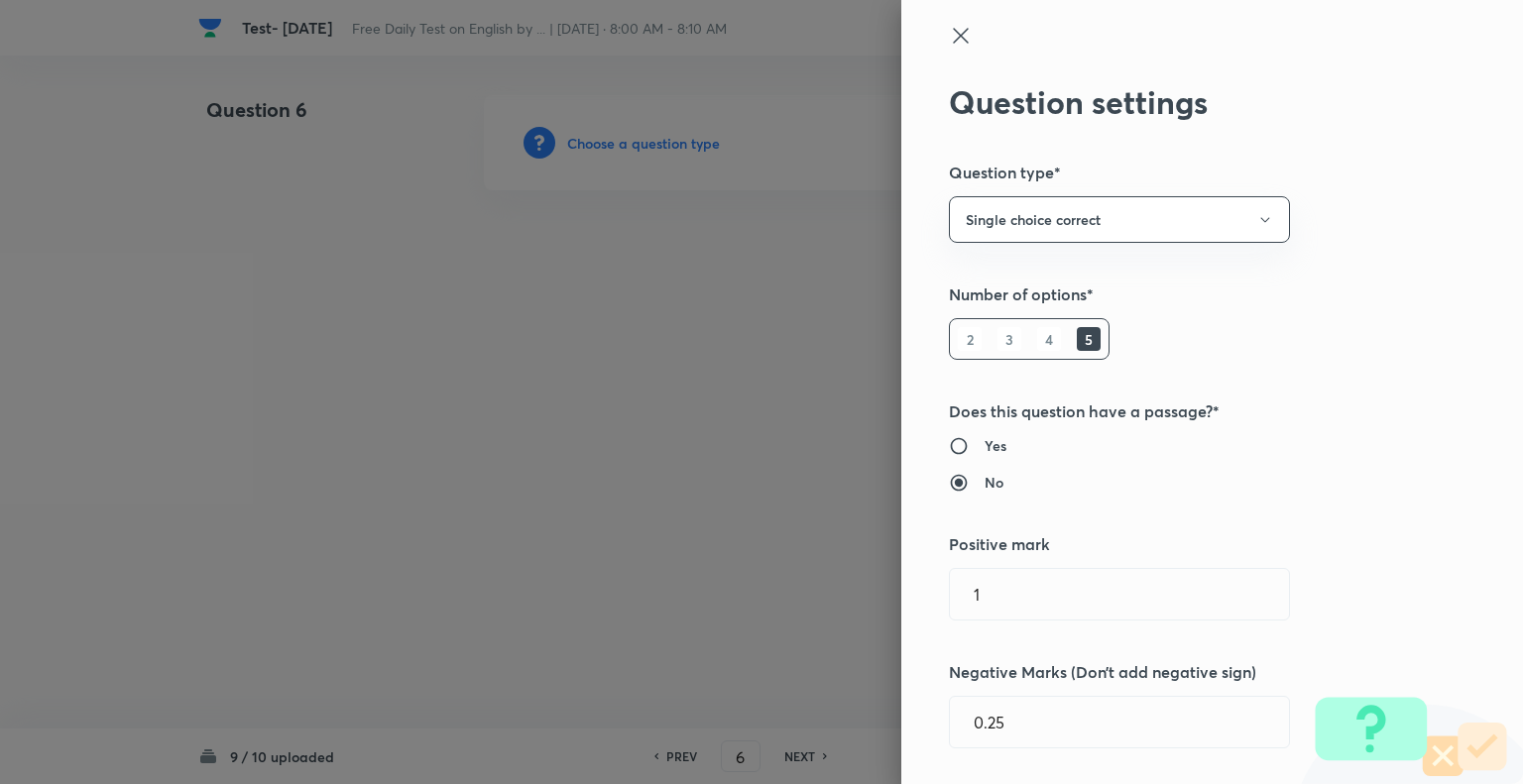 click at bounding box center (762, 392) 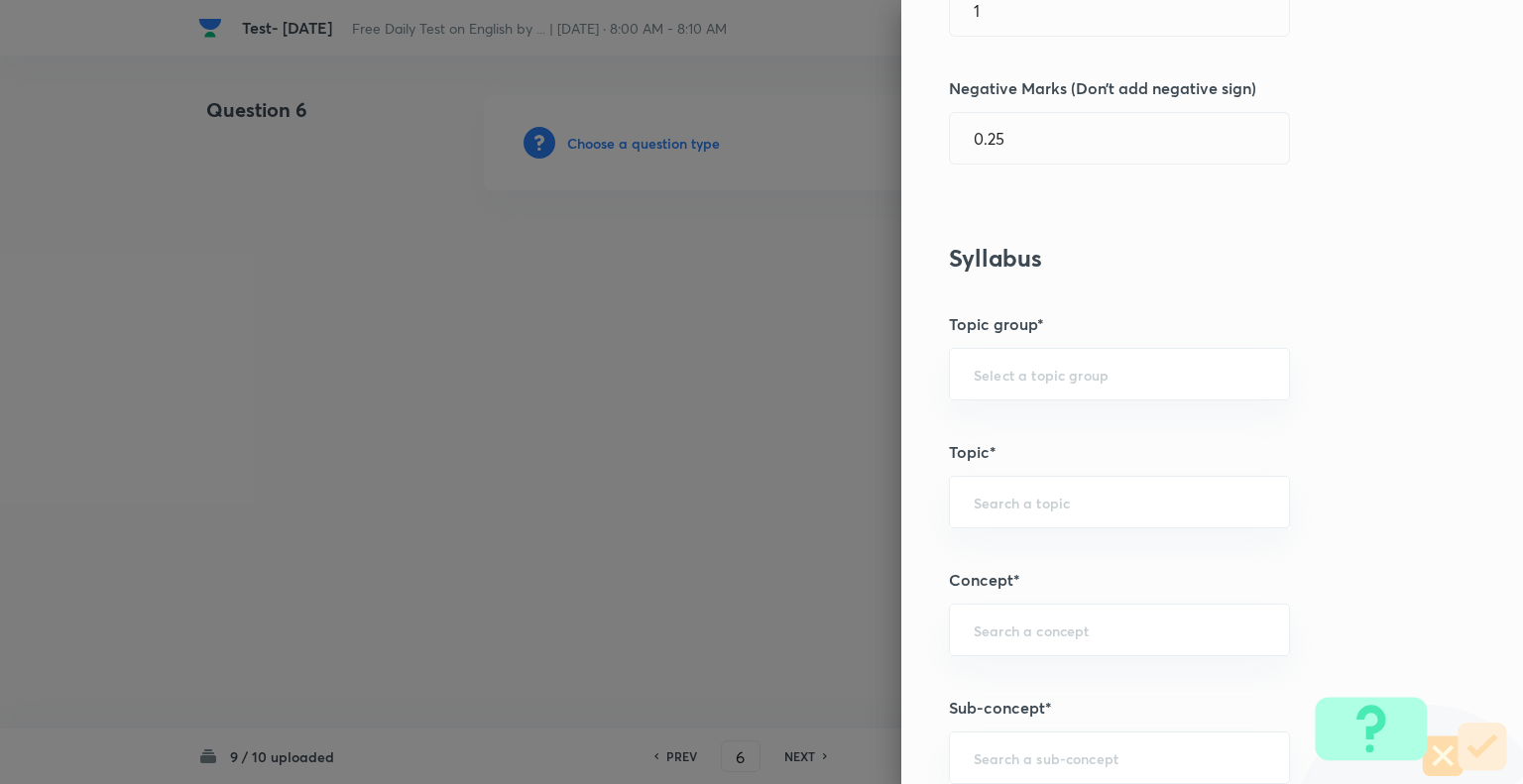 scroll, scrollTop: 661, scrollLeft: 0, axis: vertical 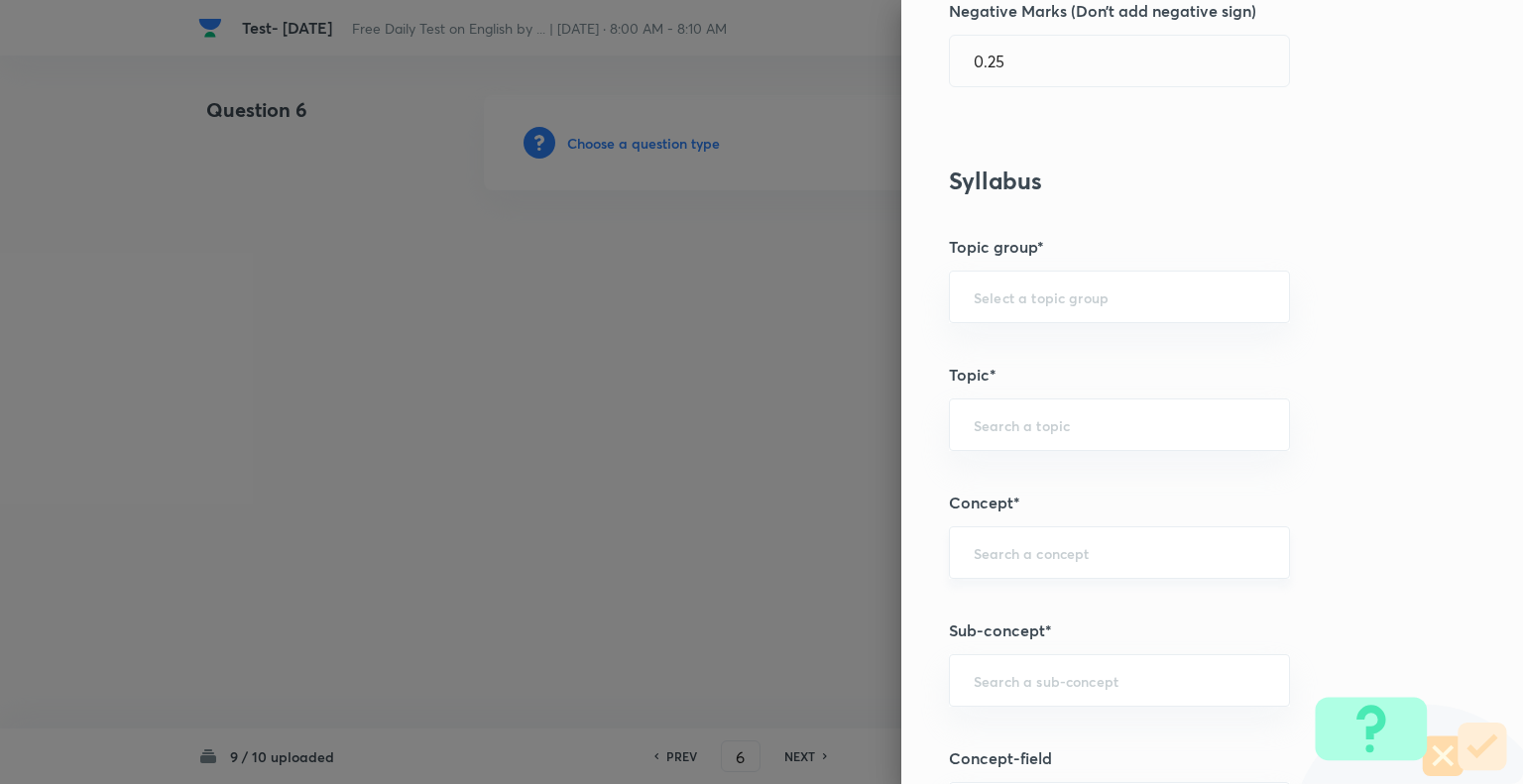 click on "​" at bounding box center (1119, 552) 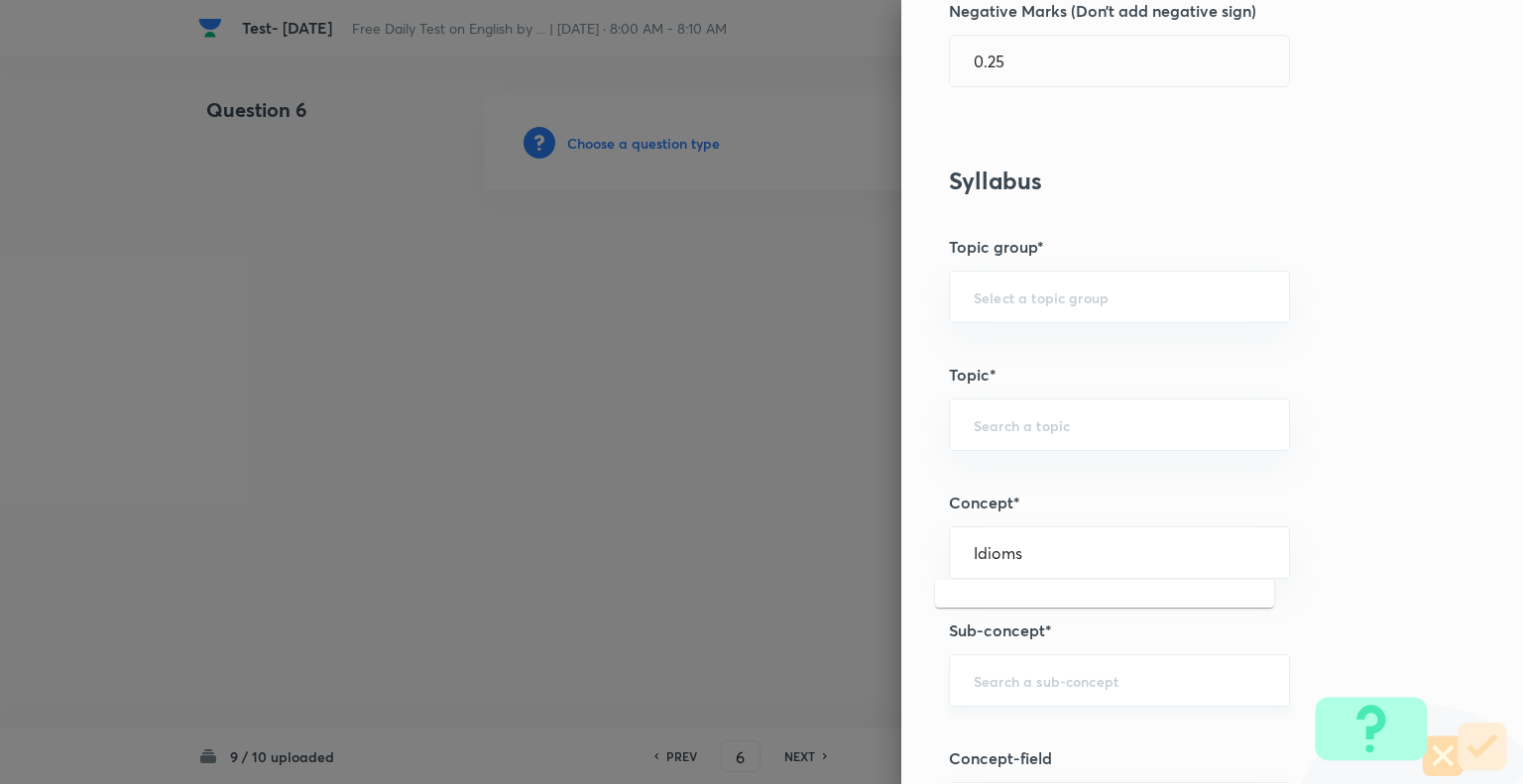 click on "​" at bounding box center [1119, 680] 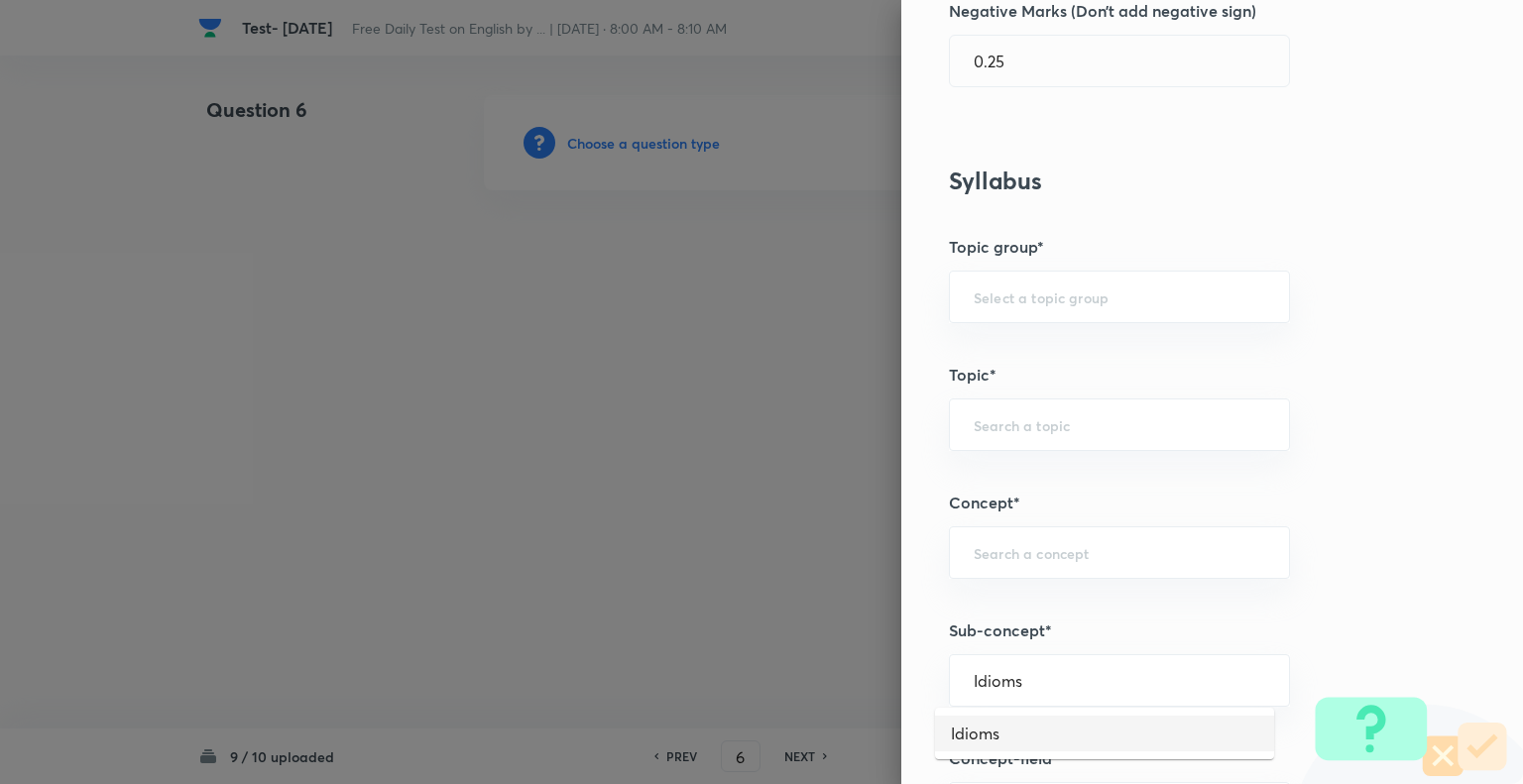 click on "Idioms" at bounding box center [1105, 733] 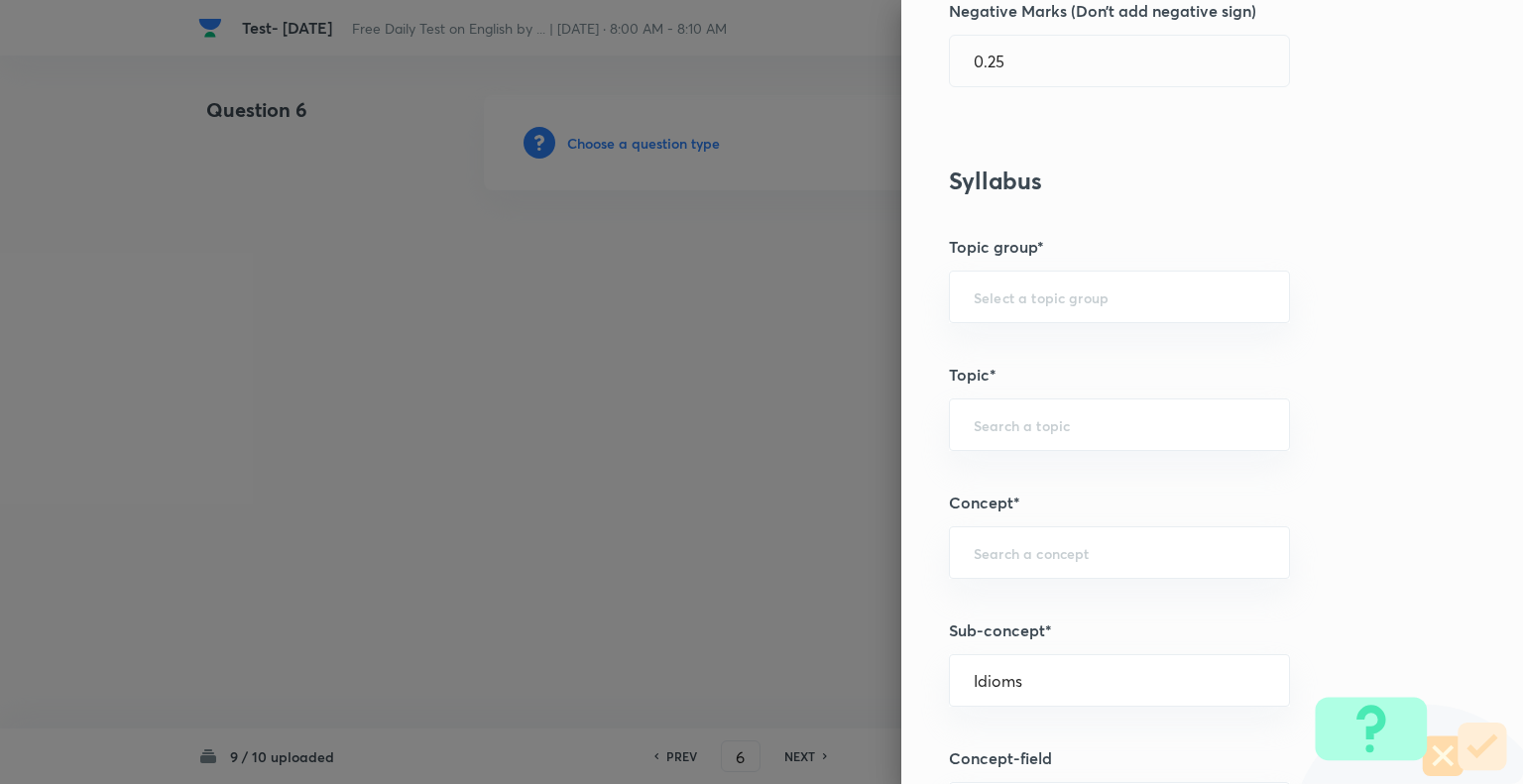 type on "English Language" 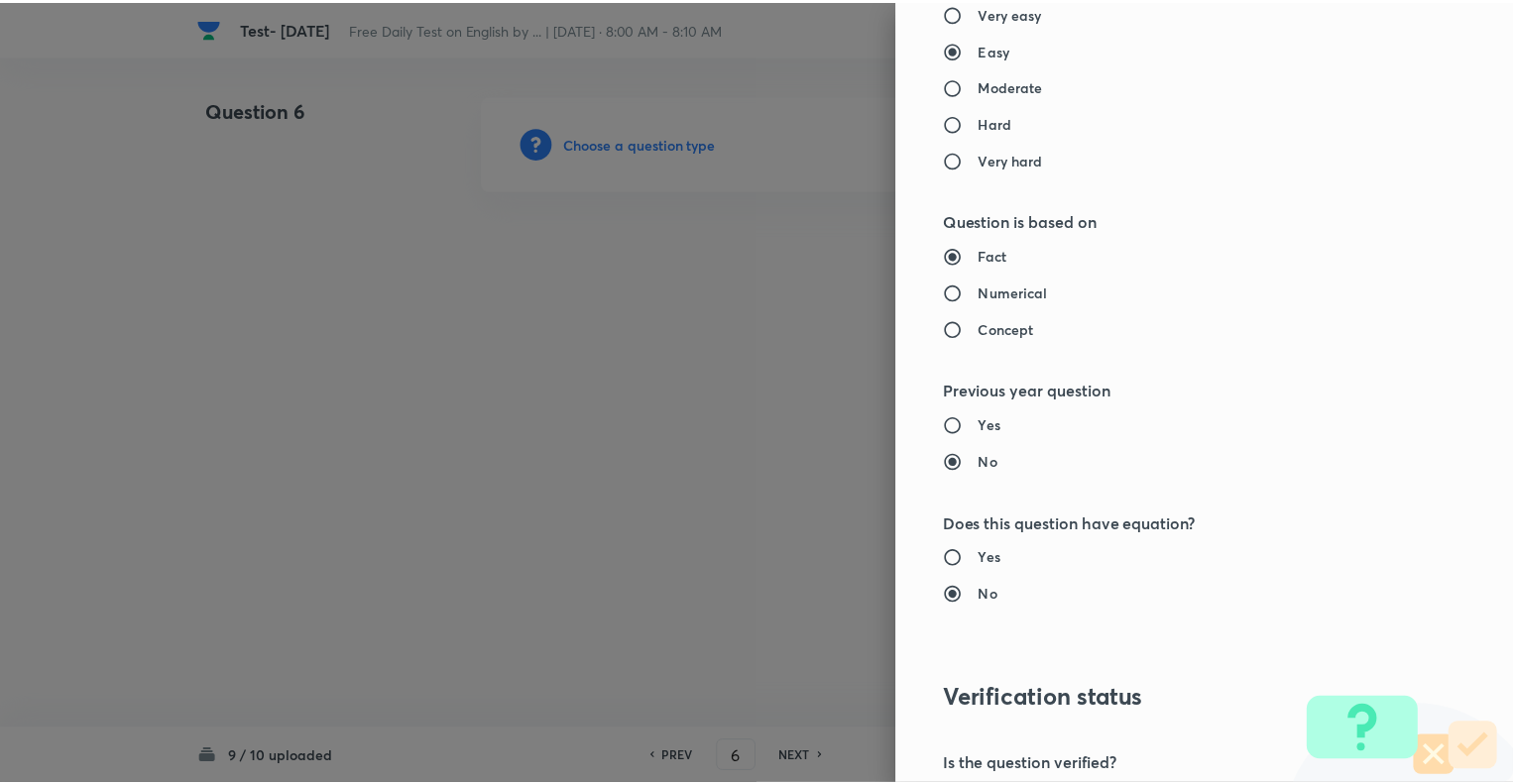 scroll, scrollTop: 1914, scrollLeft: 0, axis: vertical 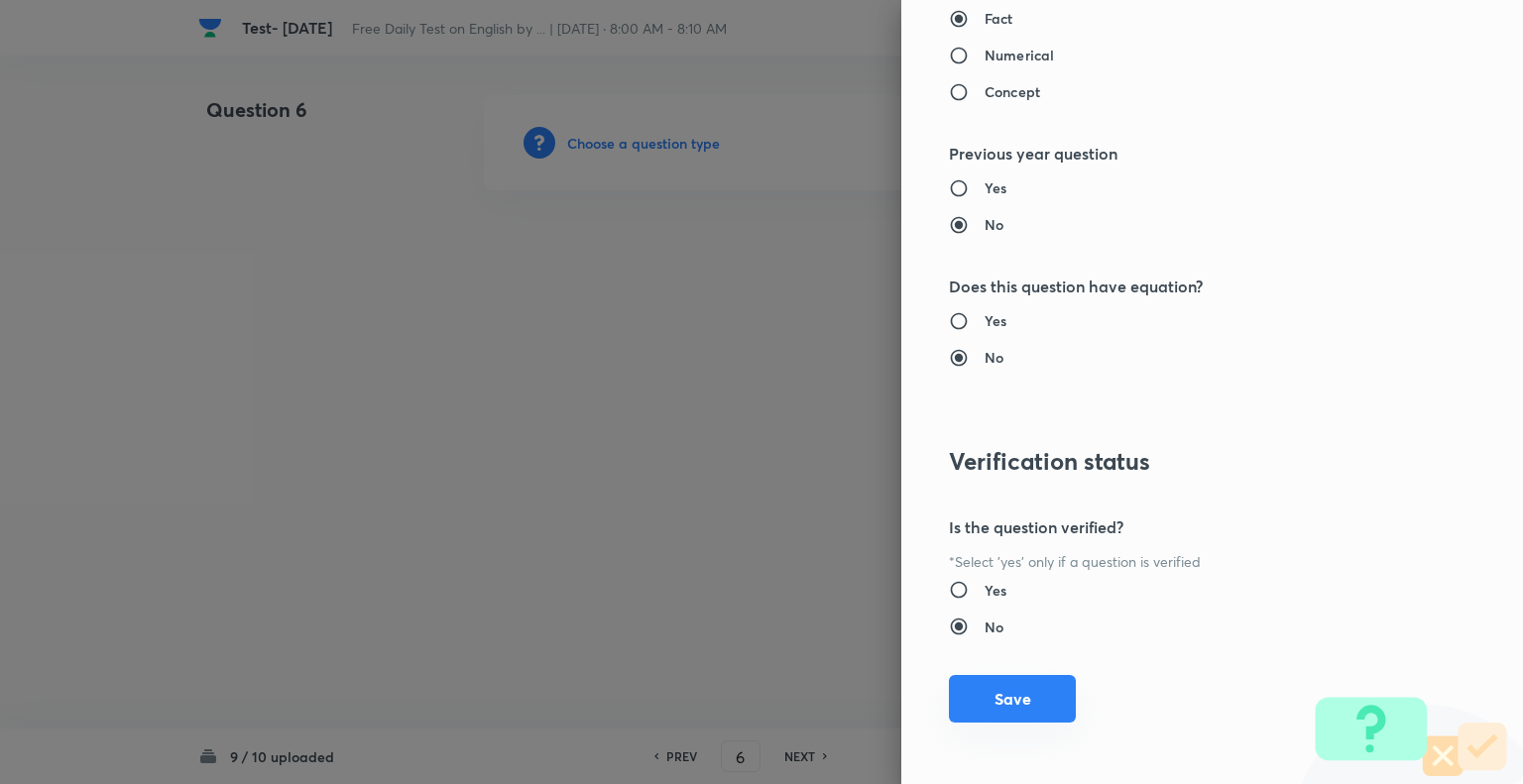 click on "Save" at bounding box center [1012, 699] 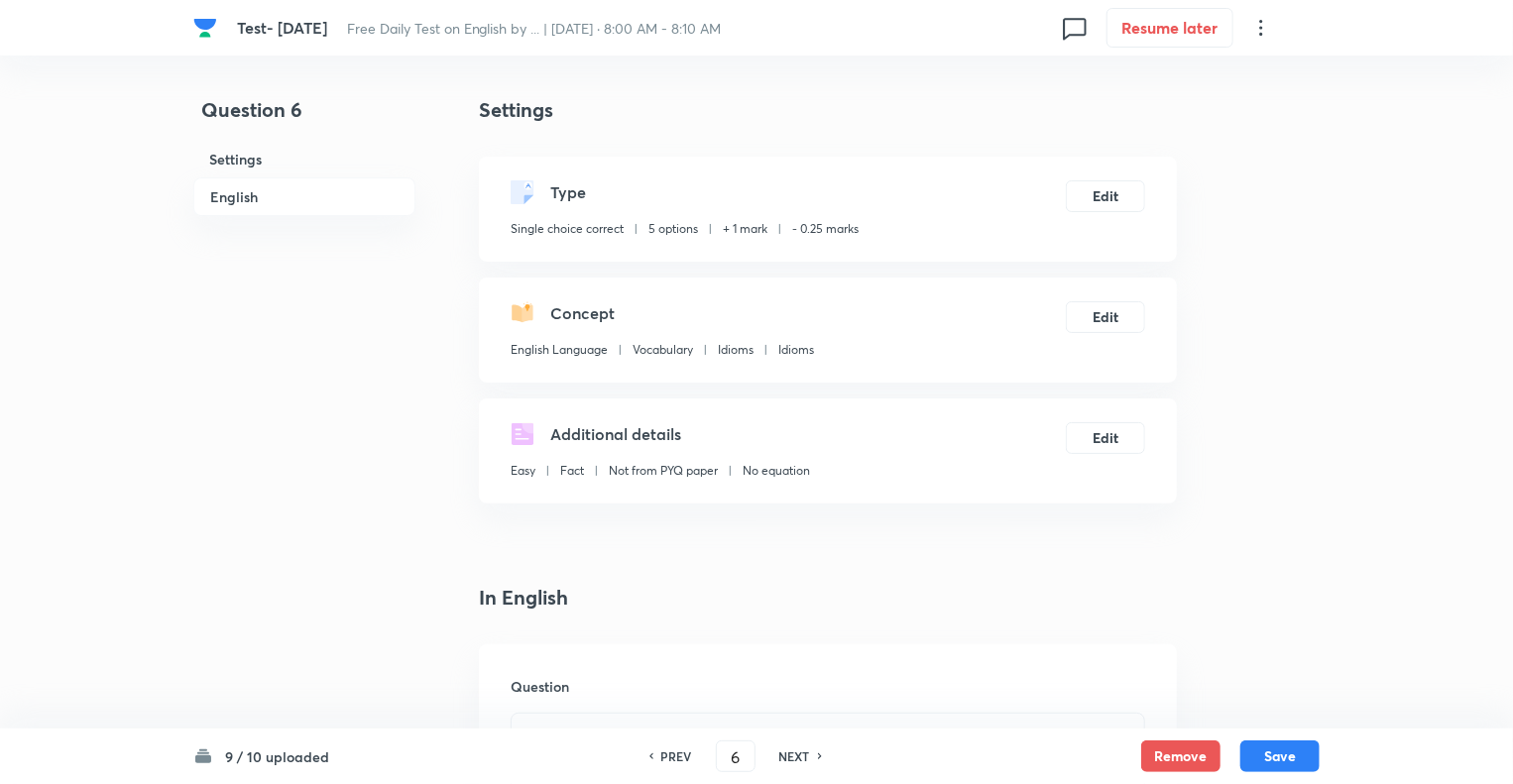 click on "Question 6 Settings English" at bounding box center [304, 1493] 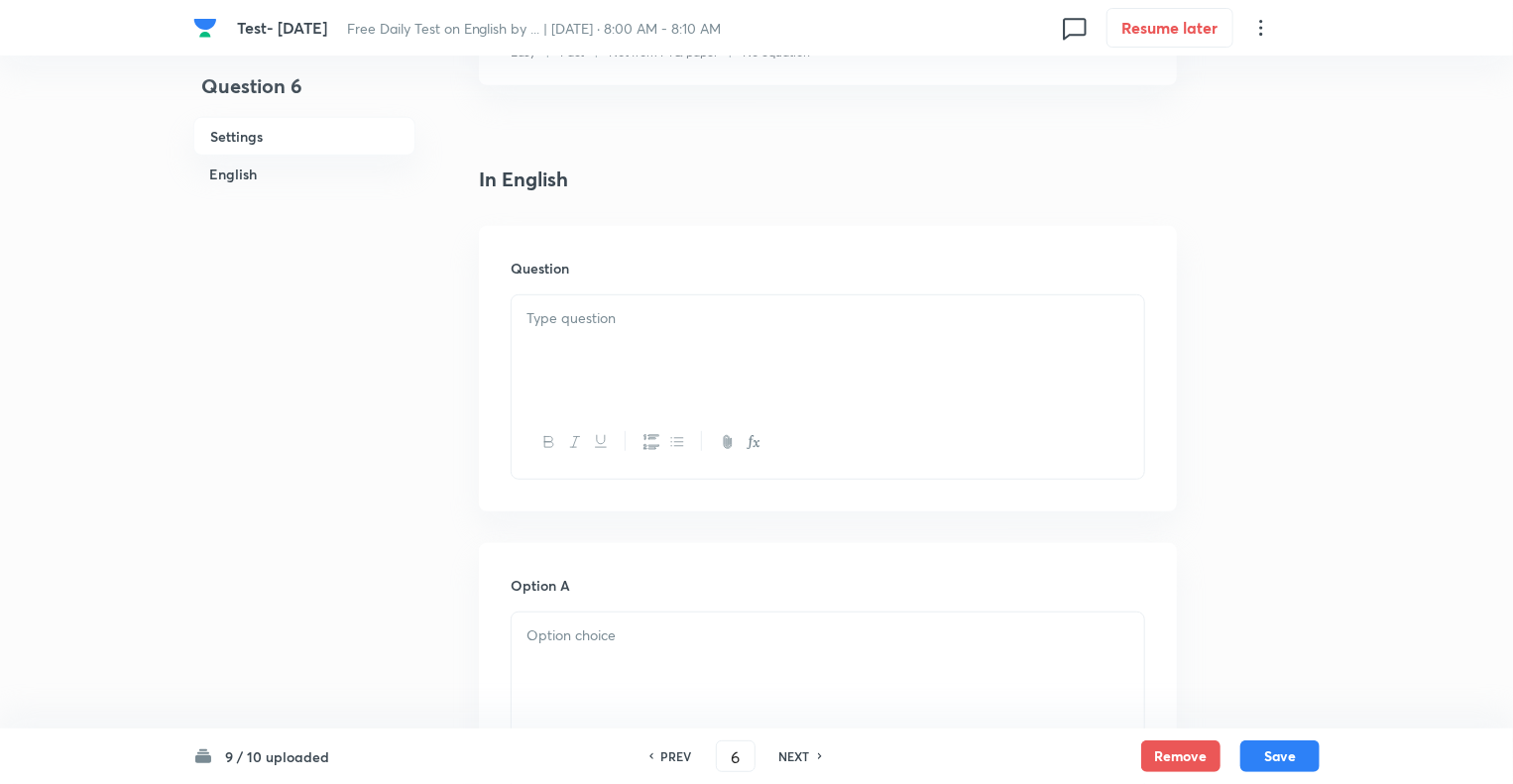 scroll, scrollTop: 436, scrollLeft: 0, axis: vertical 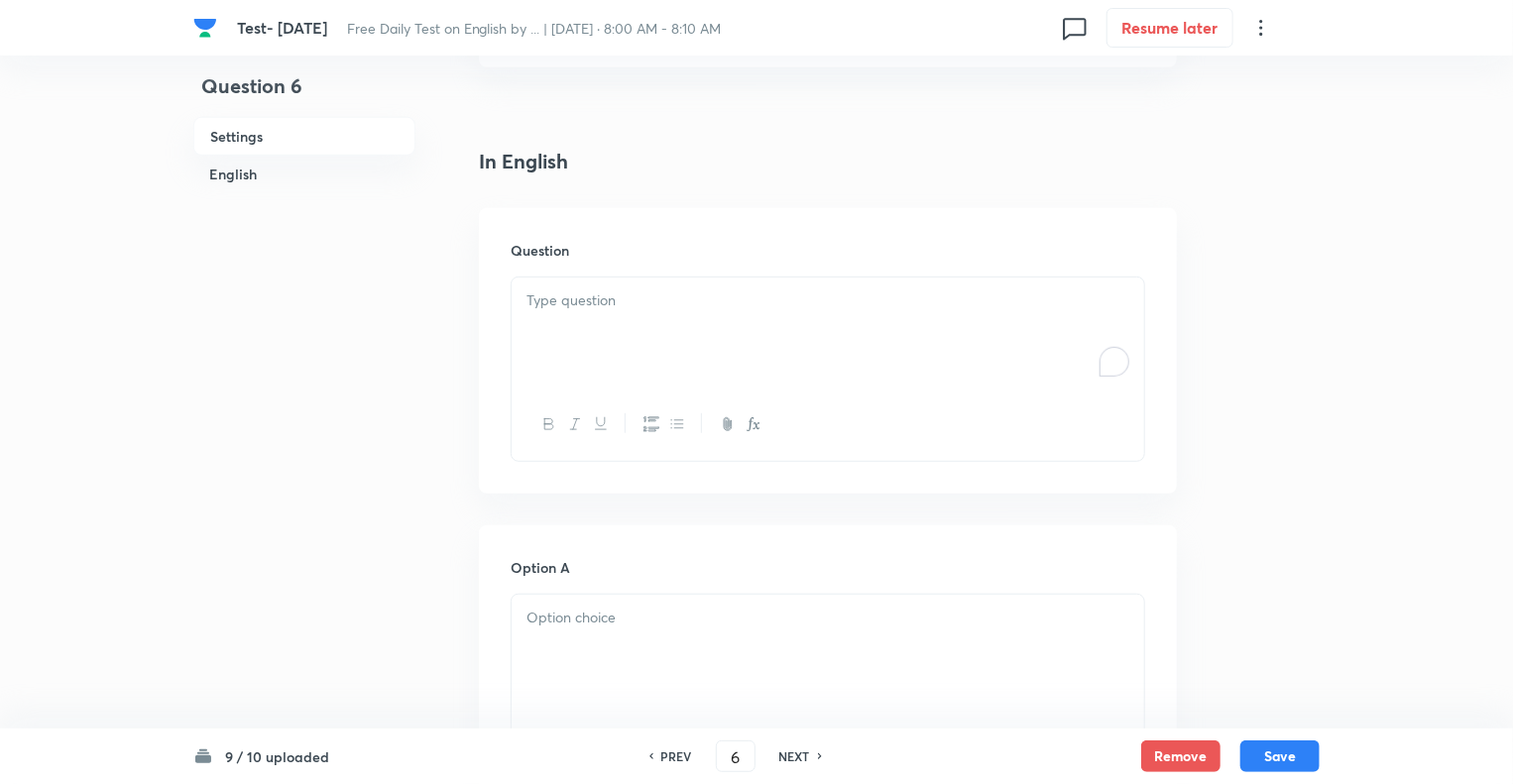 click at bounding box center [828, 300] 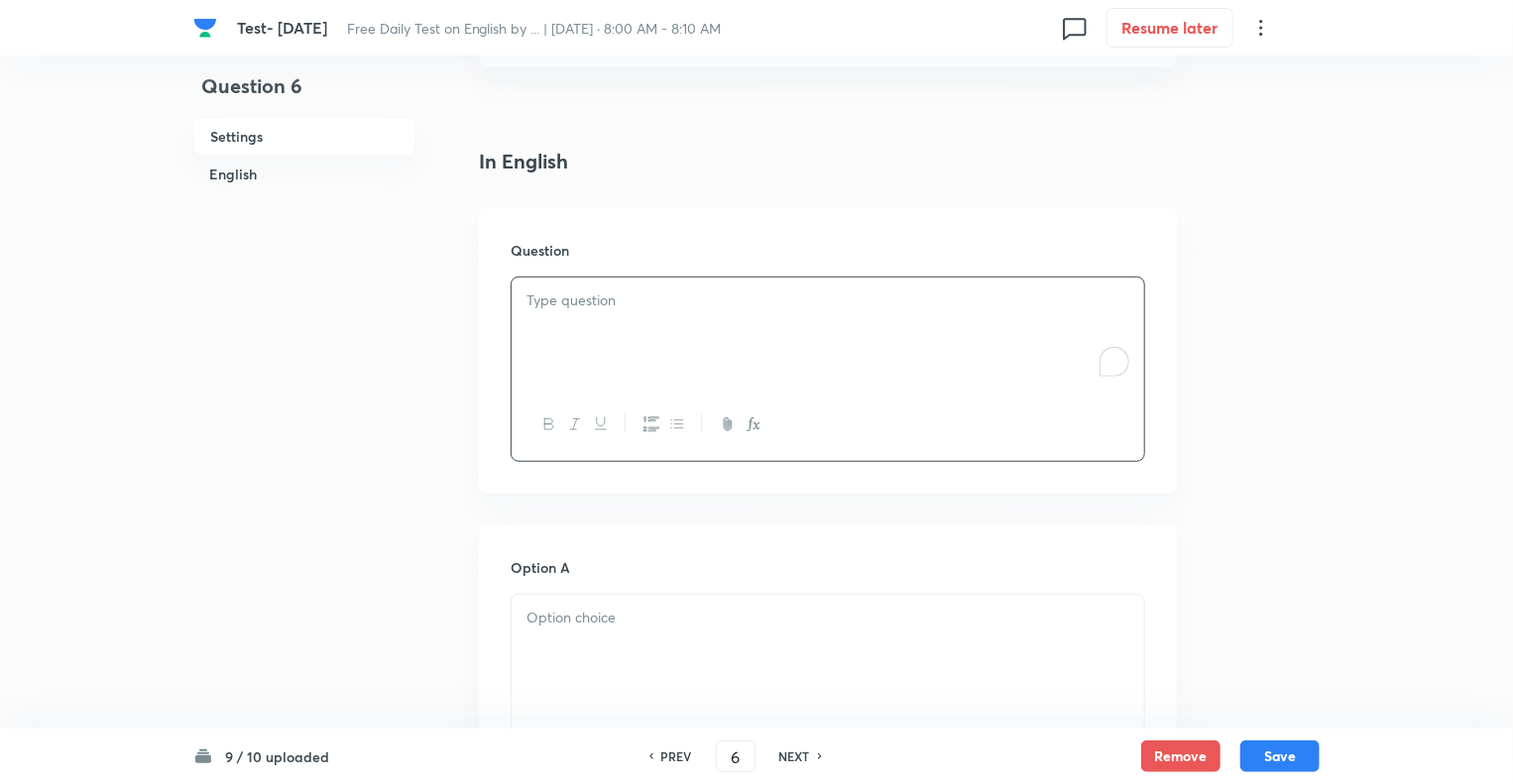 paste 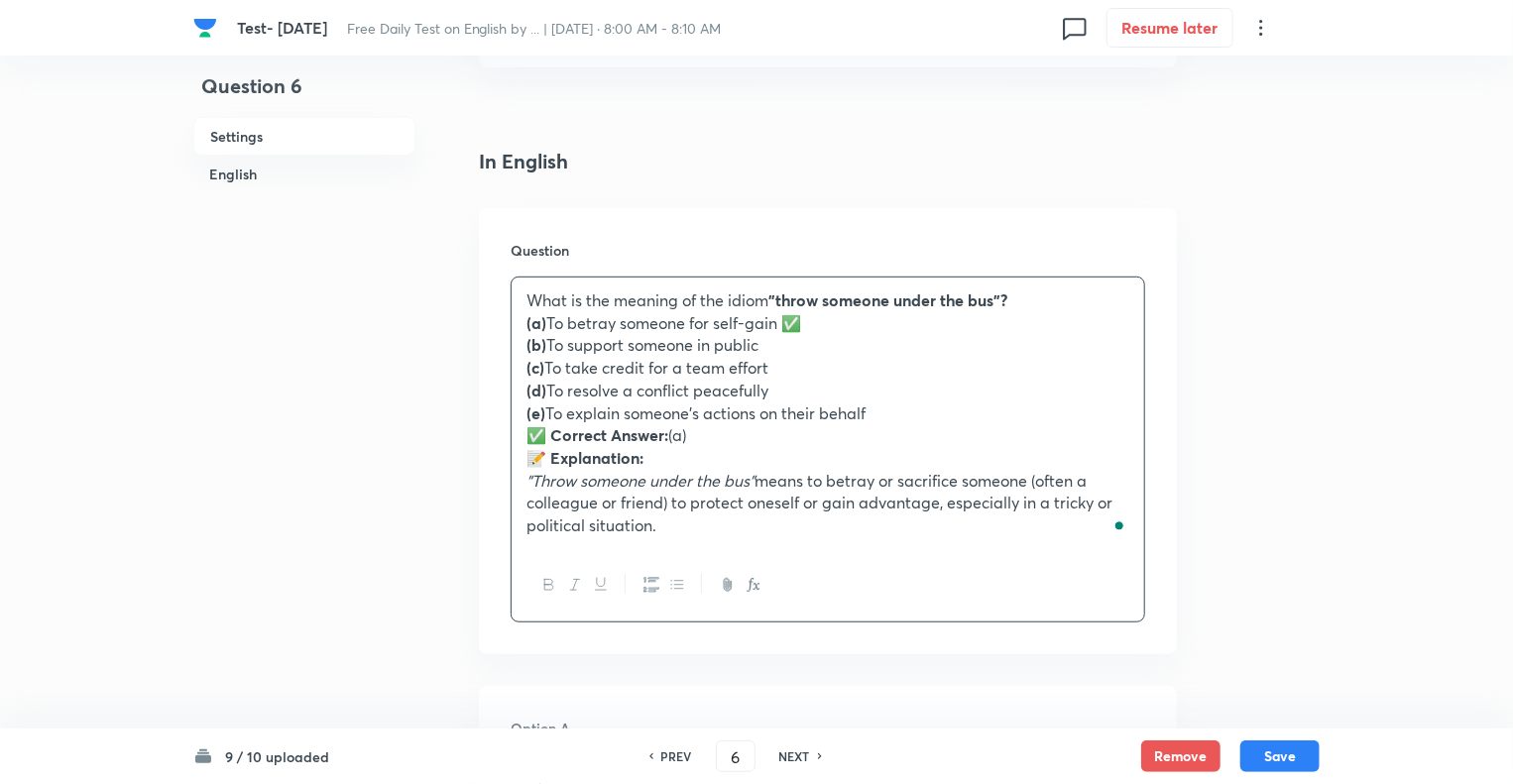 click on "(a)  To betray someone for self-gain ✅" at bounding box center [828, 323] 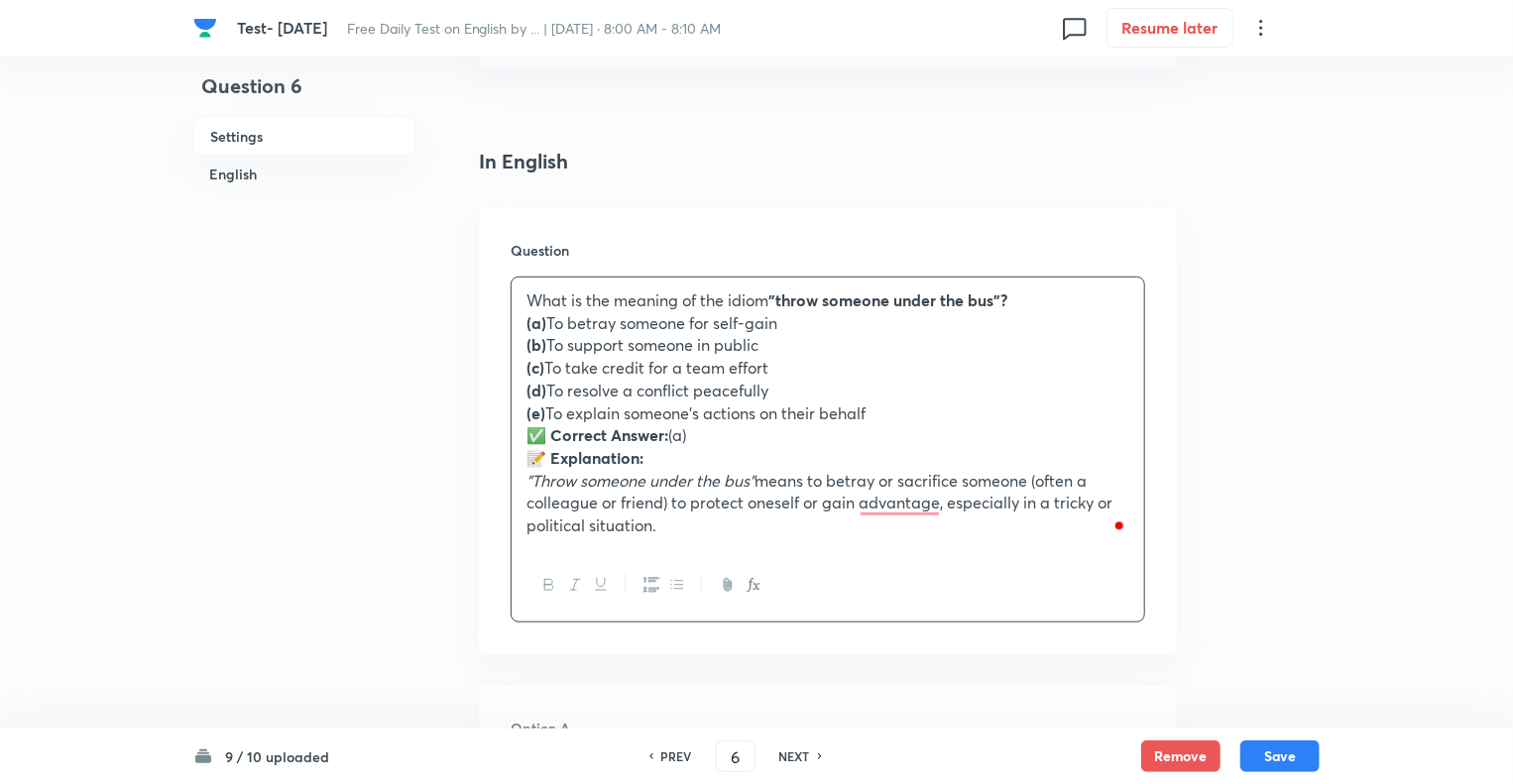 click on "📝 Explanation:" at bounding box center [585, 457] 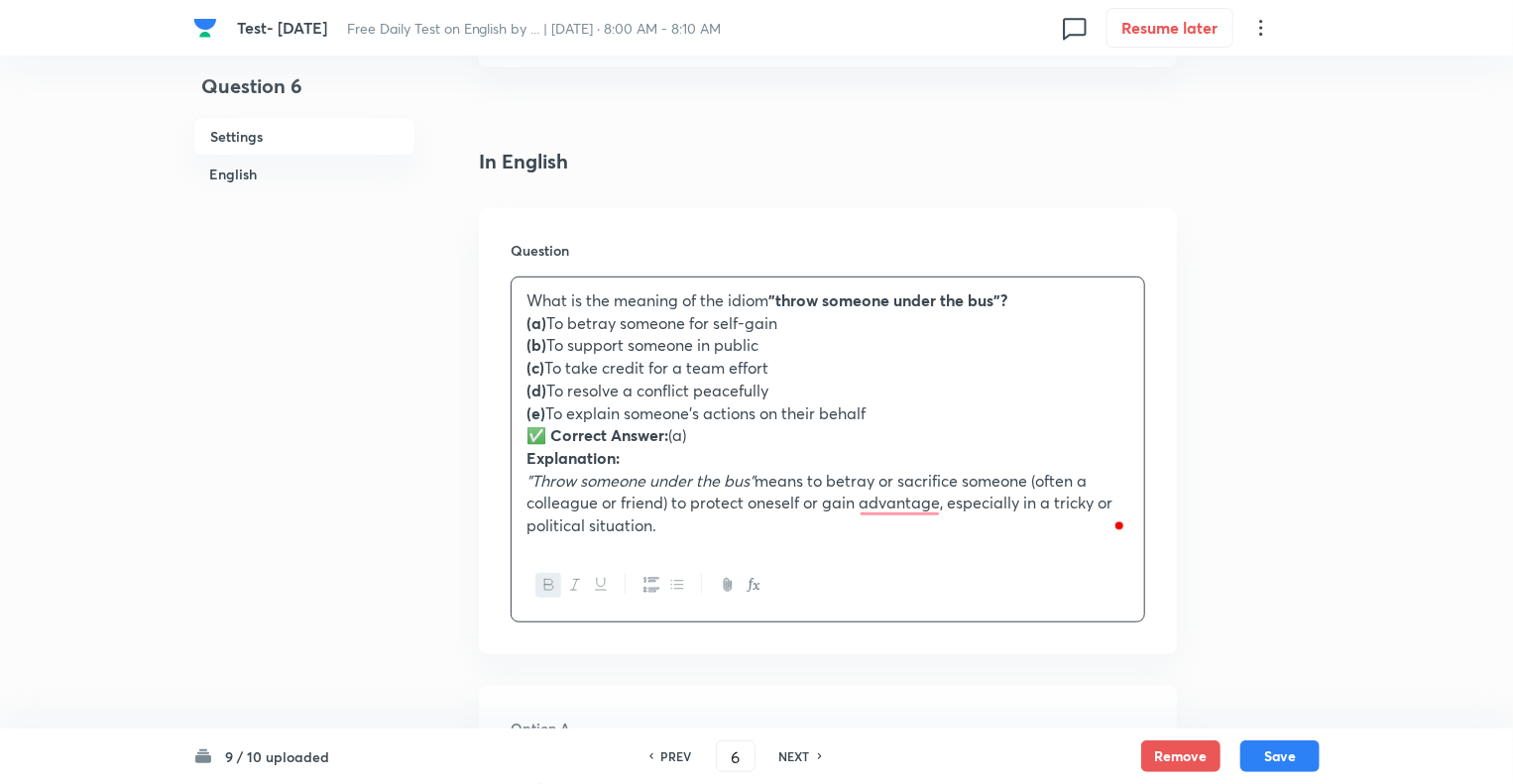 click on "✅ Correct Answer:" at bounding box center [597, 434] 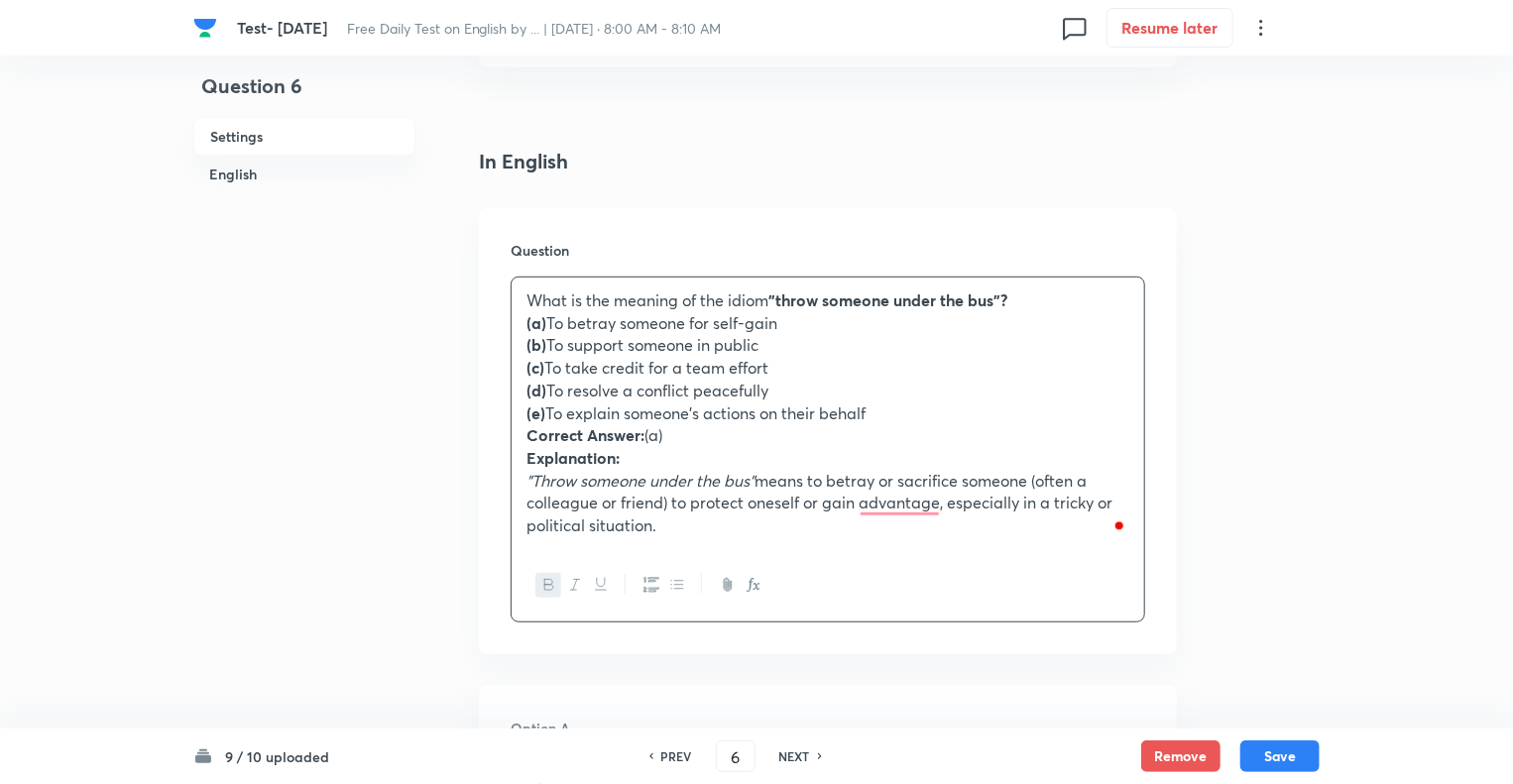 click on "(e)  To explain someone’s actions on their behalf" at bounding box center [828, 413] 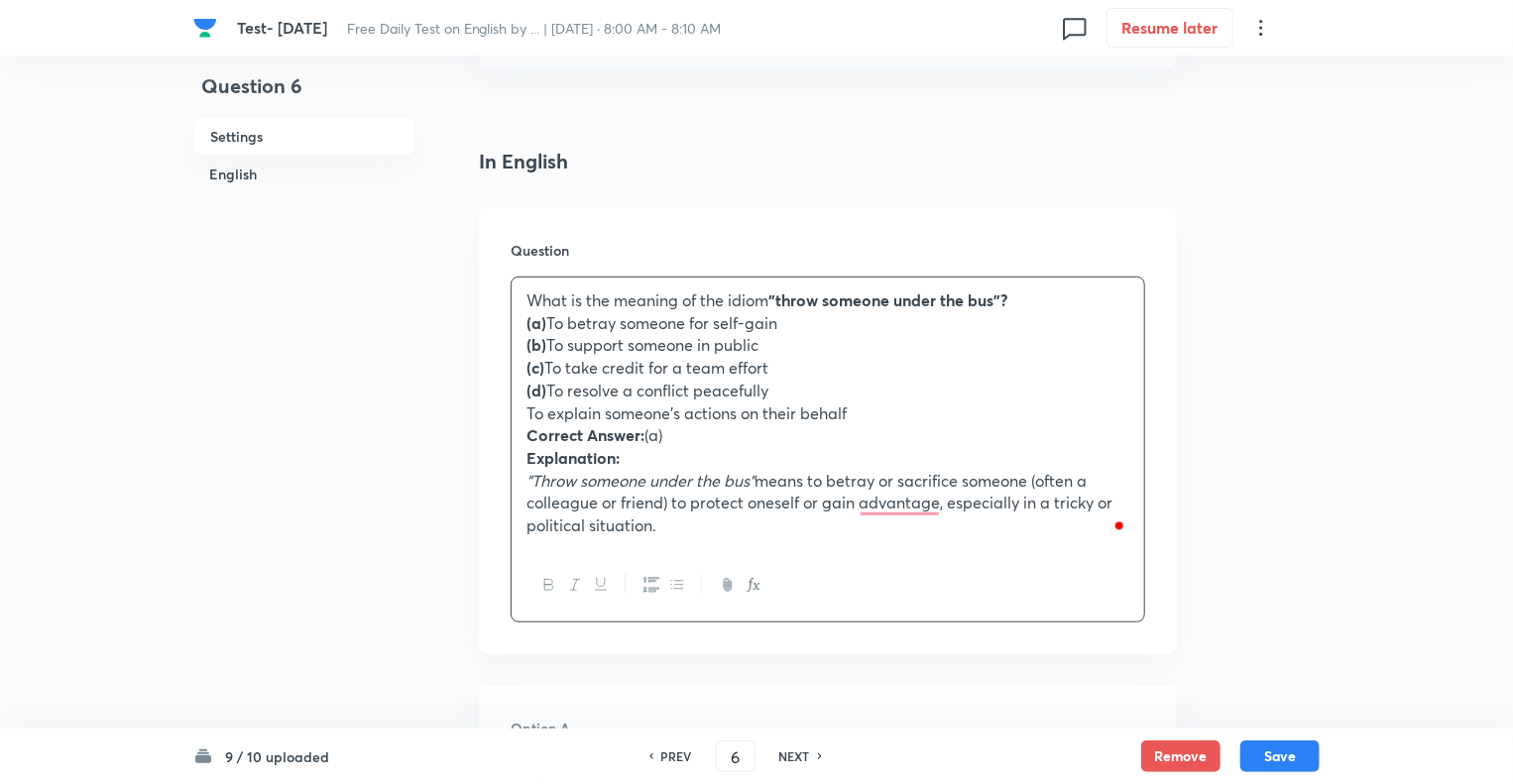 click on "(d)  To resolve a conflict peacefully" at bounding box center [828, 391] 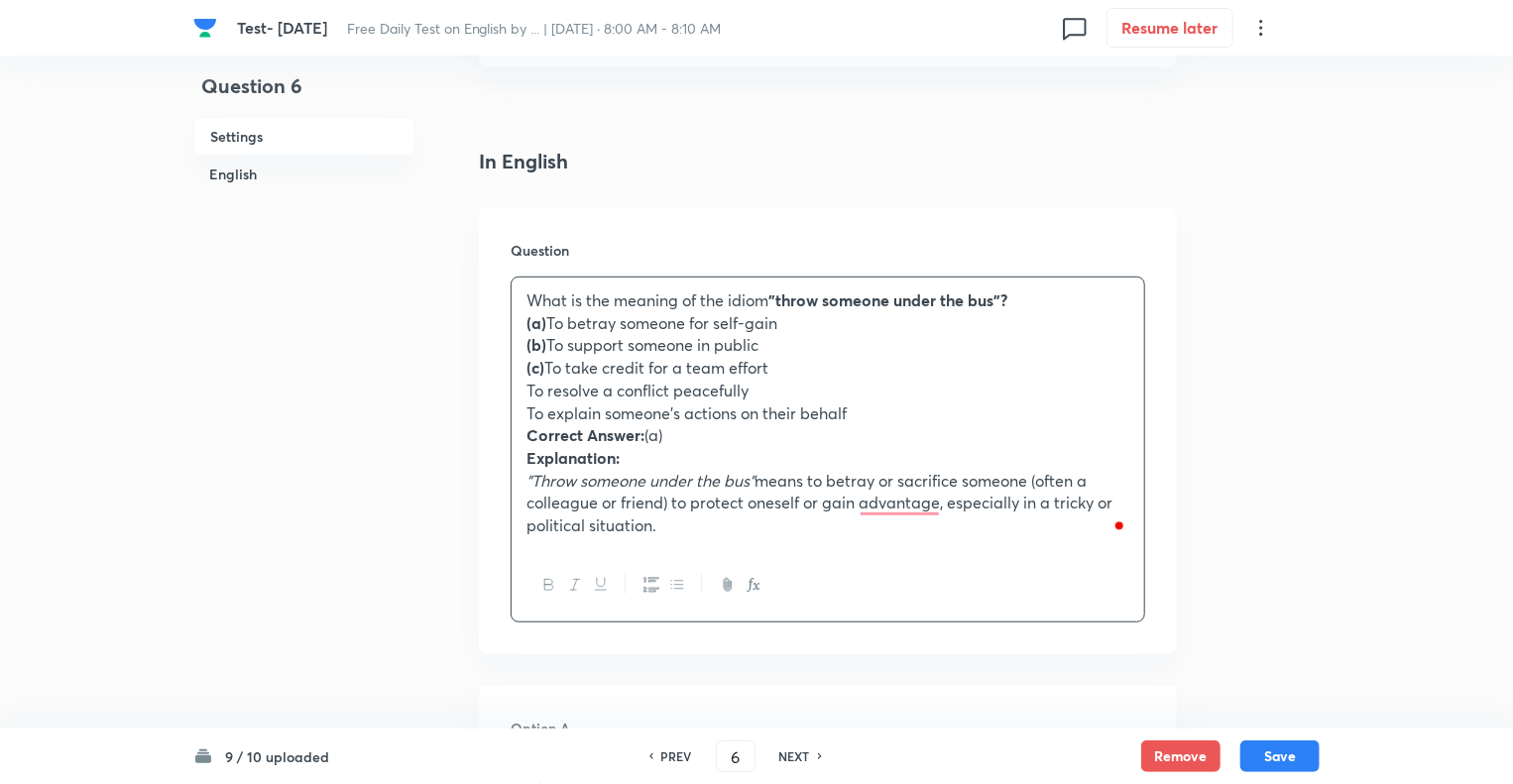 click on "(c)  To take credit for a team effort" at bounding box center (828, 368) 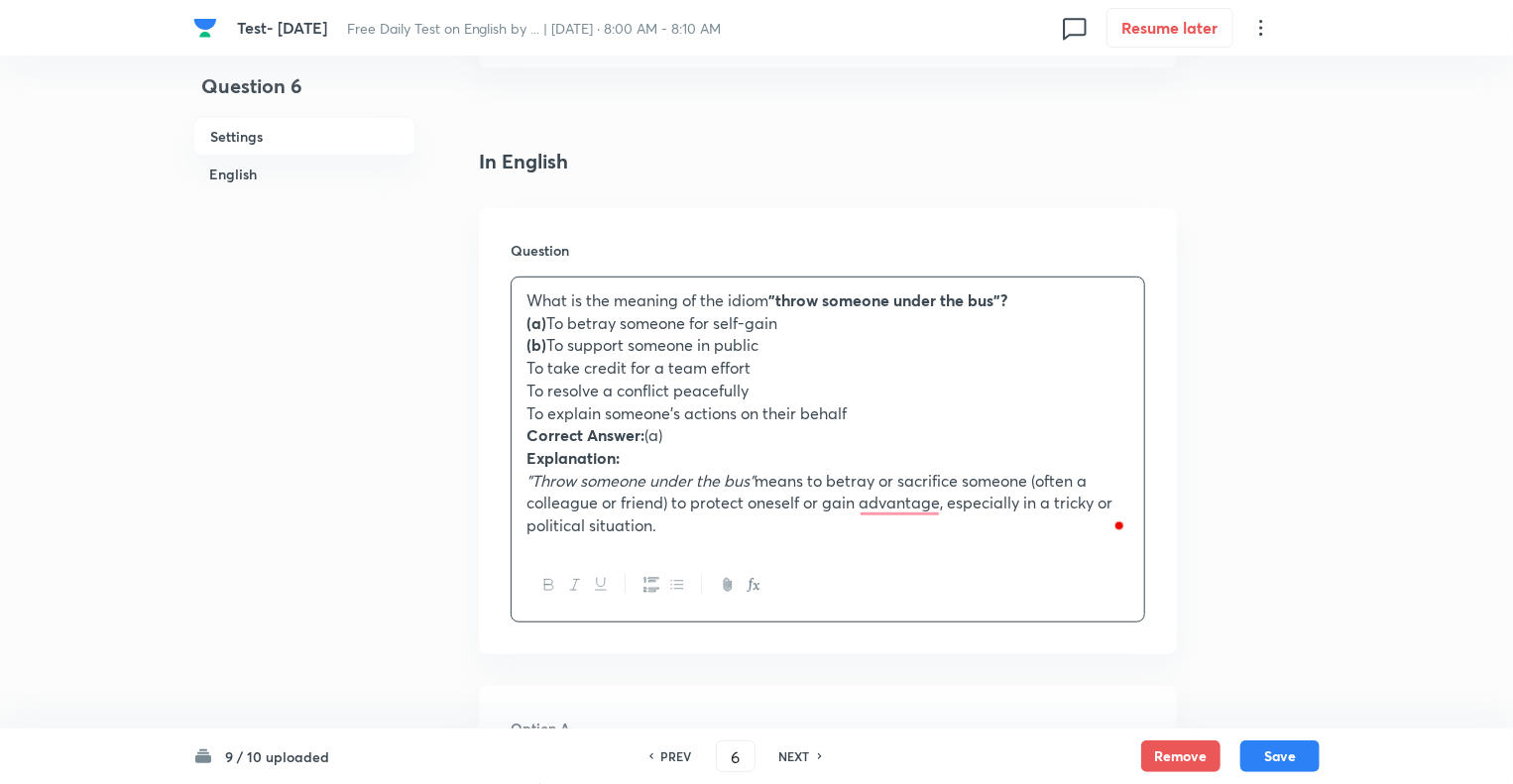 click on "(b)  To support someone in public" at bounding box center (828, 345) 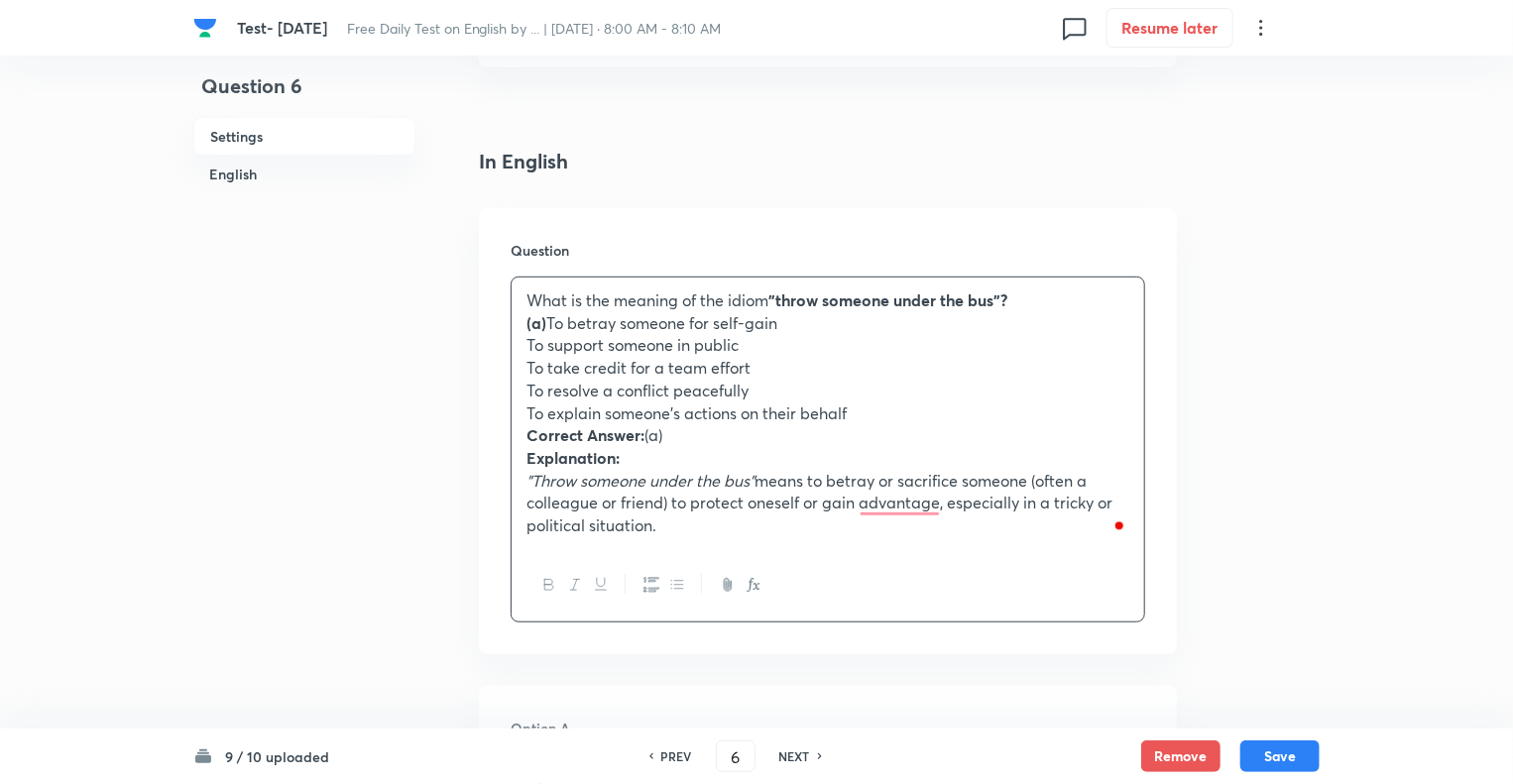 click on "(a)  To betray someone for self-gain" at bounding box center [828, 323] 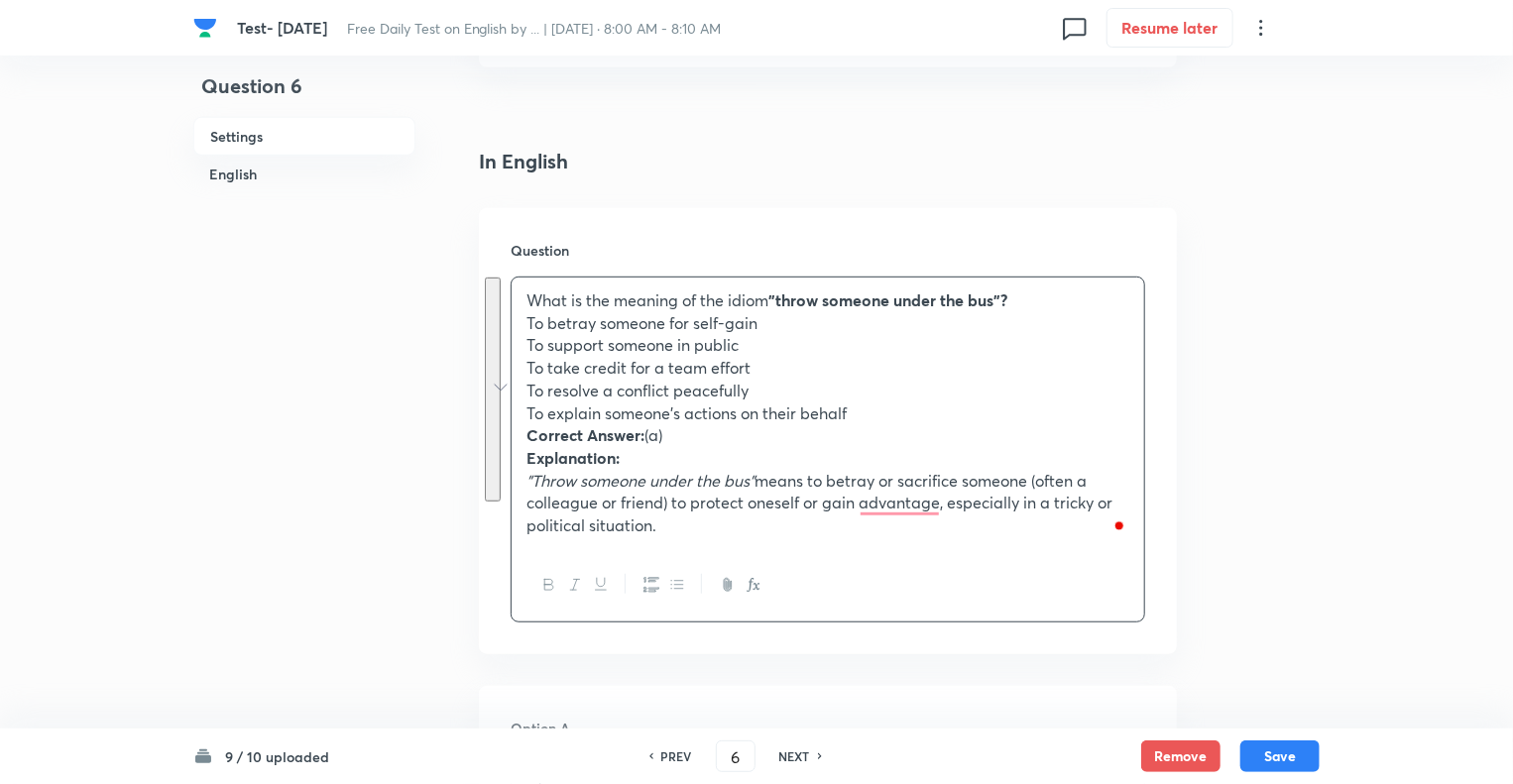 drag, startPoint x: 658, startPoint y: 526, endPoint x: 524, endPoint y: 328, distance: 239.08158 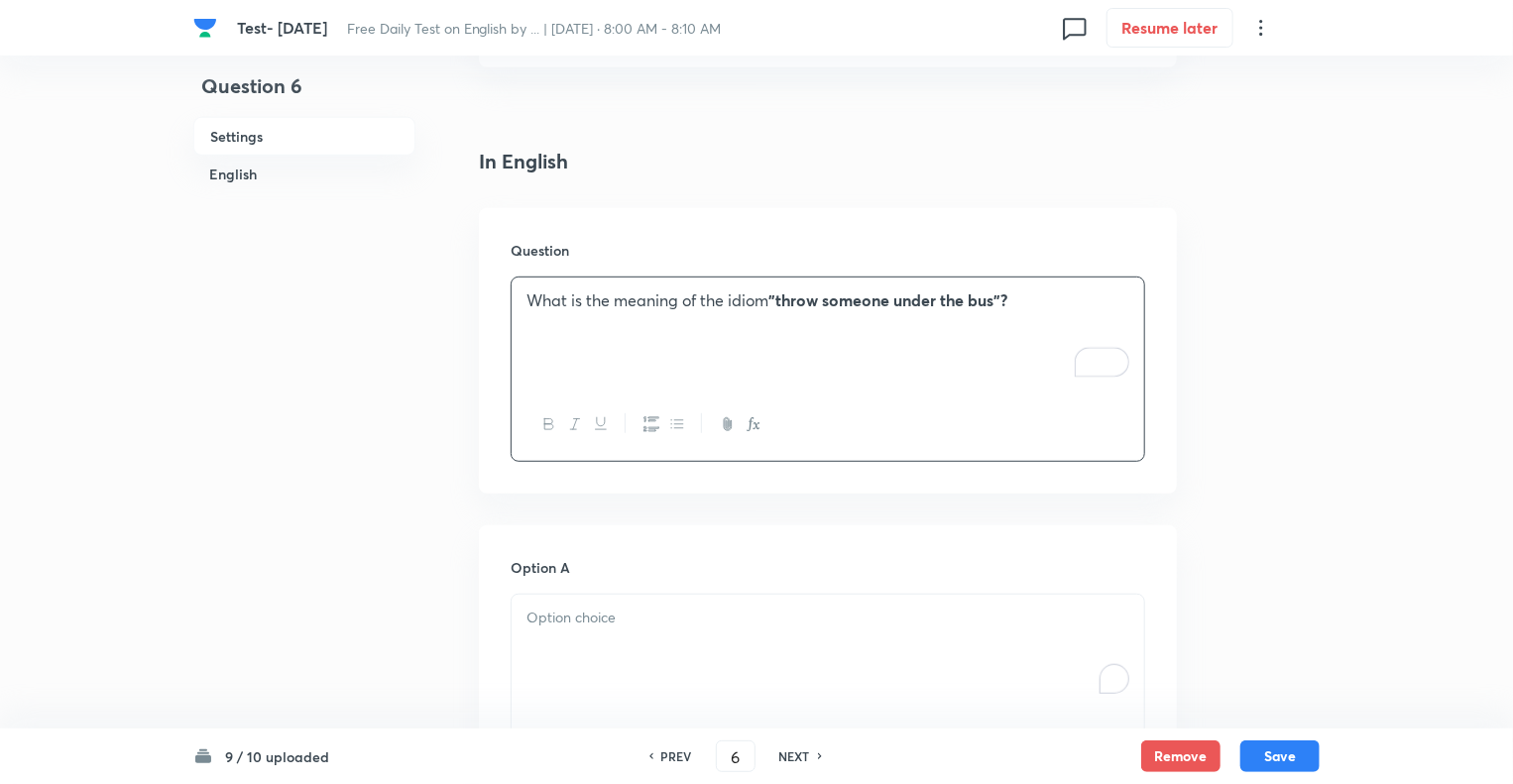 click at bounding box center [828, 617] 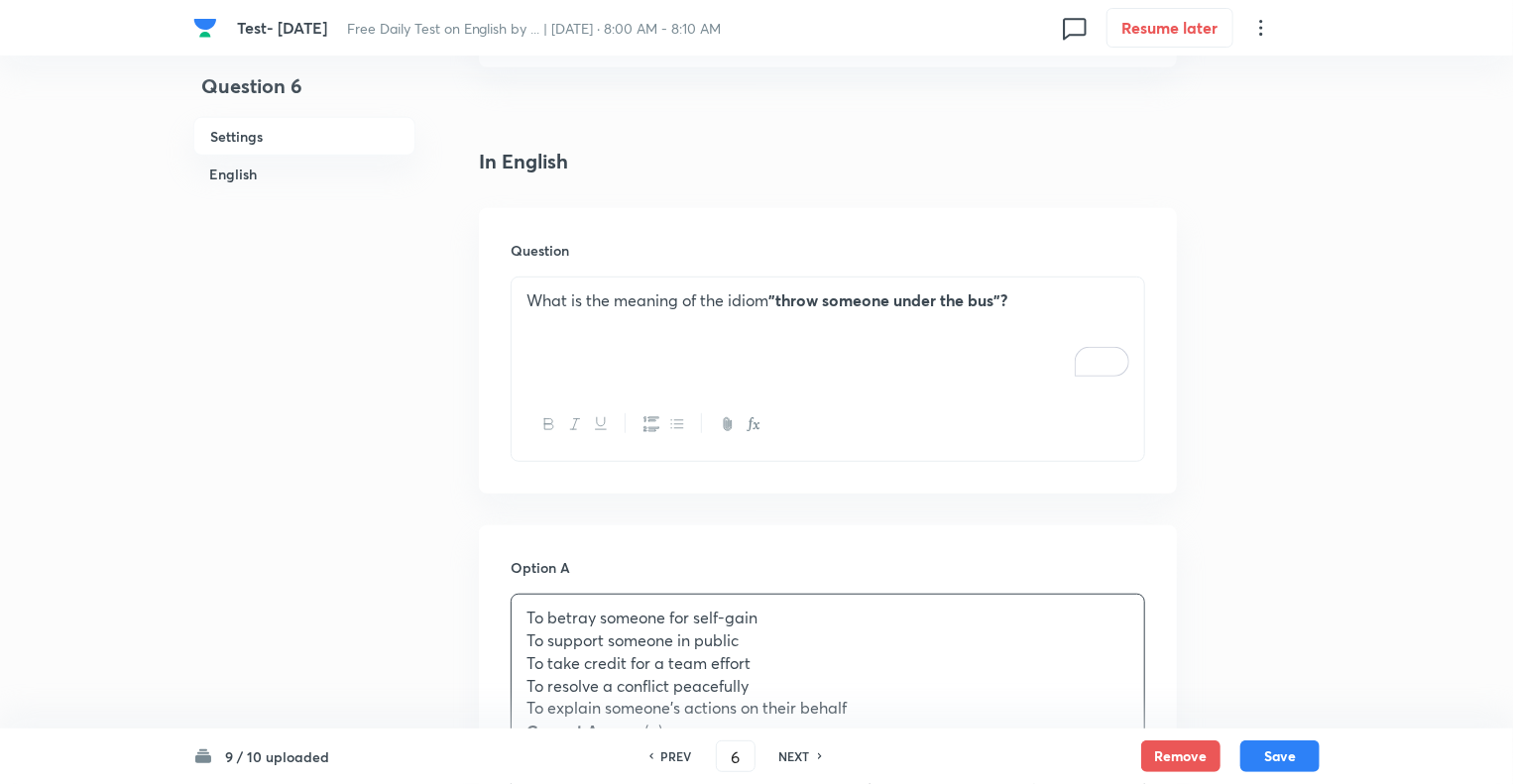 click on "Question 6 Settings English Settings Type Single choice correct 5 options + 1 mark - 0.25 marks Edit Concept English Language Vocabulary Idioms Idioms Edit Additional details Easy Fact Not from PYQ paper No equation Edit In English Question What is the meaning of the idiom  "throw someone under the bus"? Option A To betray someone for self-gain  To support someone in public To take credit for a team effort To resolve a conflict peacefully To explain someone’s actions on their behalf Correct Answer:  (a) Explanation: "Throw someone under the bus"  means to betray or sacrifice someone (often a colleague or friend) to protect oneself or gain advantage, especially in a tricky or political situation. [PERSON_NAME] as correct answer Option B [PERSON_NAME] as correct answer Option C Mark as correct answer Option D [PERSON_NAME] as correct answer Option E [PERSON_NAME] as correct answer Solution" at bounding box center (756, 1126) 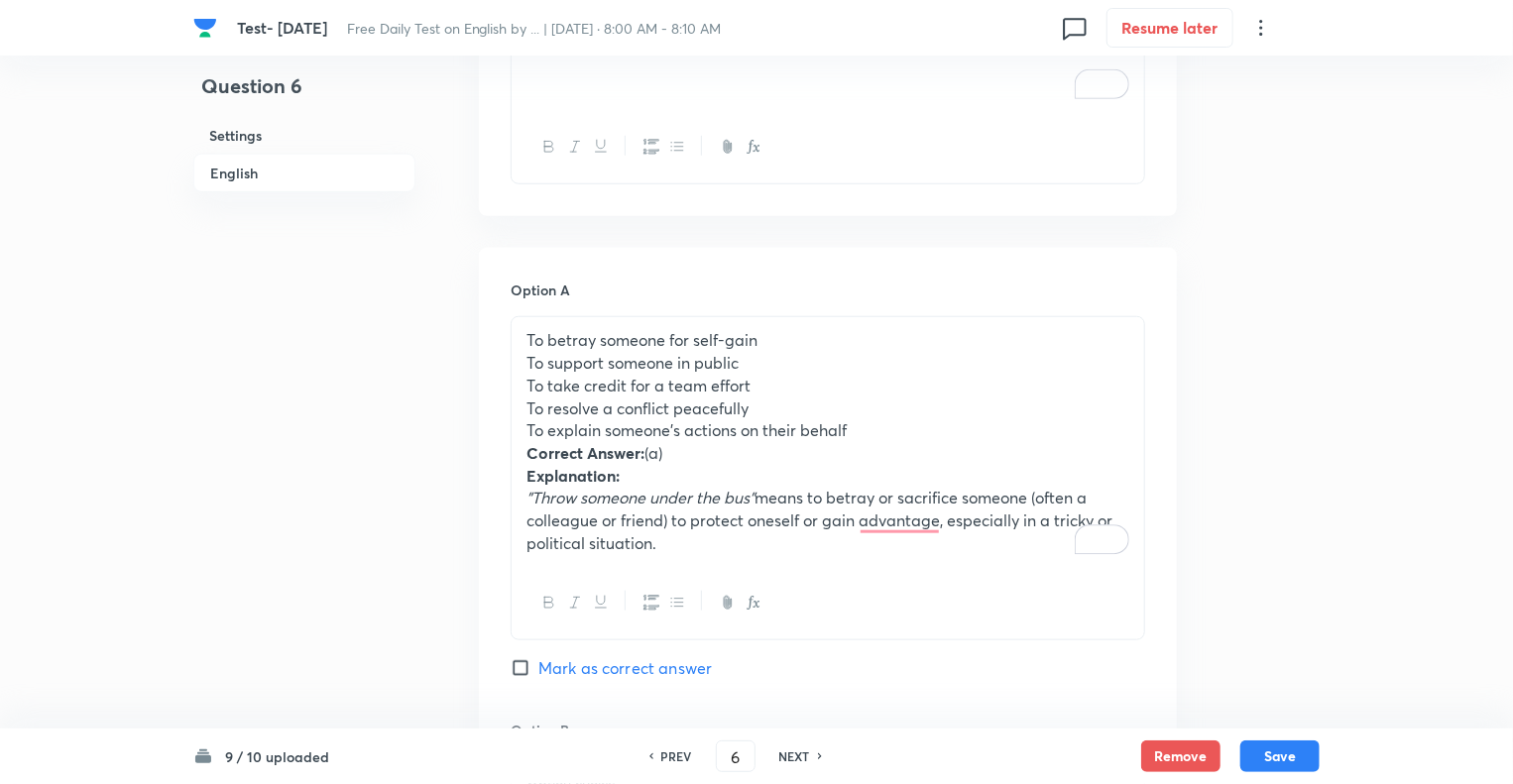 scroll, scrollTop: 793, scrollLeft: 0, axis: vertical 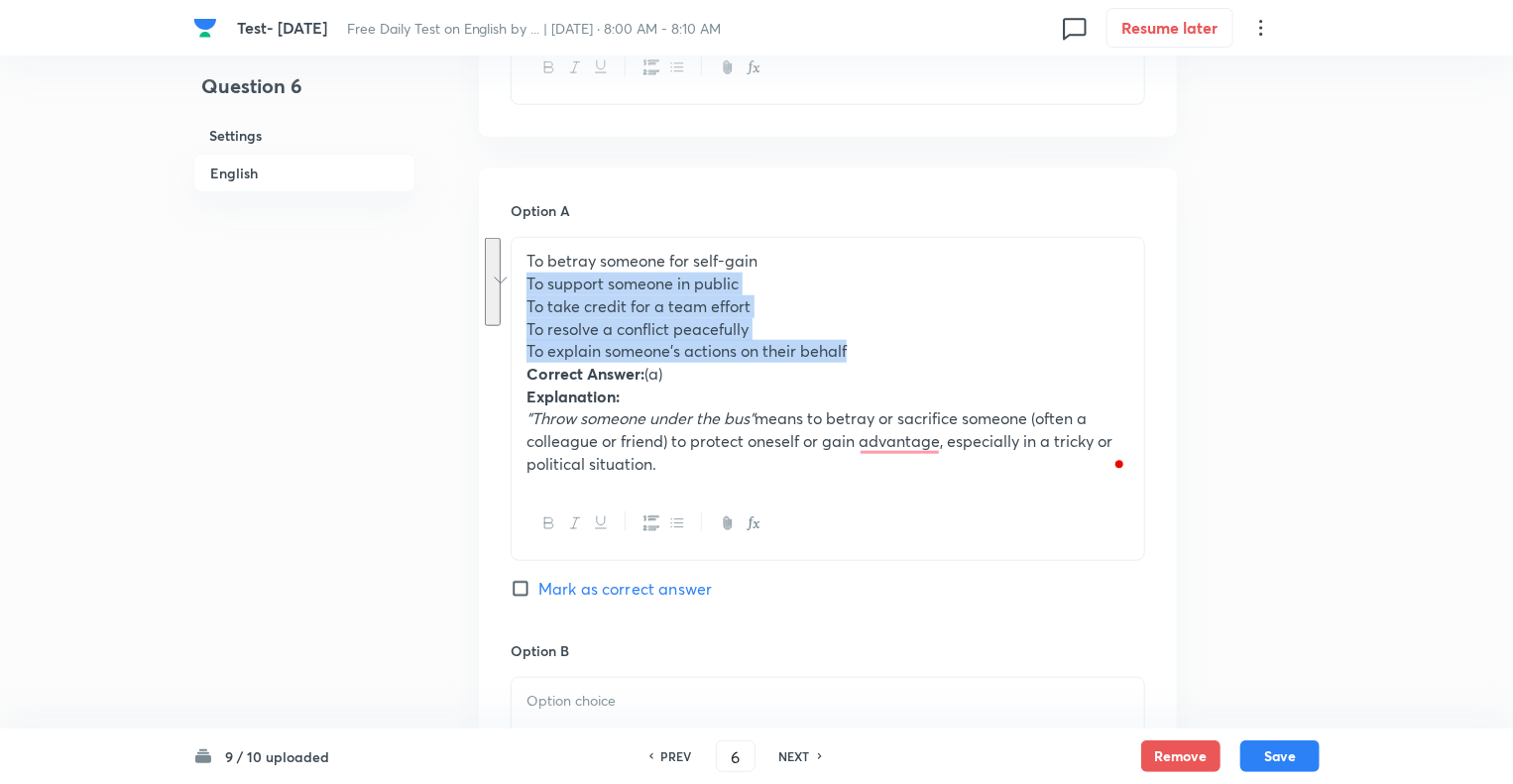 drag, startPoint x: 864, startPoint y: 354, endPoint x: 516, endPoint y: 287, distance: 354.39103 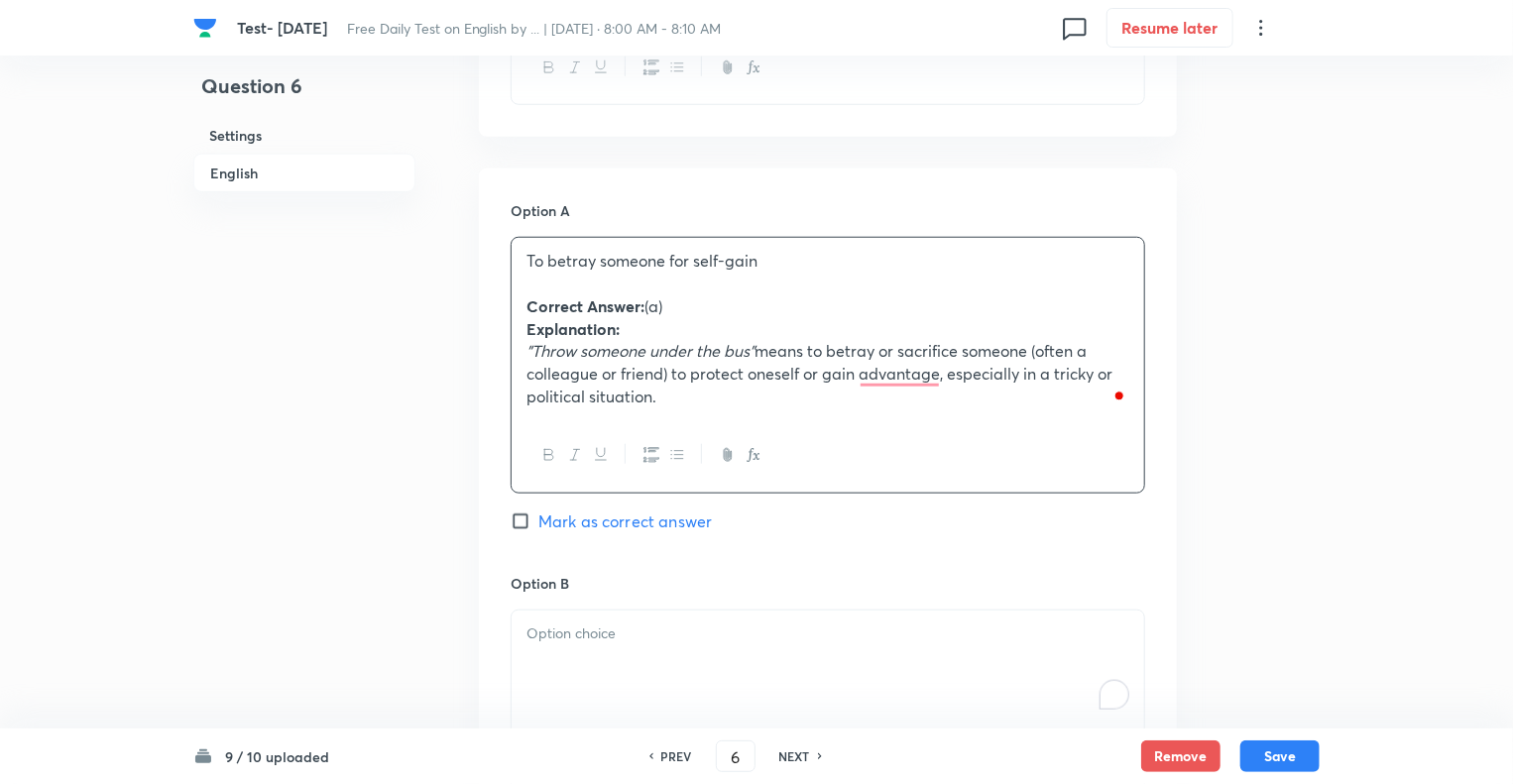 click at bounding box center [828, 633] 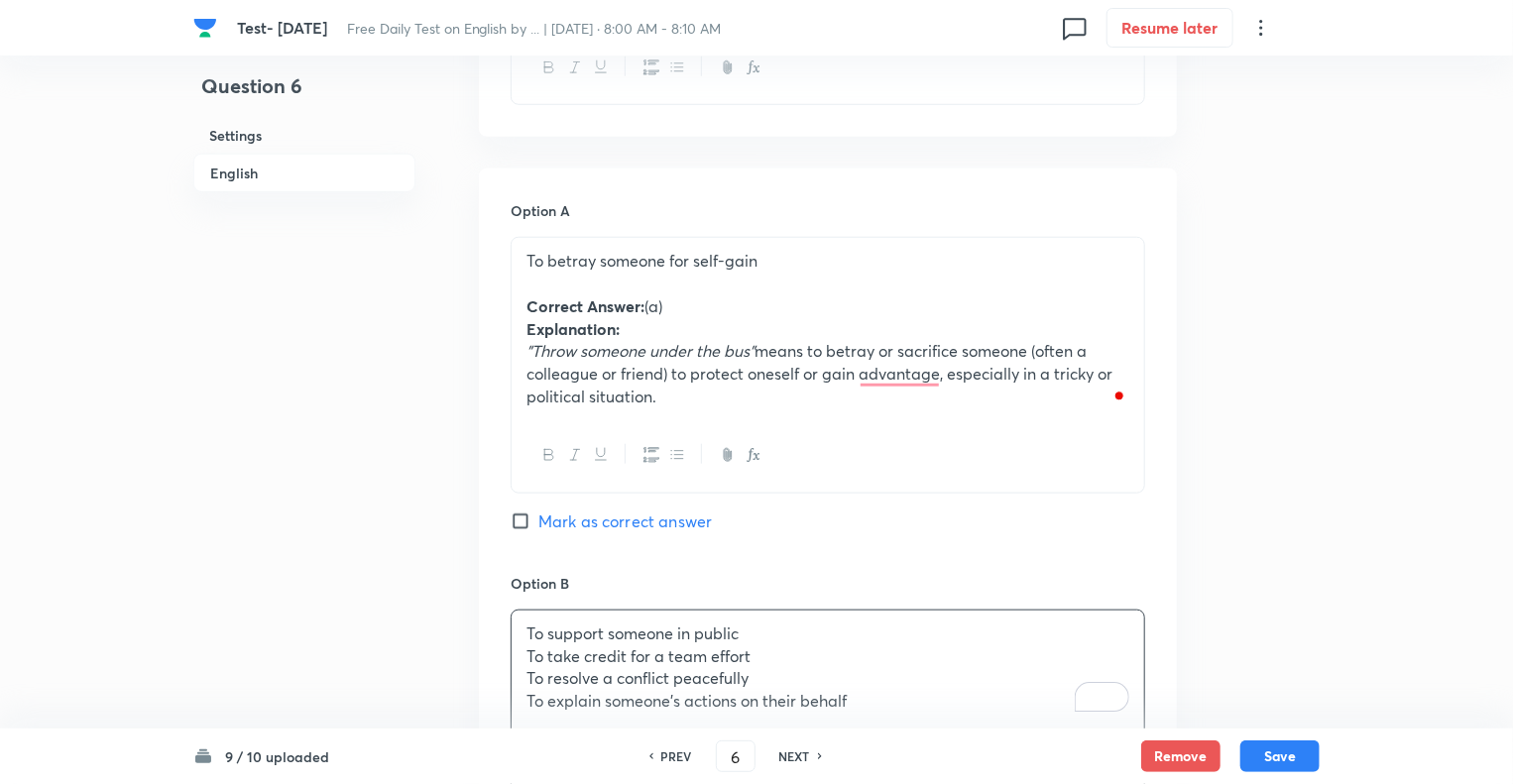 drag, startPoint x: 679, startPoint y: 401, endPoint x: 524, endPoint y: 303, distance: 183.38211 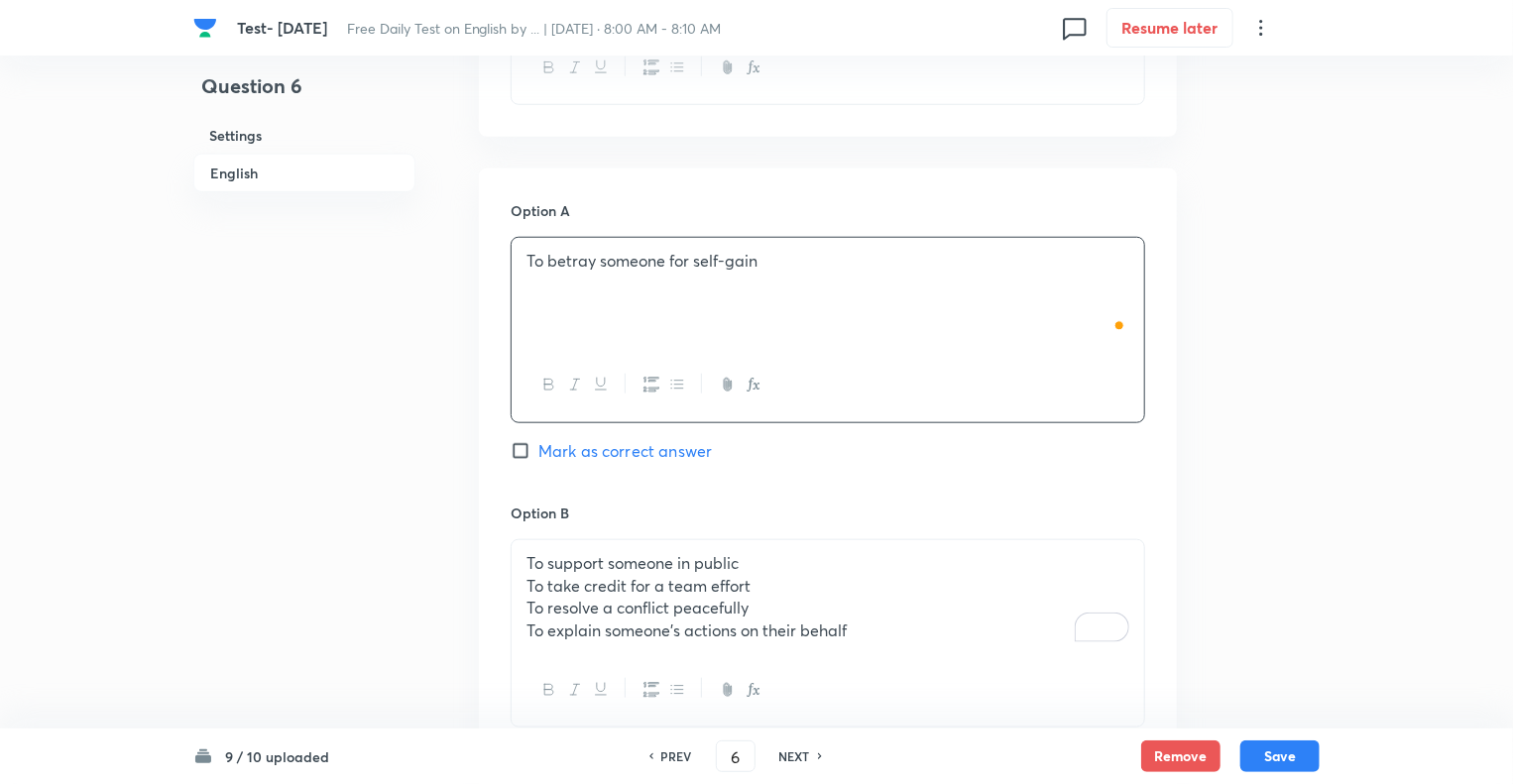 click at bounding box center (828, 385) 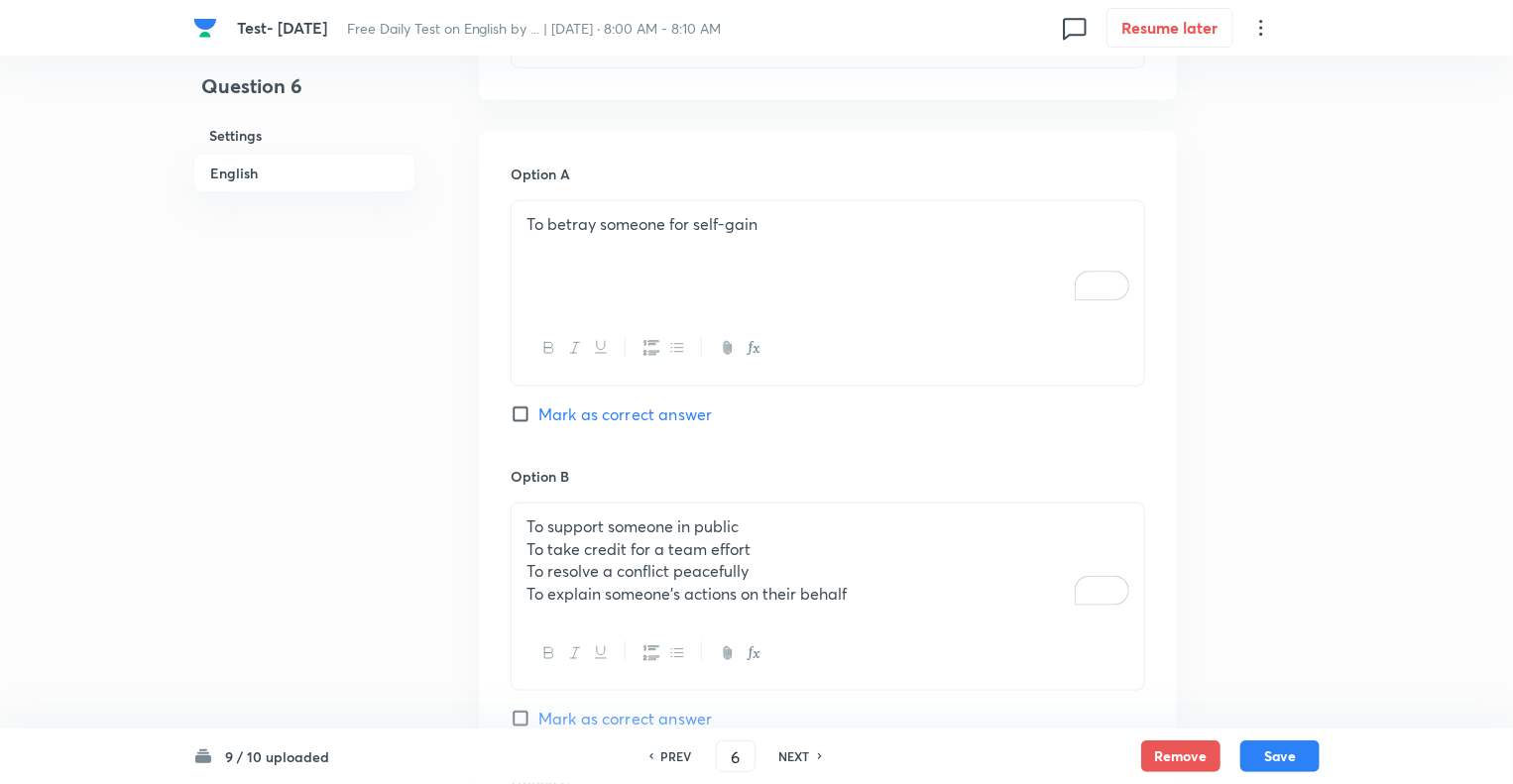 scroll, scrollTop: 833, scrollLeft: 0, axis: vertical 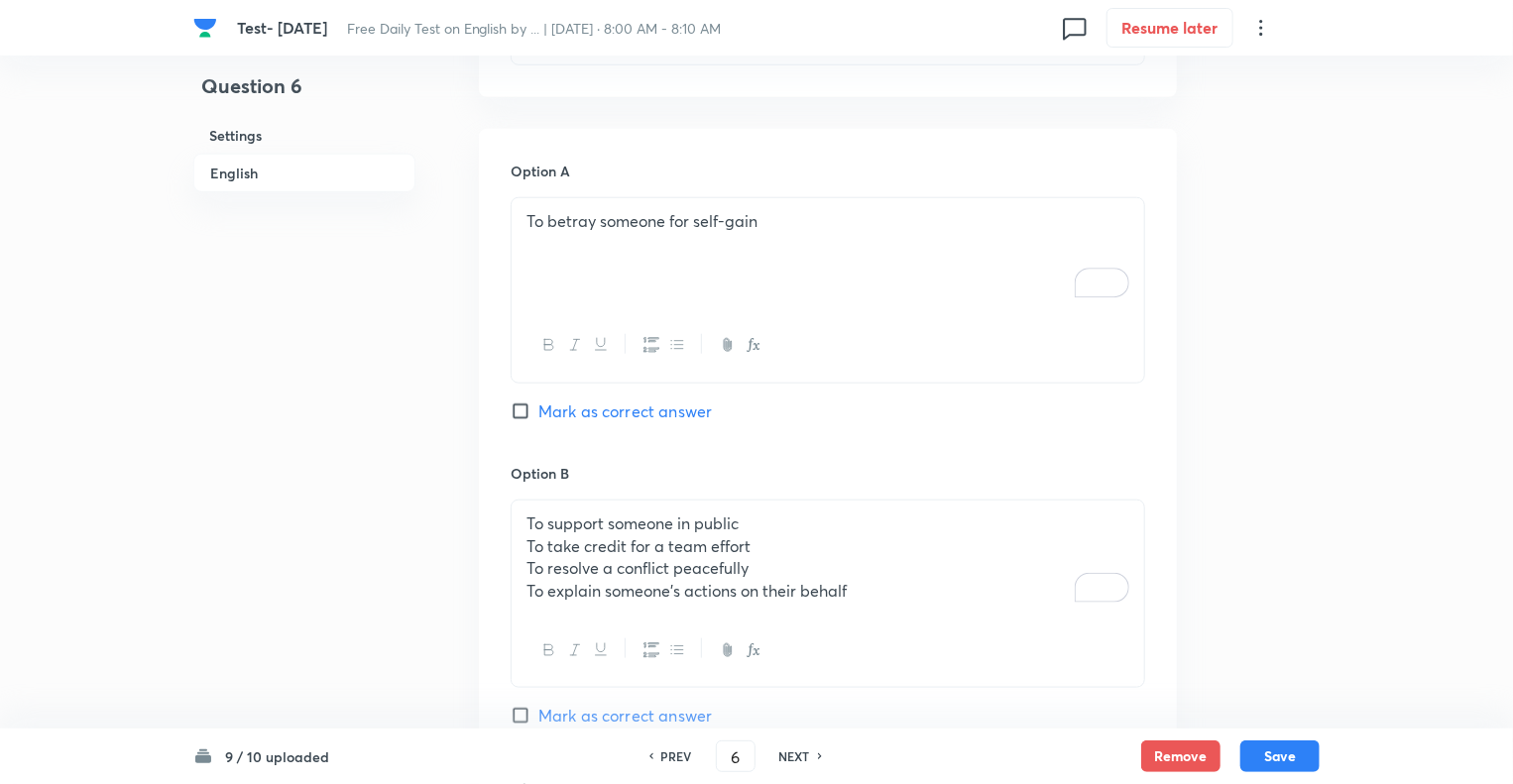 click at bounding box center (828, 345) 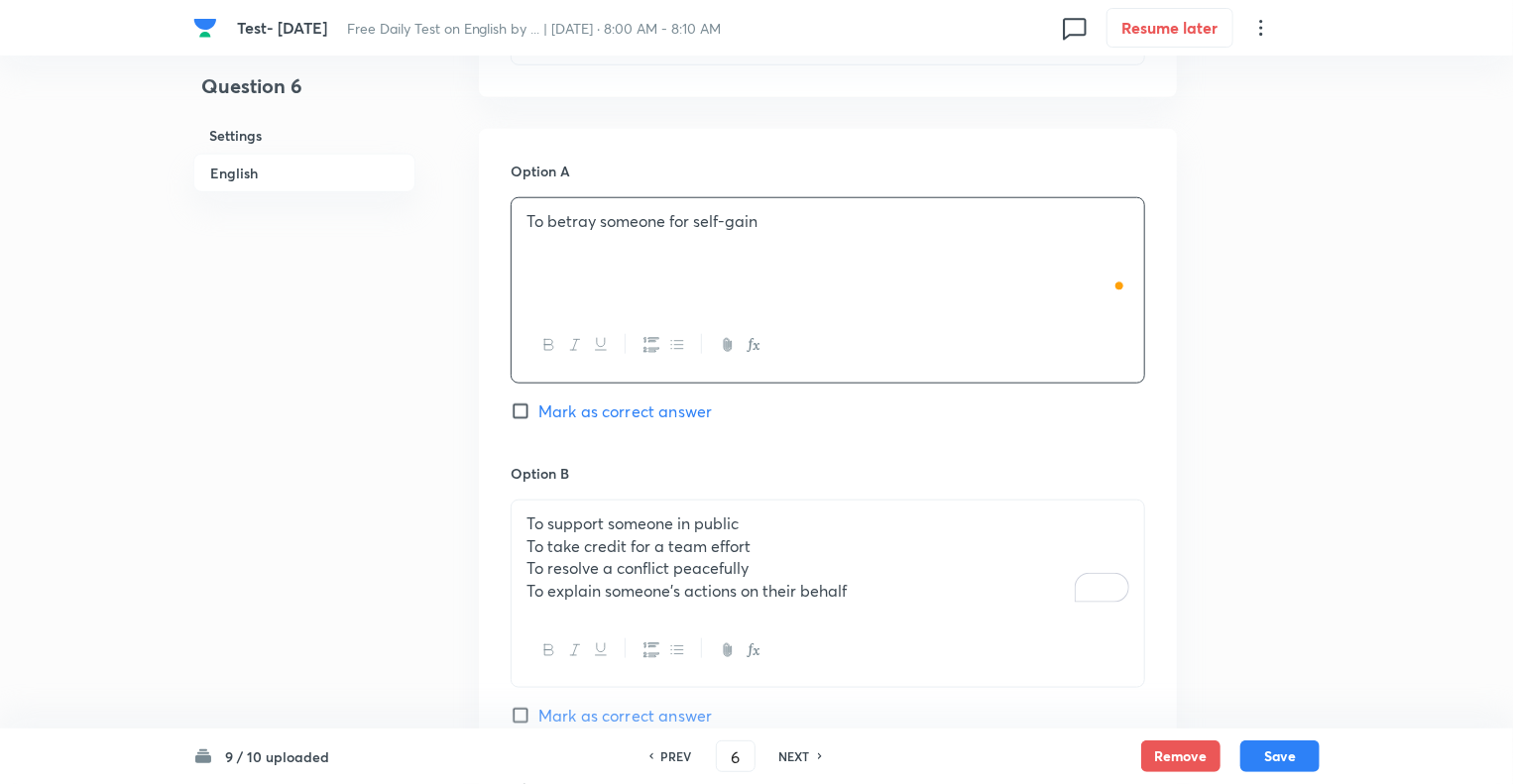 click on "Question 6 Settings English" at bounding box center [304, 662] 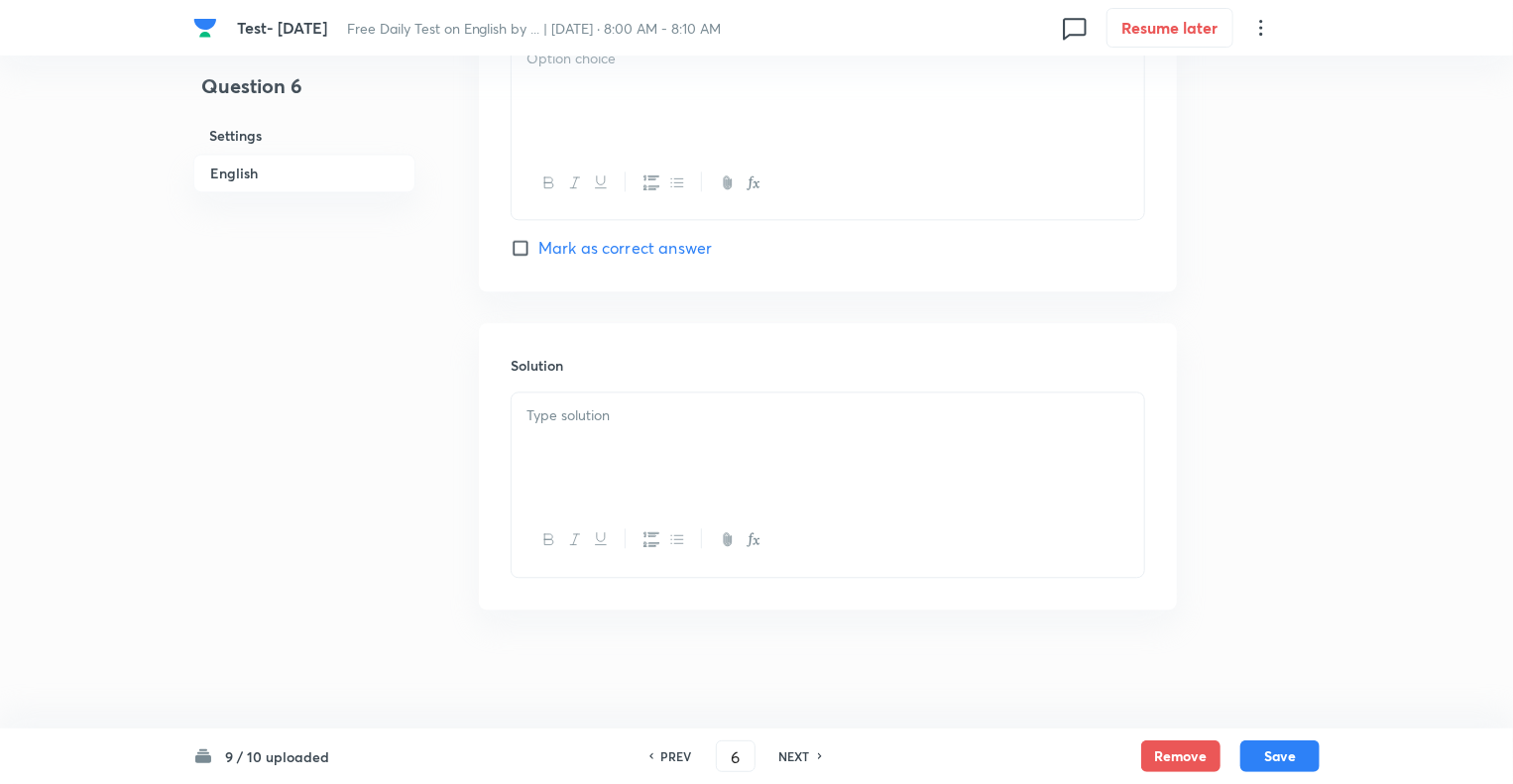scroll, scrollTop: 2224, scrollLeft: 0, axis: vertical 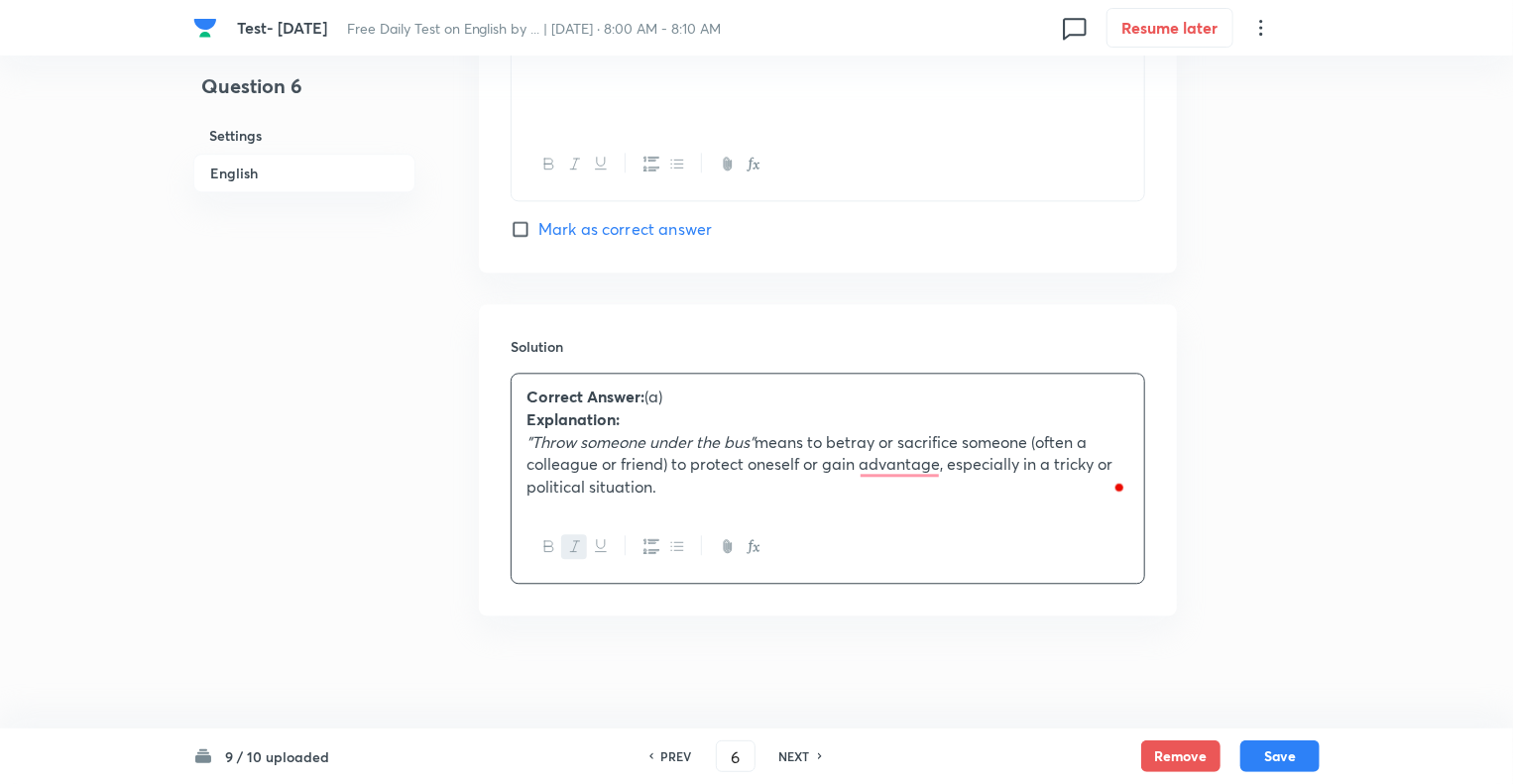 click on "Question 6 Settings English" at bounding box center (304, -718) 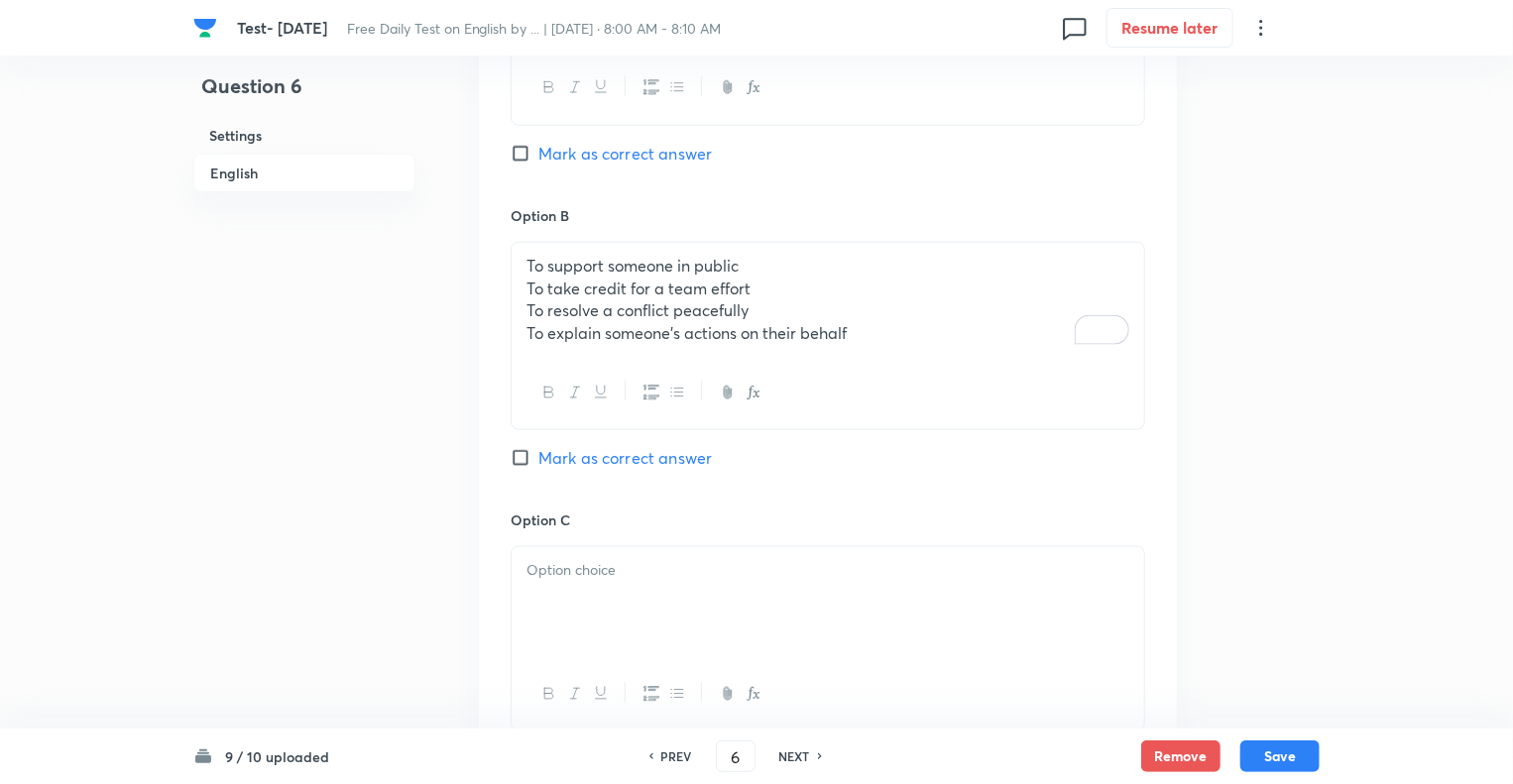 scroll, scrollTop: 1074, scrollLeft: 0, axis: vertical 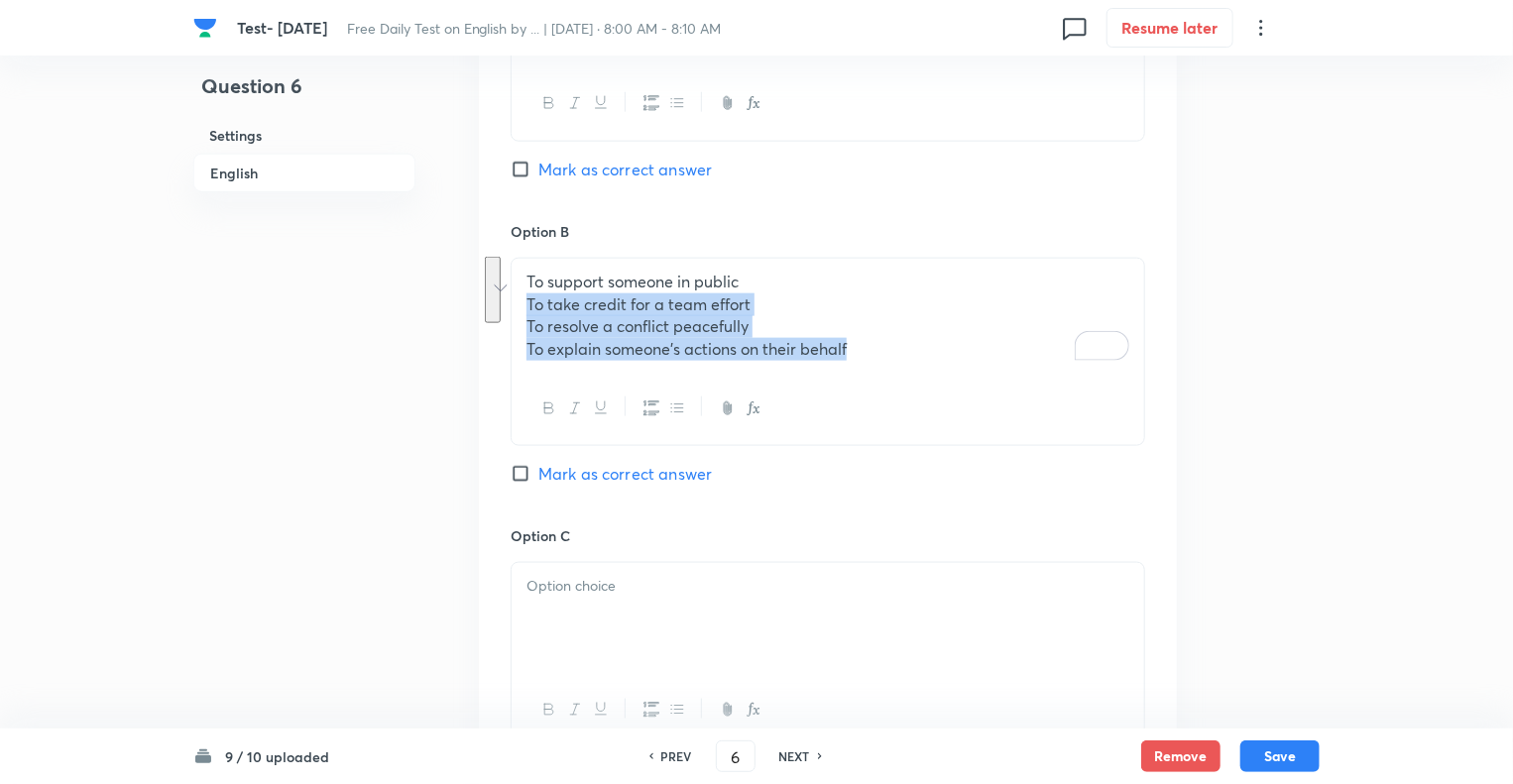 drag, startPoint x: 527, startPoint y: 304, endPoint x: 893, endPoint y: 352, distance: 369.13412 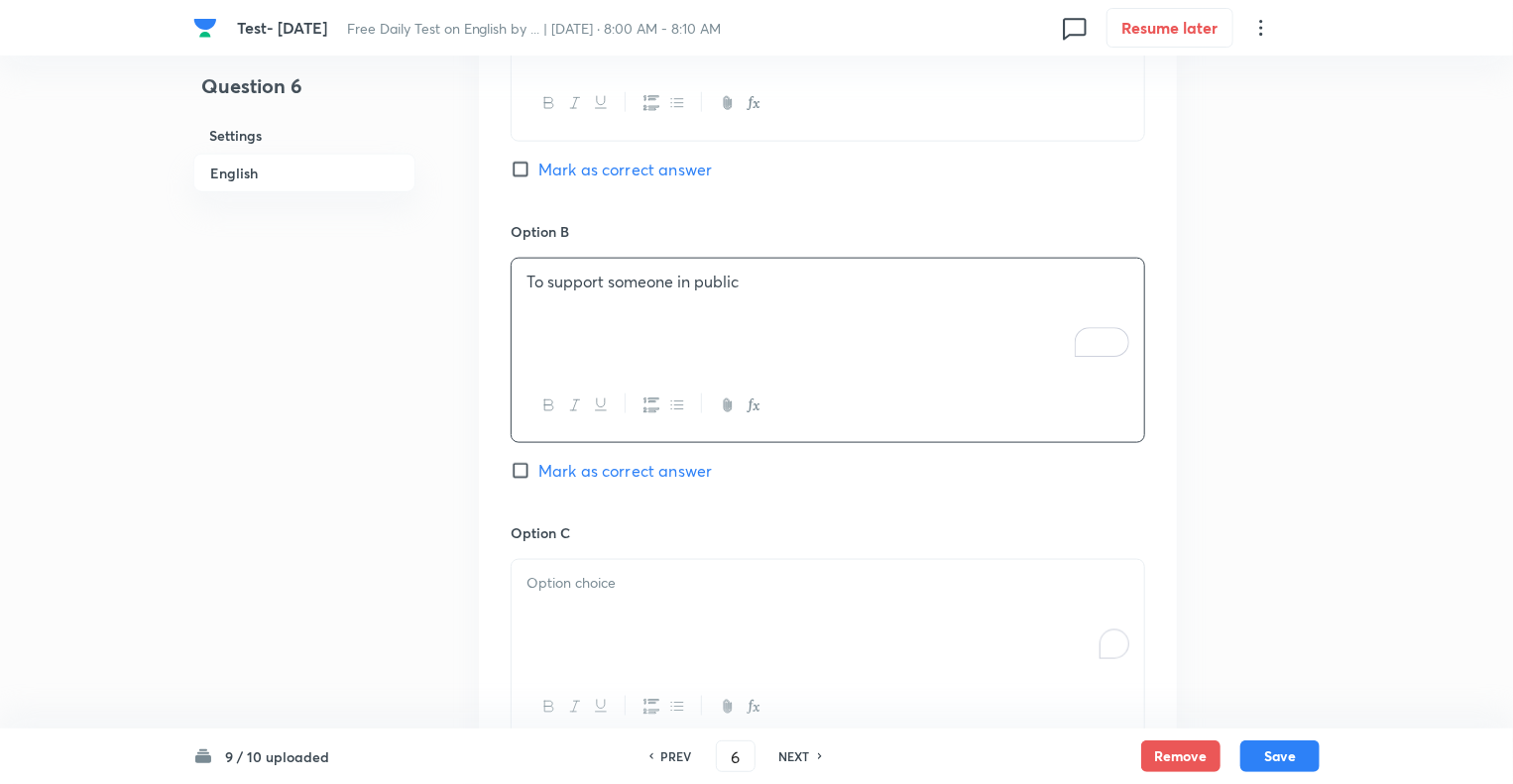 click at bounding box center [828, 616] 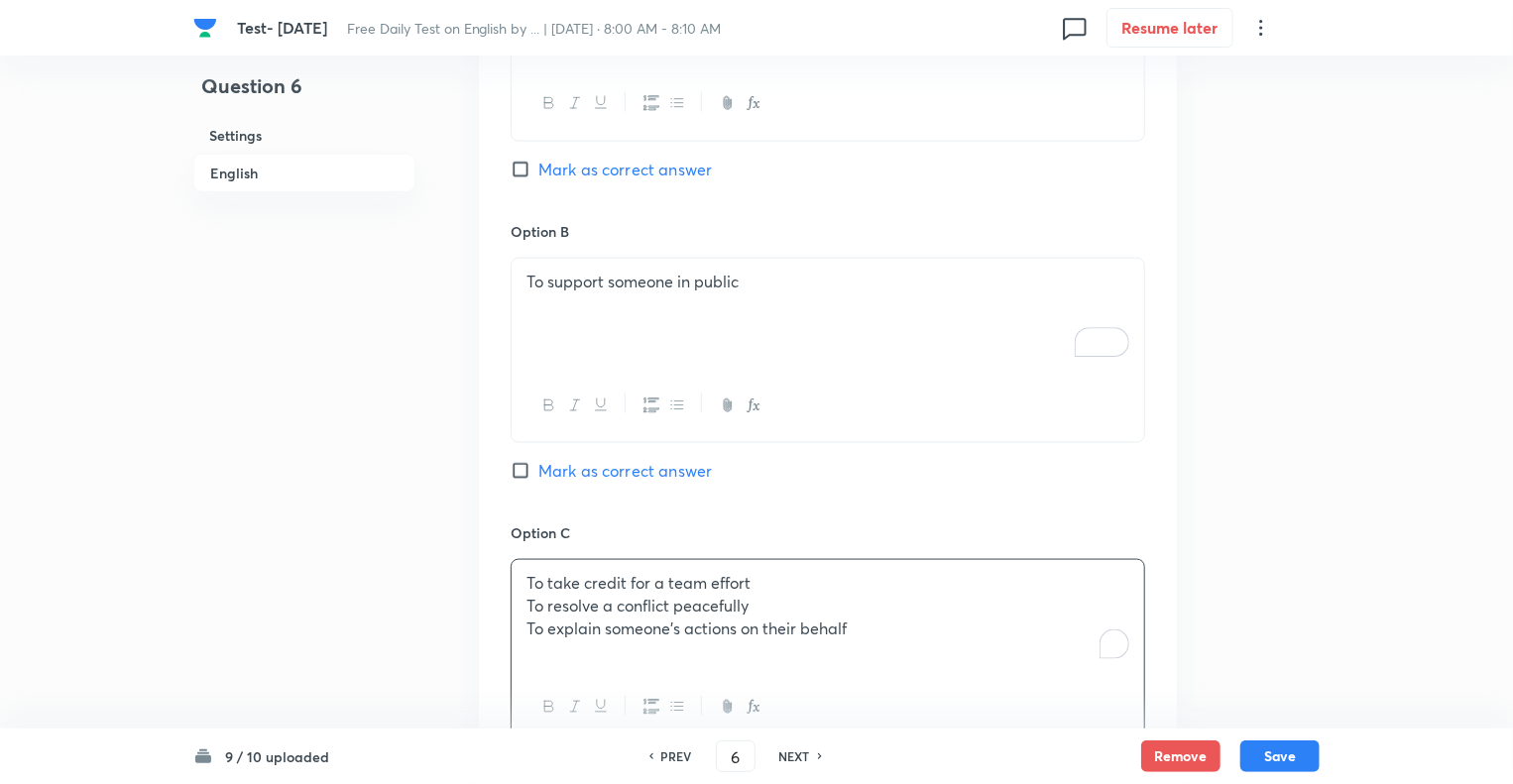 click on "To resolve a conflict peacefully" at bounding box center [828, 606] 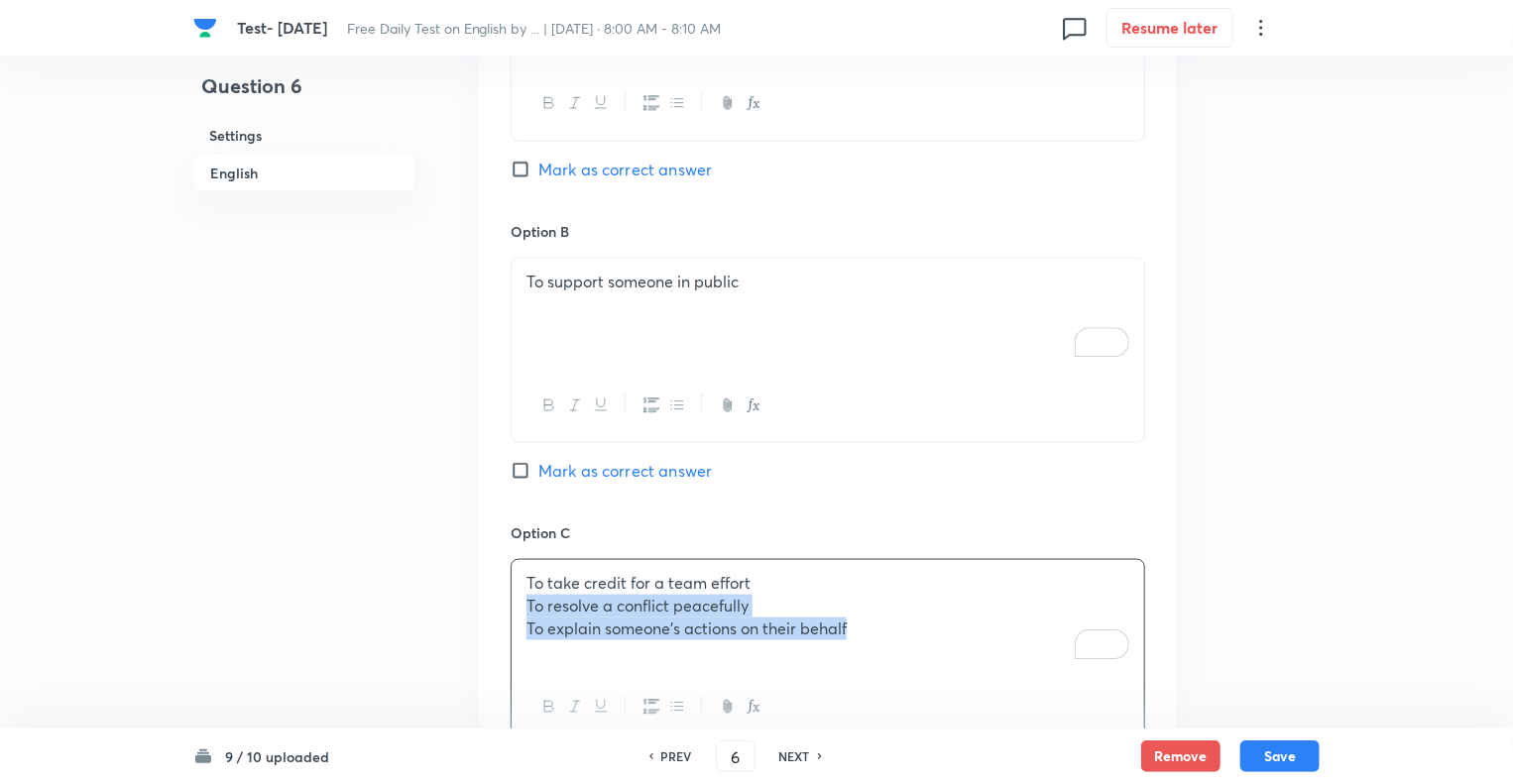 drag, startPoint x: 525, startPoint y: 606, endPoint x: 1016, endPoint y: 616, distance: 491.102 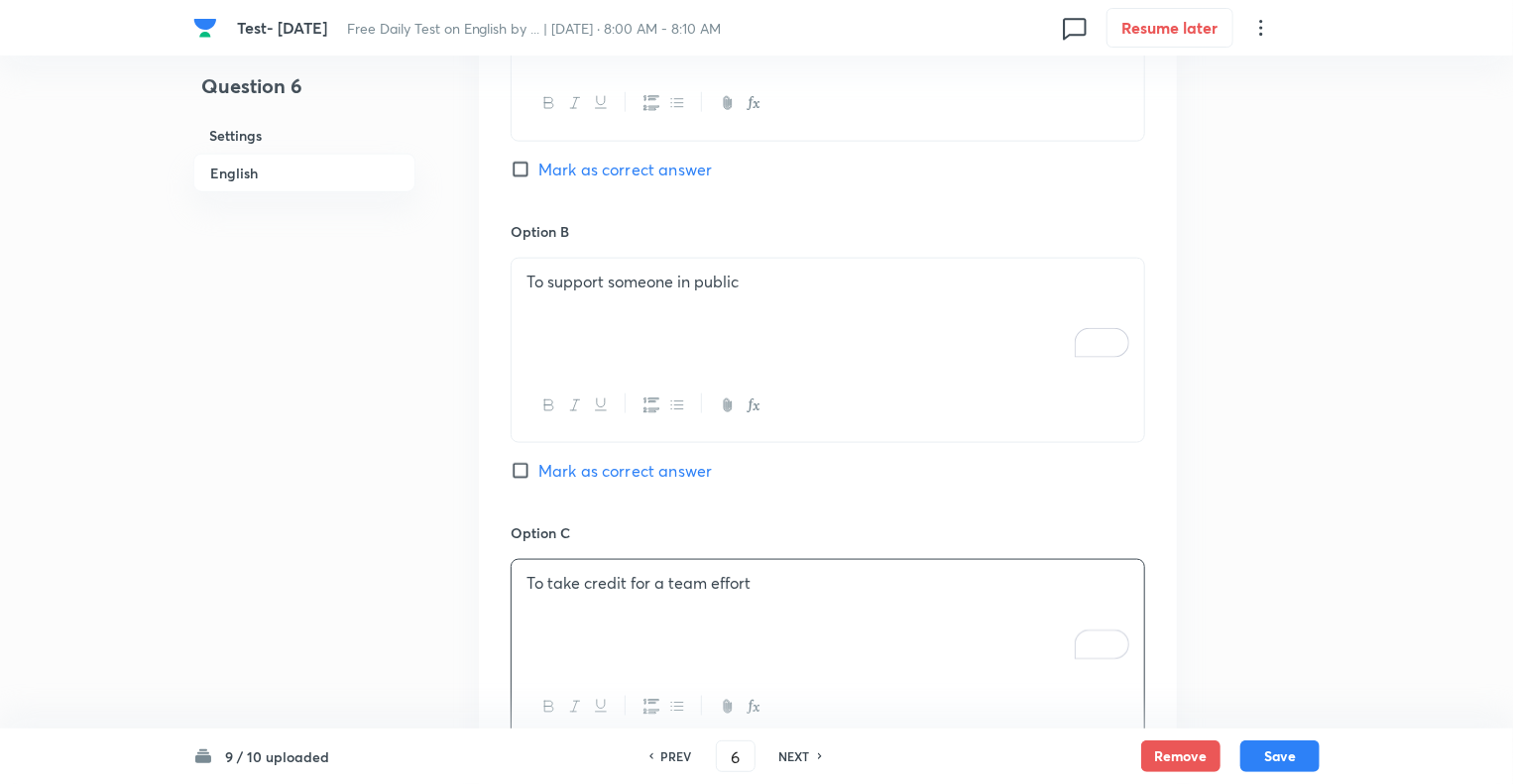 click on "Question 6 Settings English" at bounding box center (304, 431) 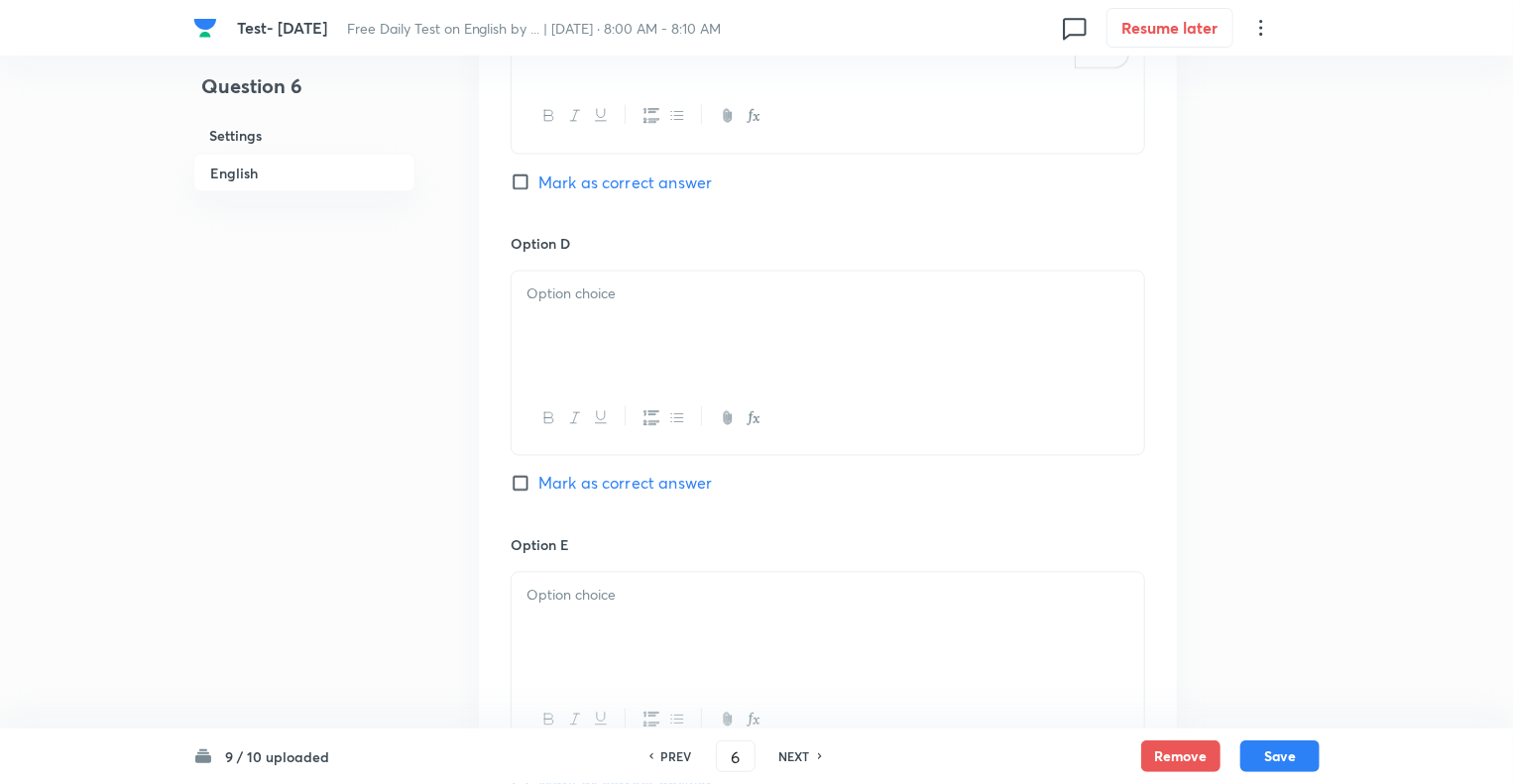 scroll, scrollTop: 1669, scrollLeft: 0, axis: vertical 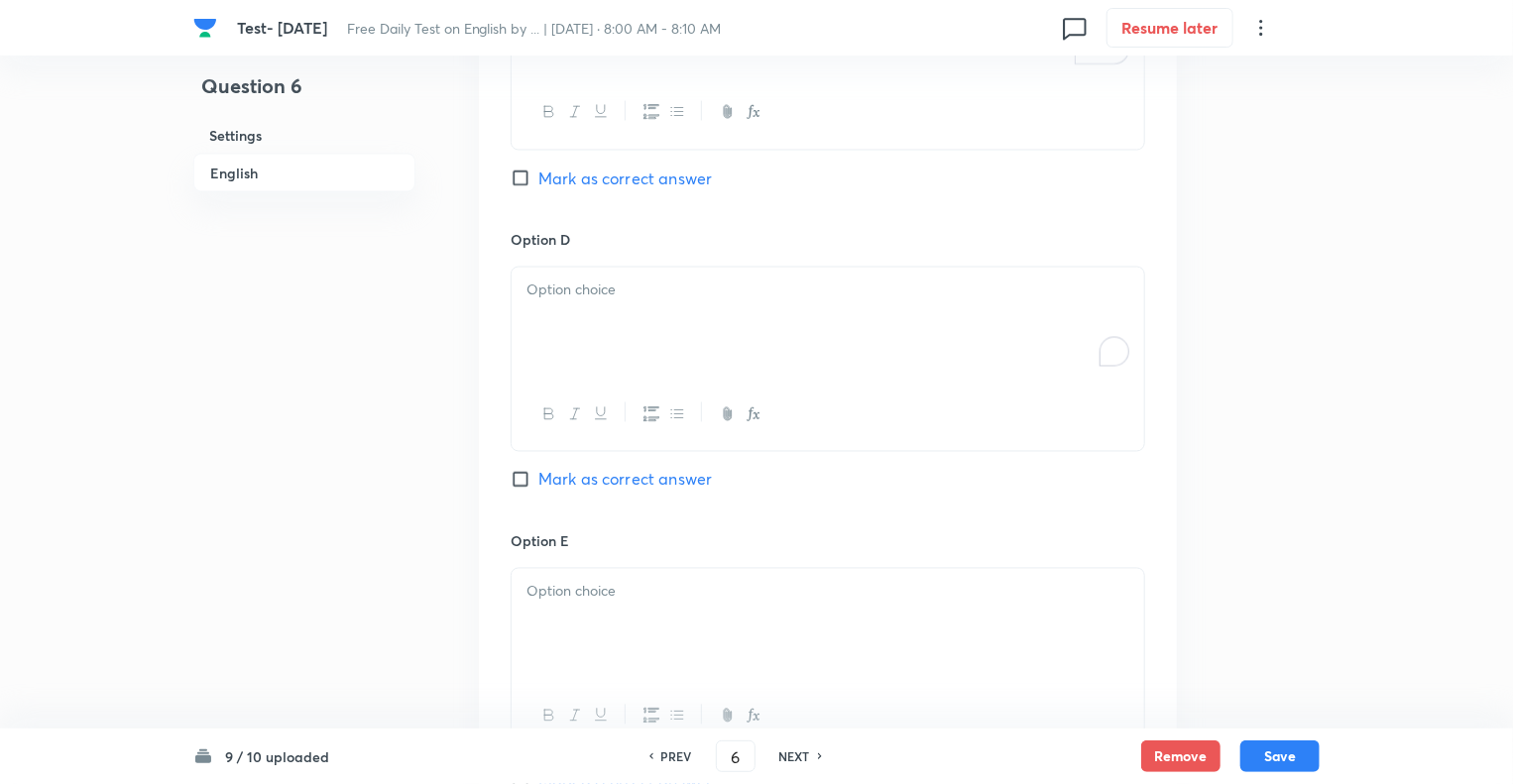 click at bounding box center (828, 323) 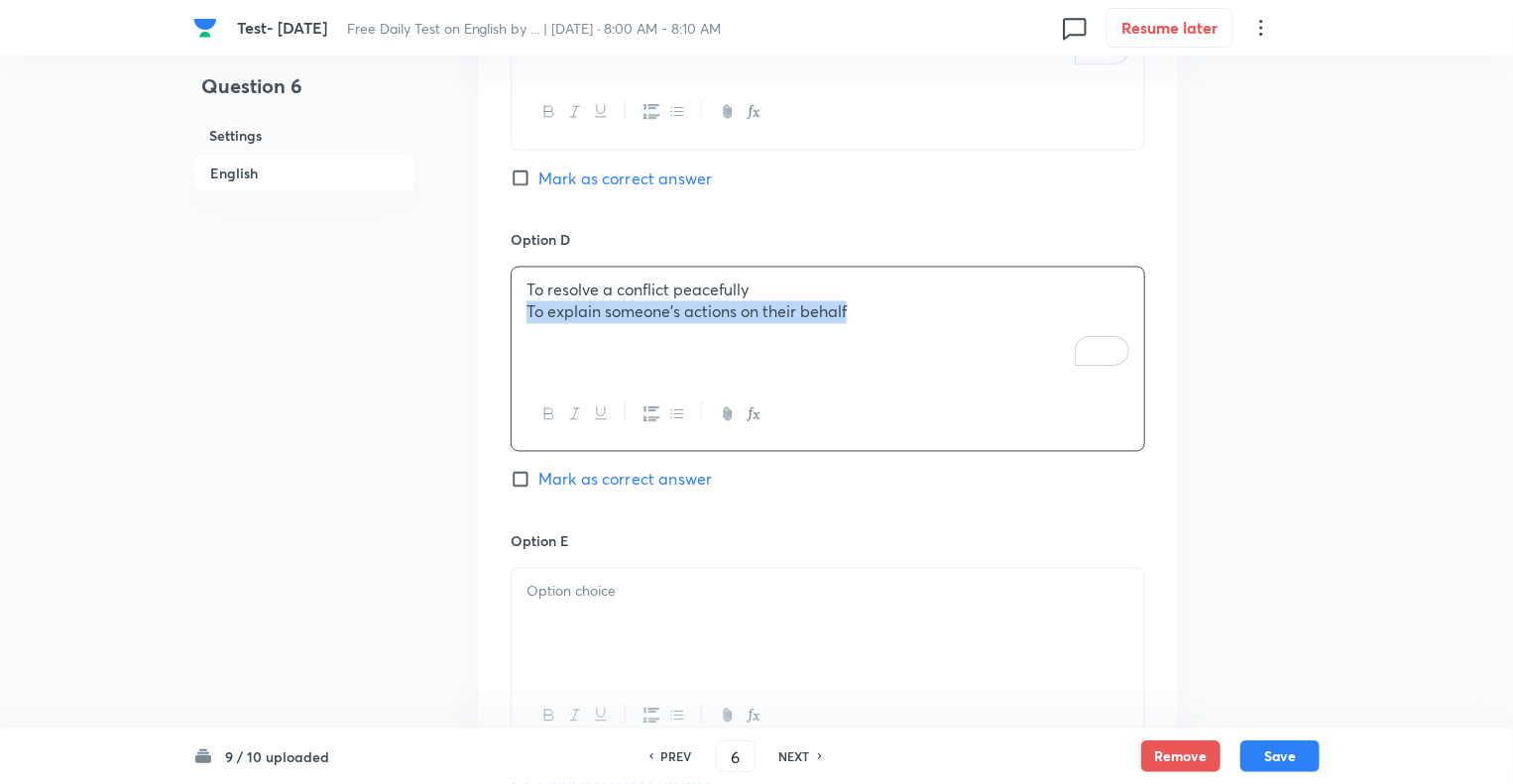 drag, startPoint x: 527, startPoint y: 312, endPoint x: 925, endPoint y: 336, distance: 398.72296 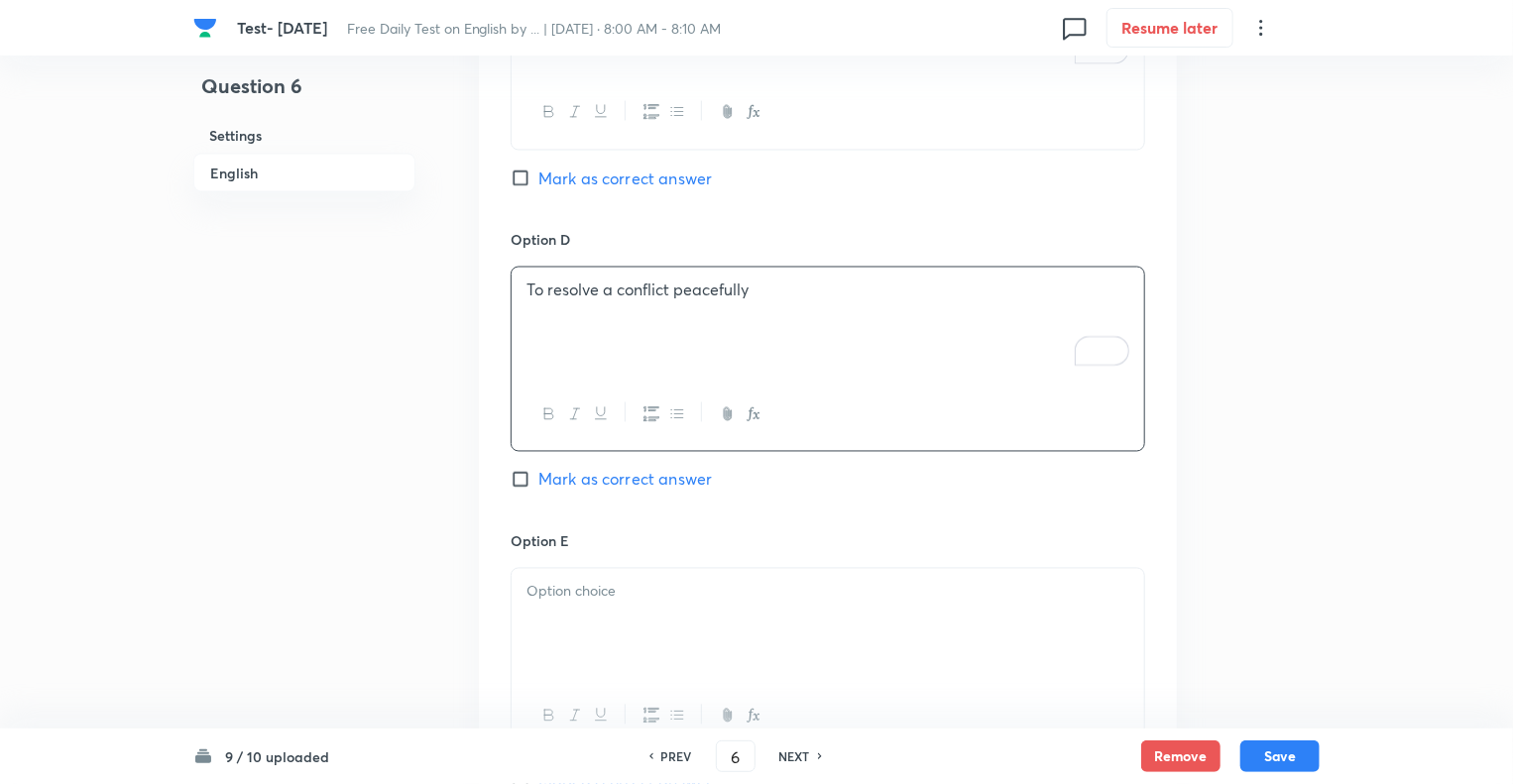 click at bounding box center (828, 624) 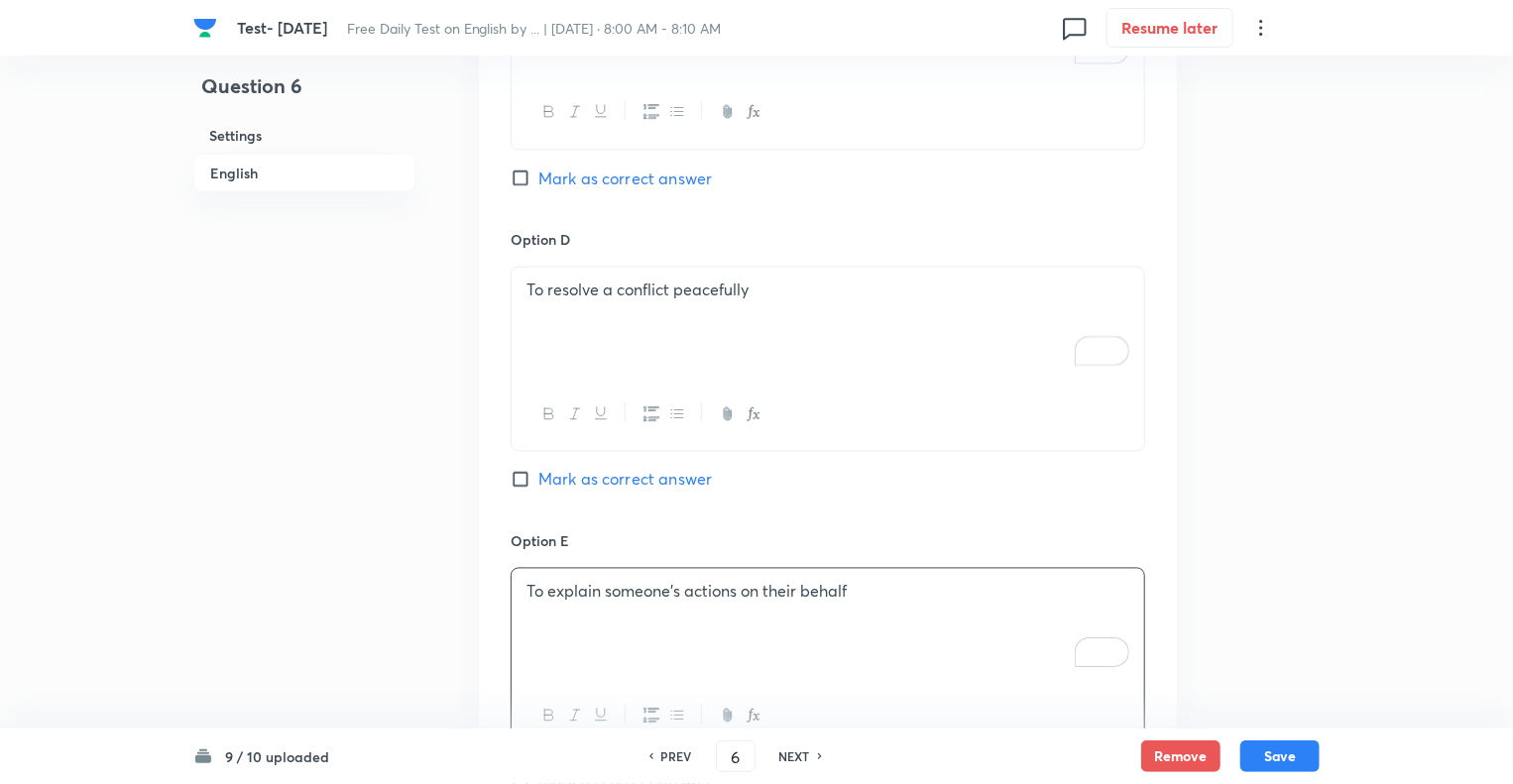 click on "Question 6 Settings English" at bounding box center [304, -164] 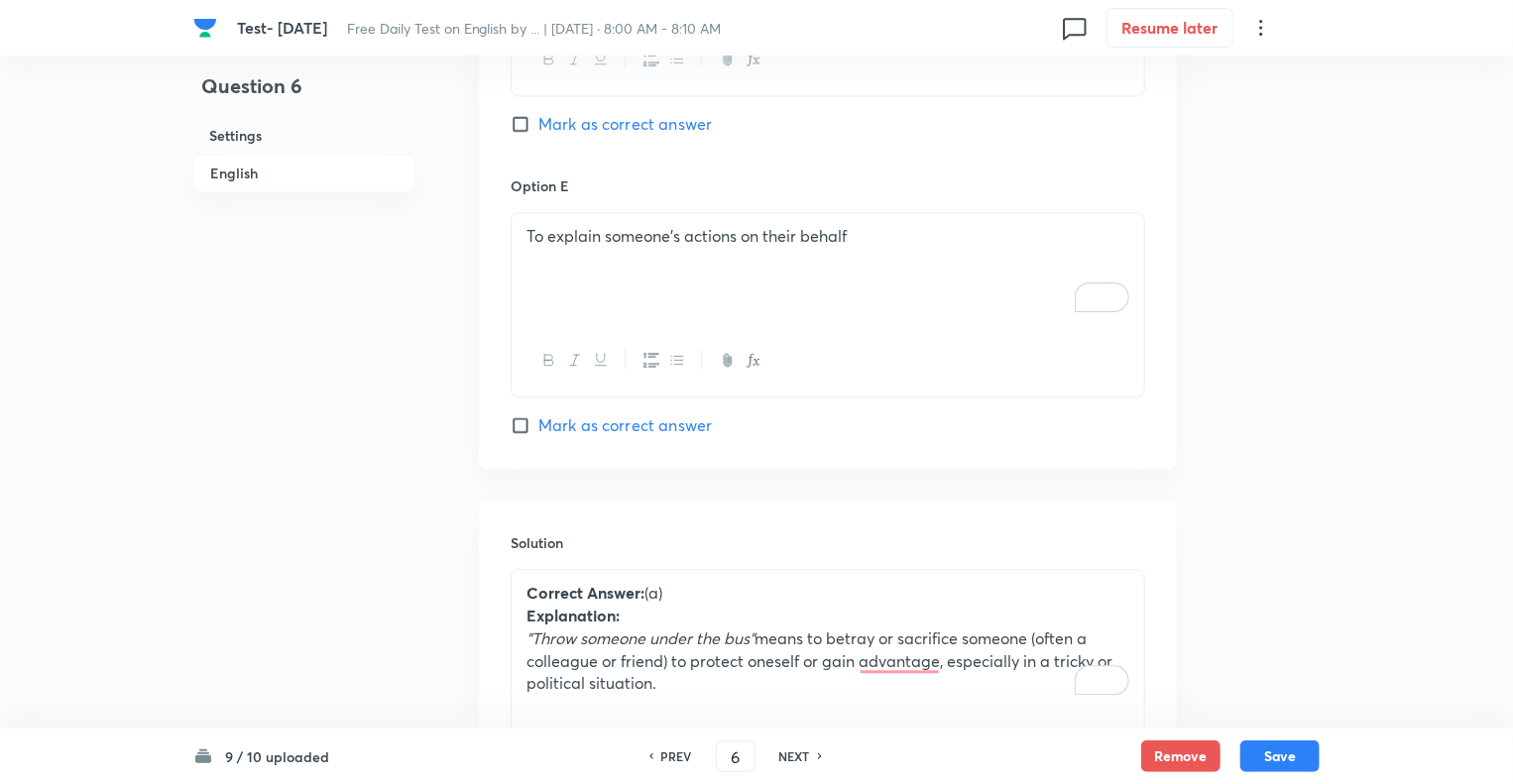 scroll, scrollTop: 2026, scrollLeft: 0, axis: vertical 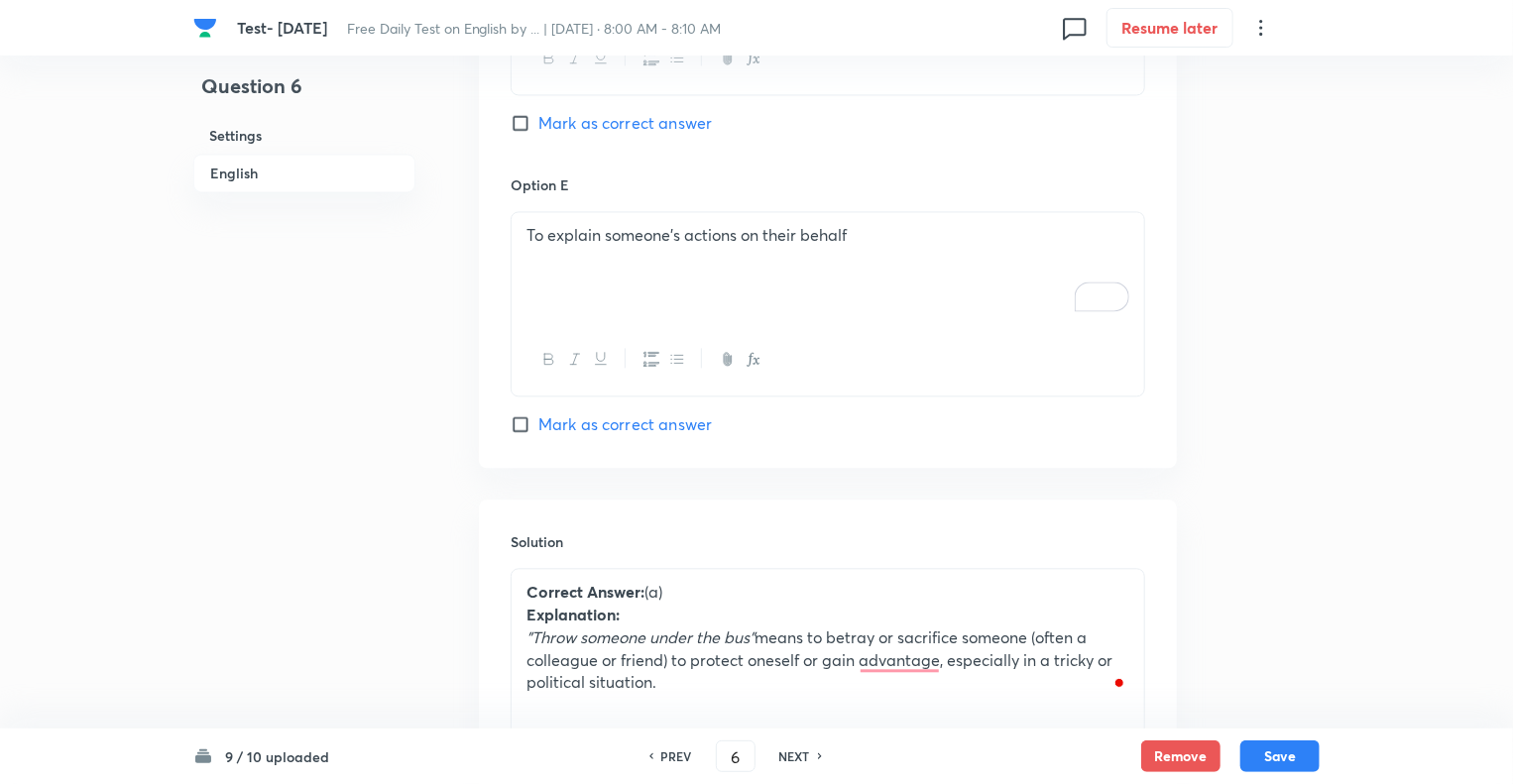 click on "Question 6 Settings English Settings Type Single choice correct 5 options + 1 mark - 0.25 marks Edit Concept English Language Vocabulary Idioms Idioms Edit Additional details Easy Fact Not from PYQ paper No equation Edit In English Question What is the meaning of the idiom  "throw someone under the bus"? Option A To betray someone for self-gain  Mark as correct answer Option B To support someone in public Mark as correct answer Option C To take credit for a team effort Mark as correct answer Option D To resolve a conflict peacefully Mark as correct answer Option E To explain someone’s actions on their behalf  Mark as correct answer Solution Correct Answer:  (a) Explanation: "Throw someone under the bus"  means to betray or sacrifice someone (often a colleague or friend) to protect oneself or gain advantage, especially in a tricky or political situation." at bounding box center (756, -520) 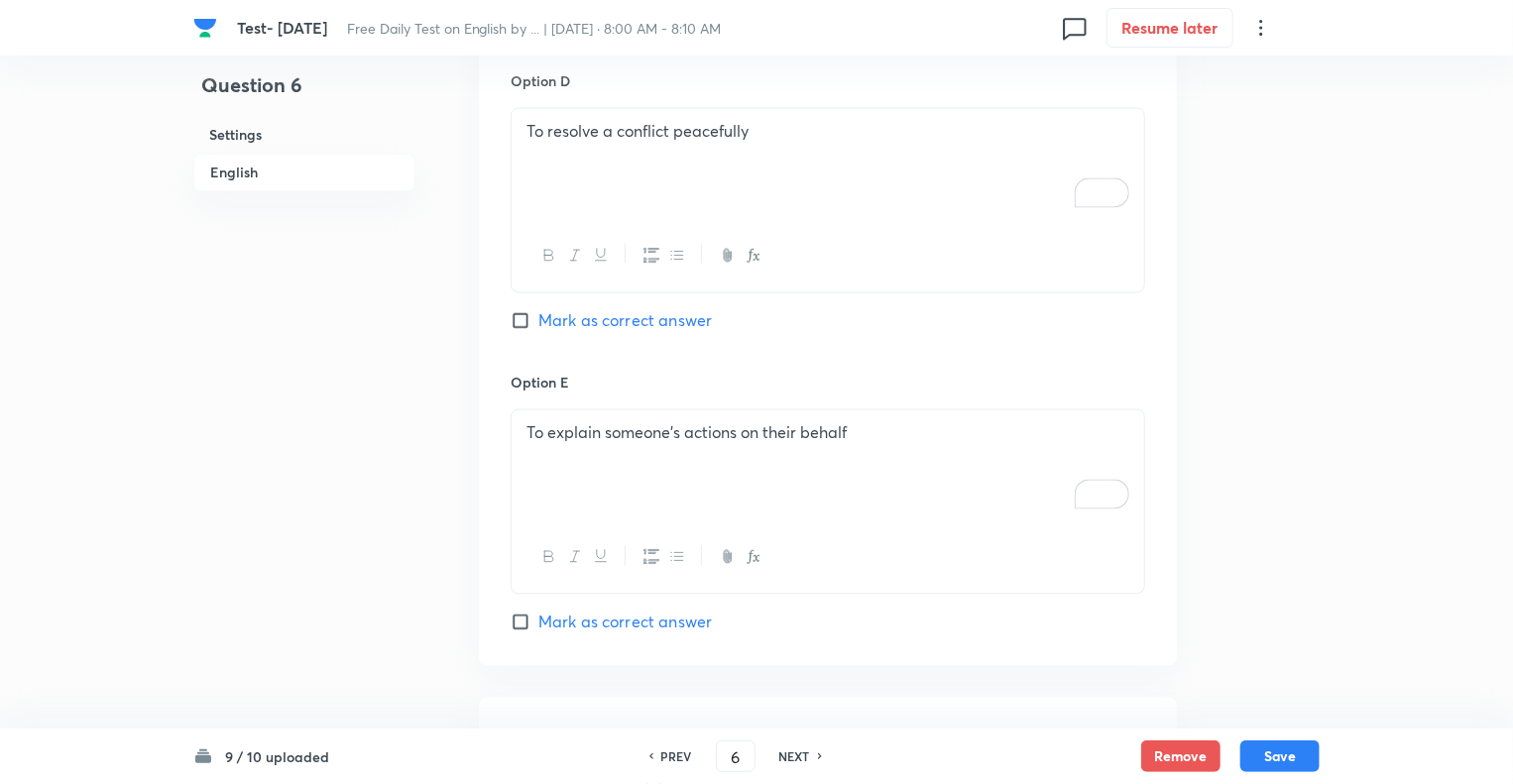 scroll, scrollTop: 1788, scrollLeft: 0, axis: vertical 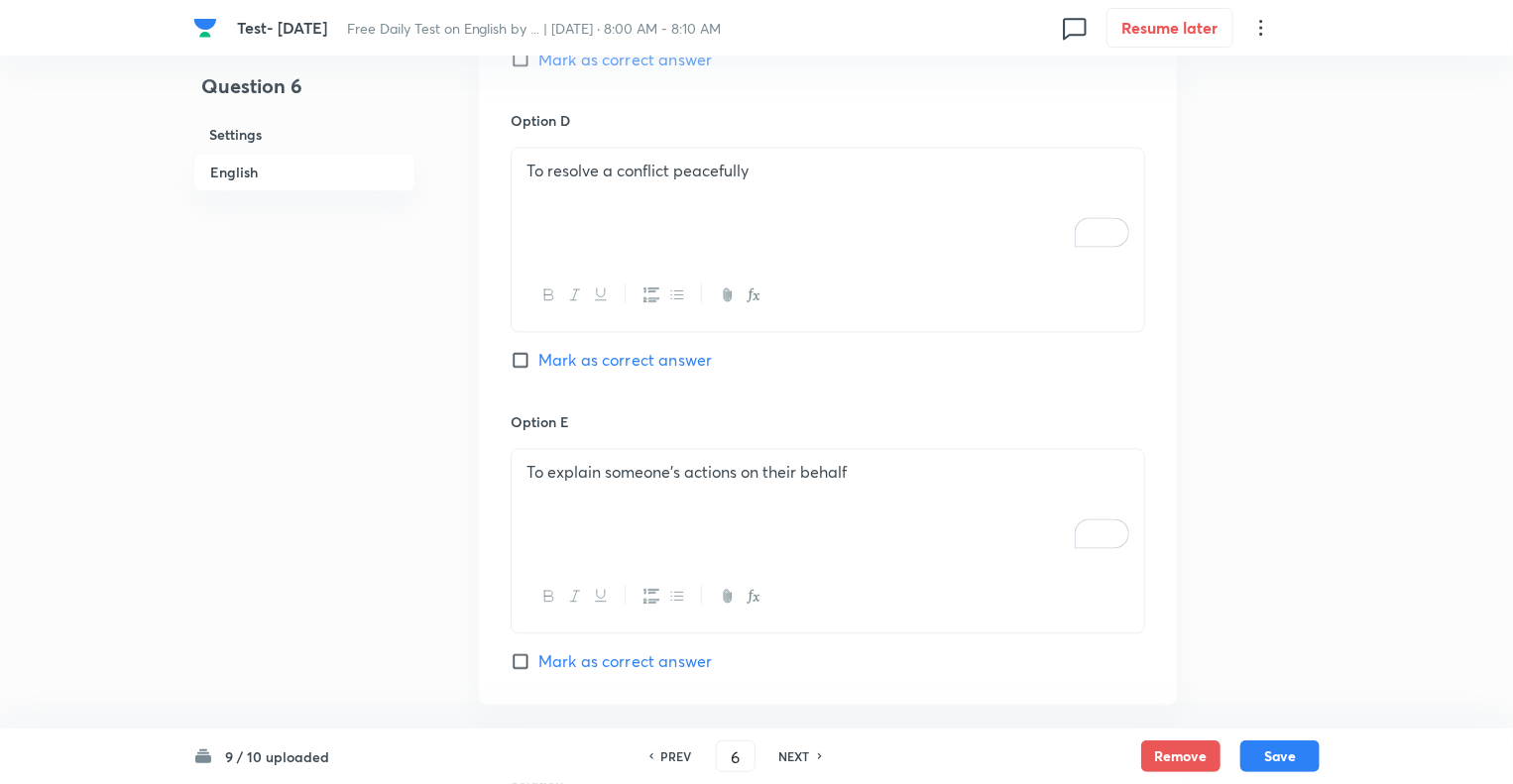 click on "To explain someone’s actions on their behalf" at bounding box center [828, 473] 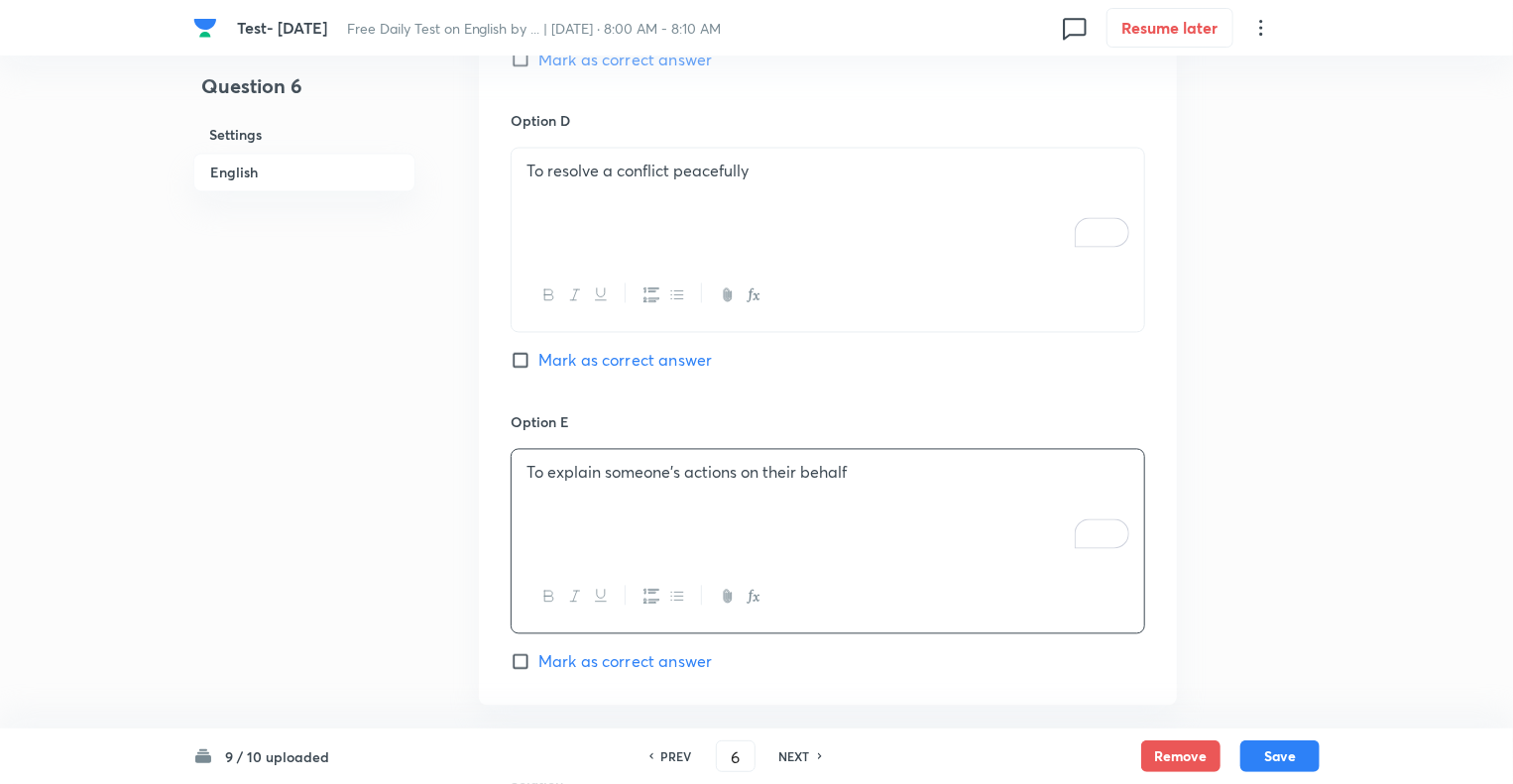 type 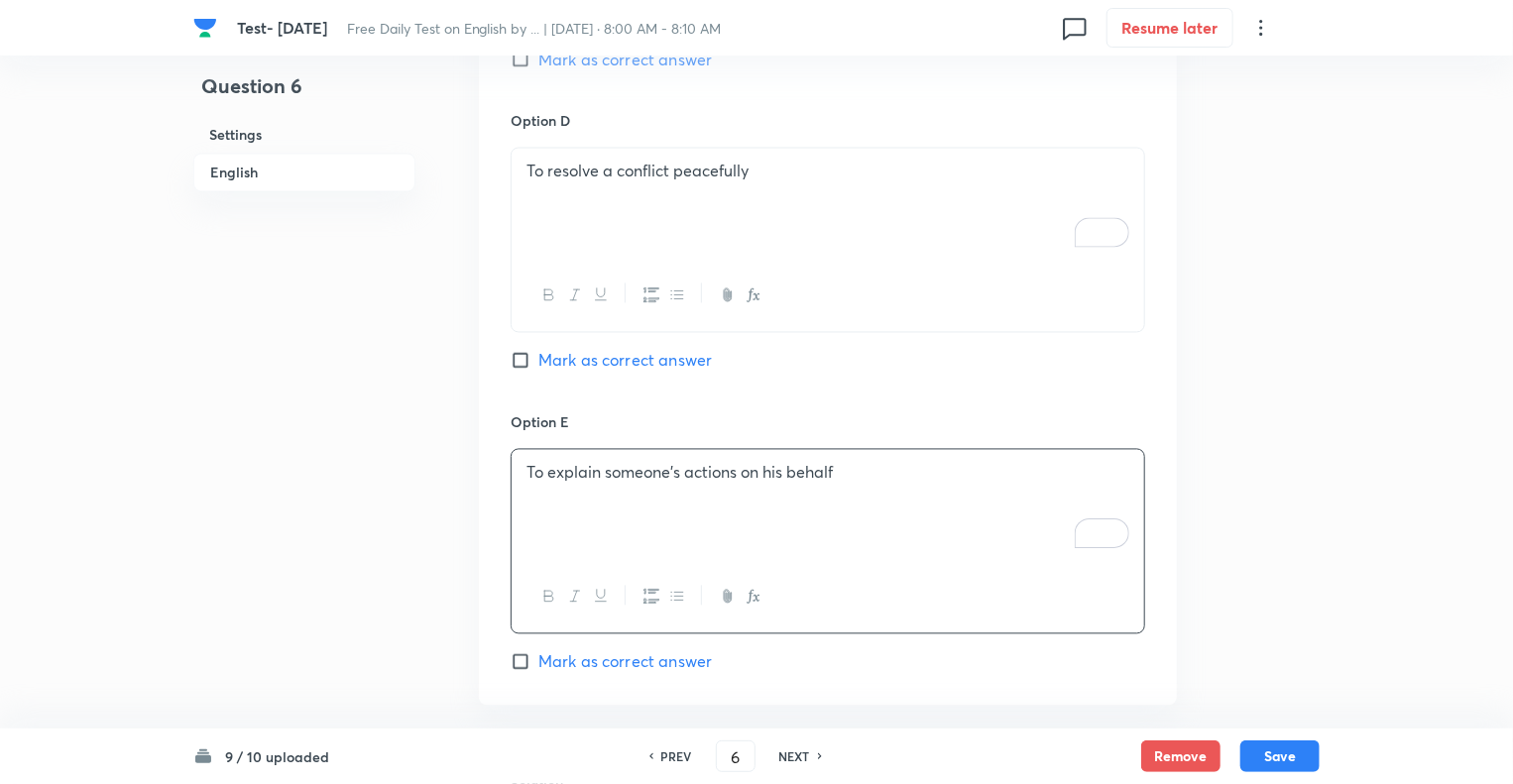 click on "Question 6 Settings English" at bounding box center (304, -282) 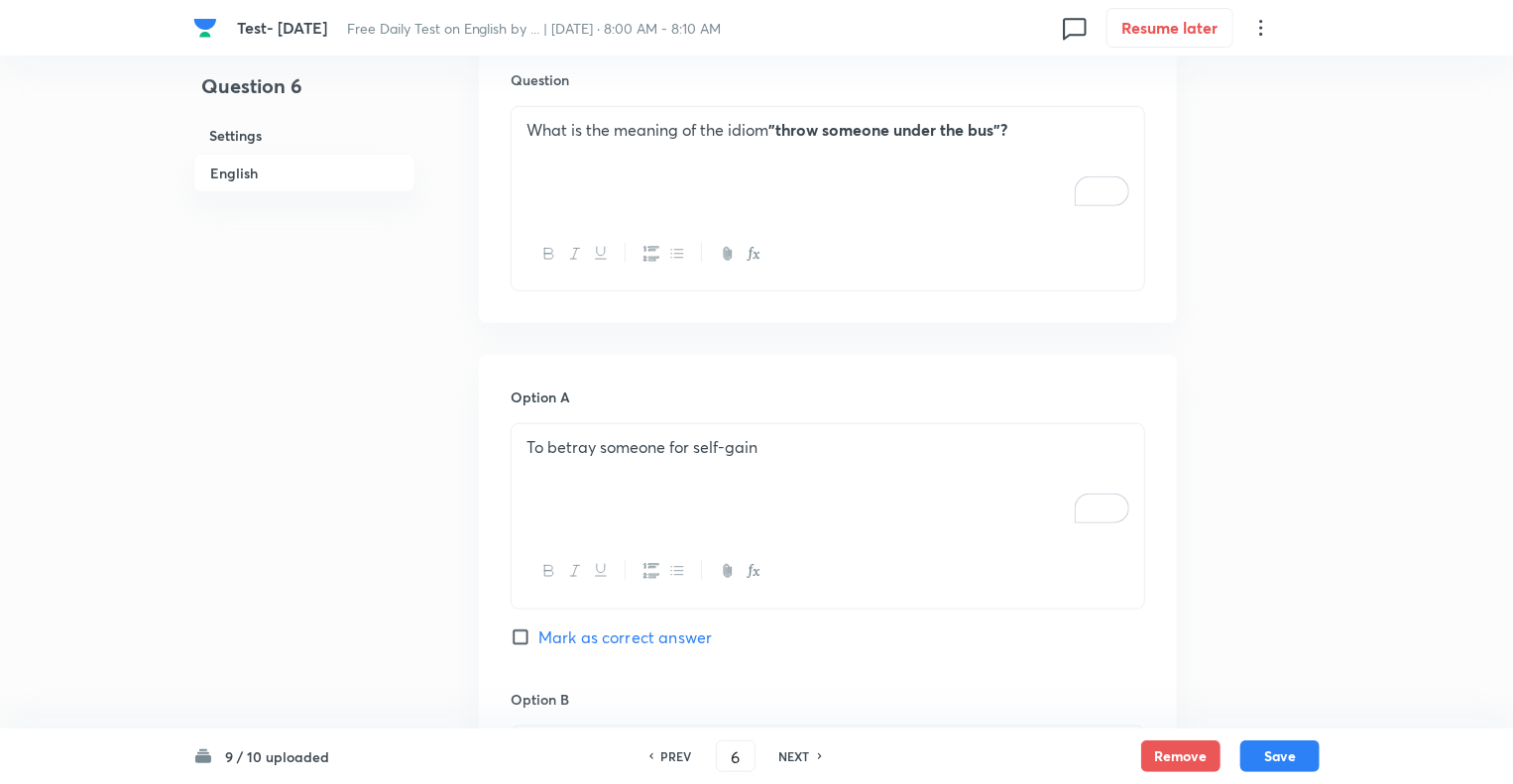 scroll, scrollTop: 599, scrollLeft: 0, axis: vertical 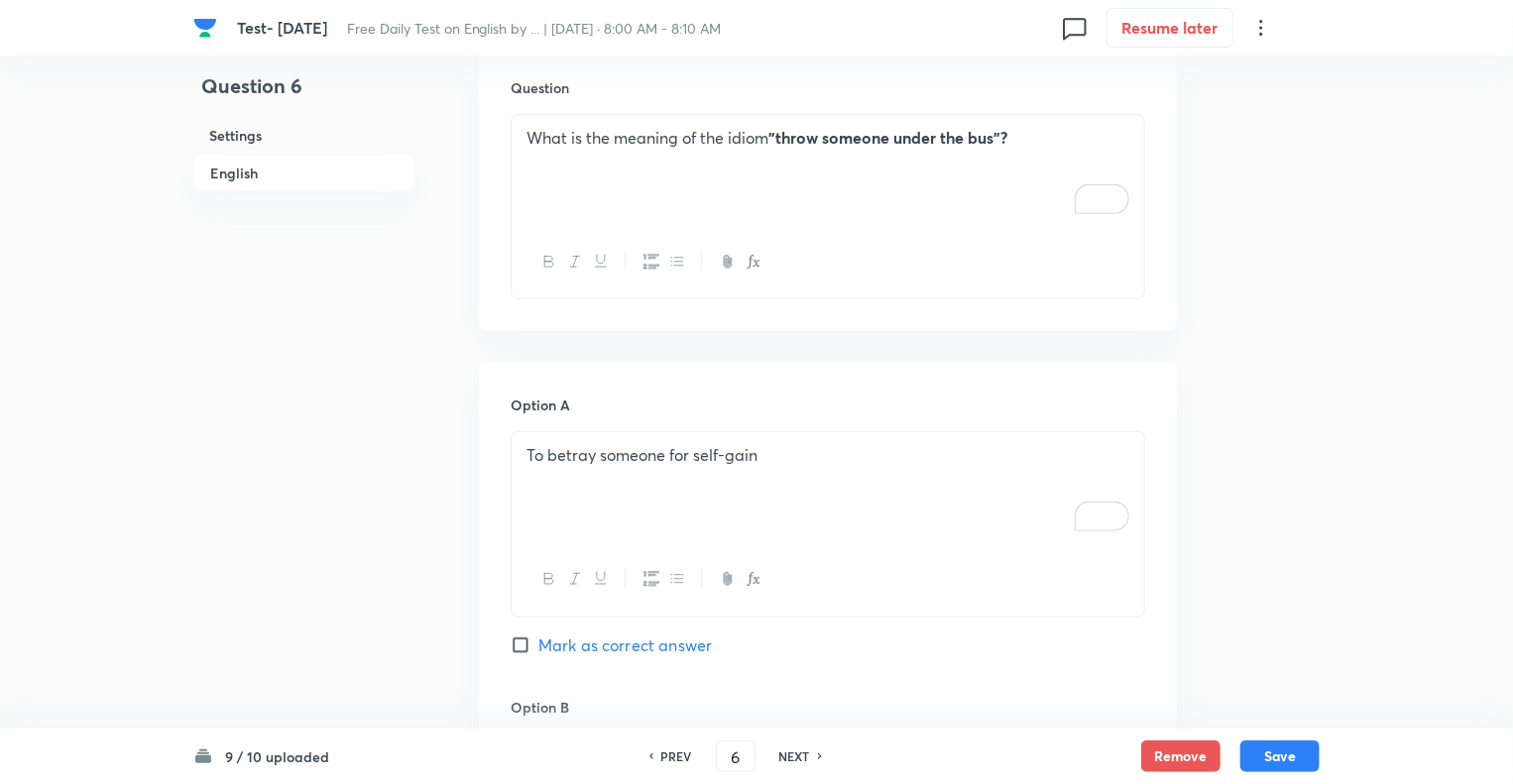 click on "Mark as correct answer" at bounding box center (524, 645) 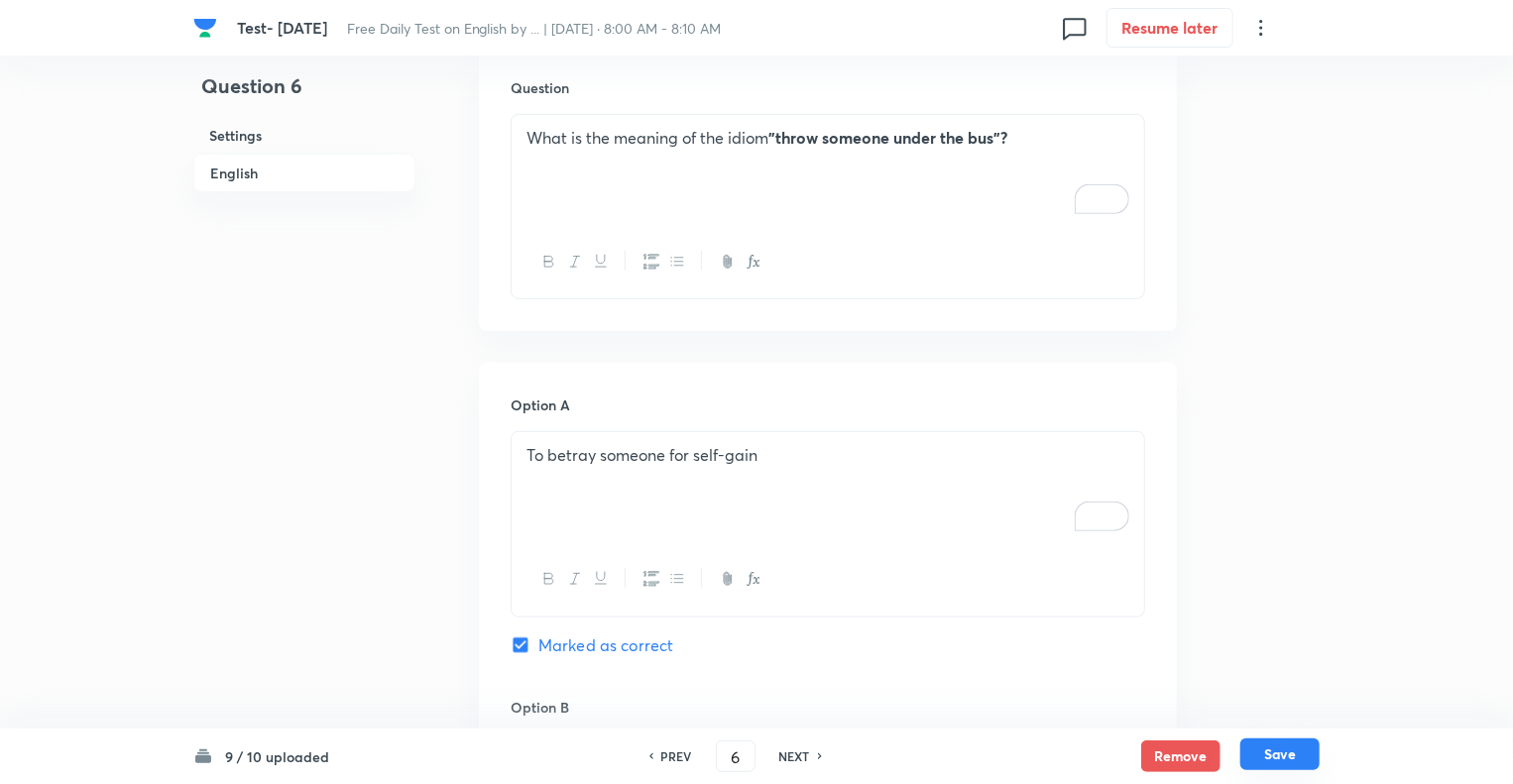click on "Save" at bounding box center [1280, 754] 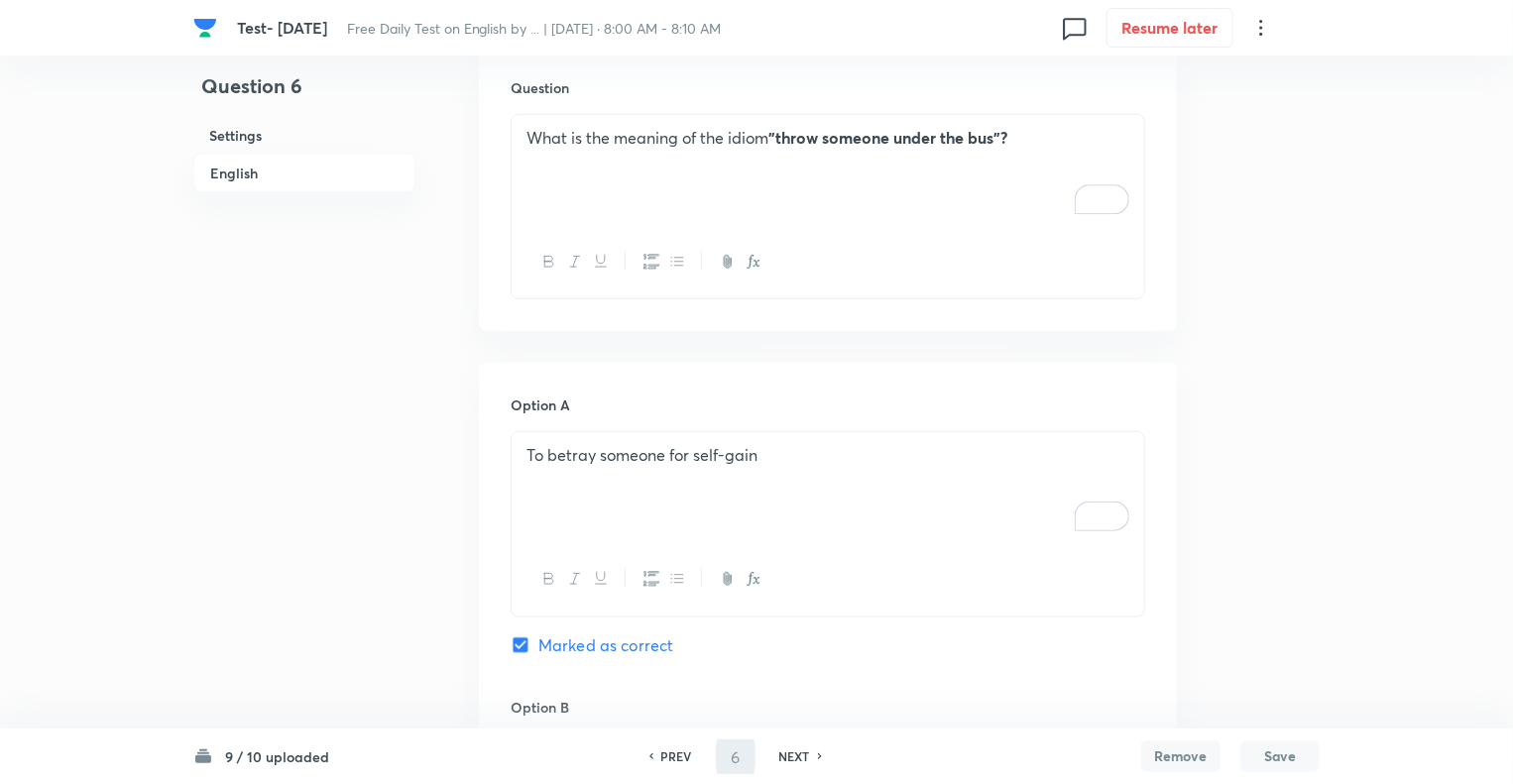 type on "7" 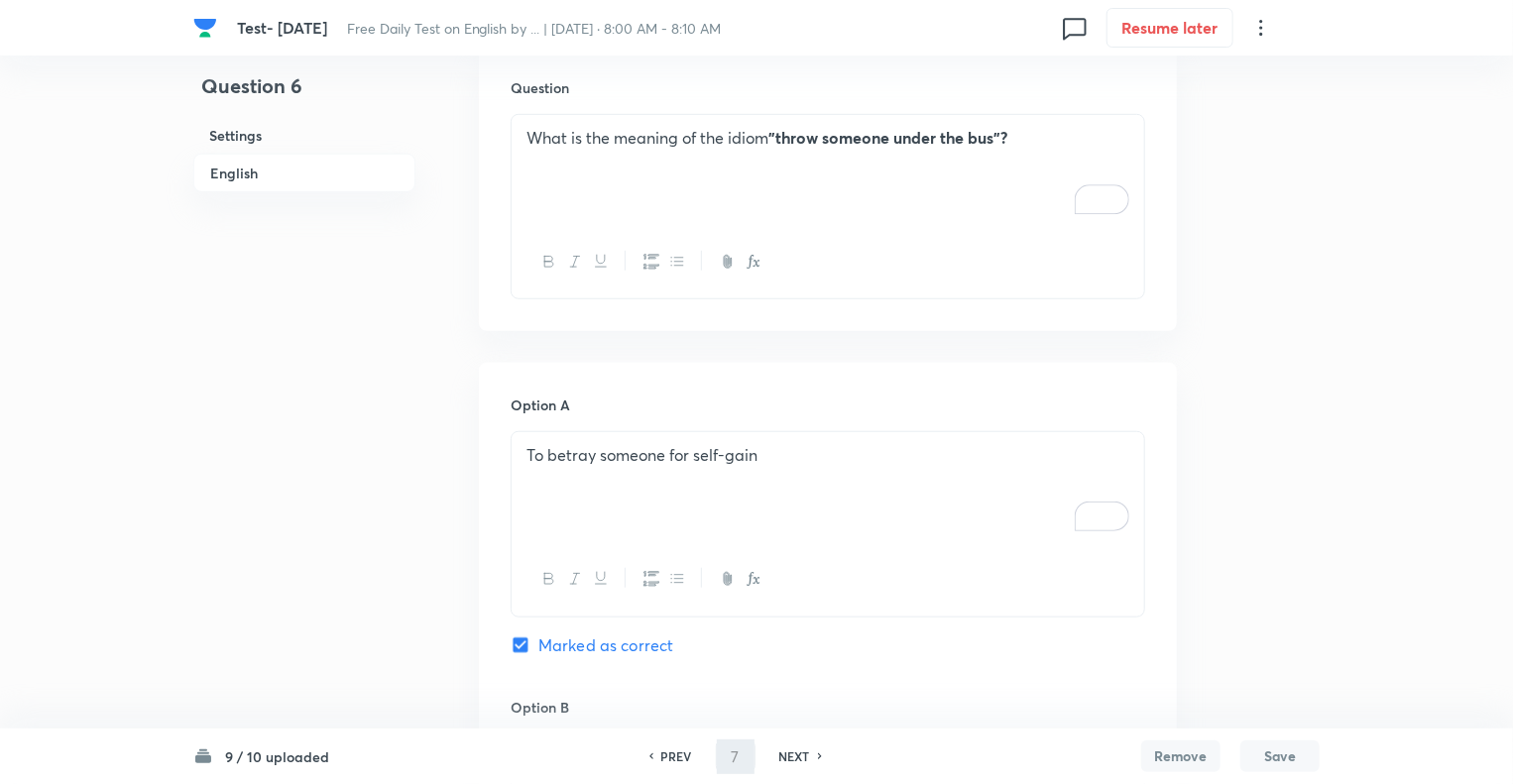 checkbox on "true" 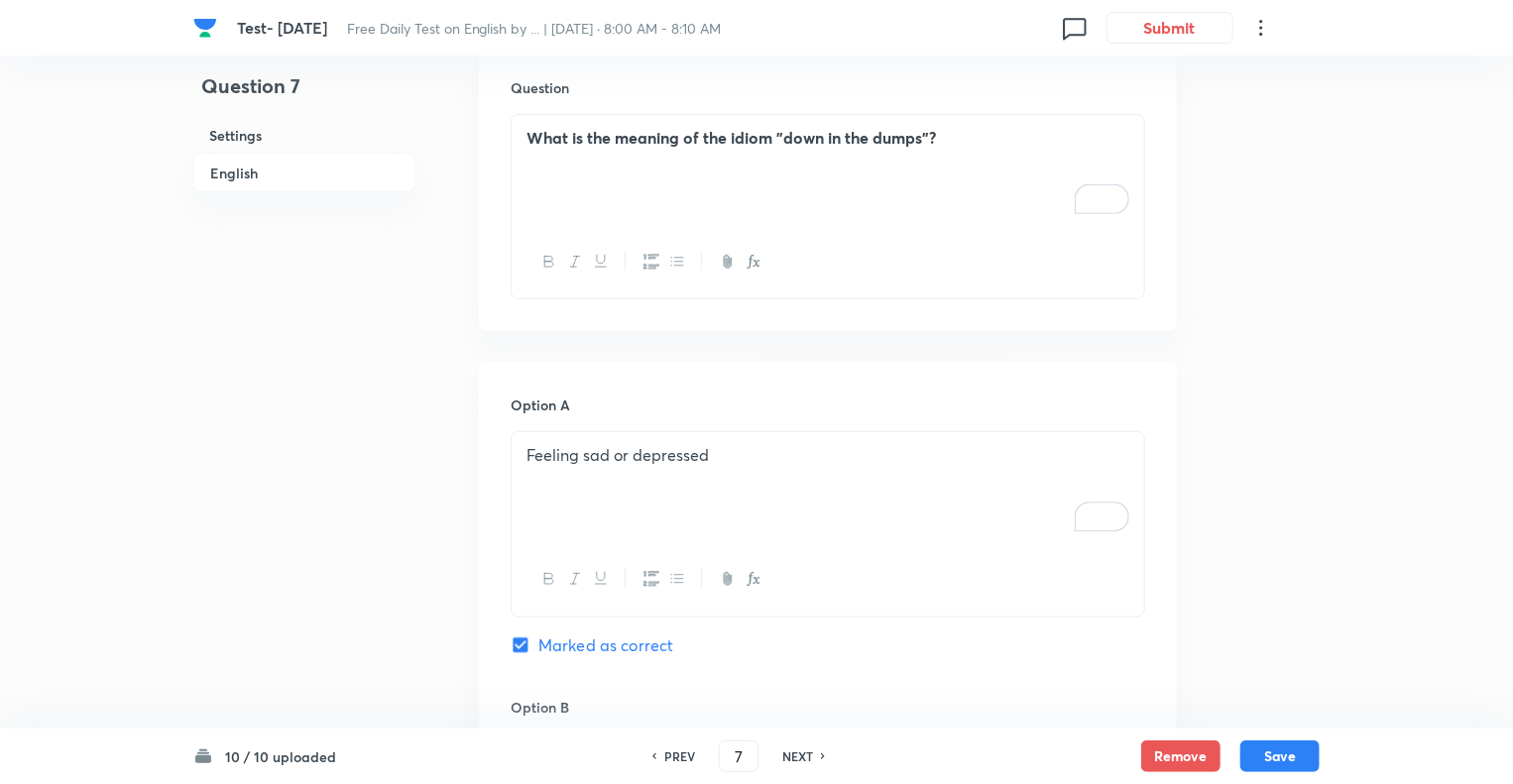 click on "PREV" at bounding box center (676, 756) 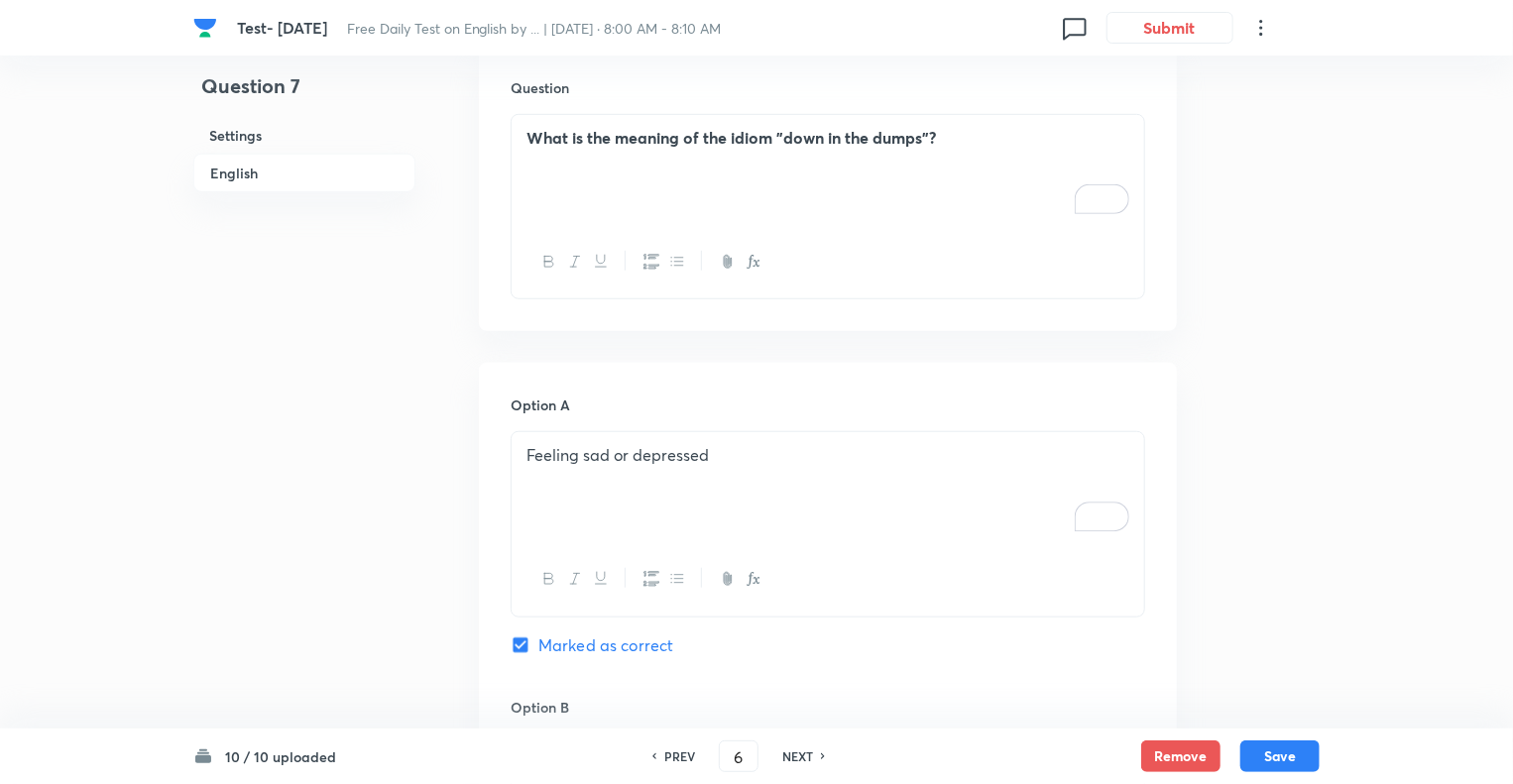 click on "PREV" at bounding box center [676, 756] 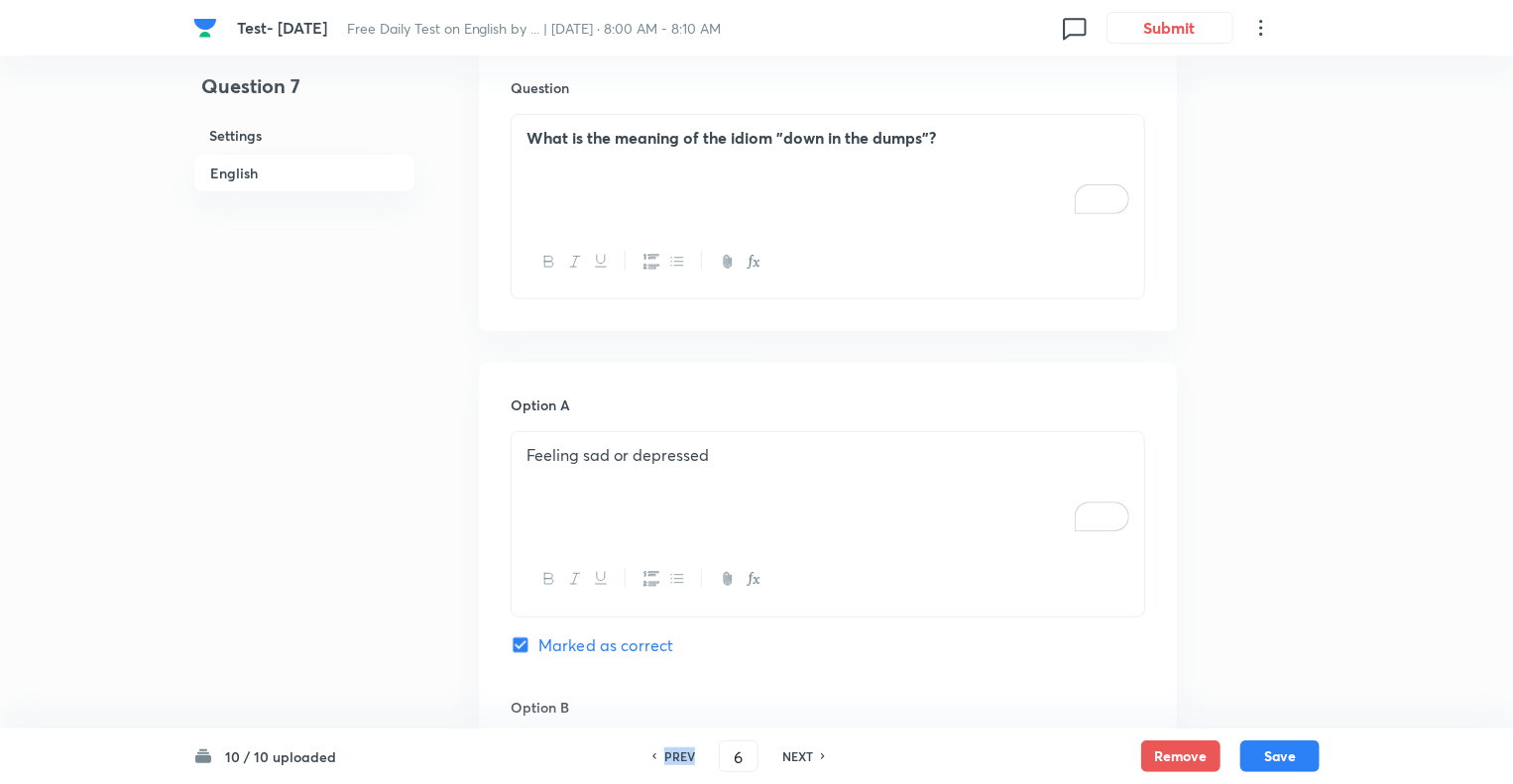 checkbox on "true" 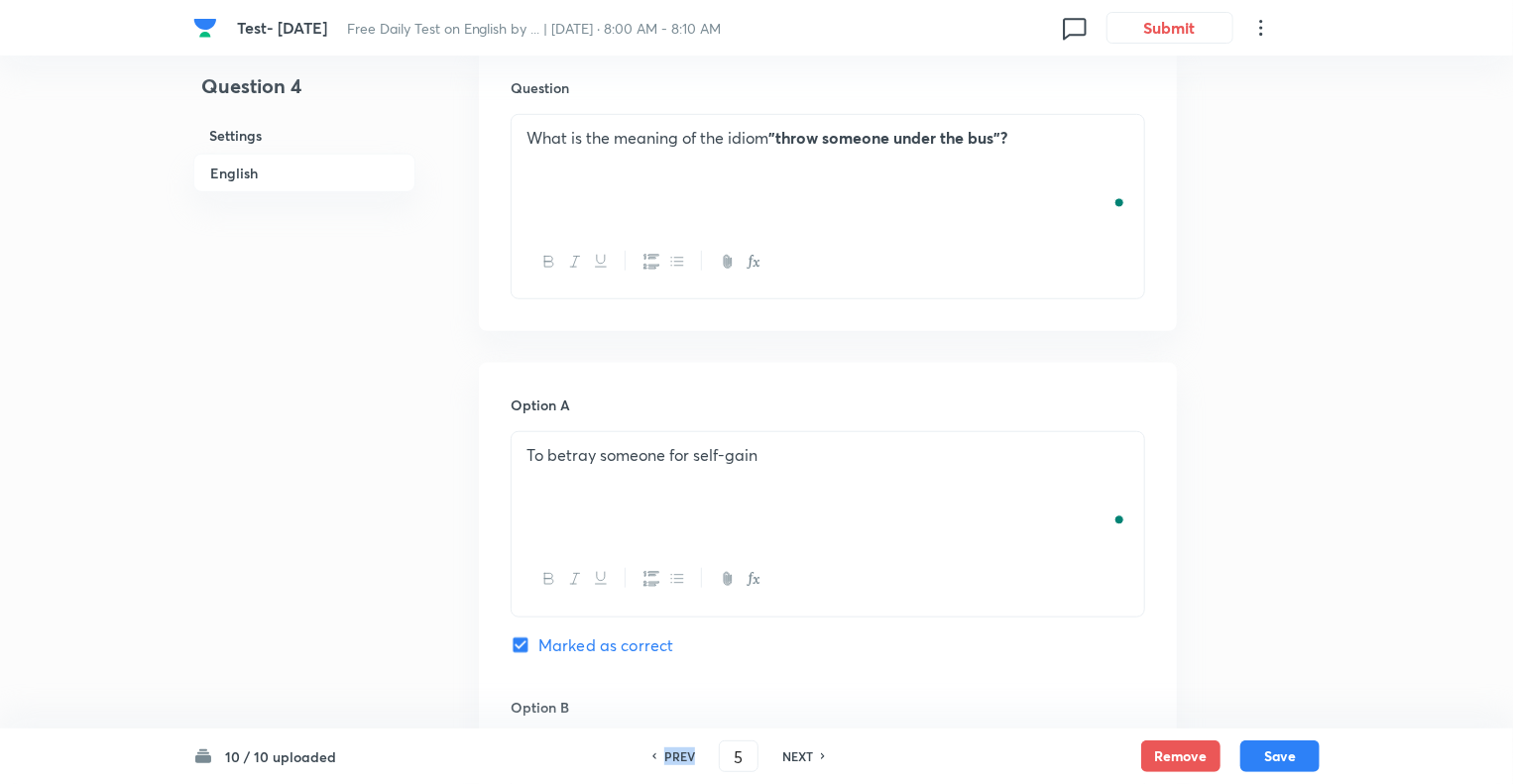 type on "4" 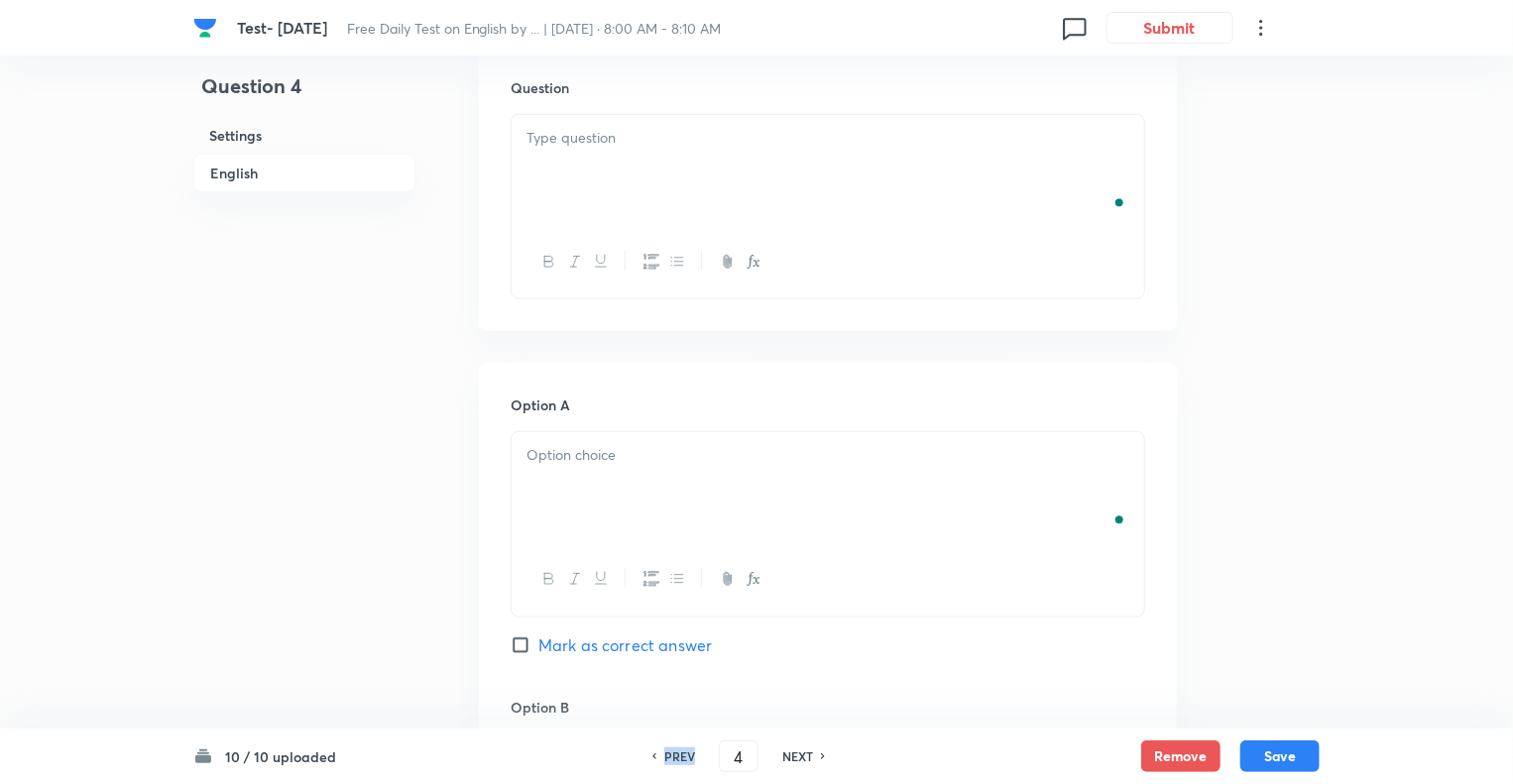 click on "PREV" at bounding box center (676, 756) 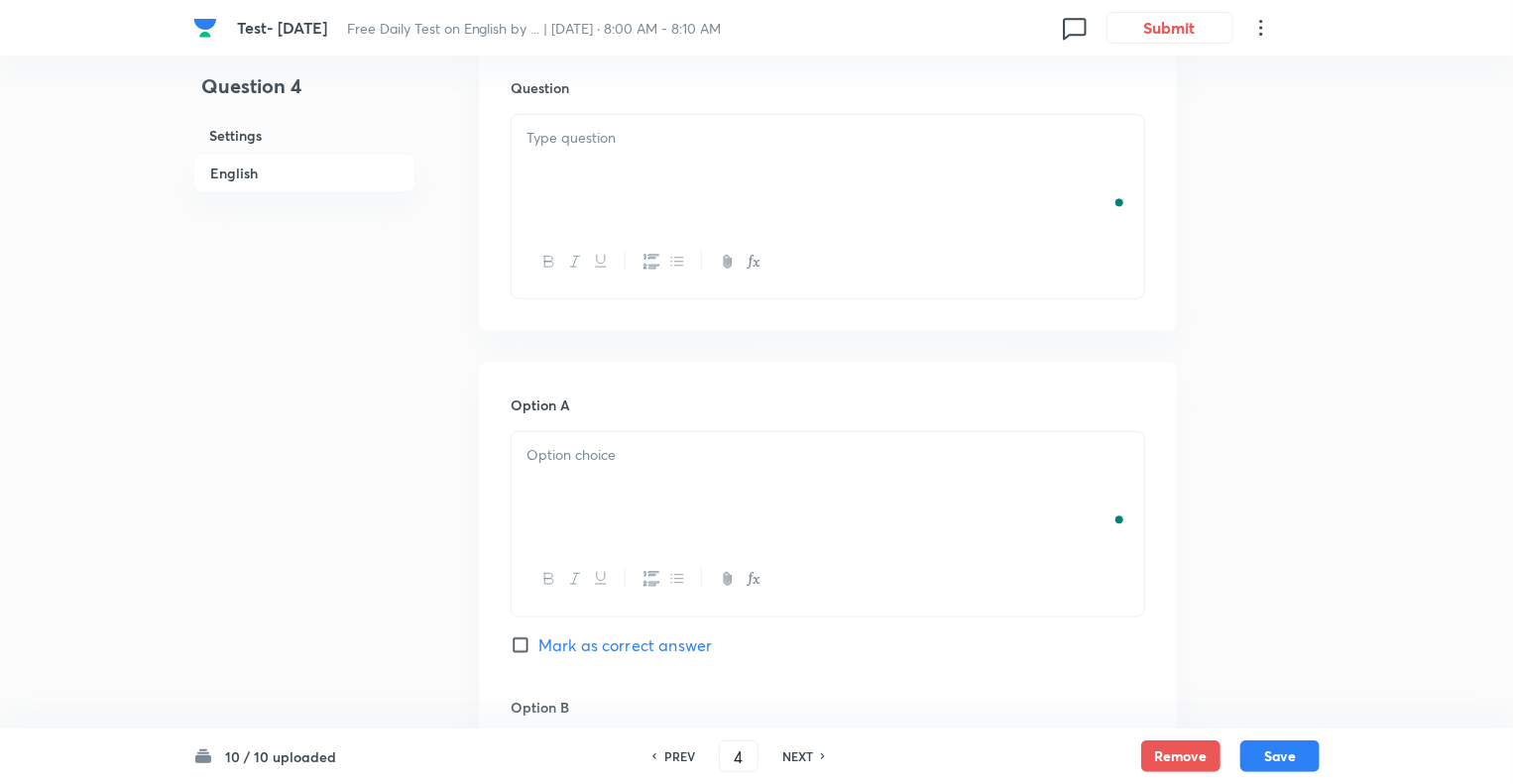 checkbox on "true" 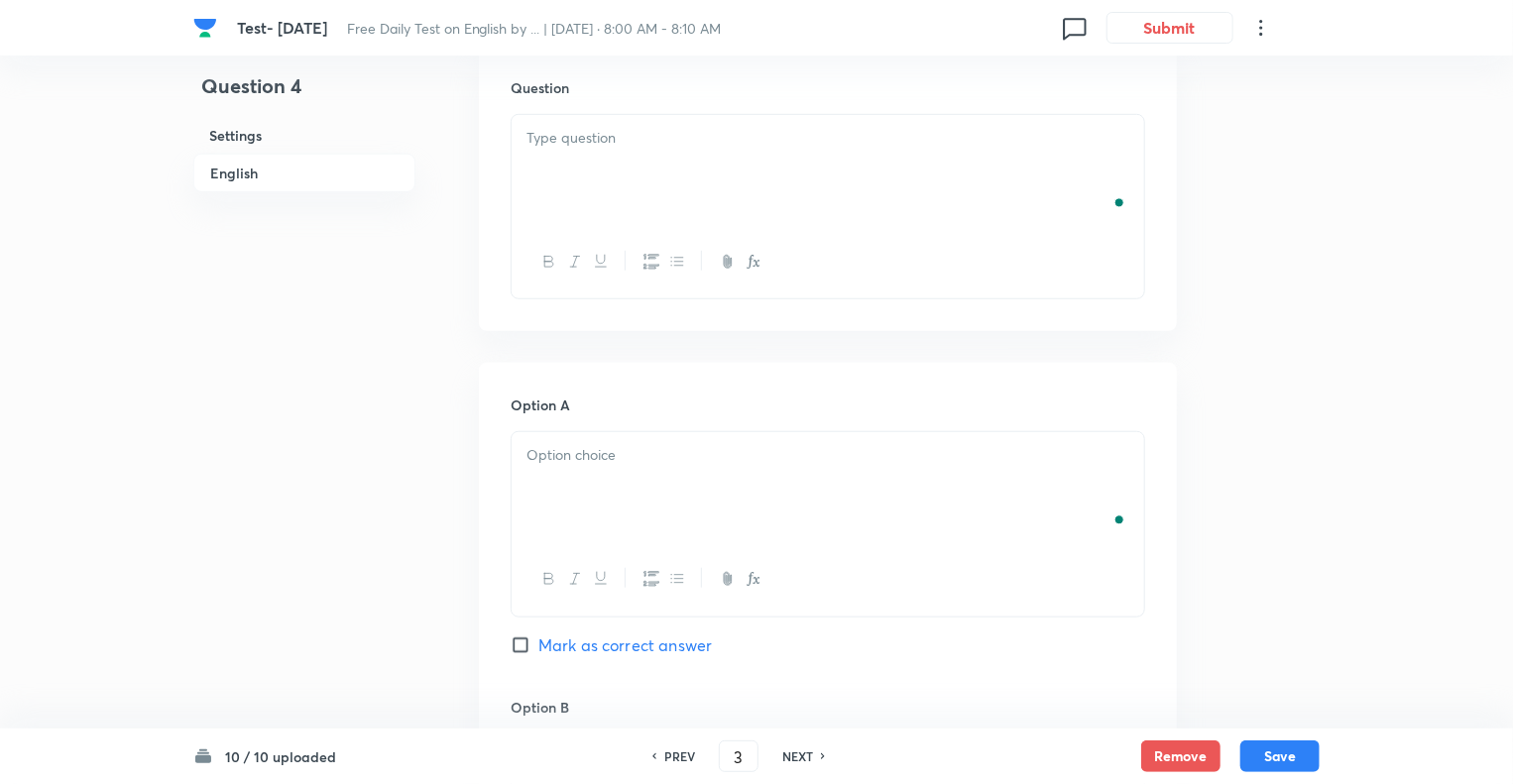 checkbox on "false" 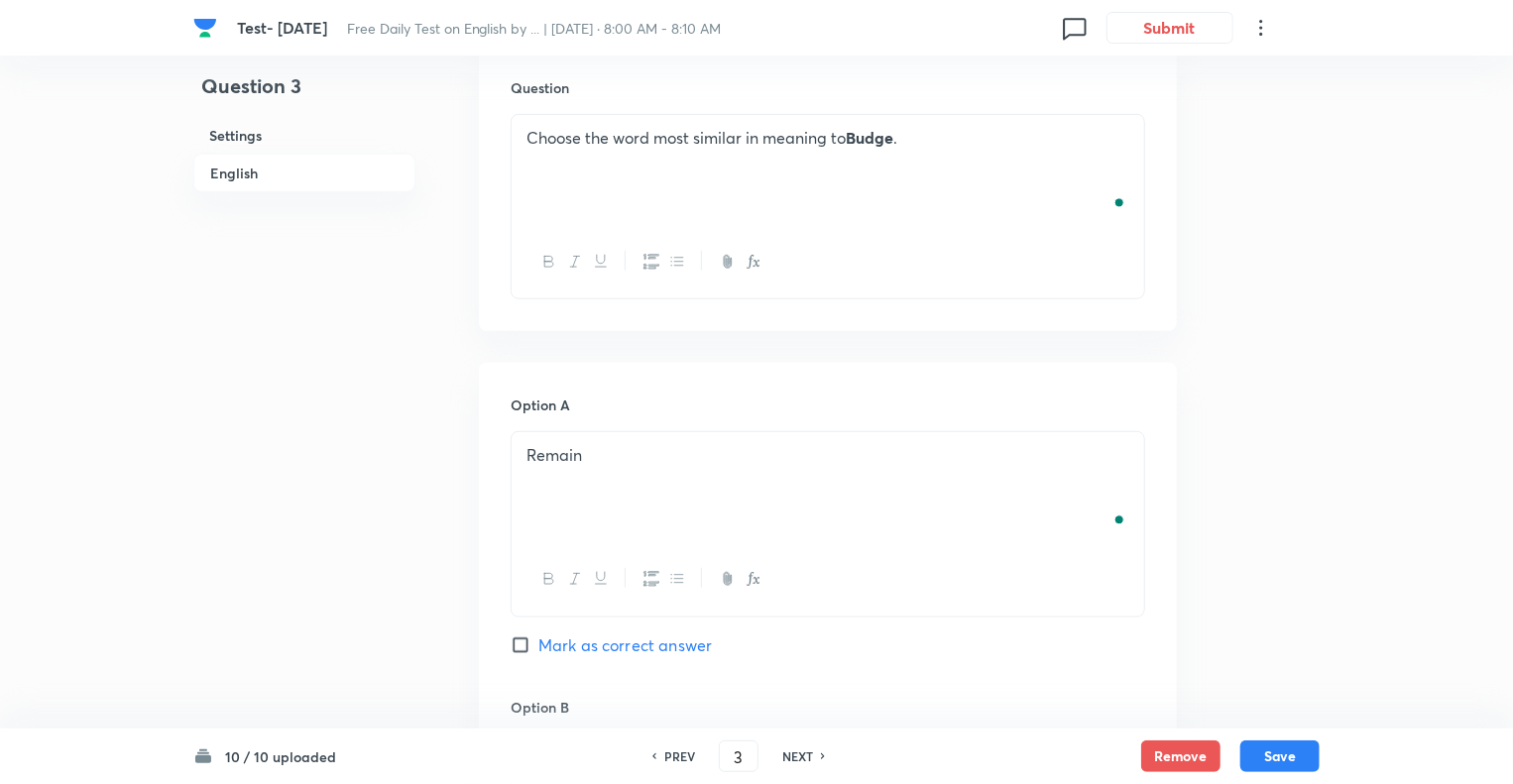 click on "PREV" at bounding box center (676, 756) 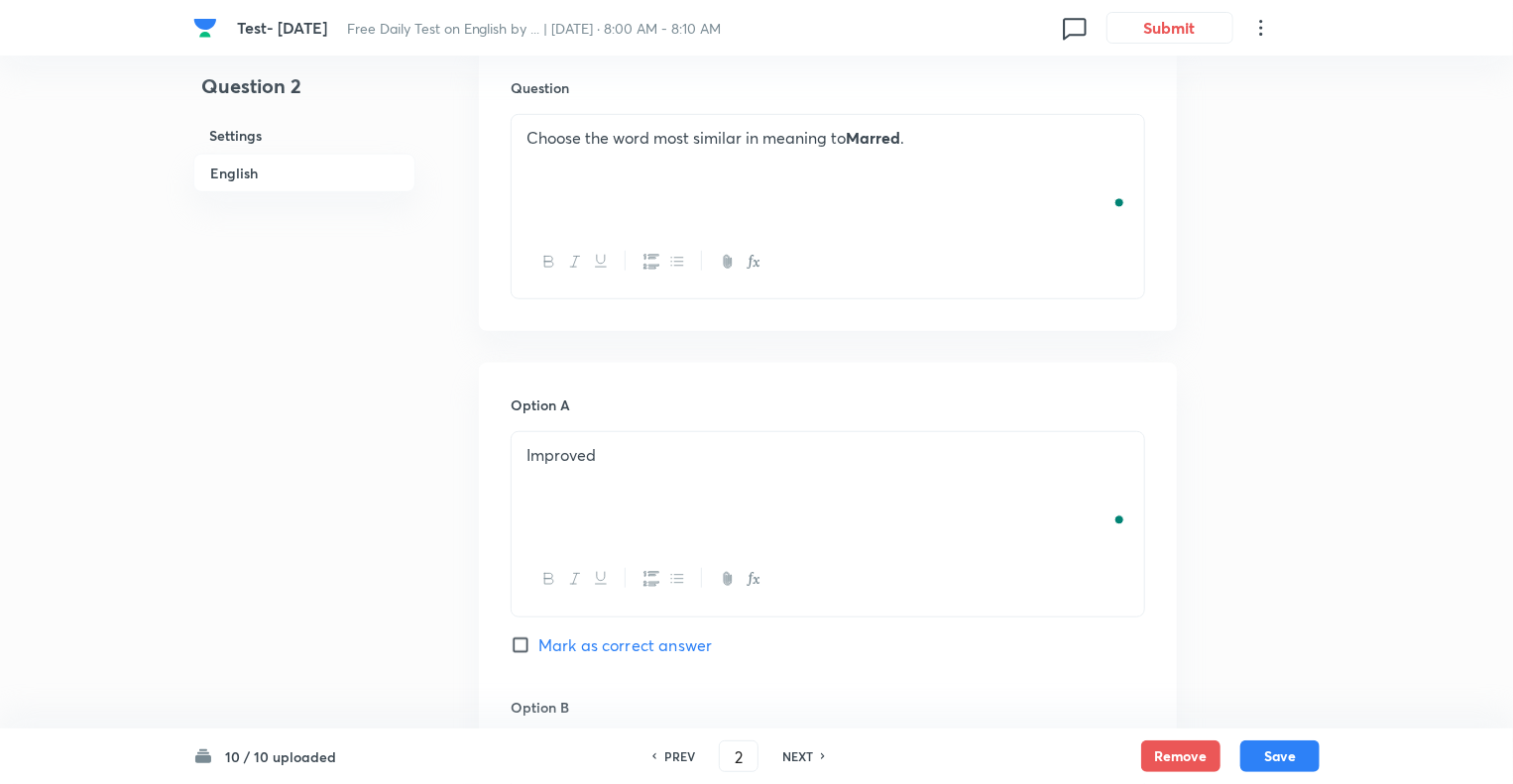 checkbox on "true" 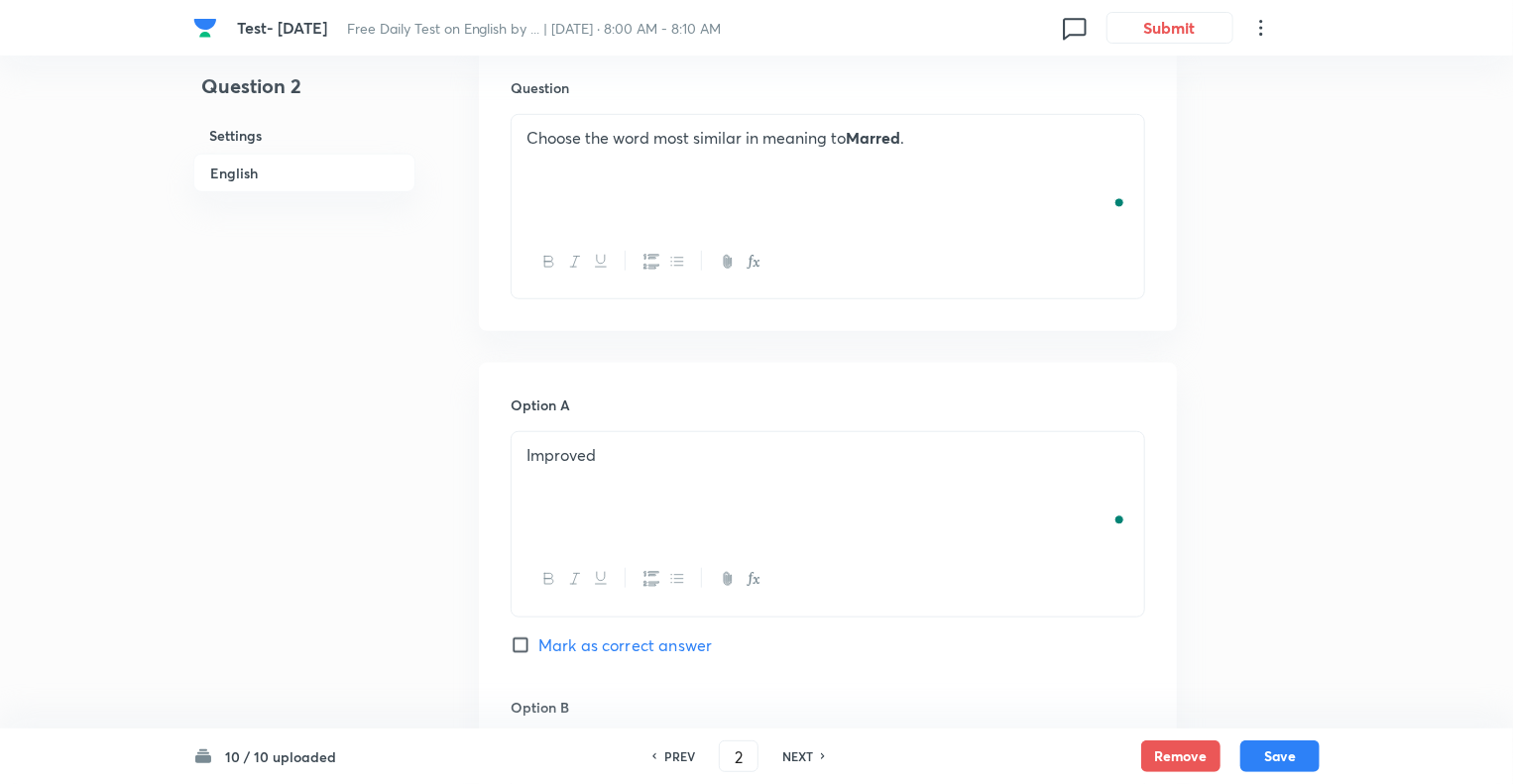 click on "PREV" at bounding box center [676, 756] 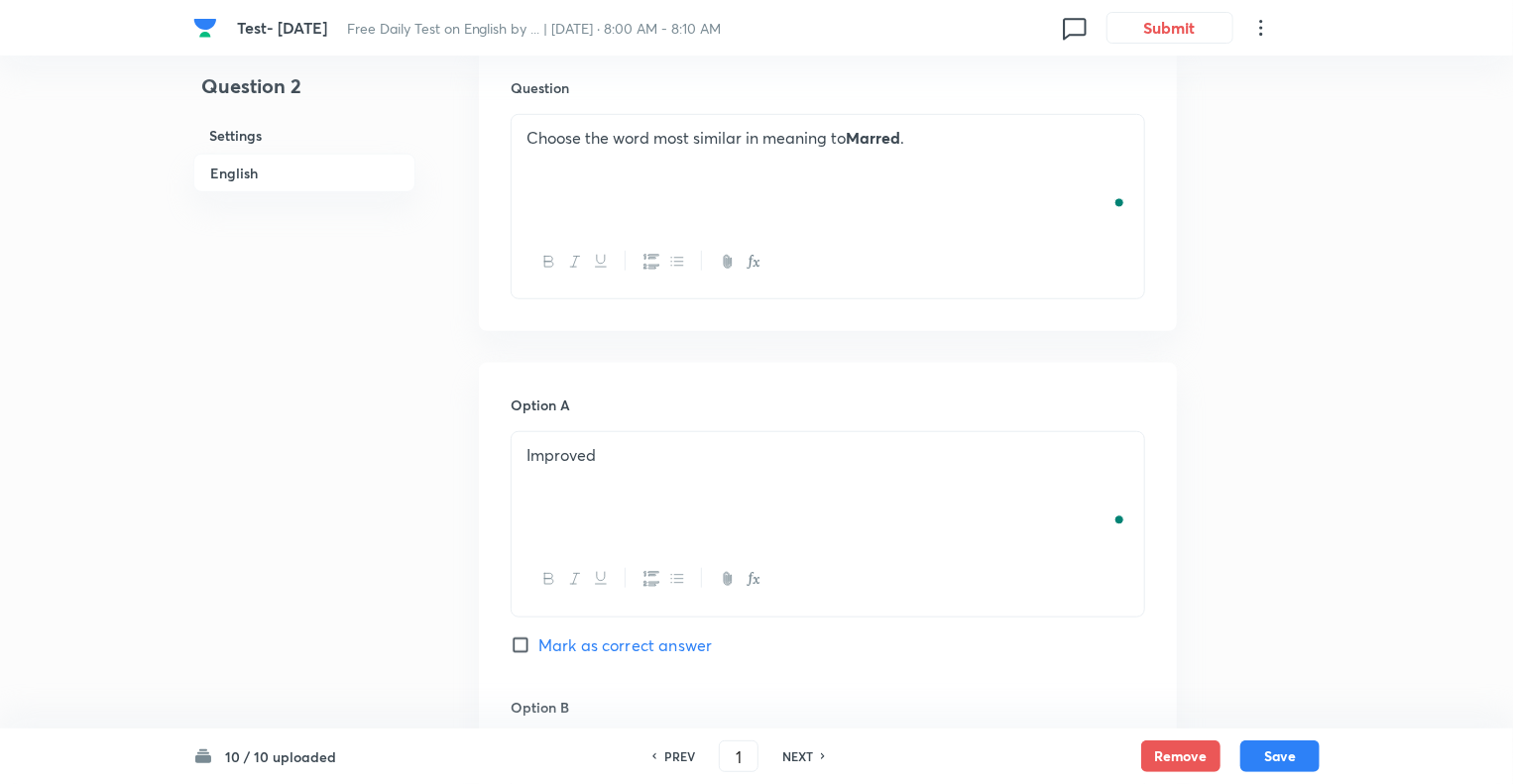 checkbox on "true" 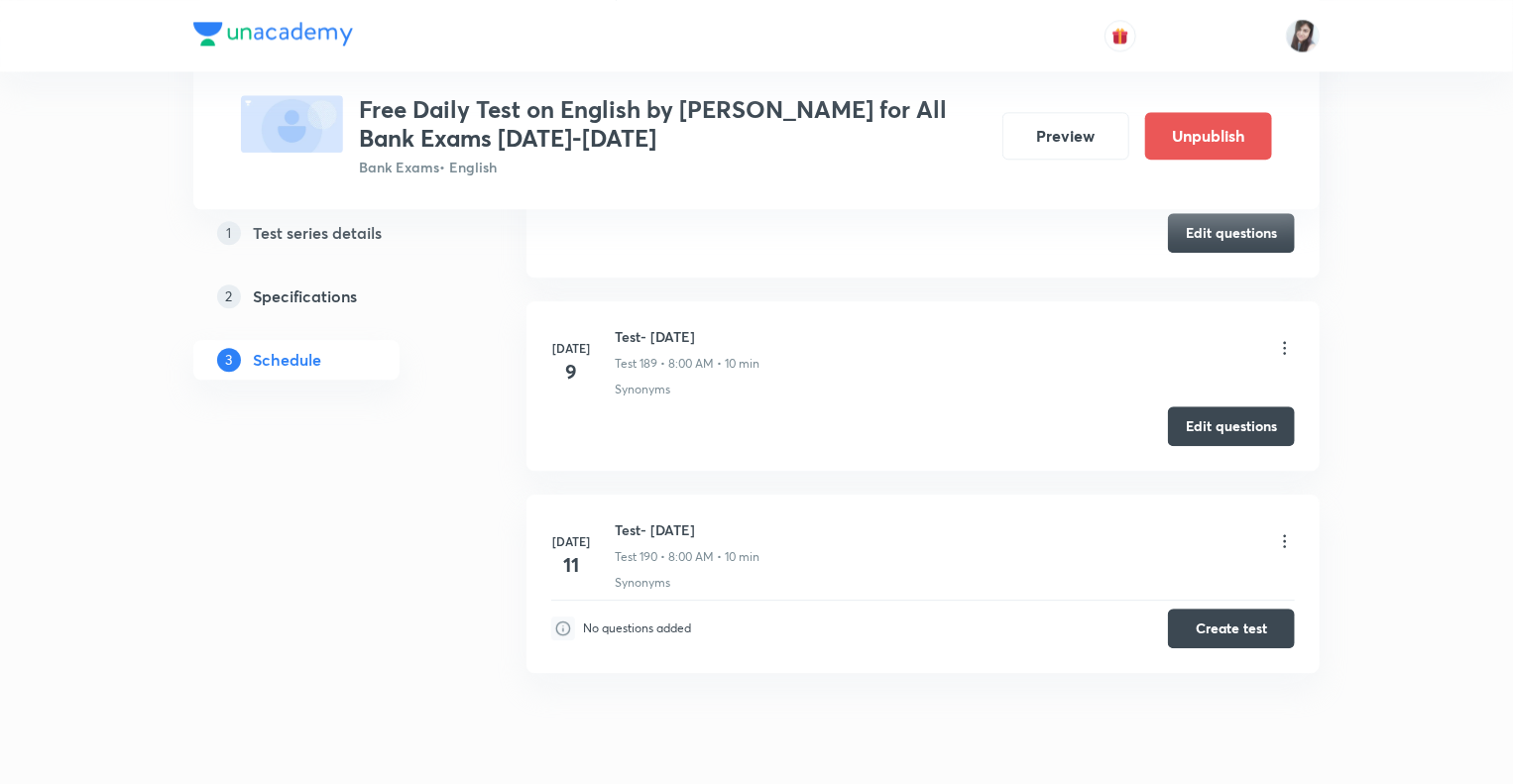 scroll, scrollTop: 36610, scrollLeft: 0, axis: vertical 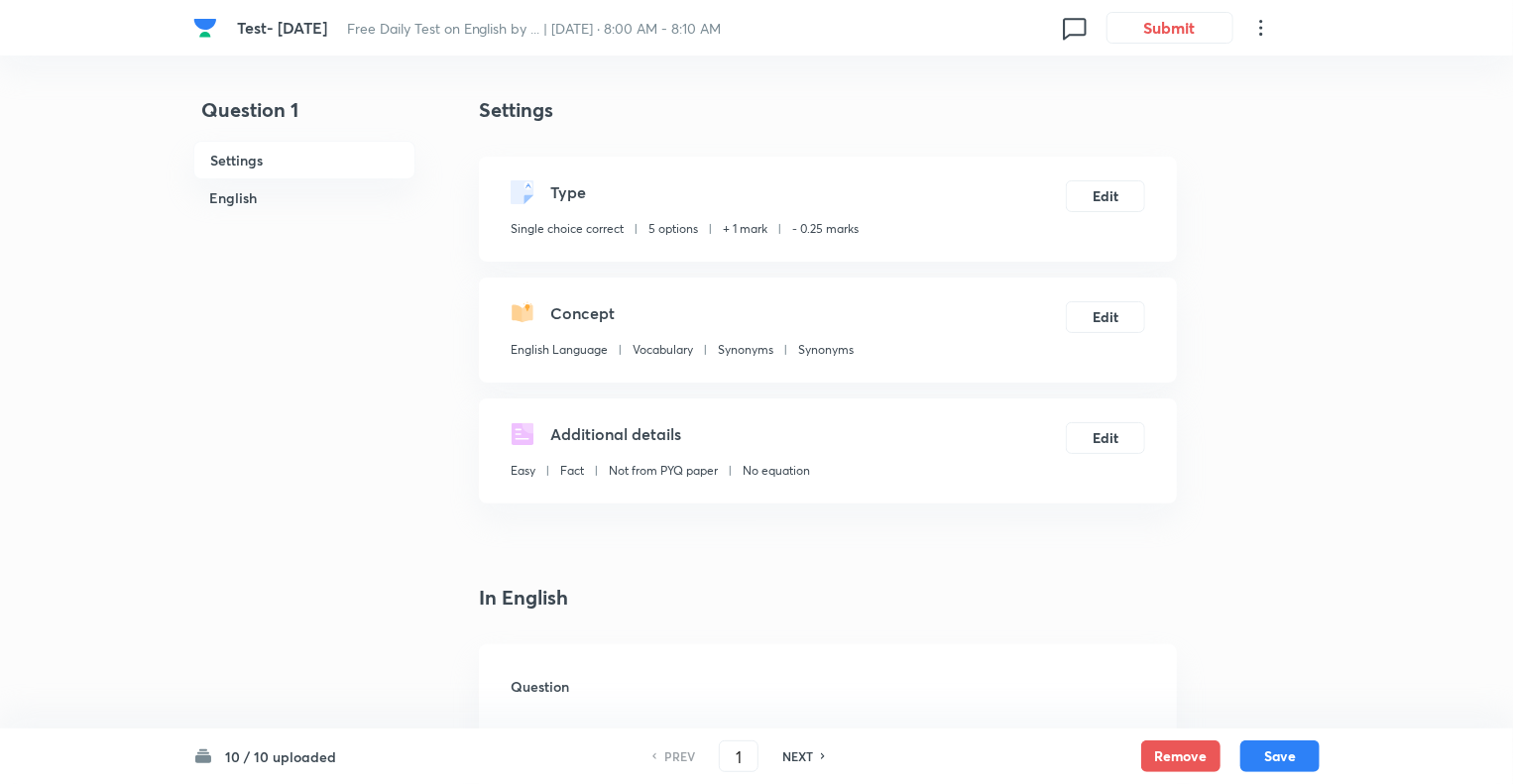 checkbox on "true" 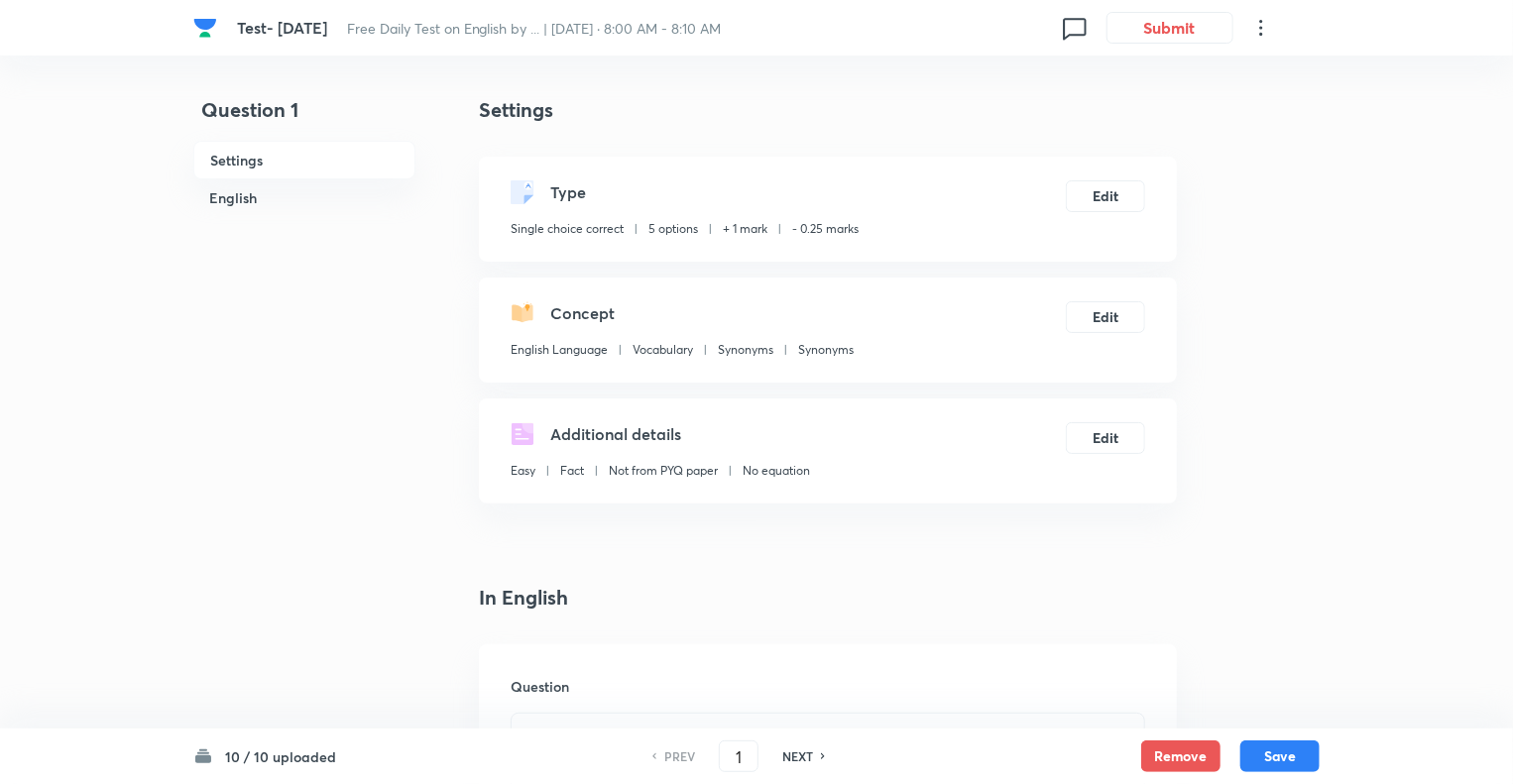 scroll, scrollTop: 0, scrollLeft: 0, axis: both 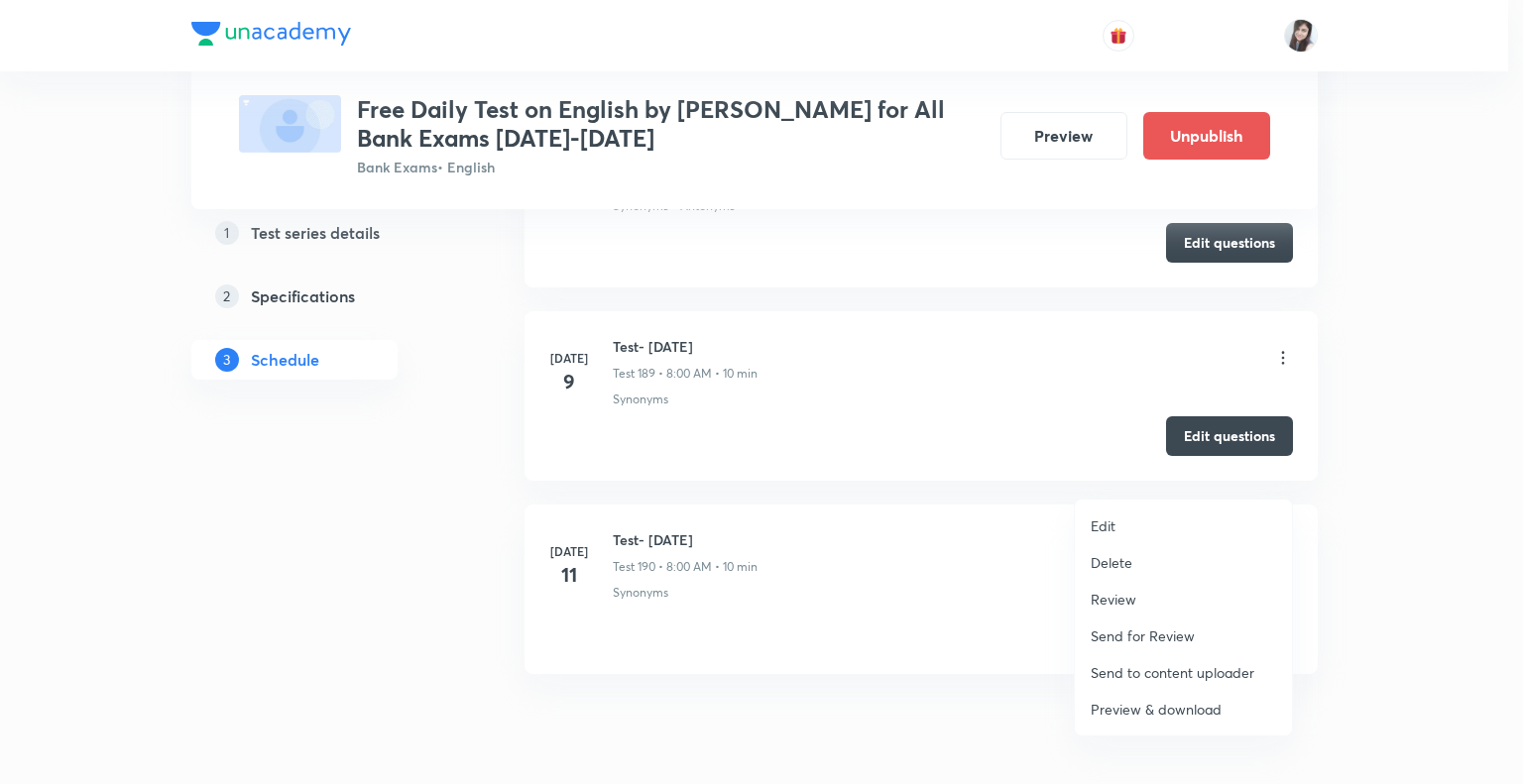 click on "Edit" at bounding box center [1103, 525] 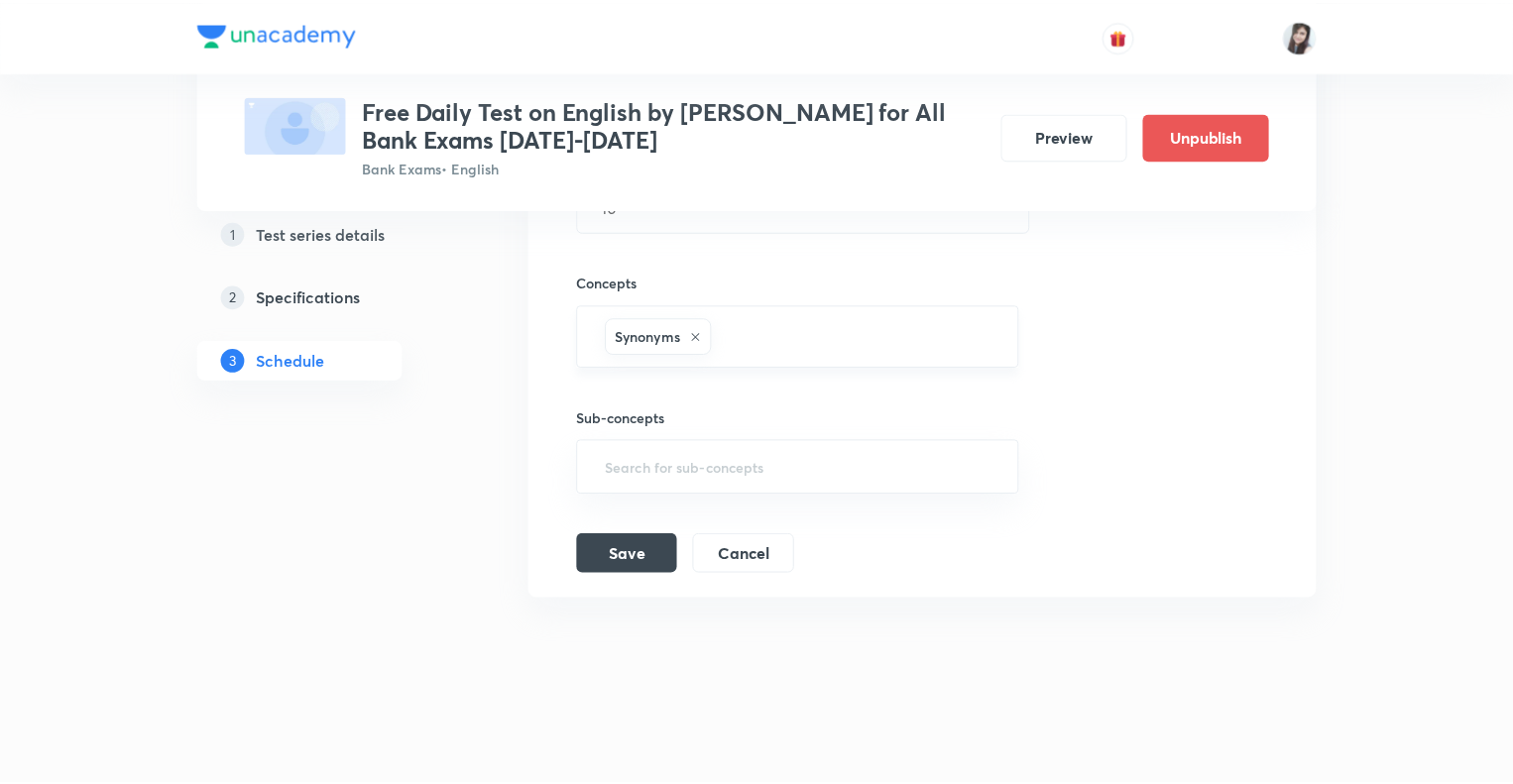 scroll, scrollTop: 37174, scrollLeft: 0, axis: vertical 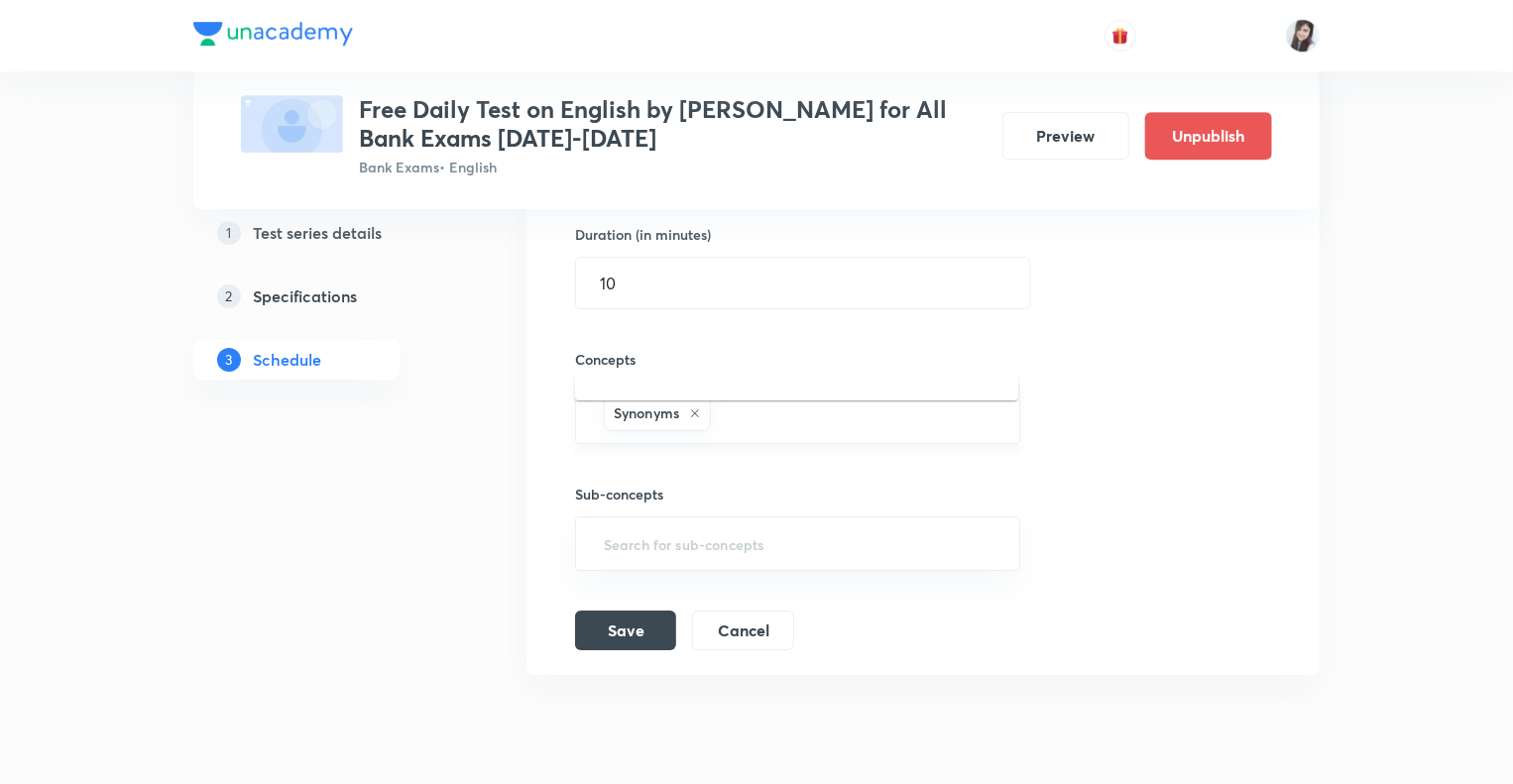 click at bounding box center [855, 412] 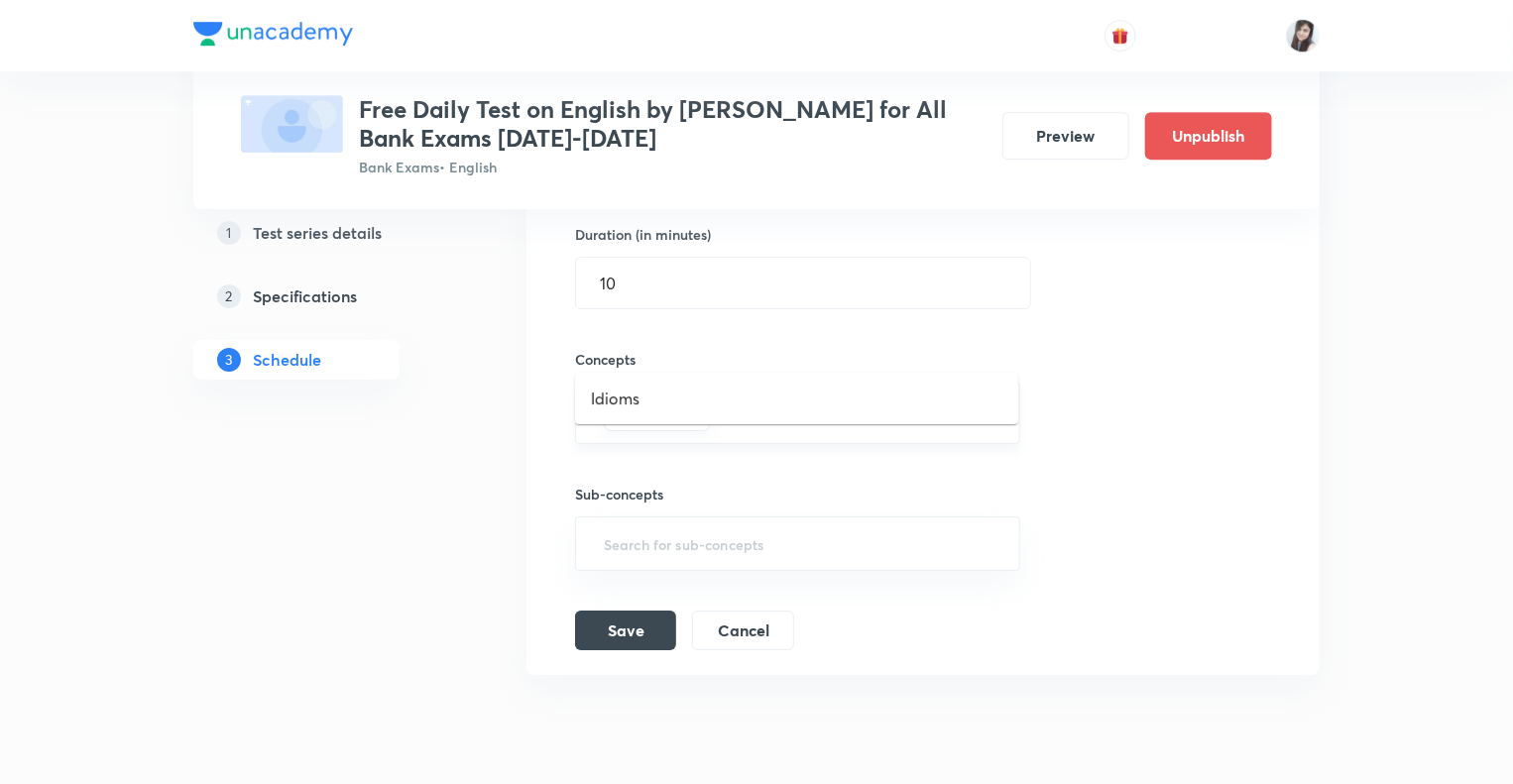 type on "Idioms" 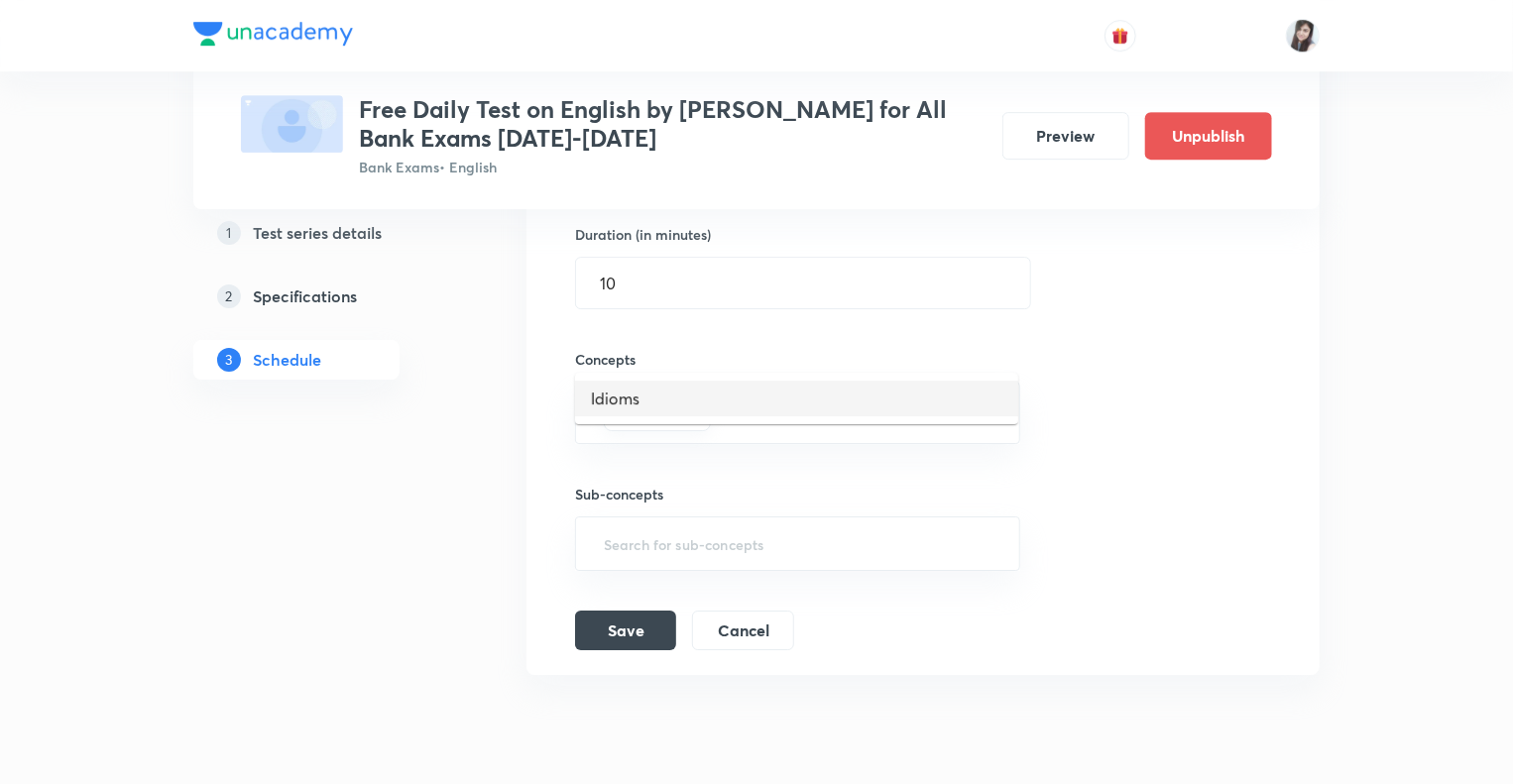 click on "Idioms" at bounding box center [796, 398] 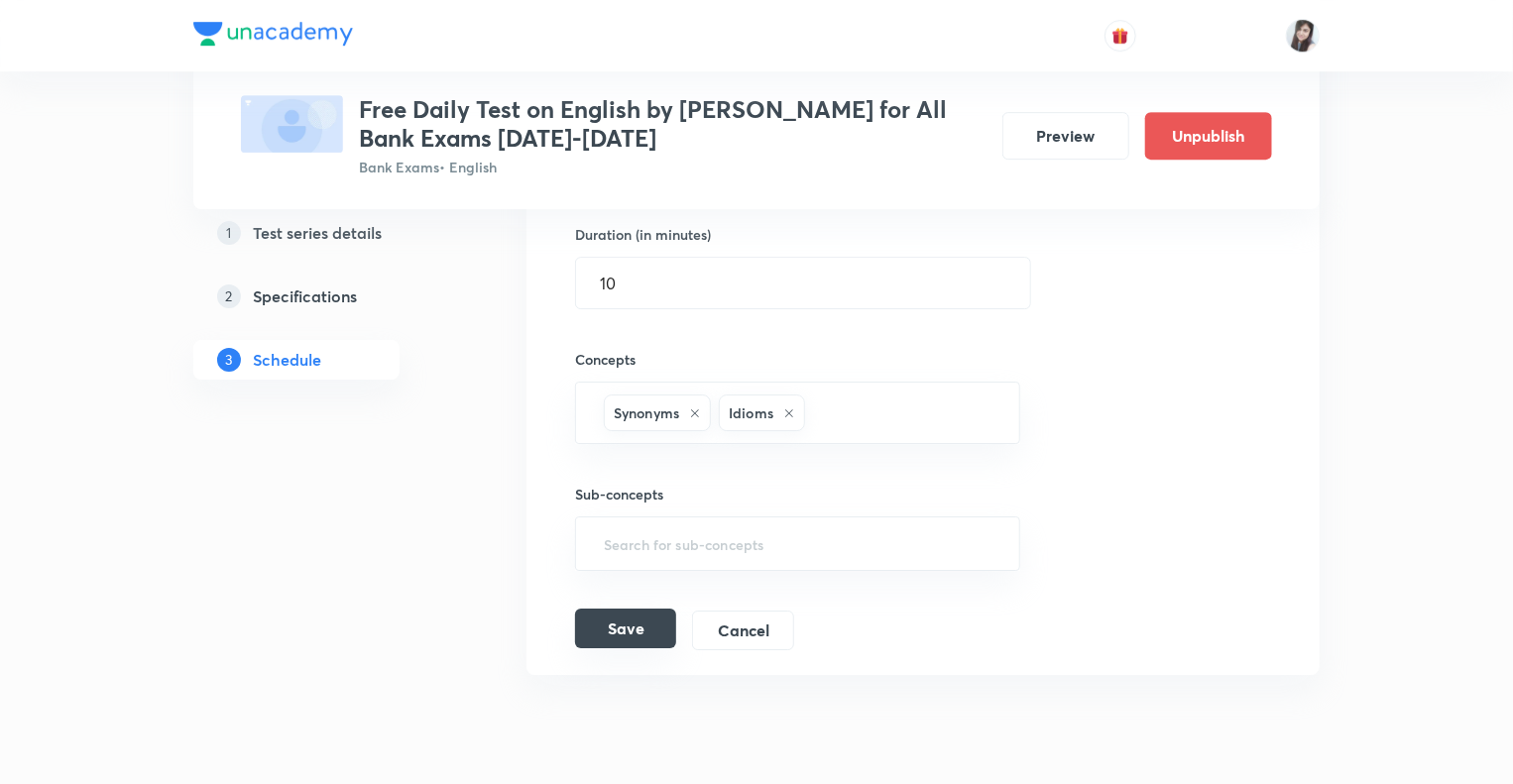 click on "Save" at bounding box center [626, 628] 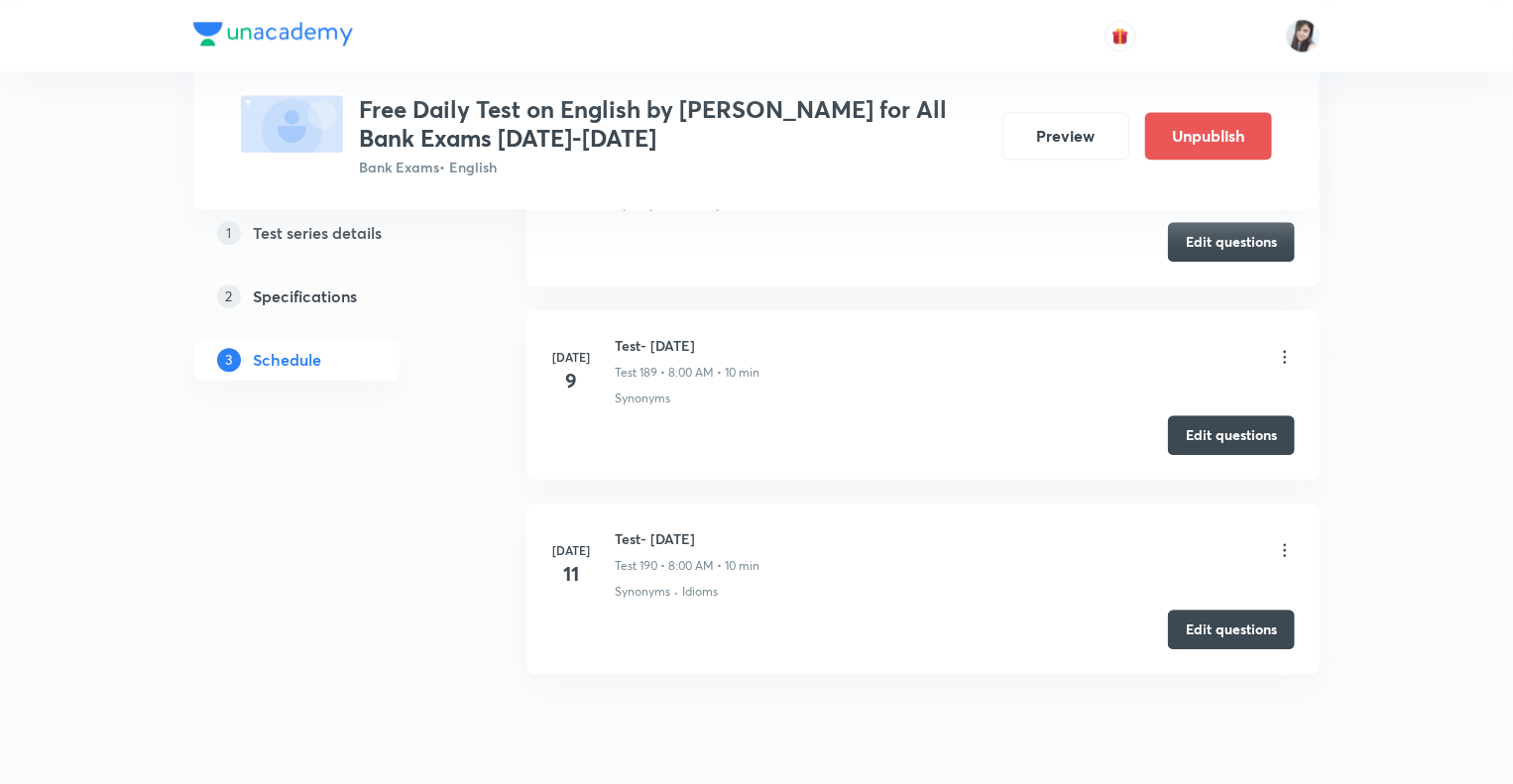 scroll, scrollTop: 36602, scrollLeft: 0, axis: vertical 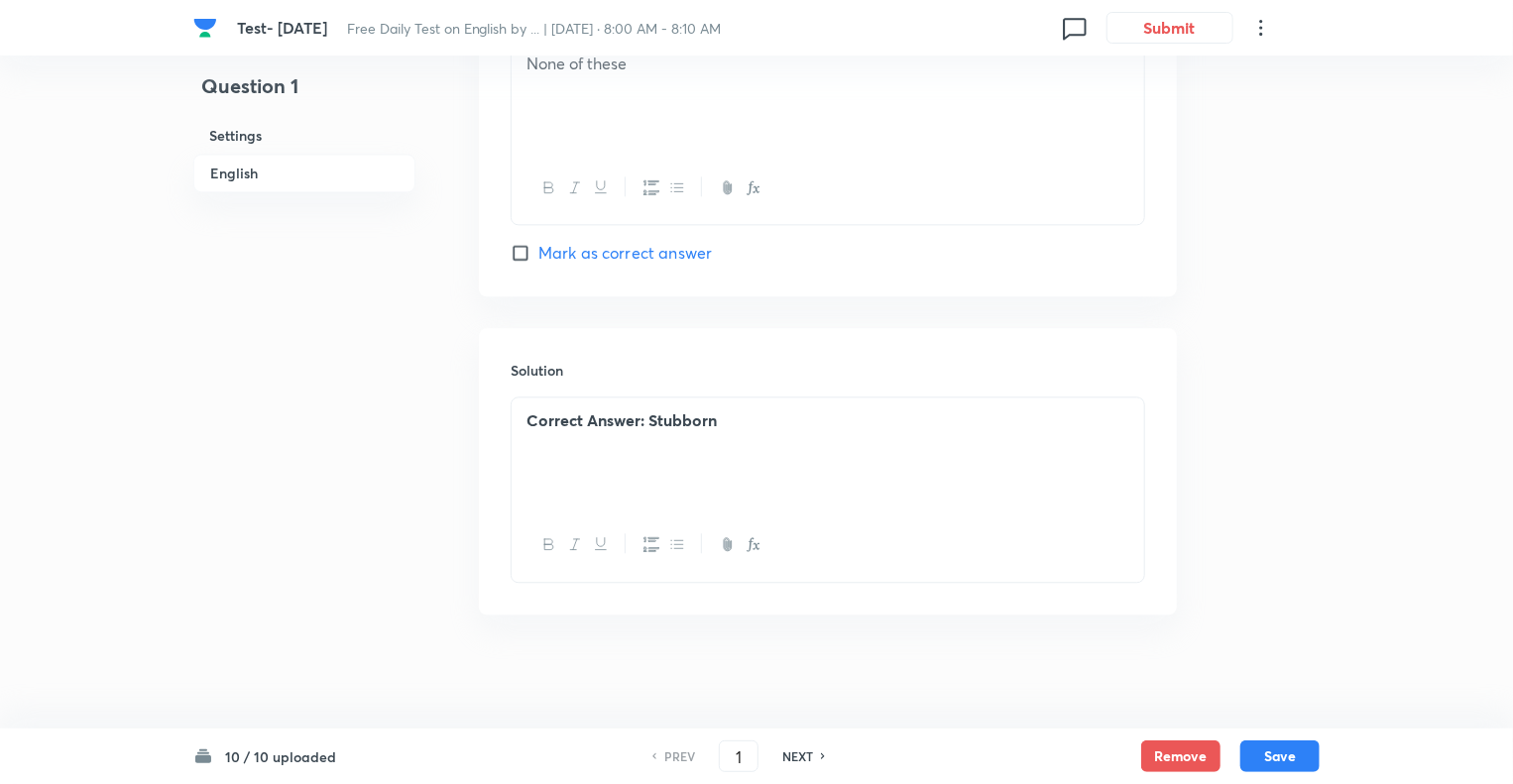 click on "NEXT" at bounding box center (797, 756) 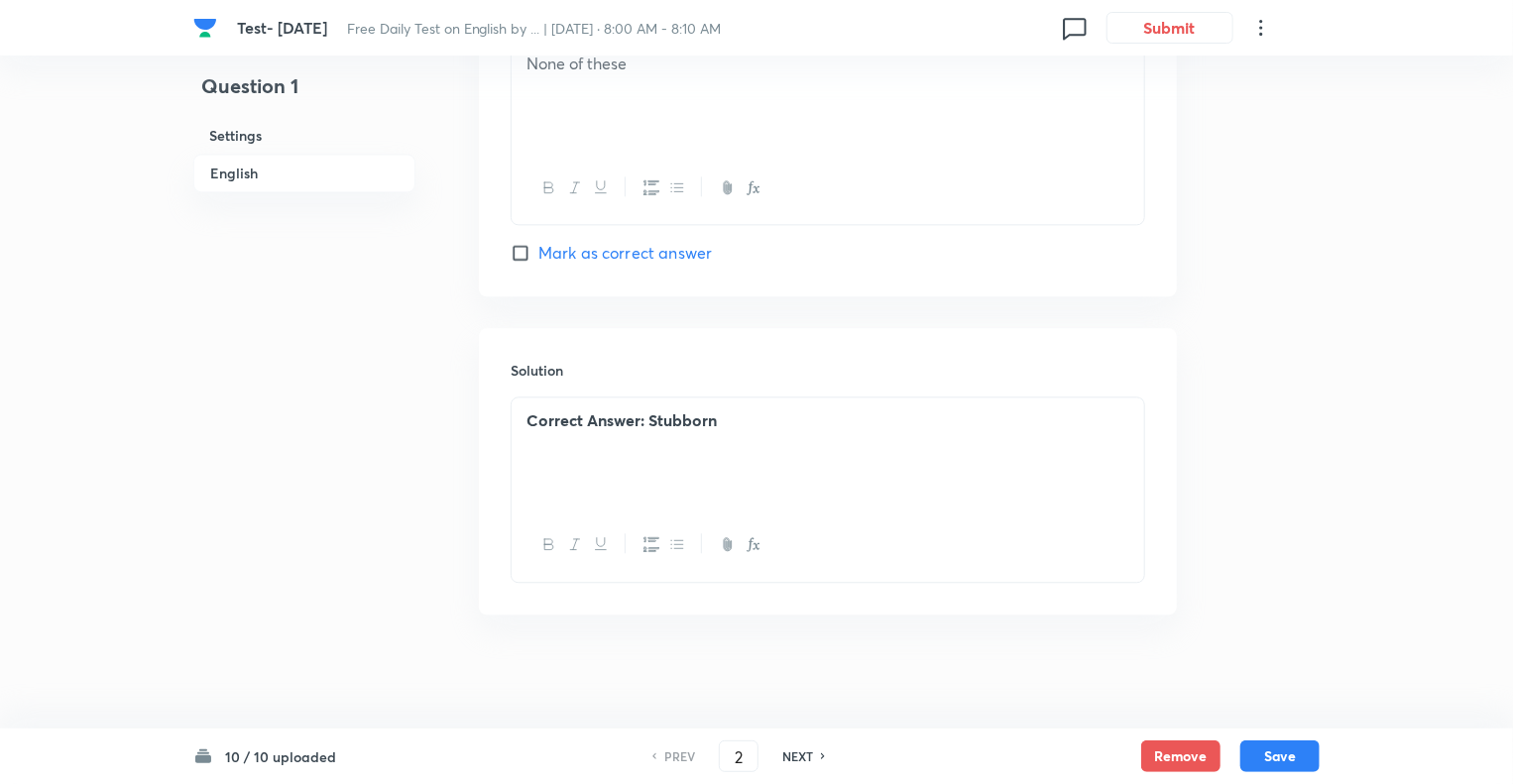 checkbox on "true" 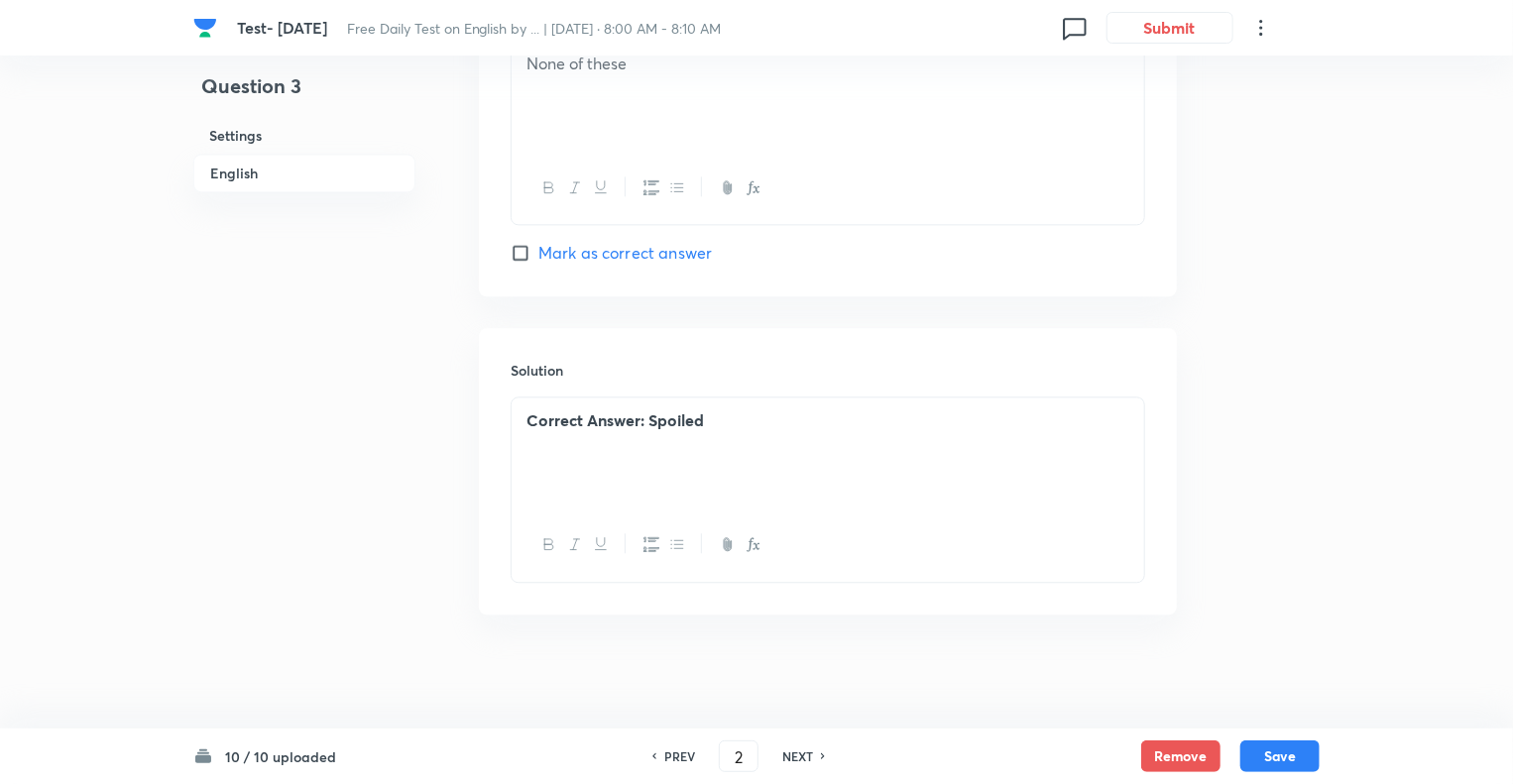 type on "3" 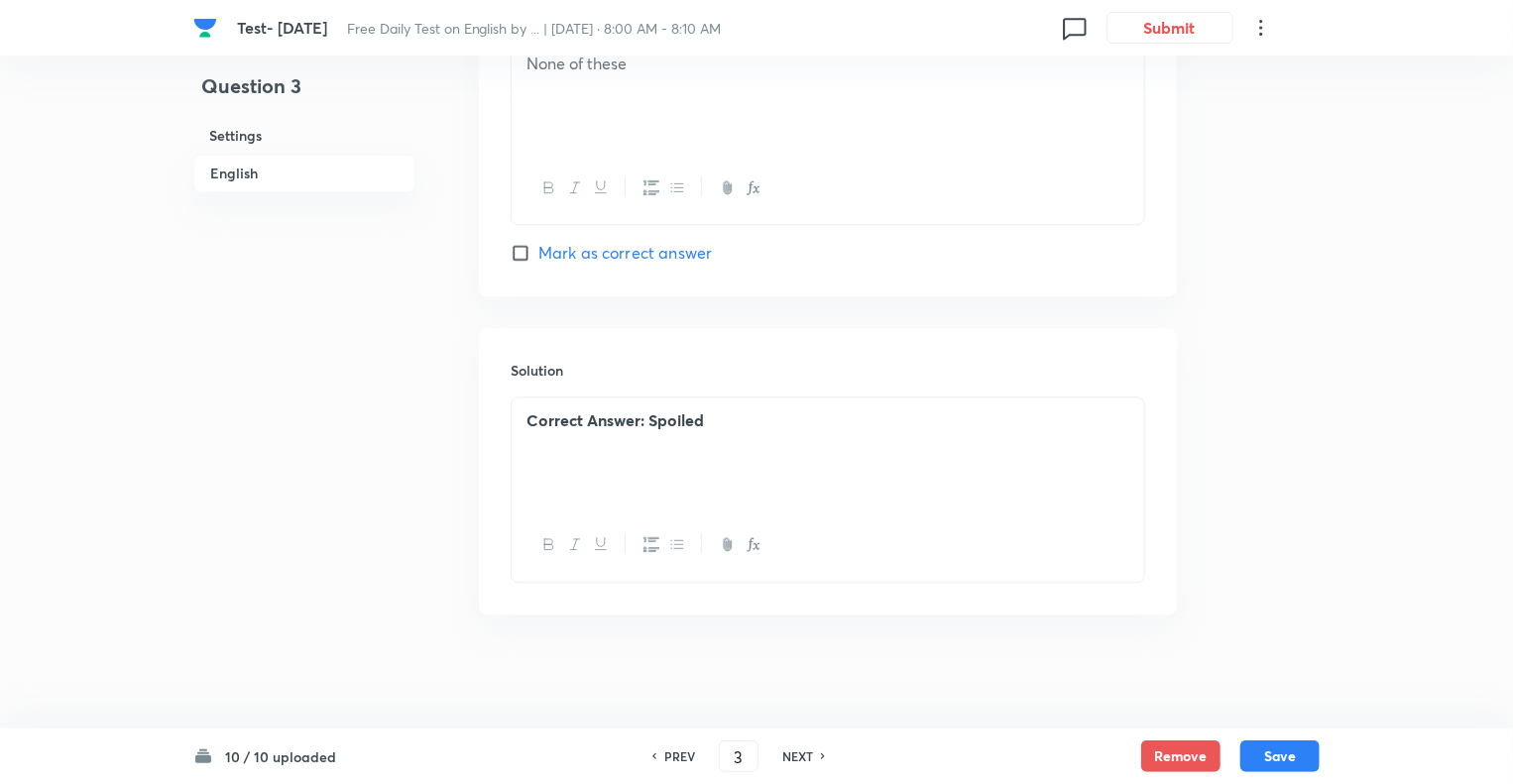 checkbox on "true" 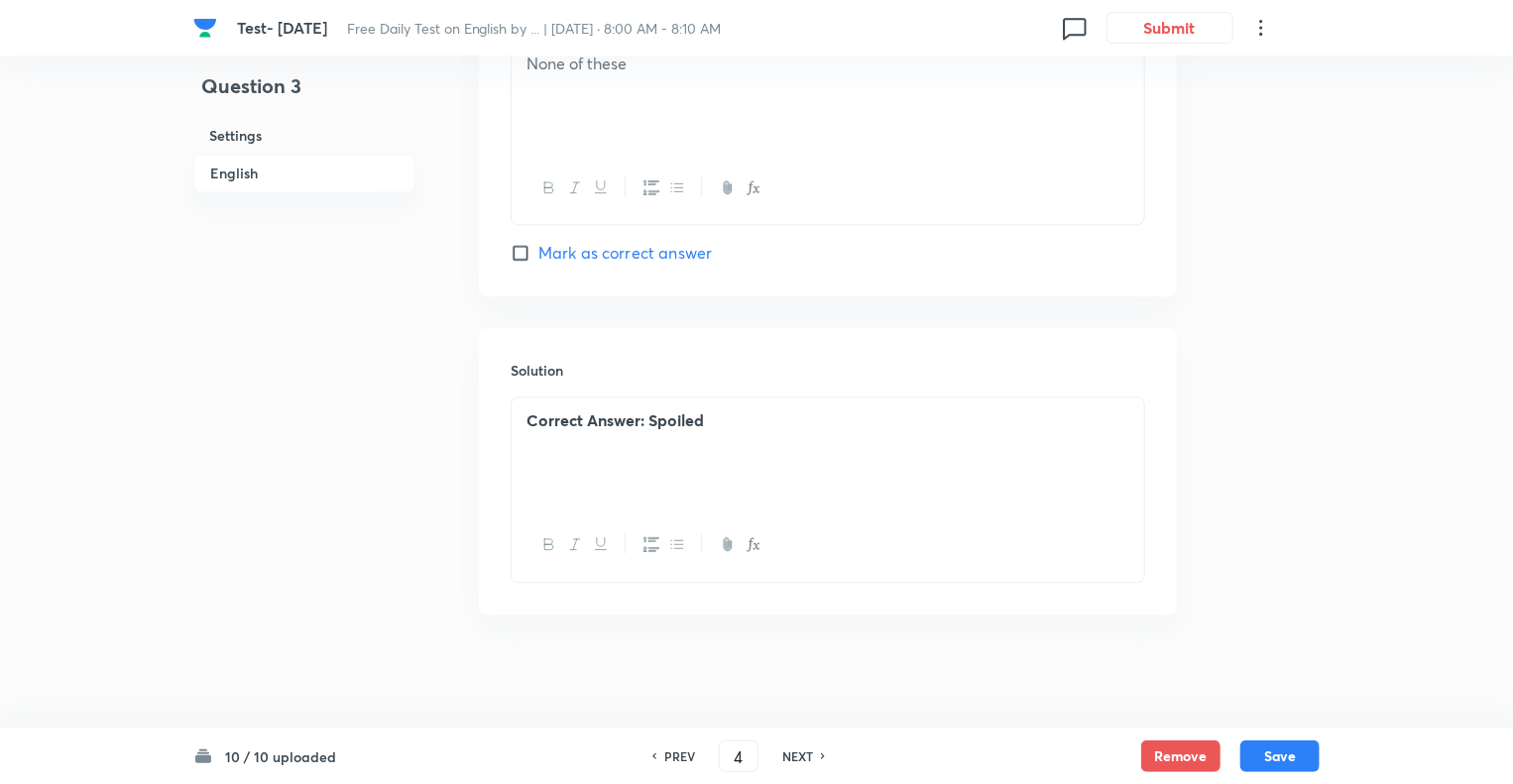 checkbox on "false" 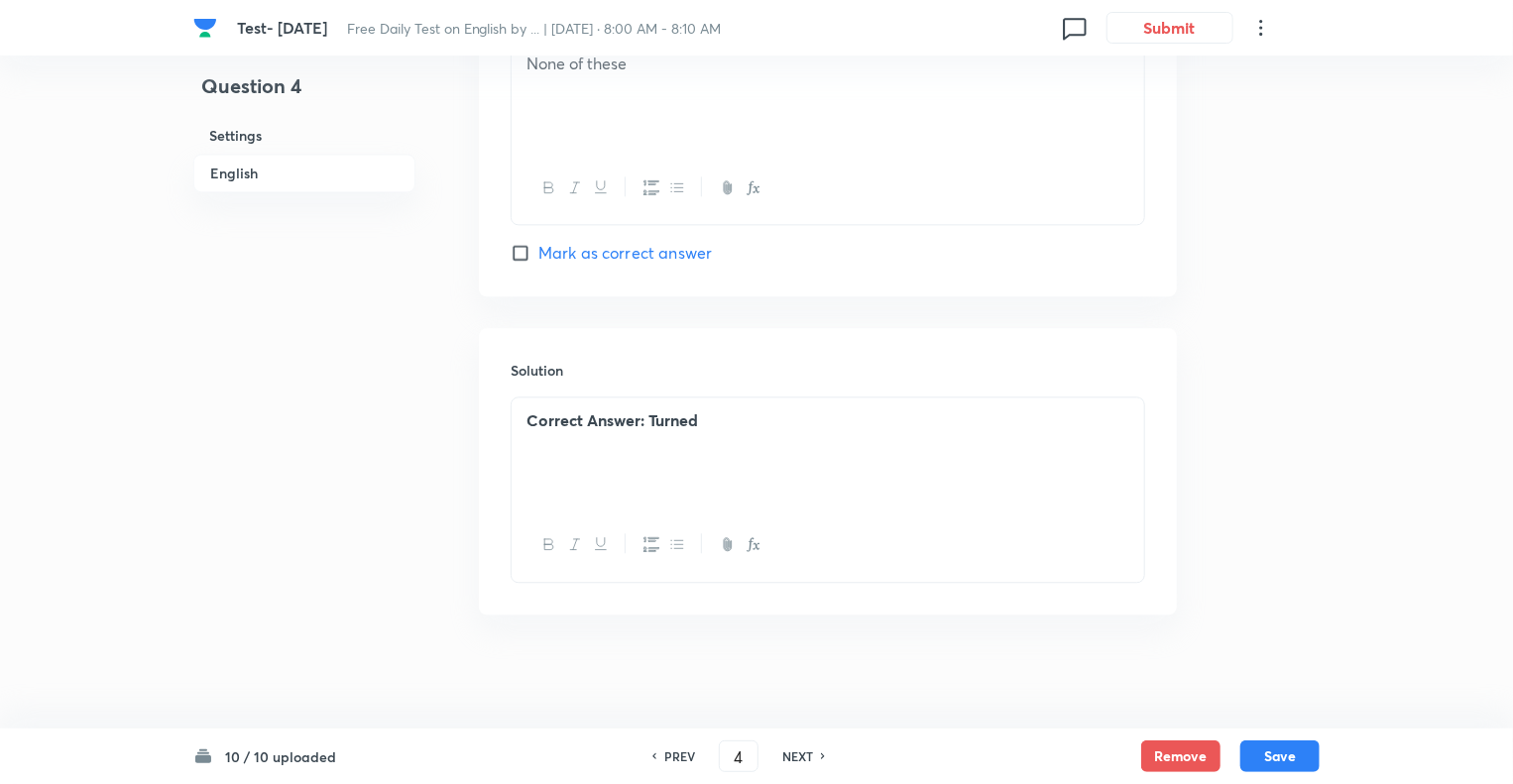 click on "NEXT" at bounding box center (797, 756) 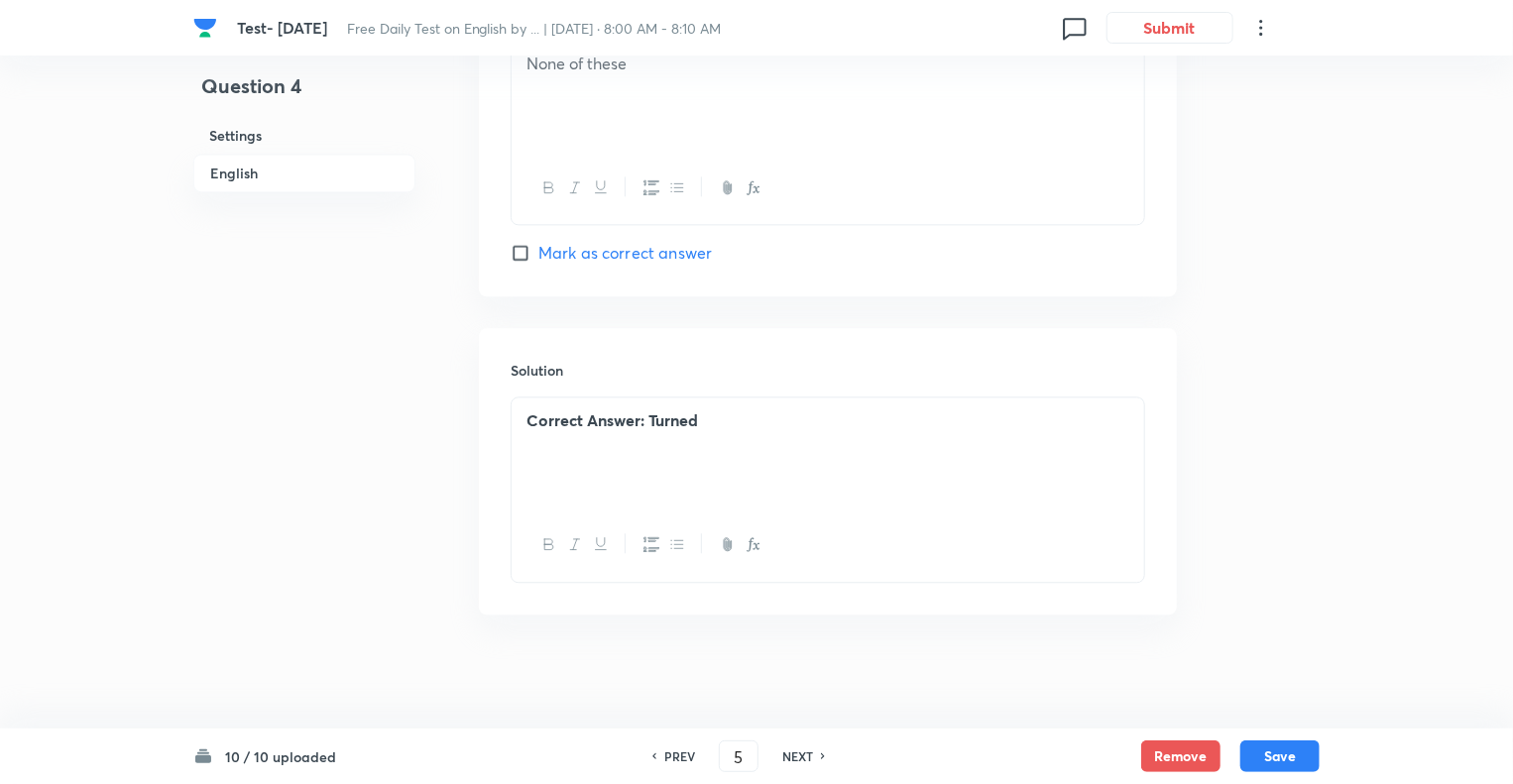 checkbox on "false" 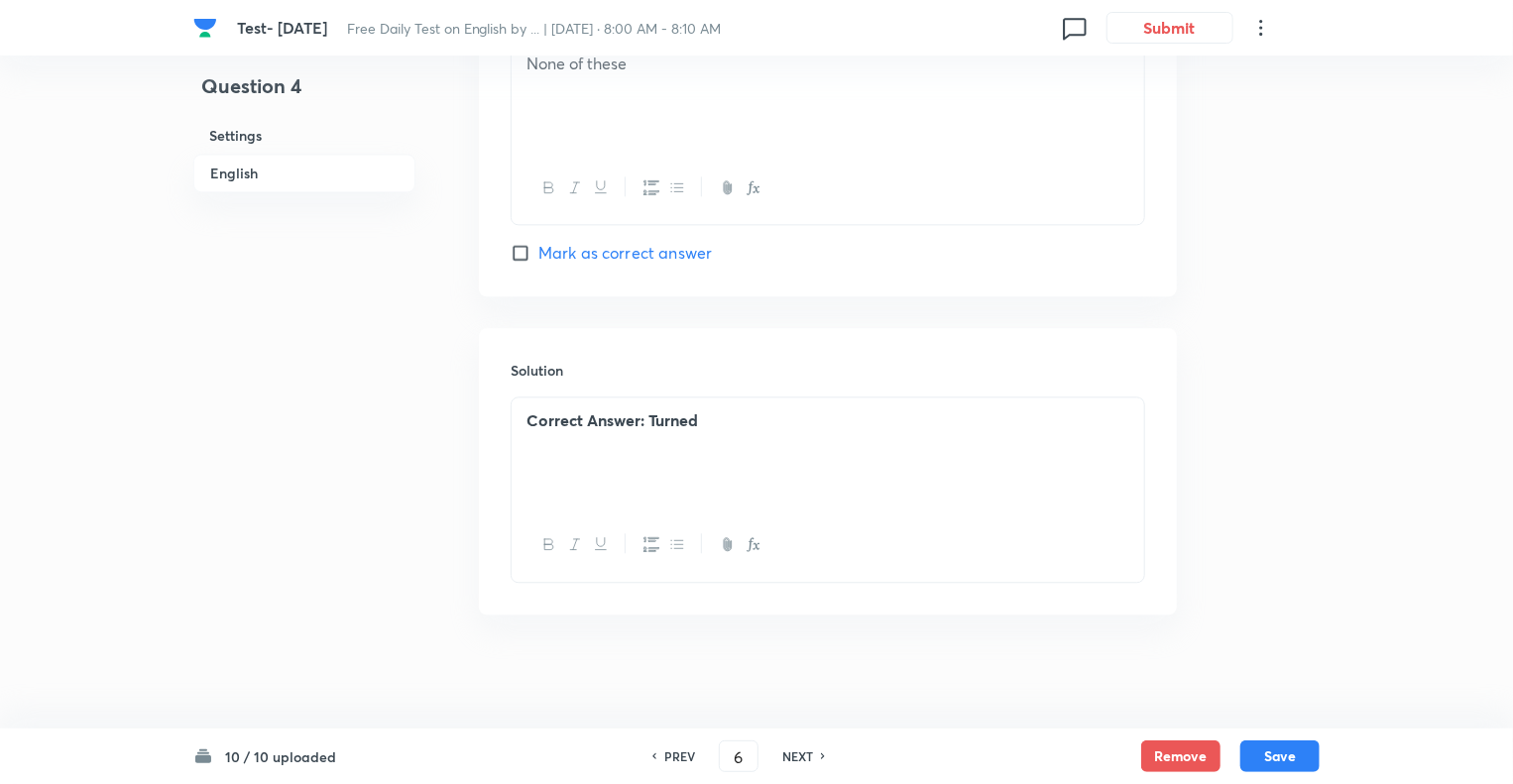 checkbox on "false" 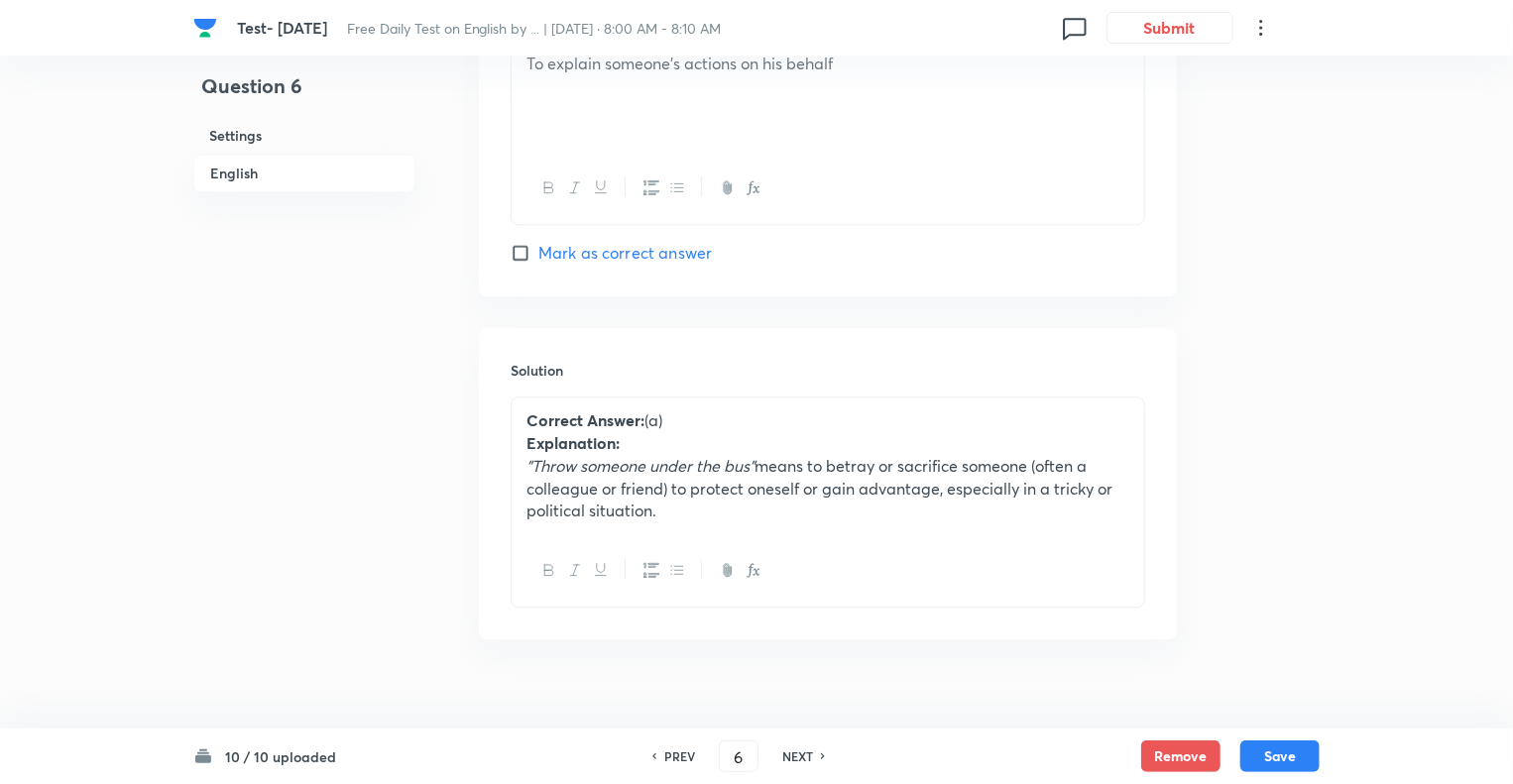 checkbox on "true" 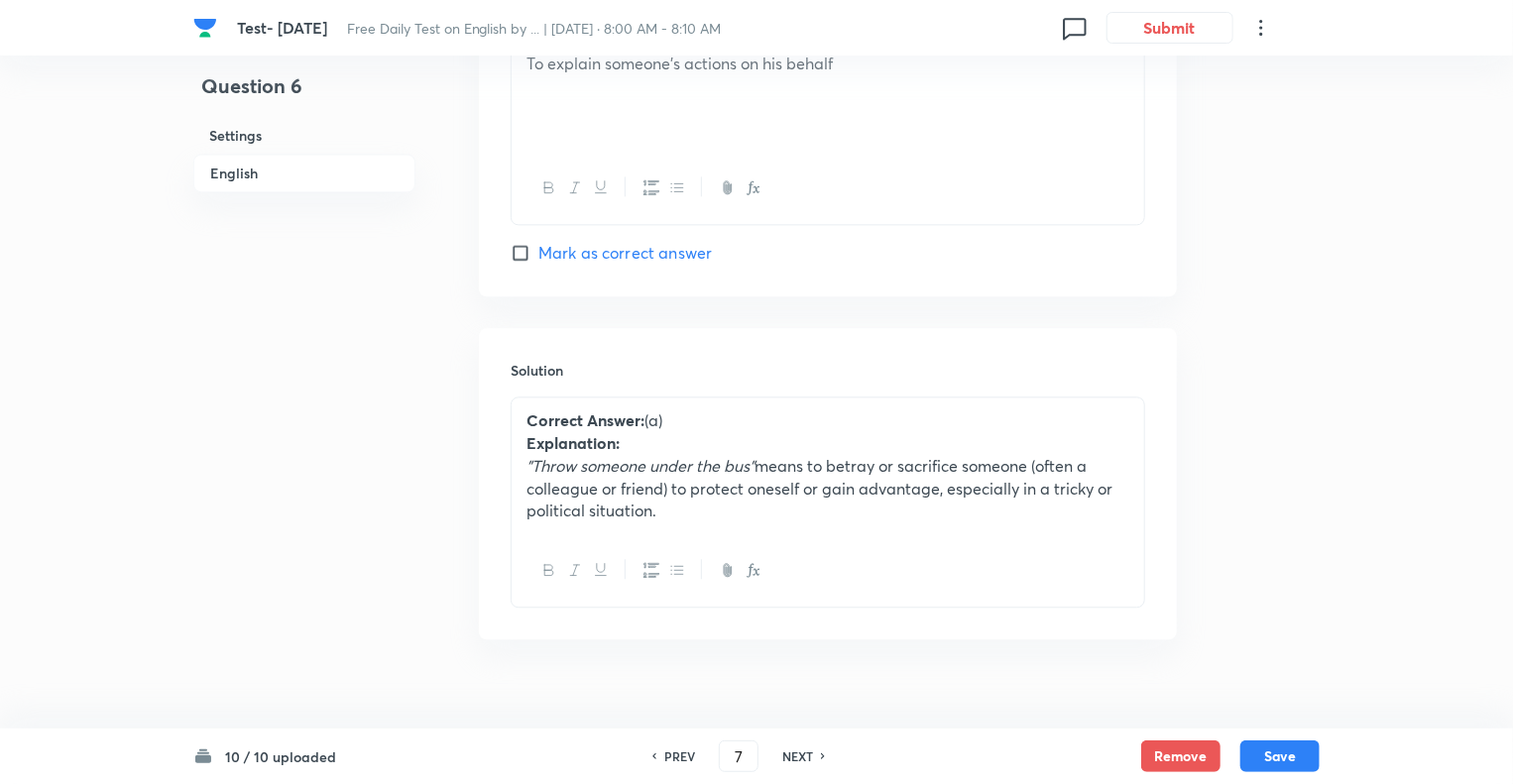 checkbox on "true" 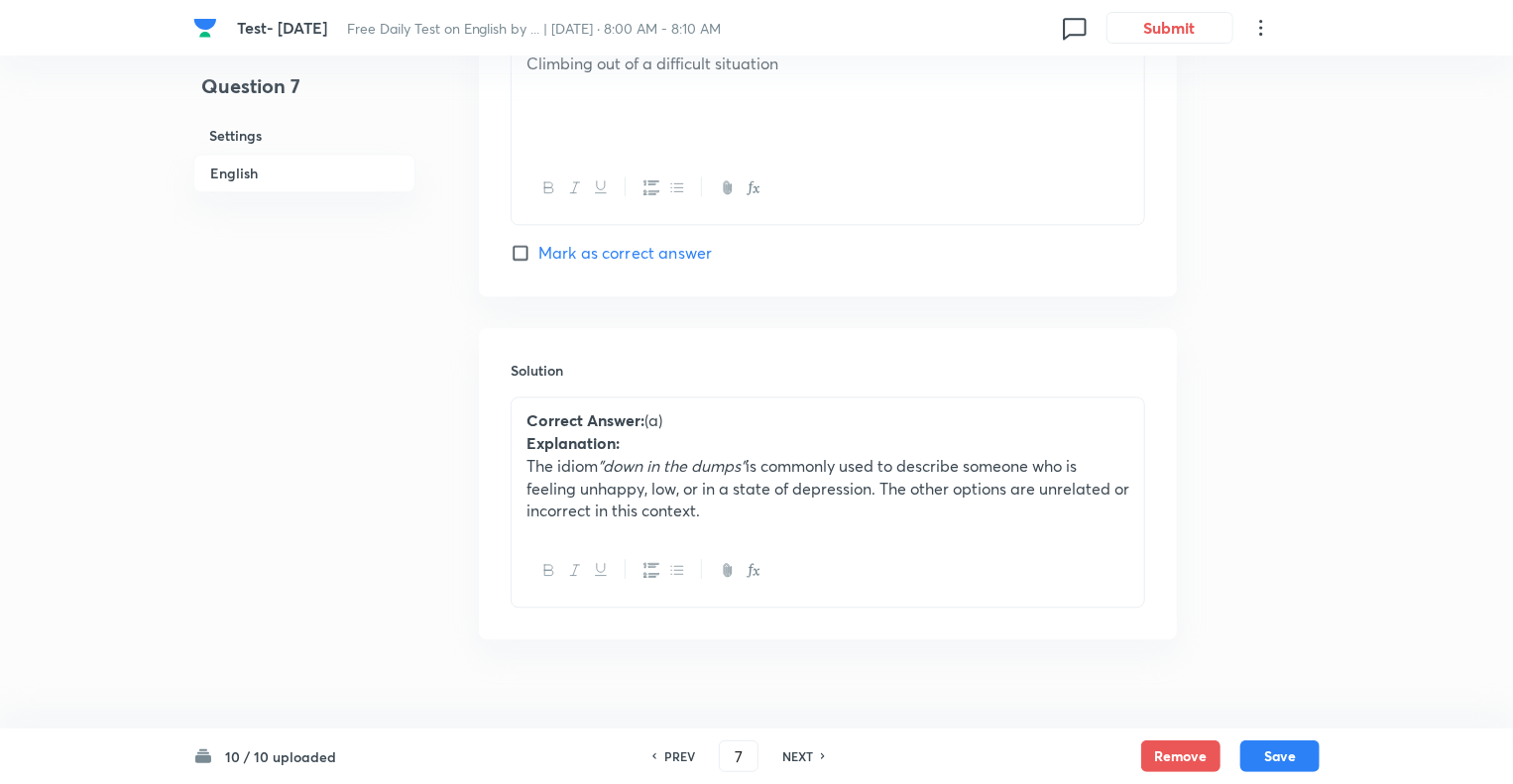 click on "NEXT" at bounding box center [797, 756] 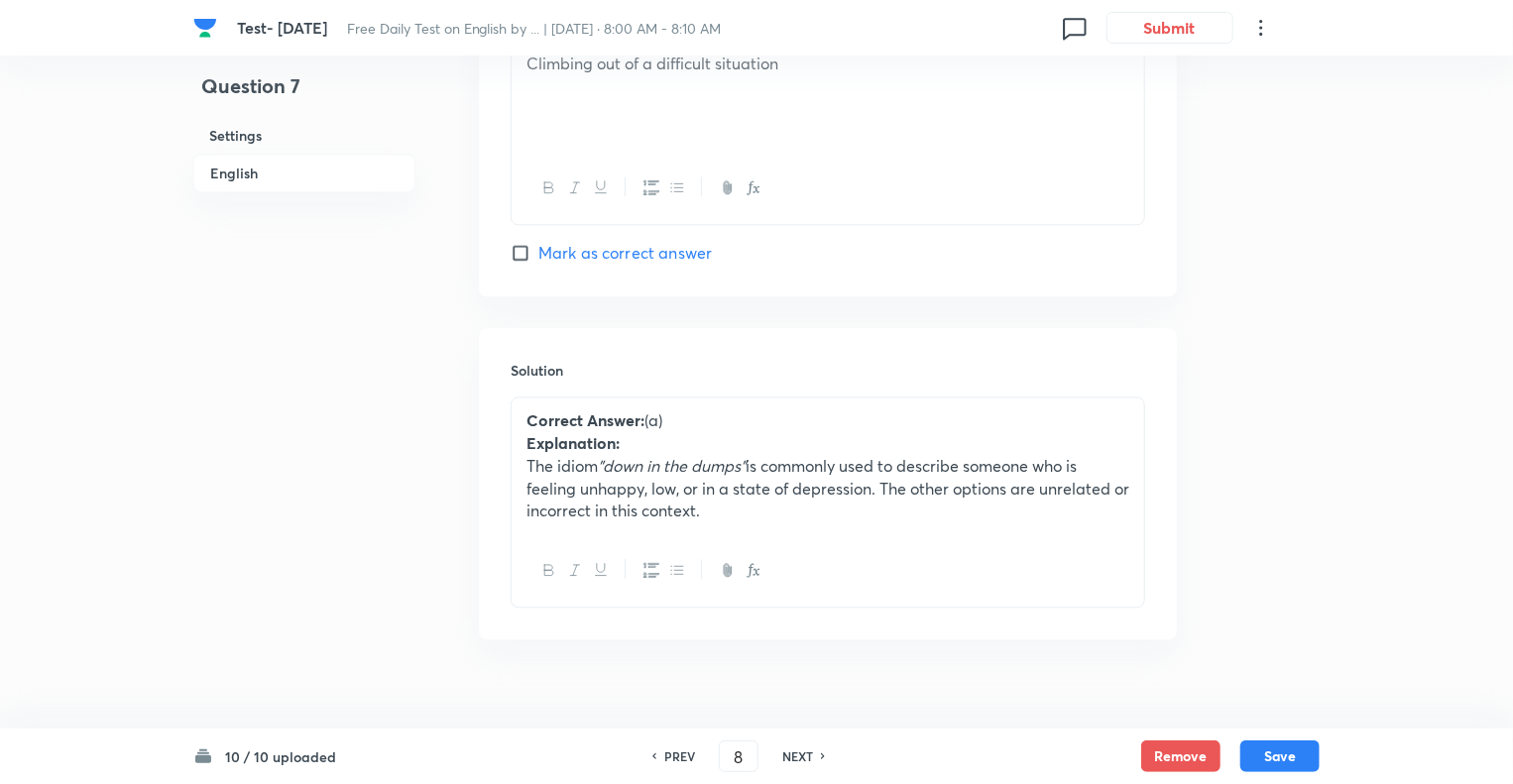 checkbox on "true" 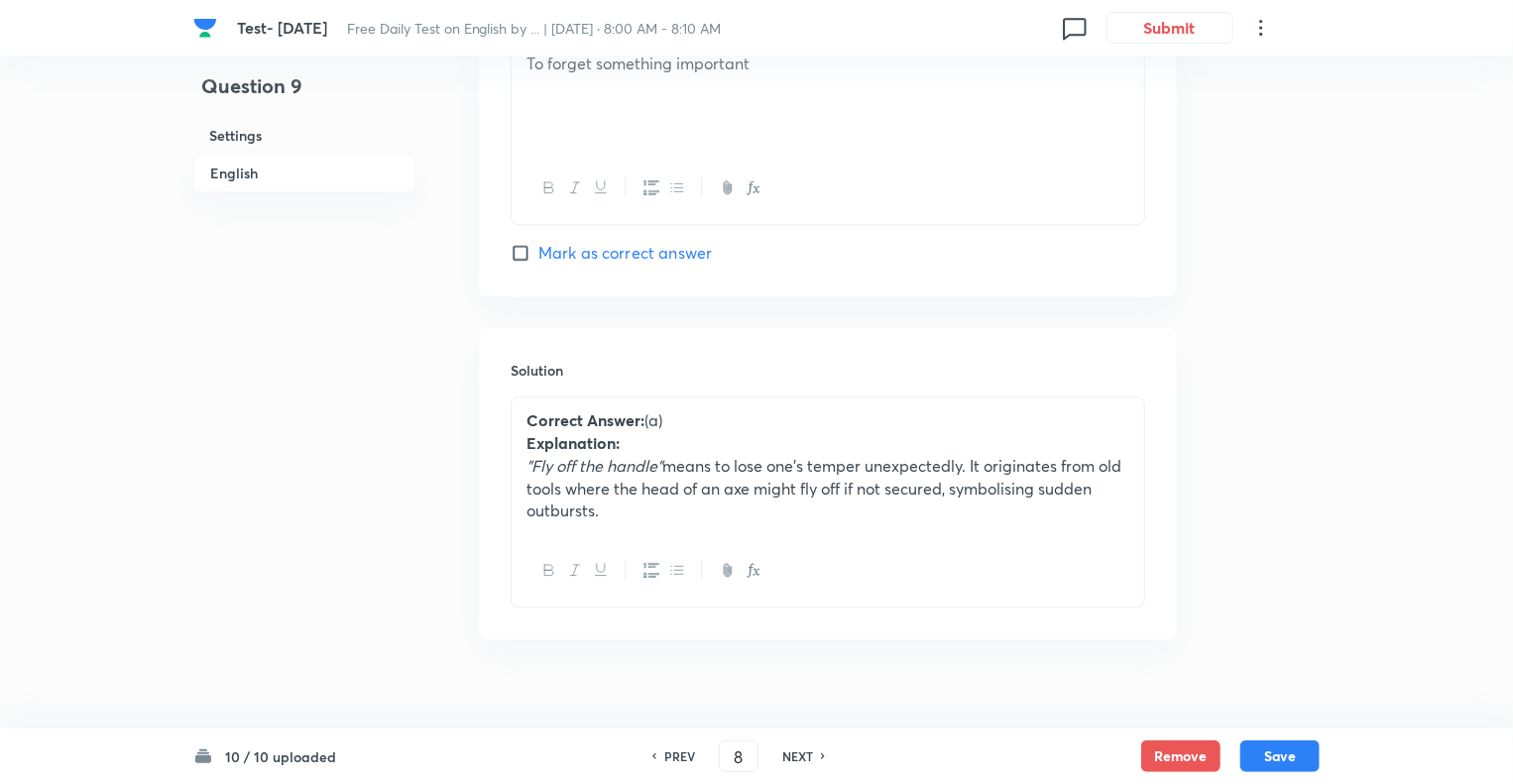 type on "9" 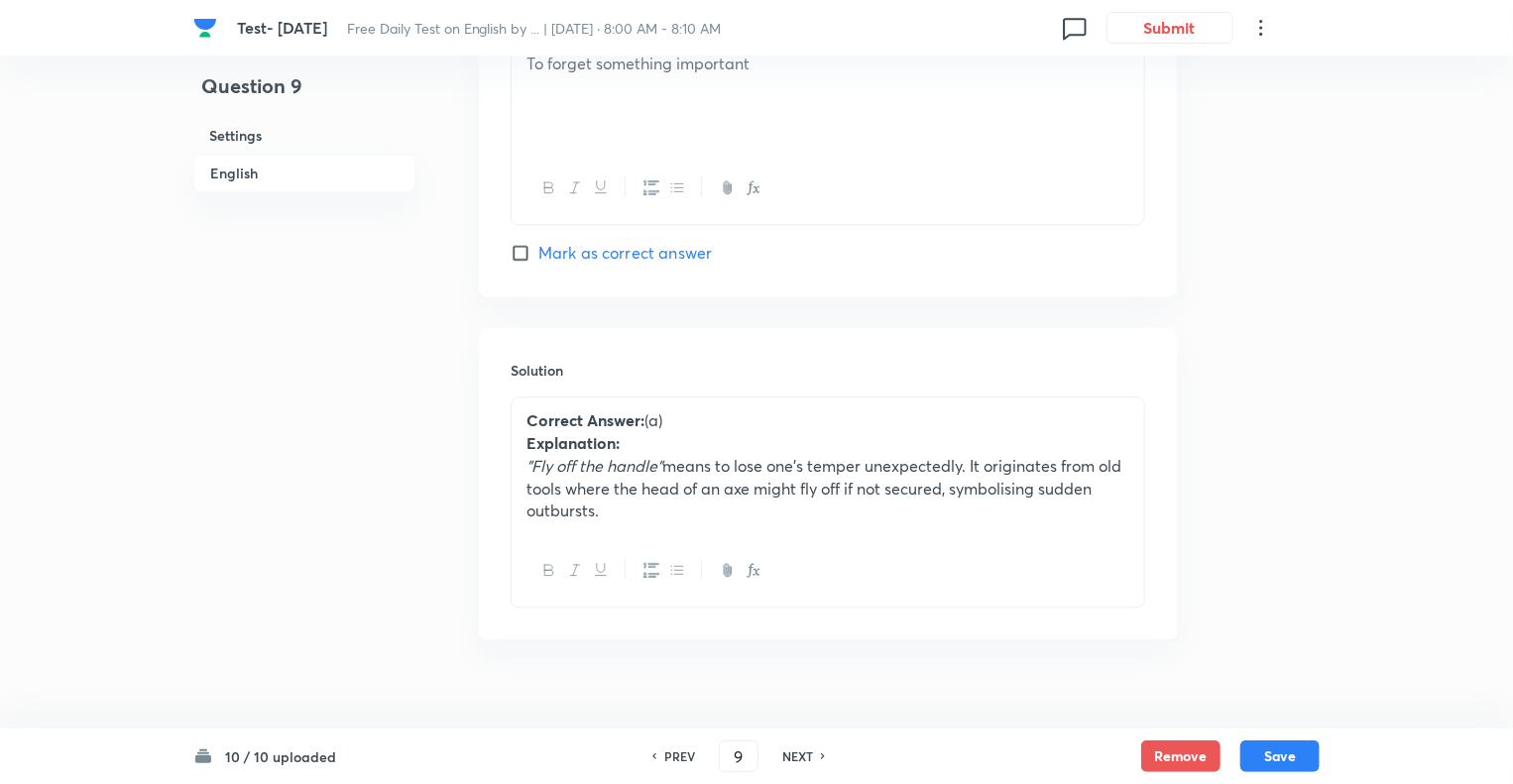 checkbox on "true" 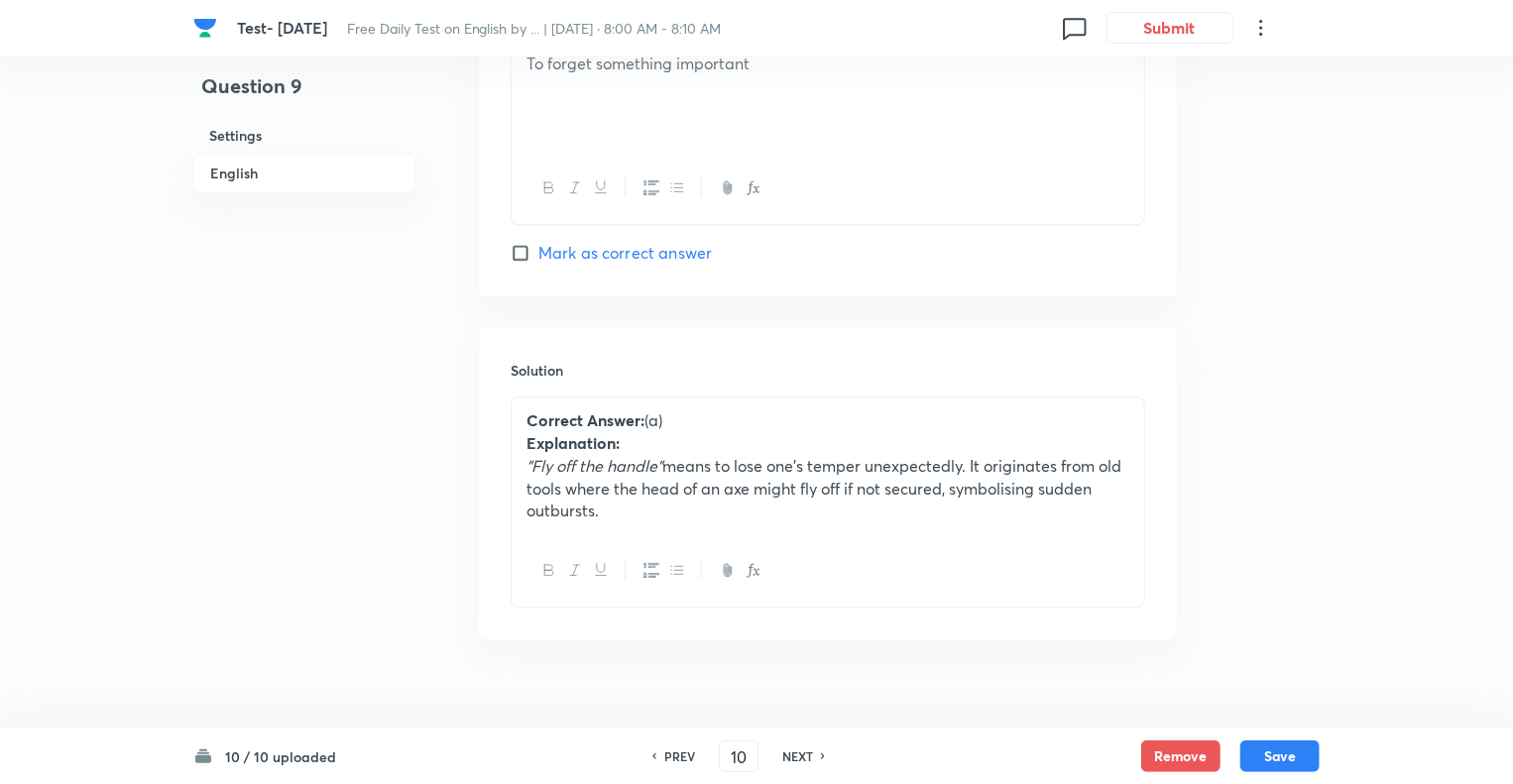 checkbox on "true" 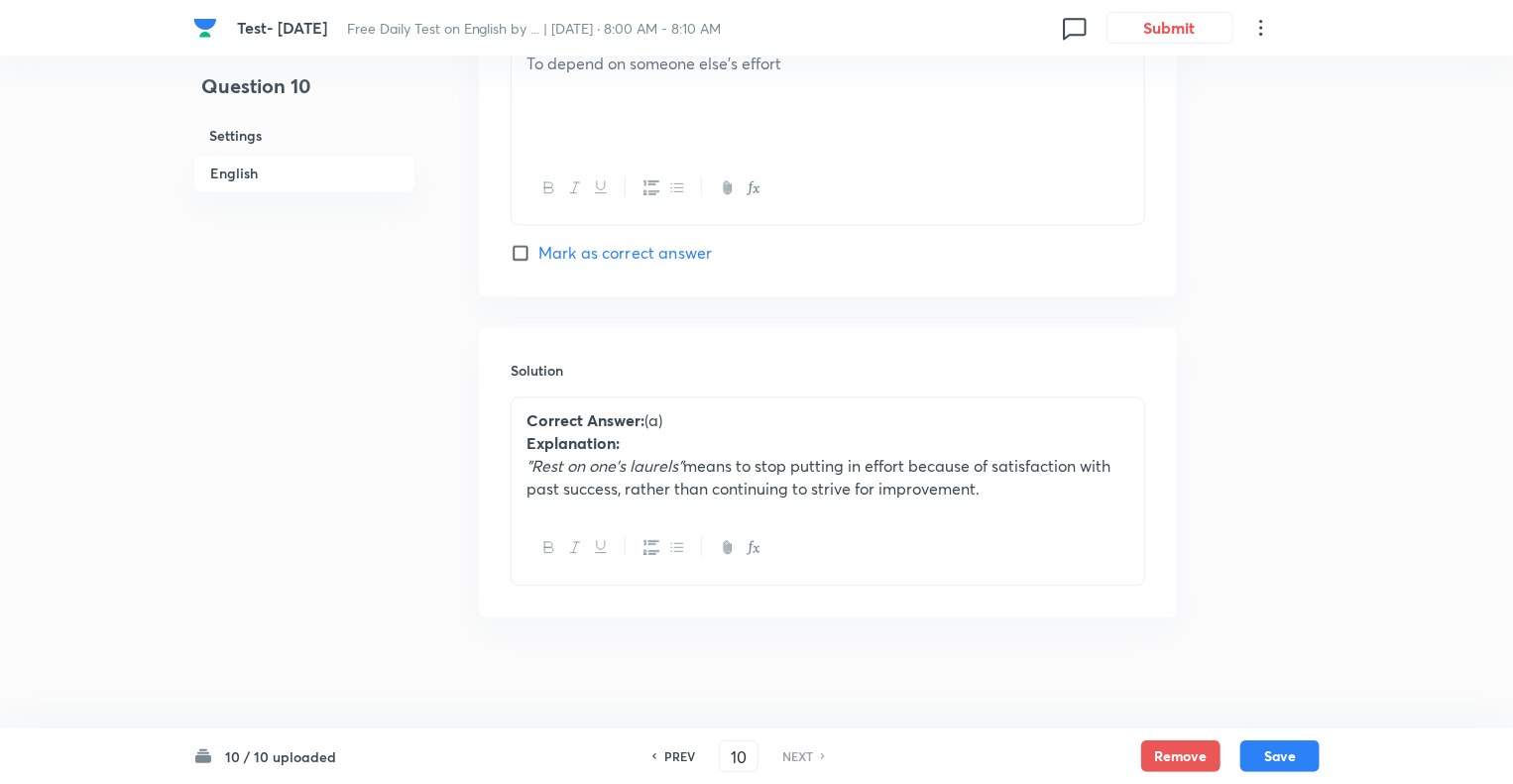 click on "NEXT" at bounding box center [797, 756] 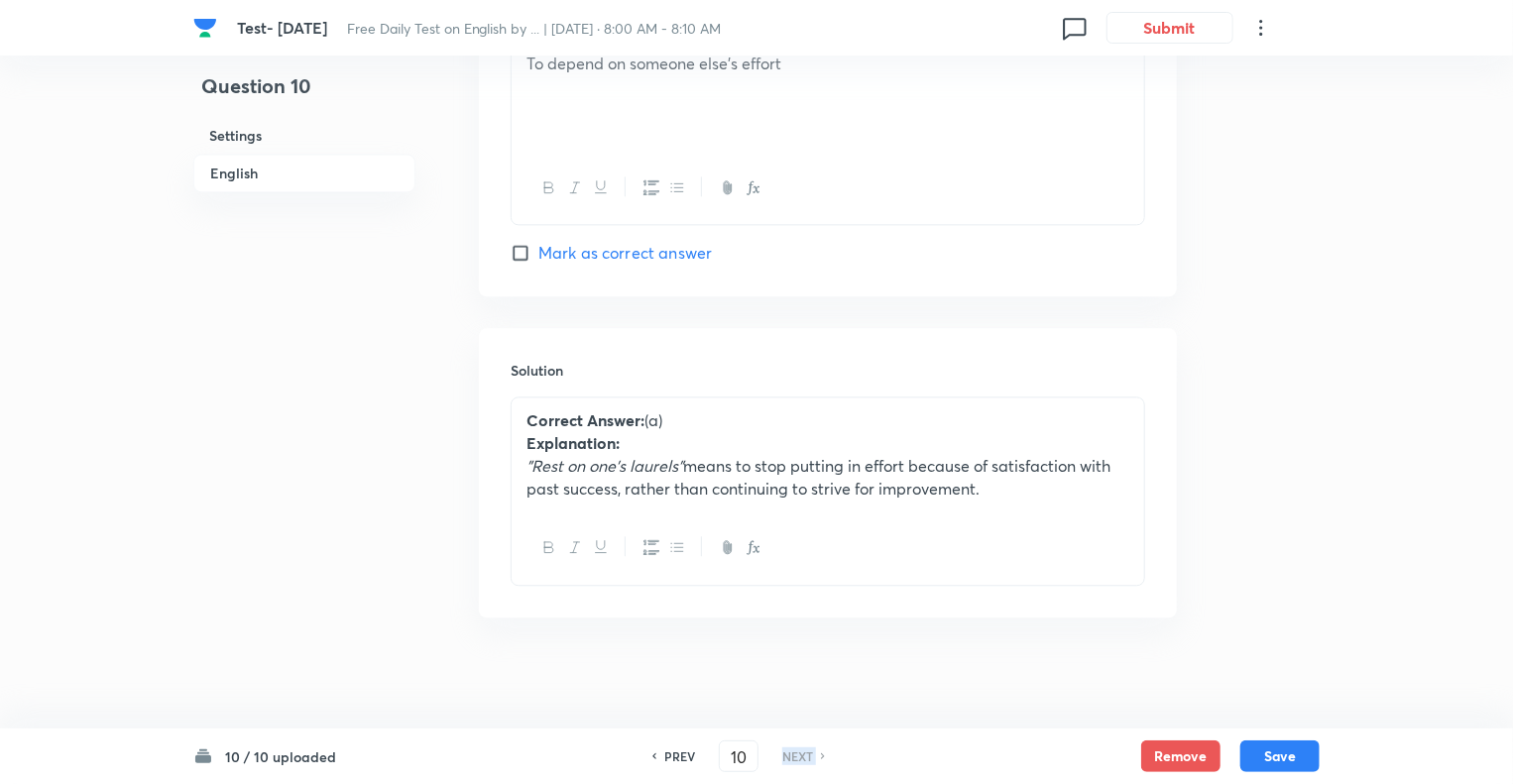 click on "NEXT" at bounding box center [797, 756] 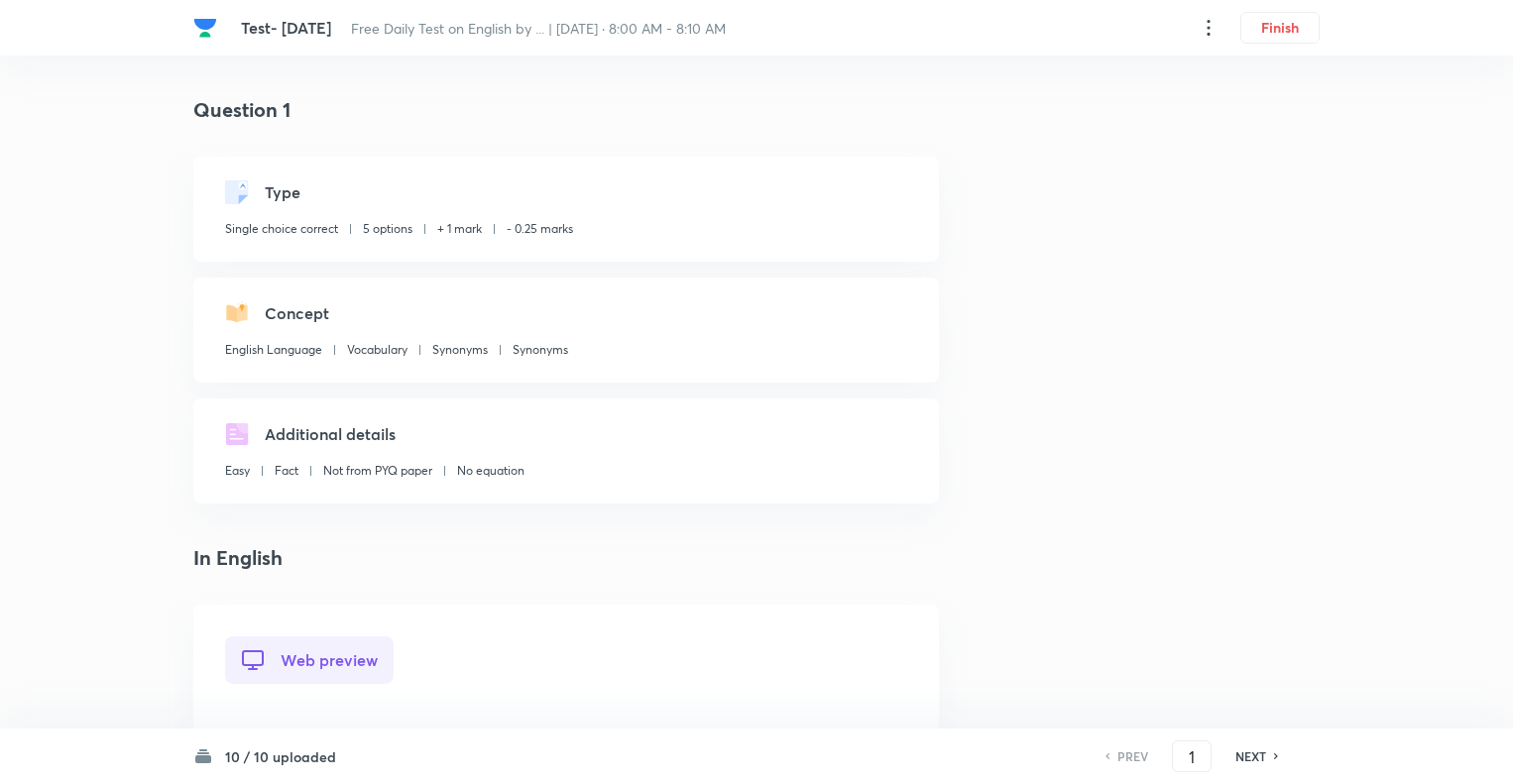 scroll, scrollTop: 0, scrollLeft: 0, axis: both 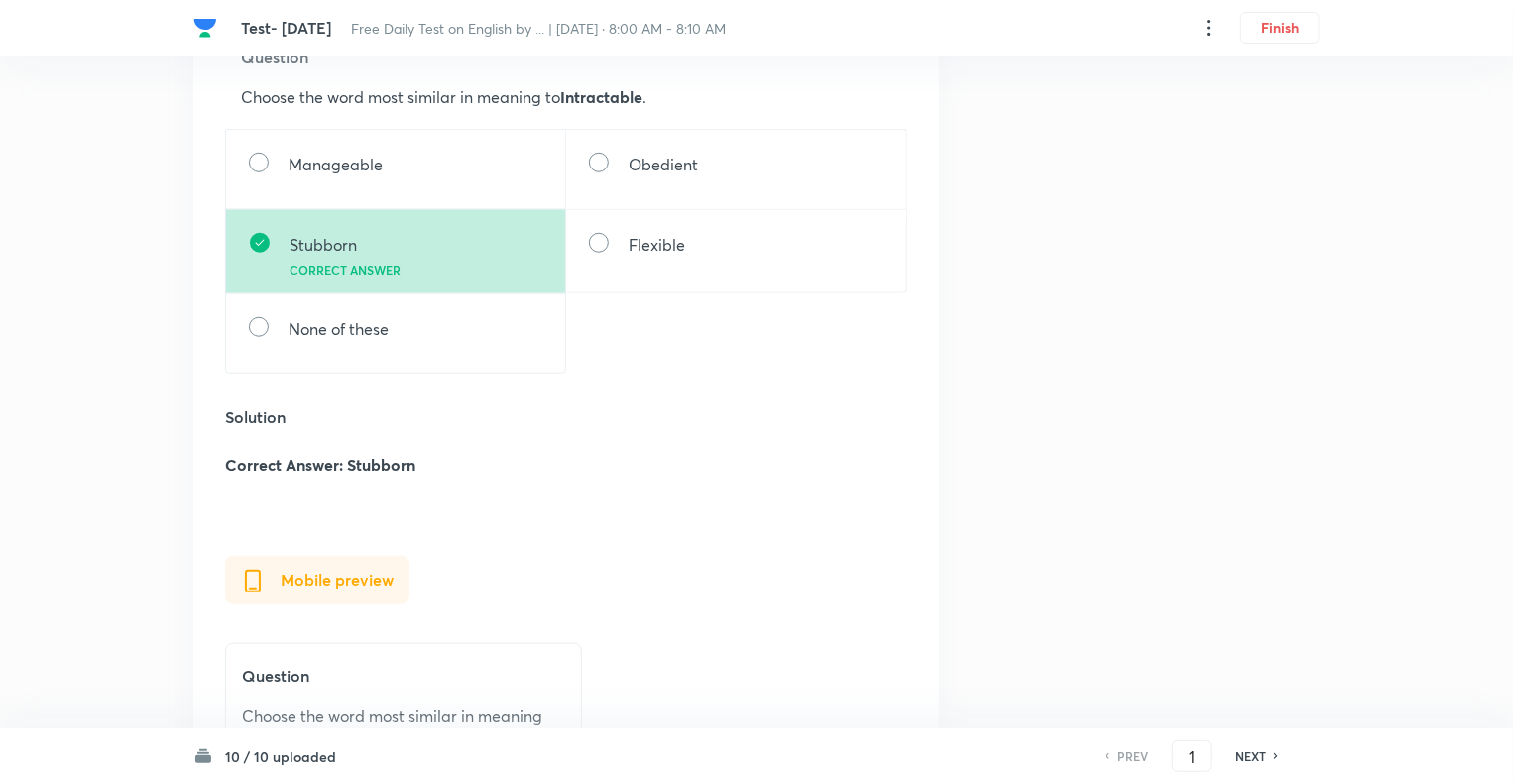 click on "NEXT" at bounding box center (1250, 756) 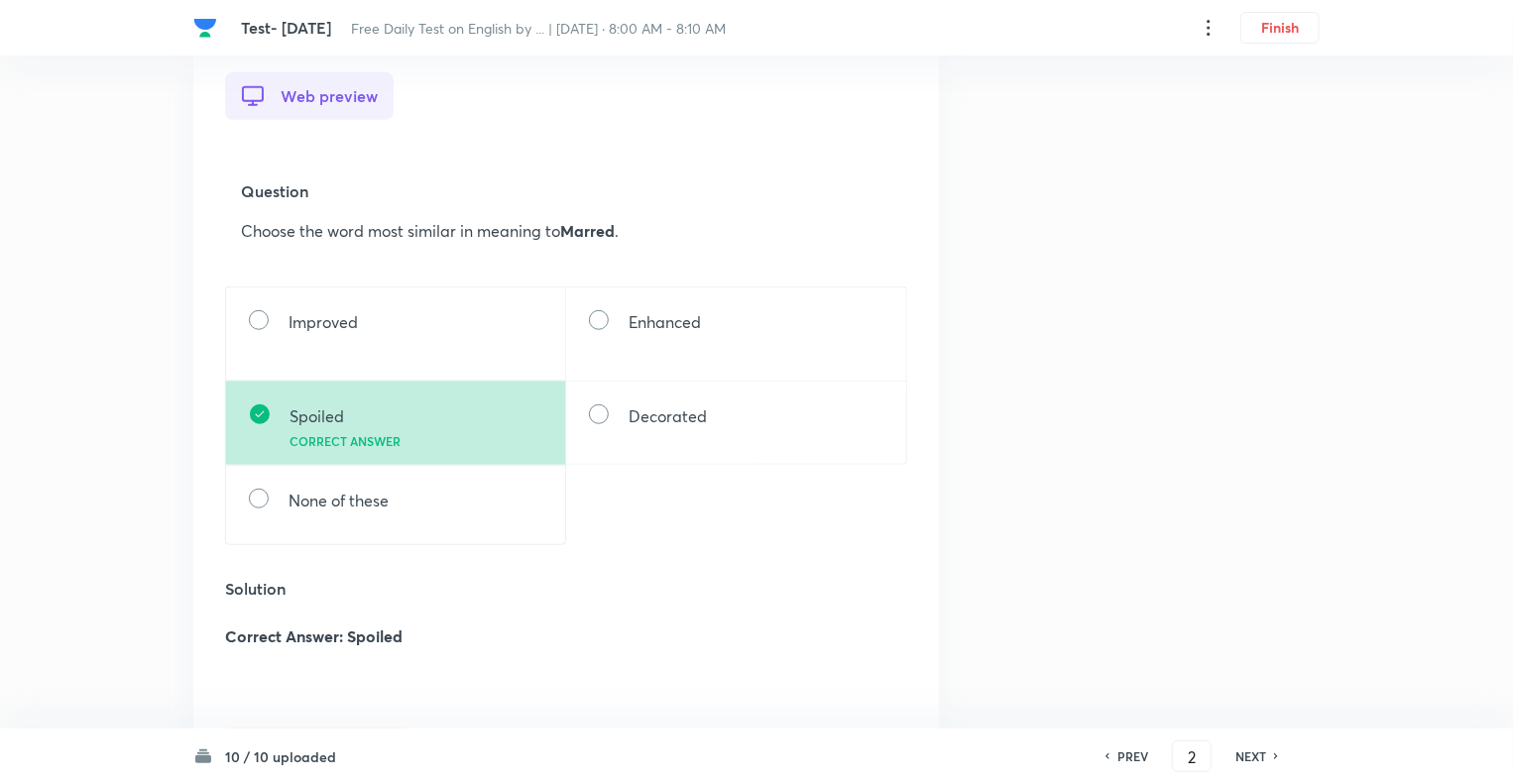 scroll, scrollTop: 555, scrollLeft: 0, axis: vertical 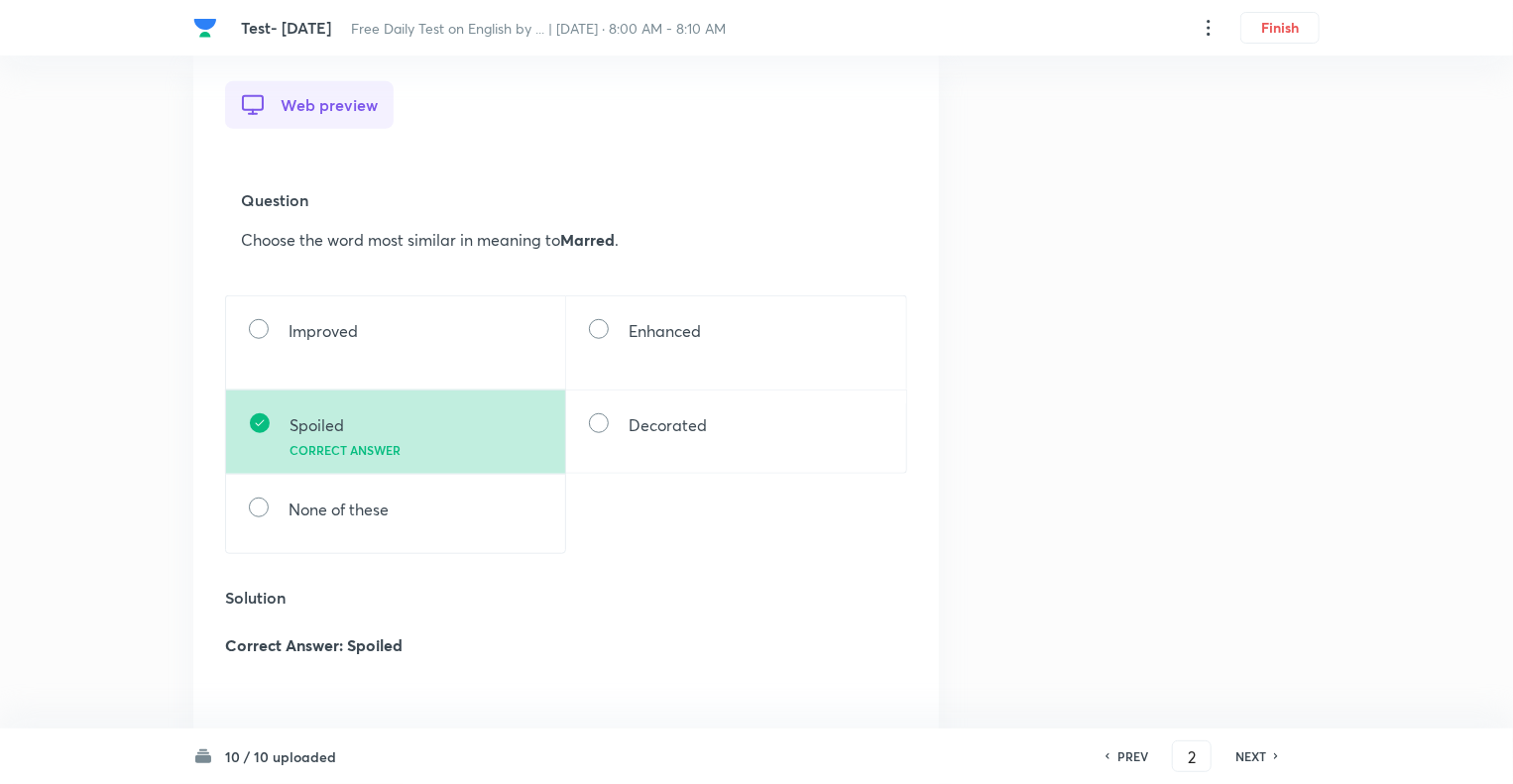 click on "NEXT" at bounding box center (1250, 756) 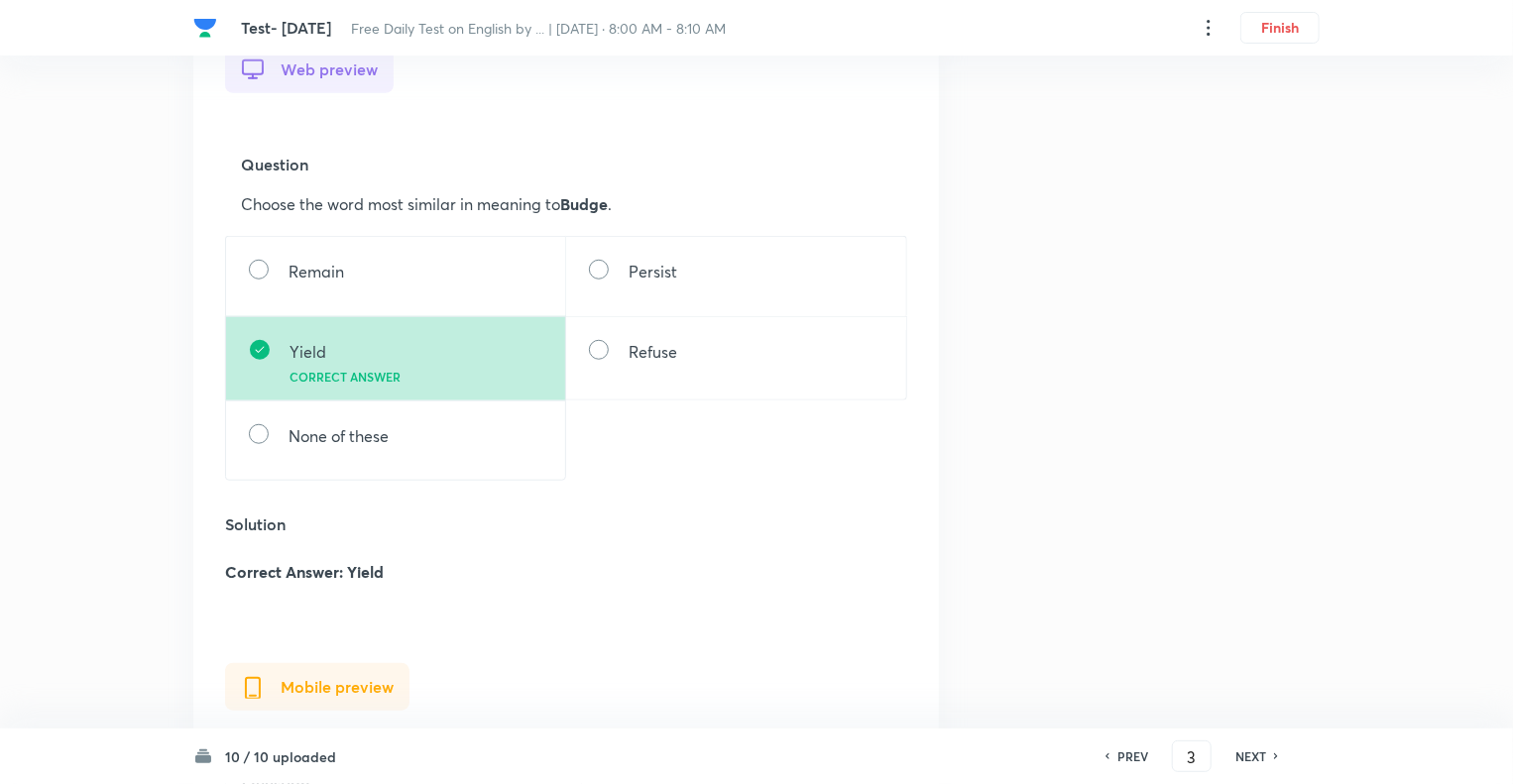 scroll, scrollTop: 595, scrollLeft: 0, axis: vertical 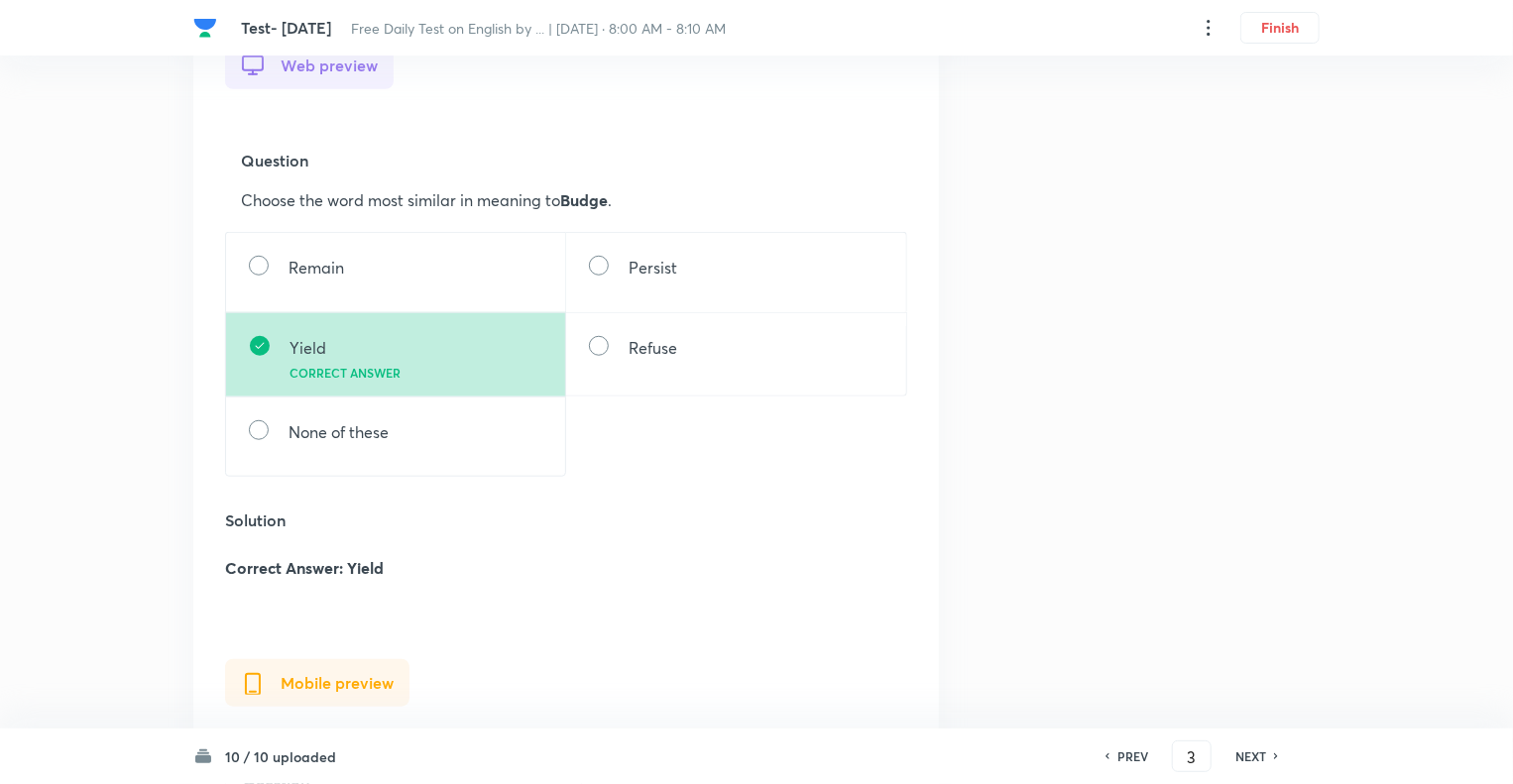 click on "NEXT" at bounding box center [1250, 756] 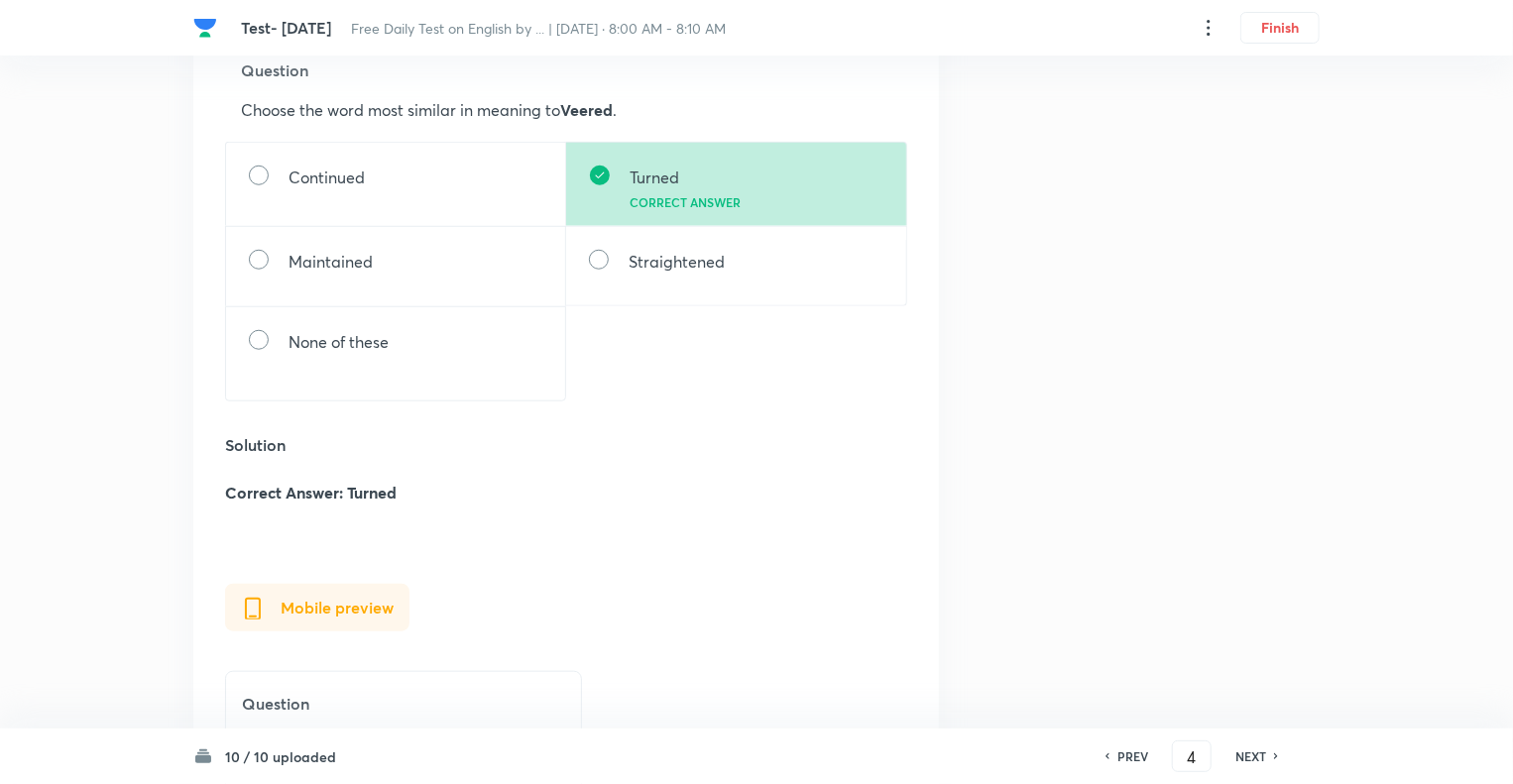 scroll, scrollTop: 714, scrollLeft: 0, axis: vertical 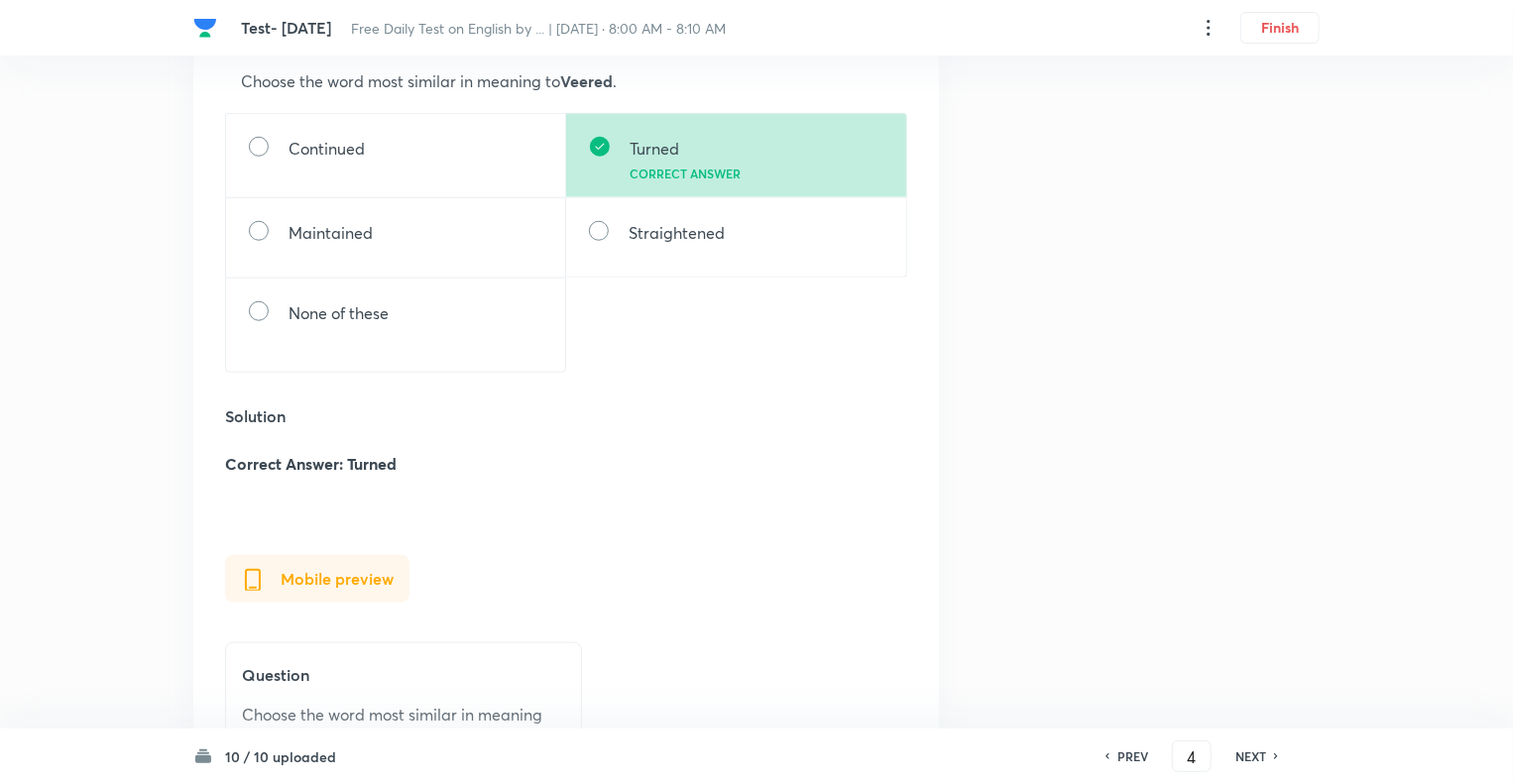 click on "NEXT" at bounding box center [1250, 756] 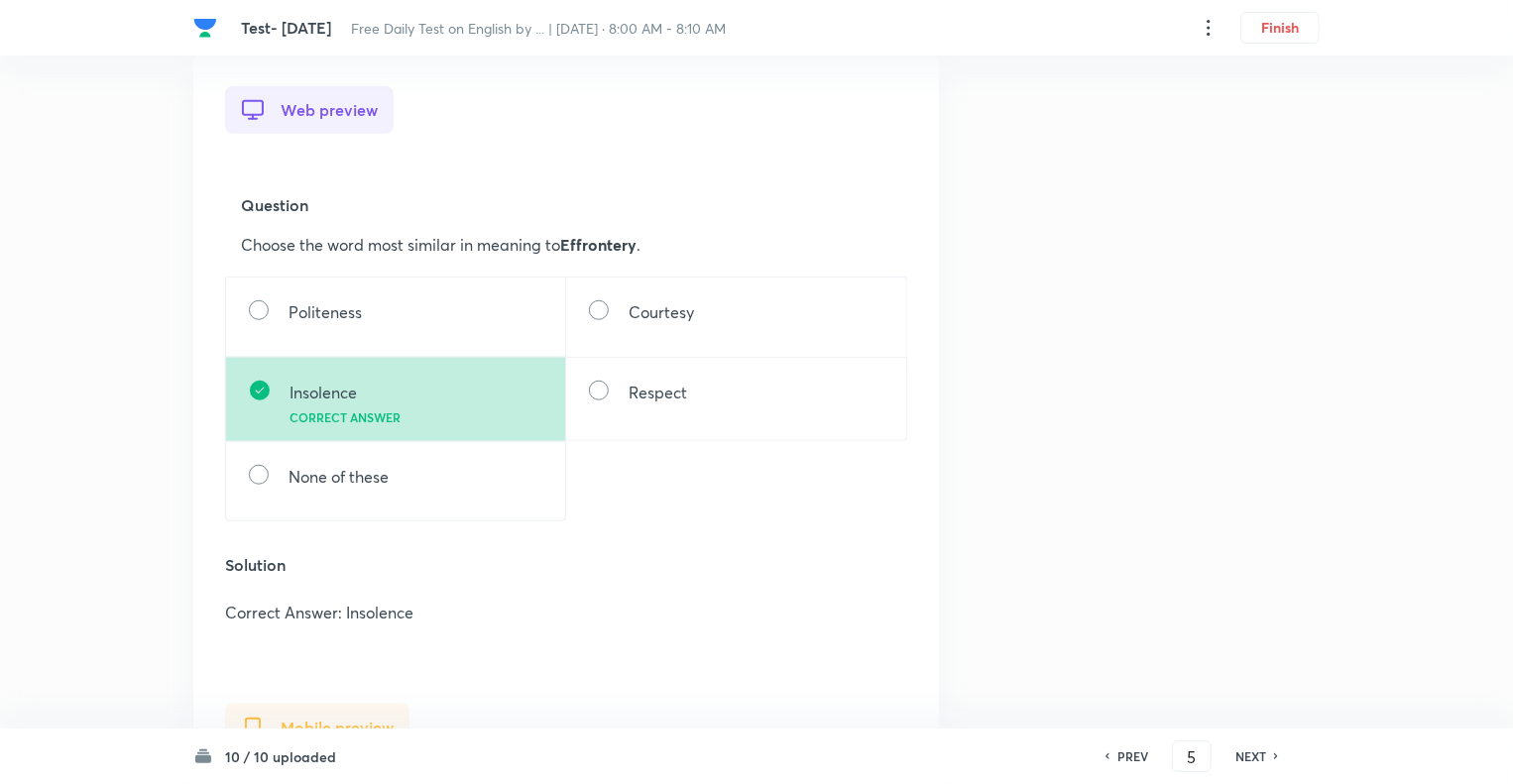 scroll, scrollTop: 555, scrollLeft: 0, axis: vertical 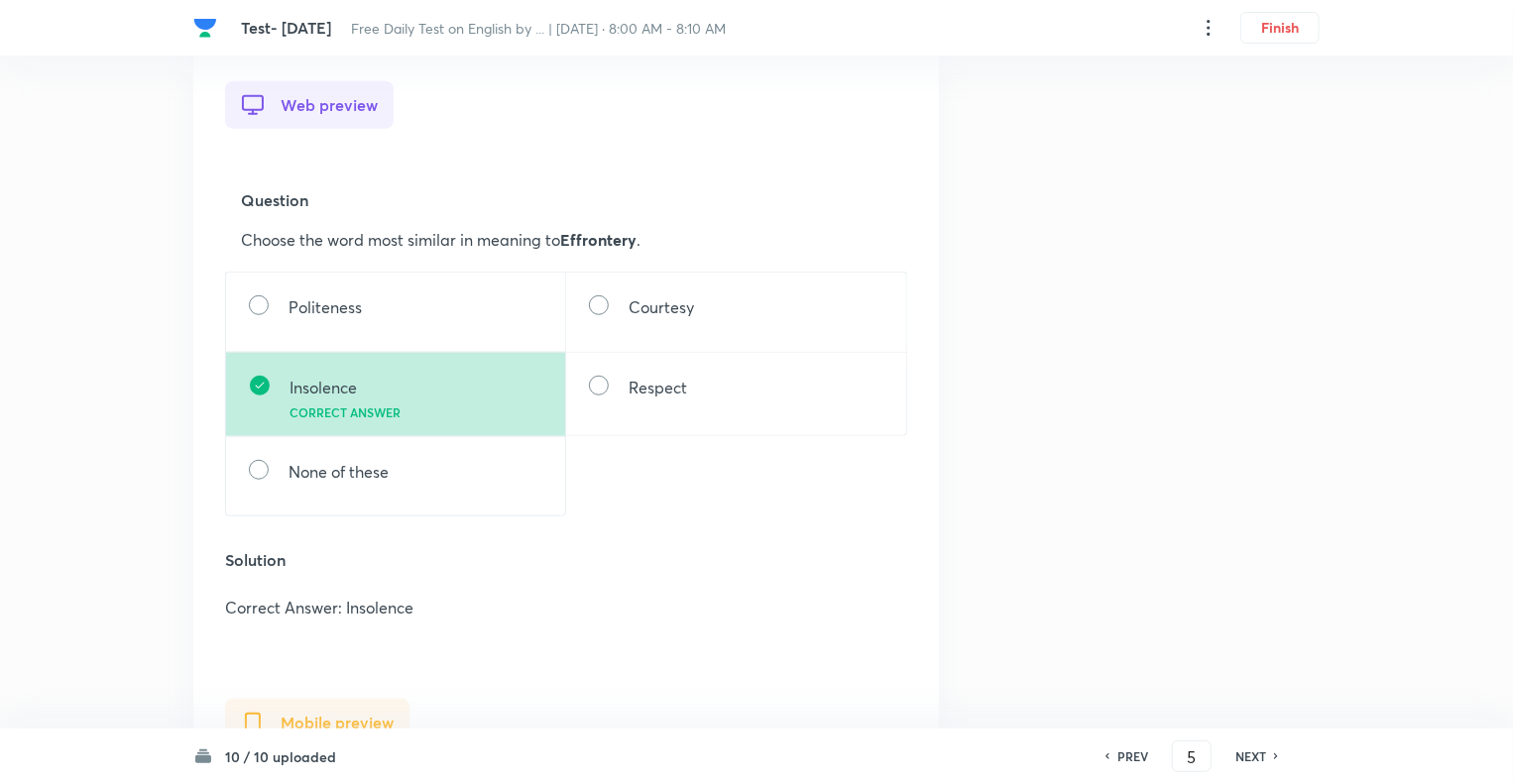 click on "NEXT" at bounding box center [1250, 756] 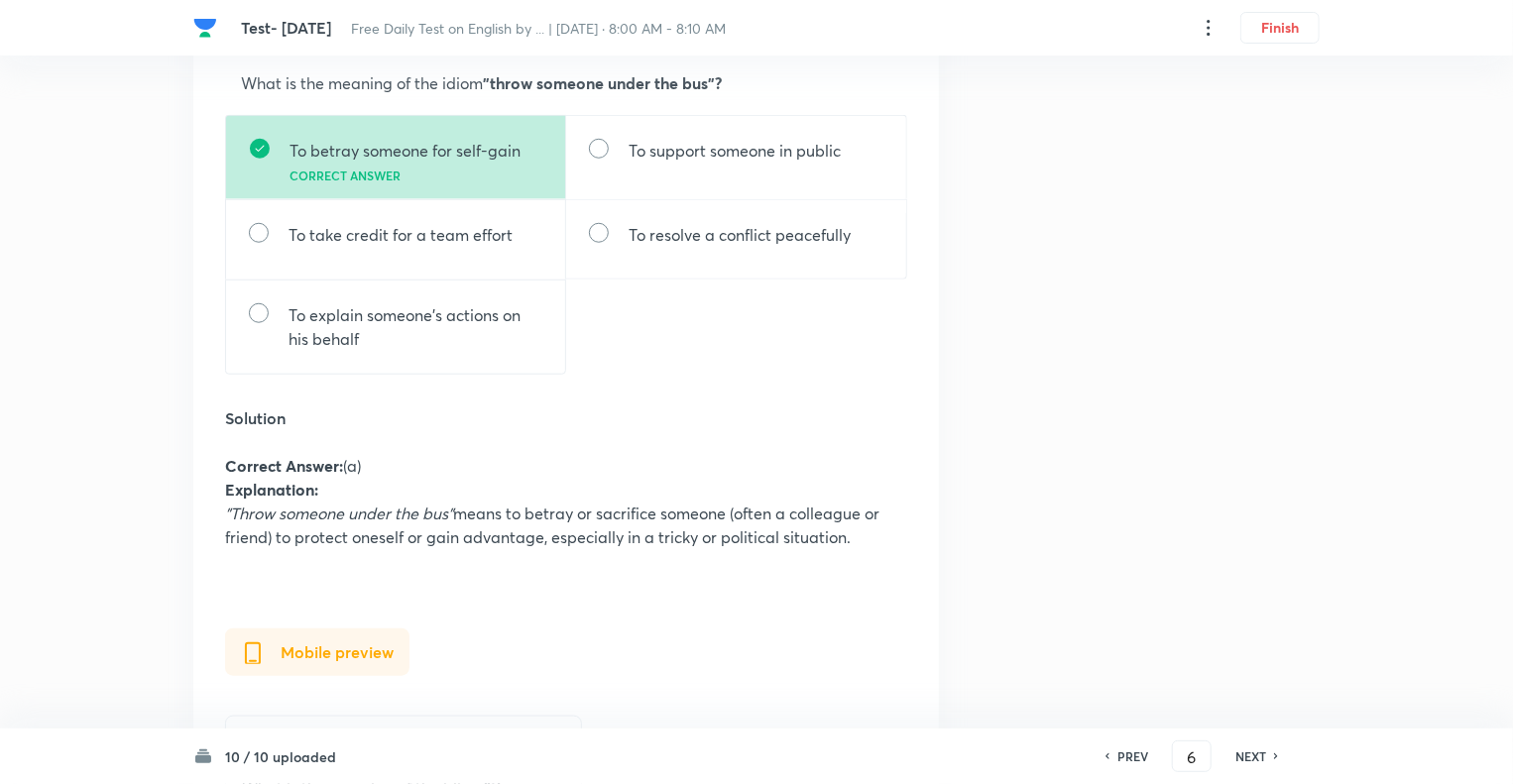 scroll, scrollTop: 714, scrollLeft: 0, axis: vertical 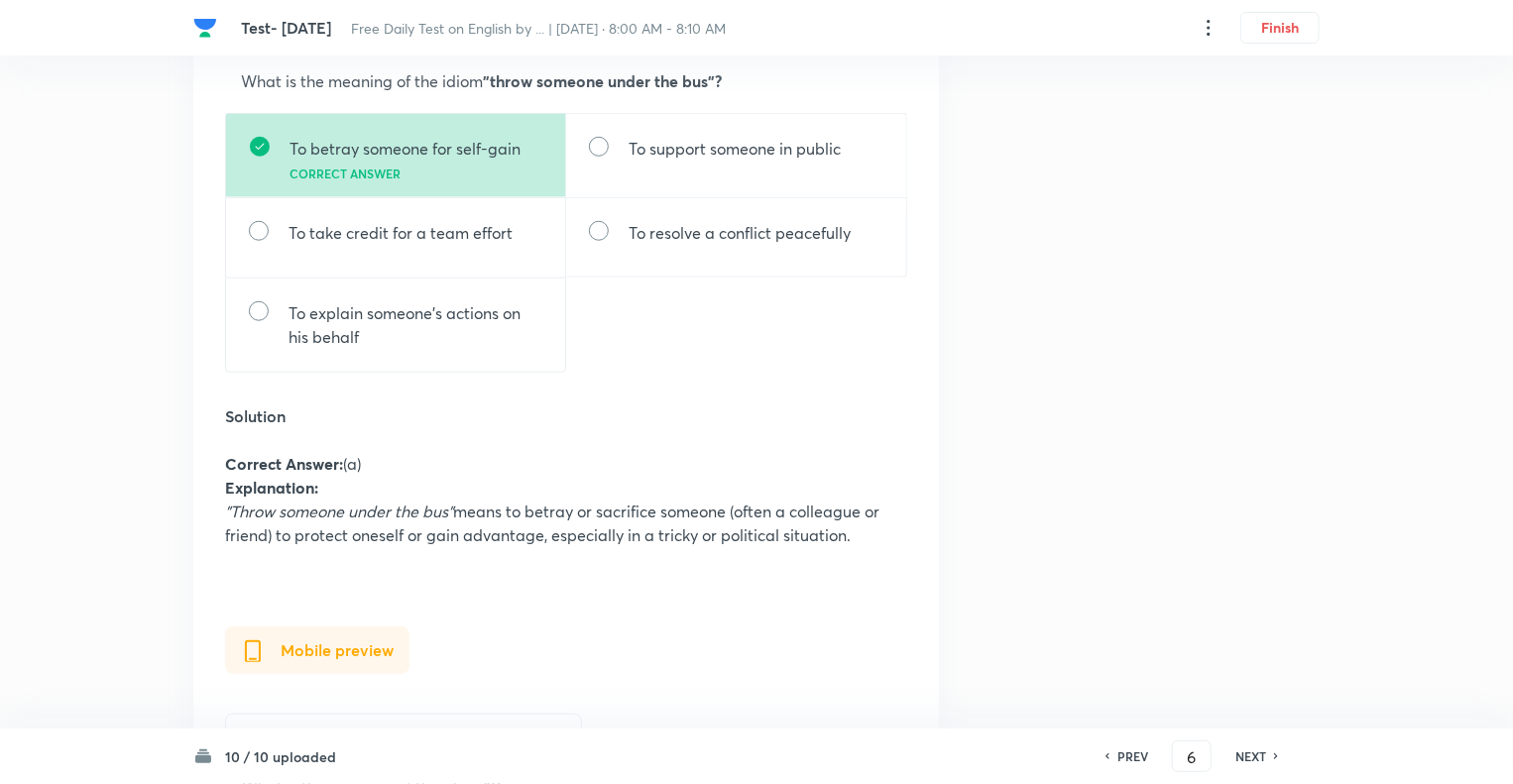 click on "NEXT" at bounding box center [1250, 756] 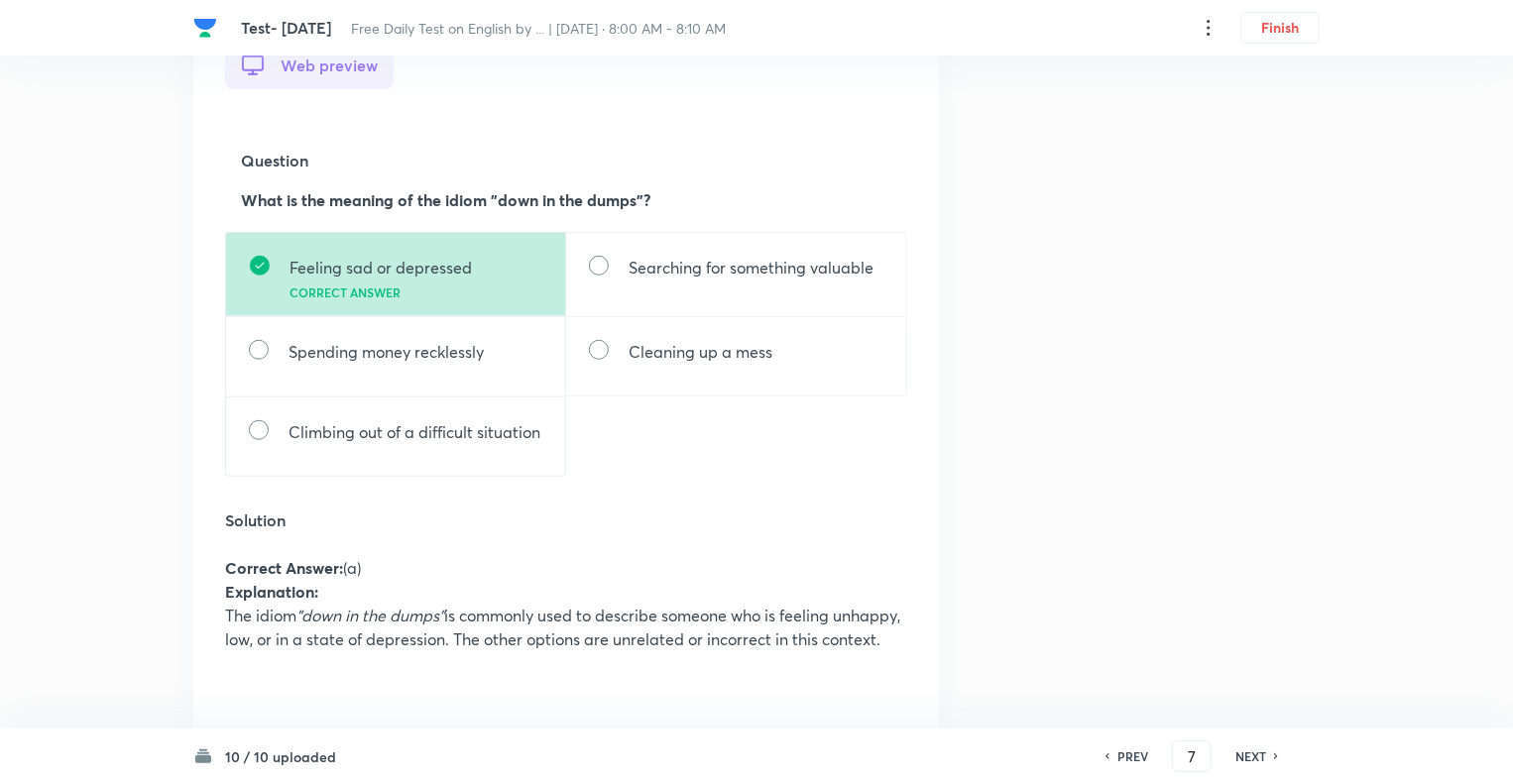scroll, scrollTop: 674, scrollLeft: 0, axis: vertical 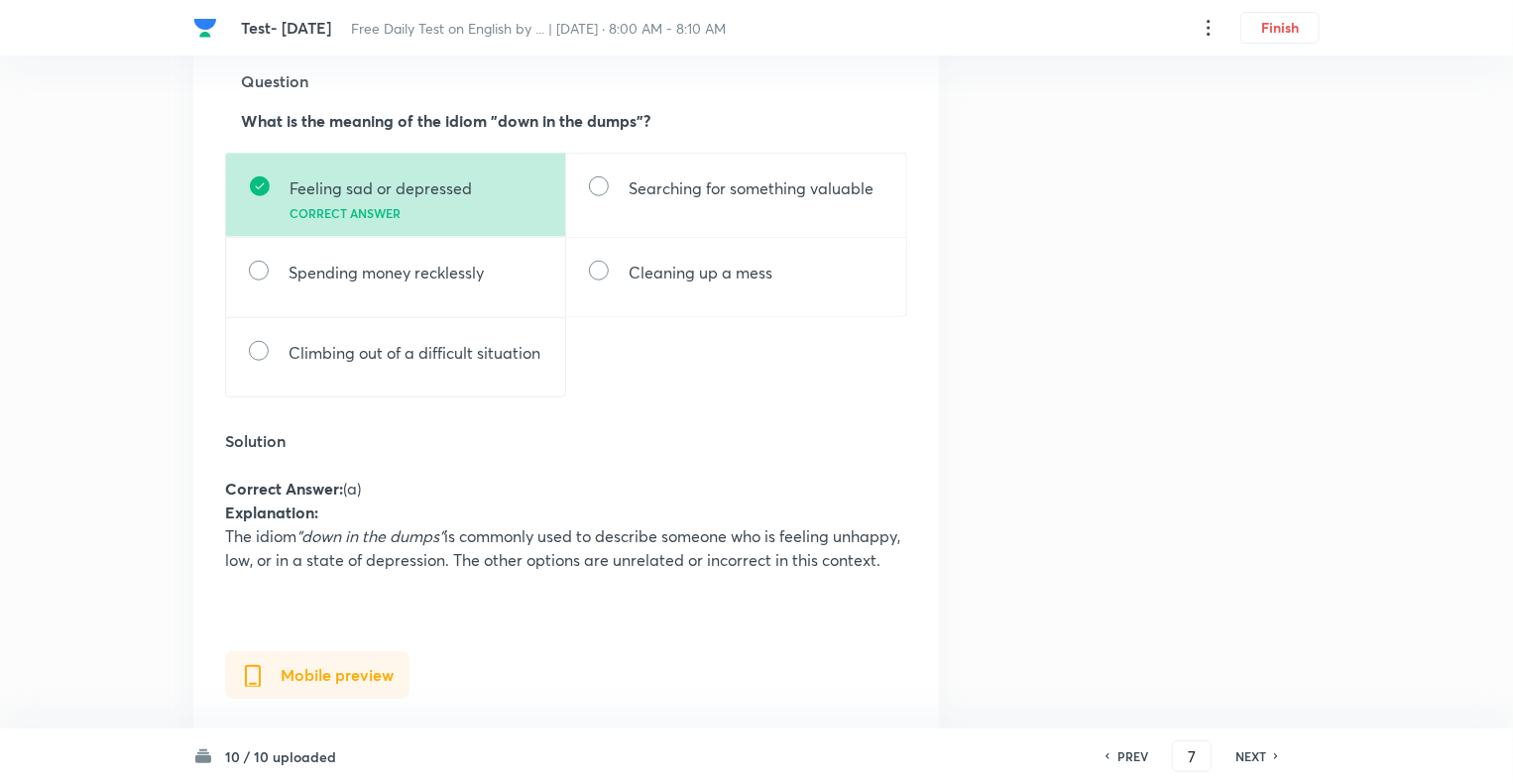 click on "NEXT" at bounding box center (1250, 756) 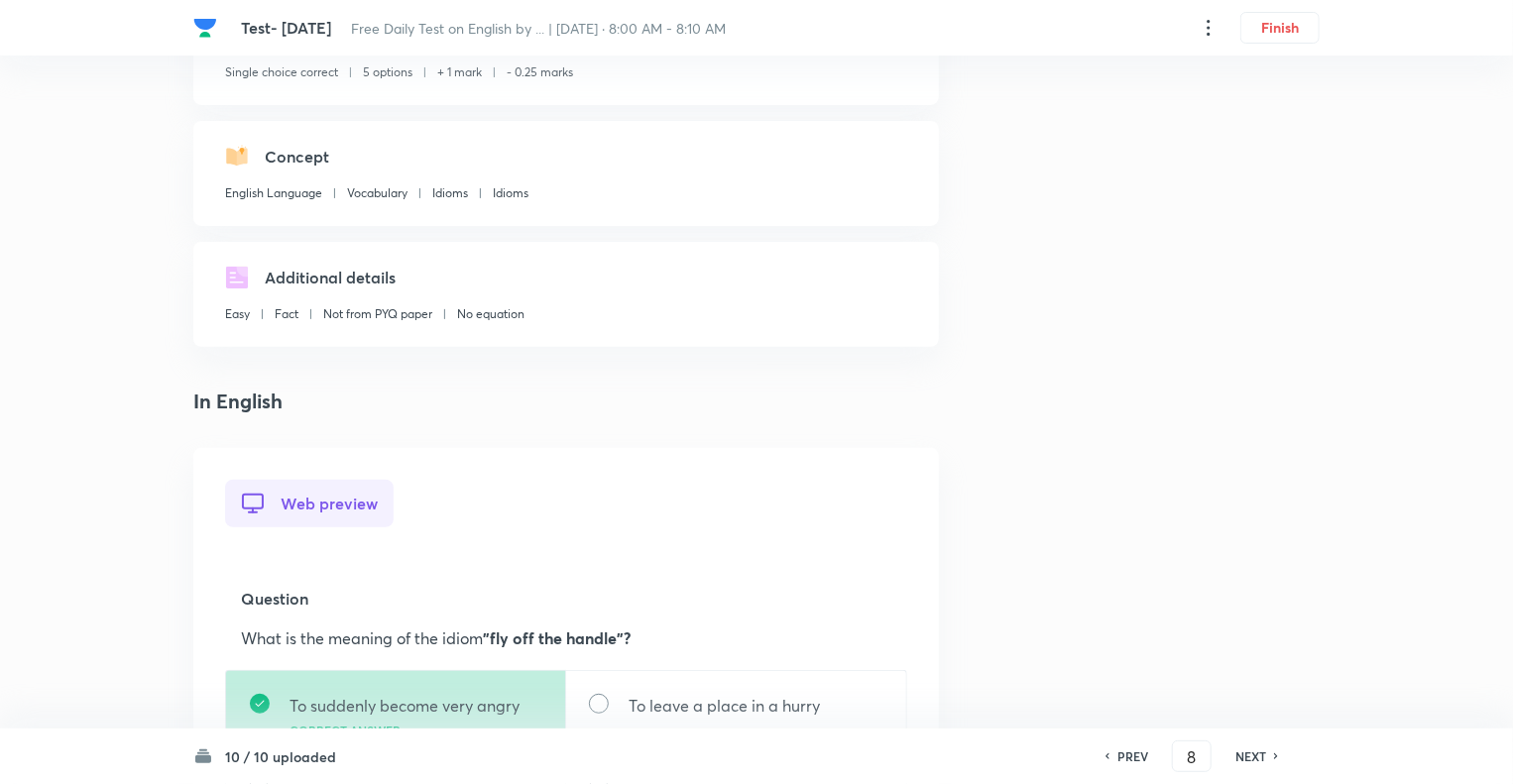 scroll, scrollTop: 159, scrollLeft: 0, axis: vertical 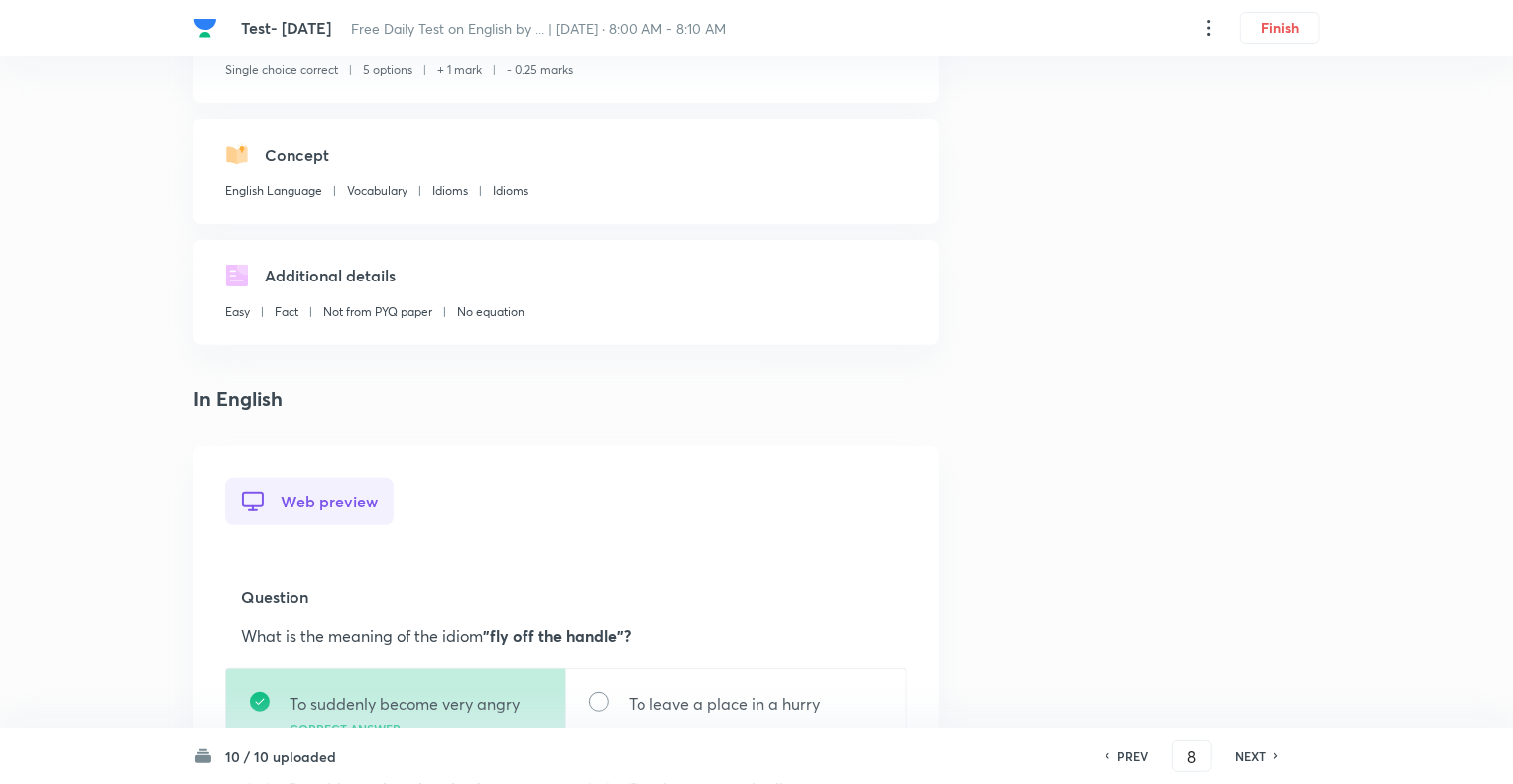 click on "PREV 8 ​ NEXT" at bounding box center (1192, 756) 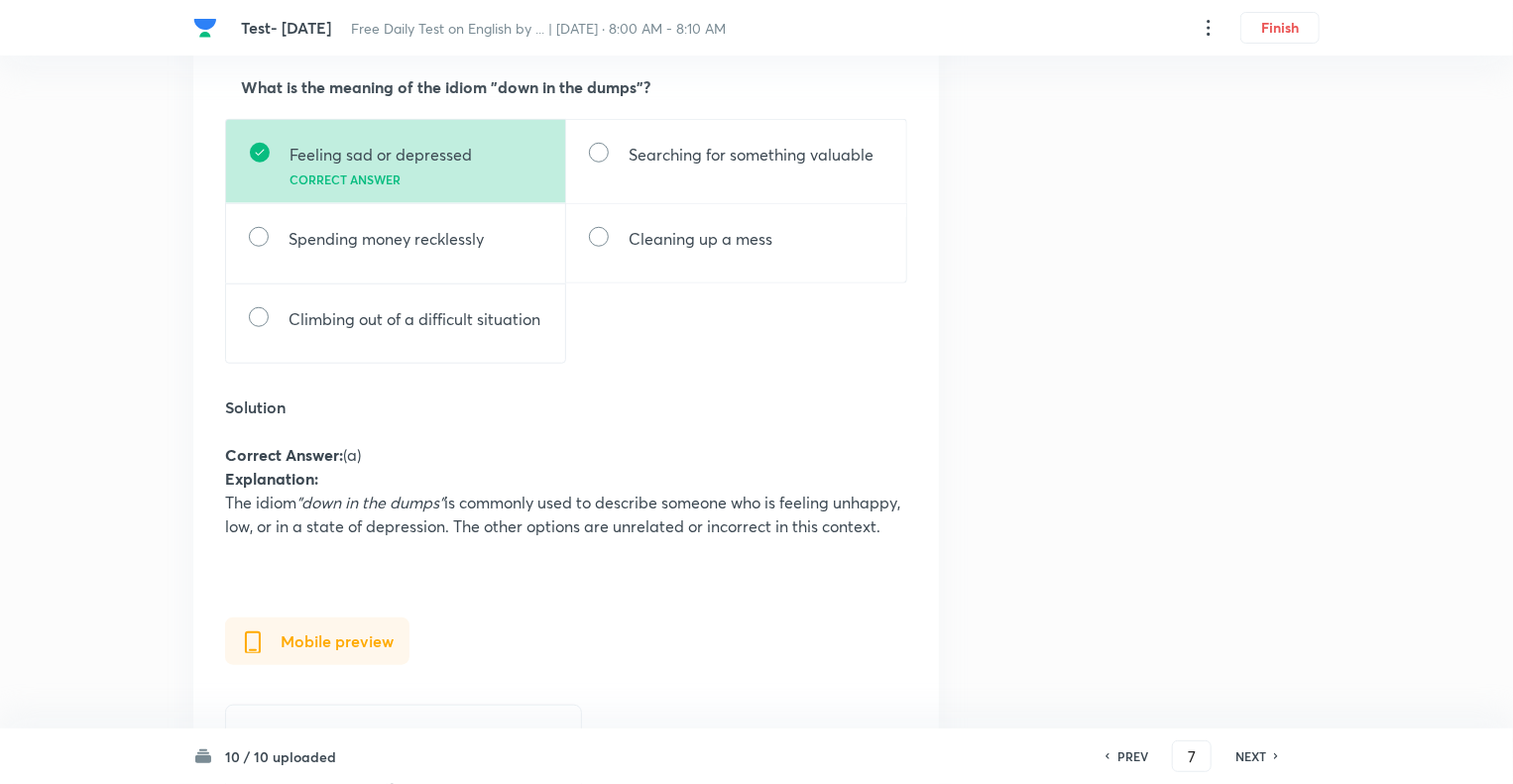 scroll, scrollTop: 714, scrollLeft: 0, axis: vertical 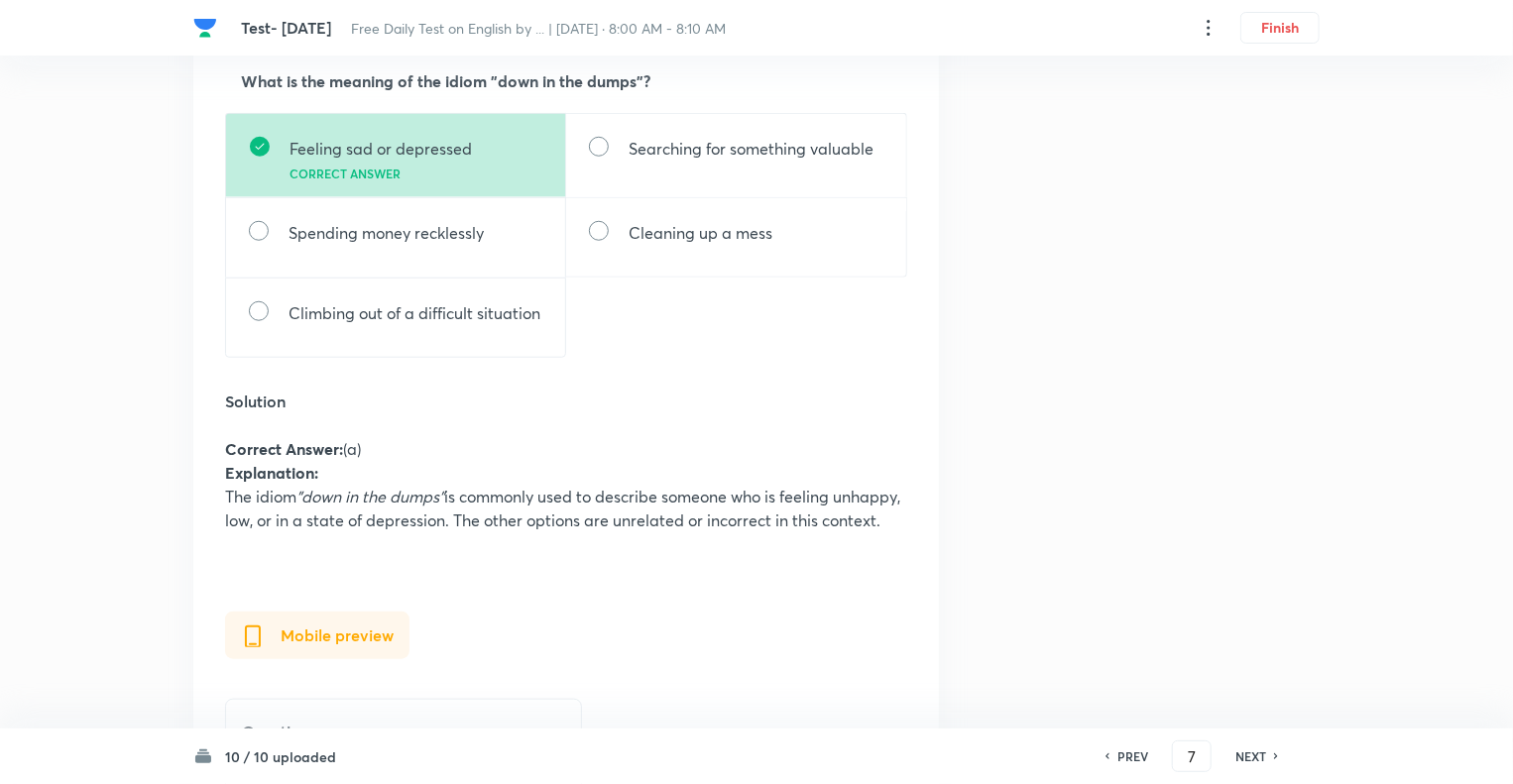 click on "NEXT" at bounding box center [1250, 756] 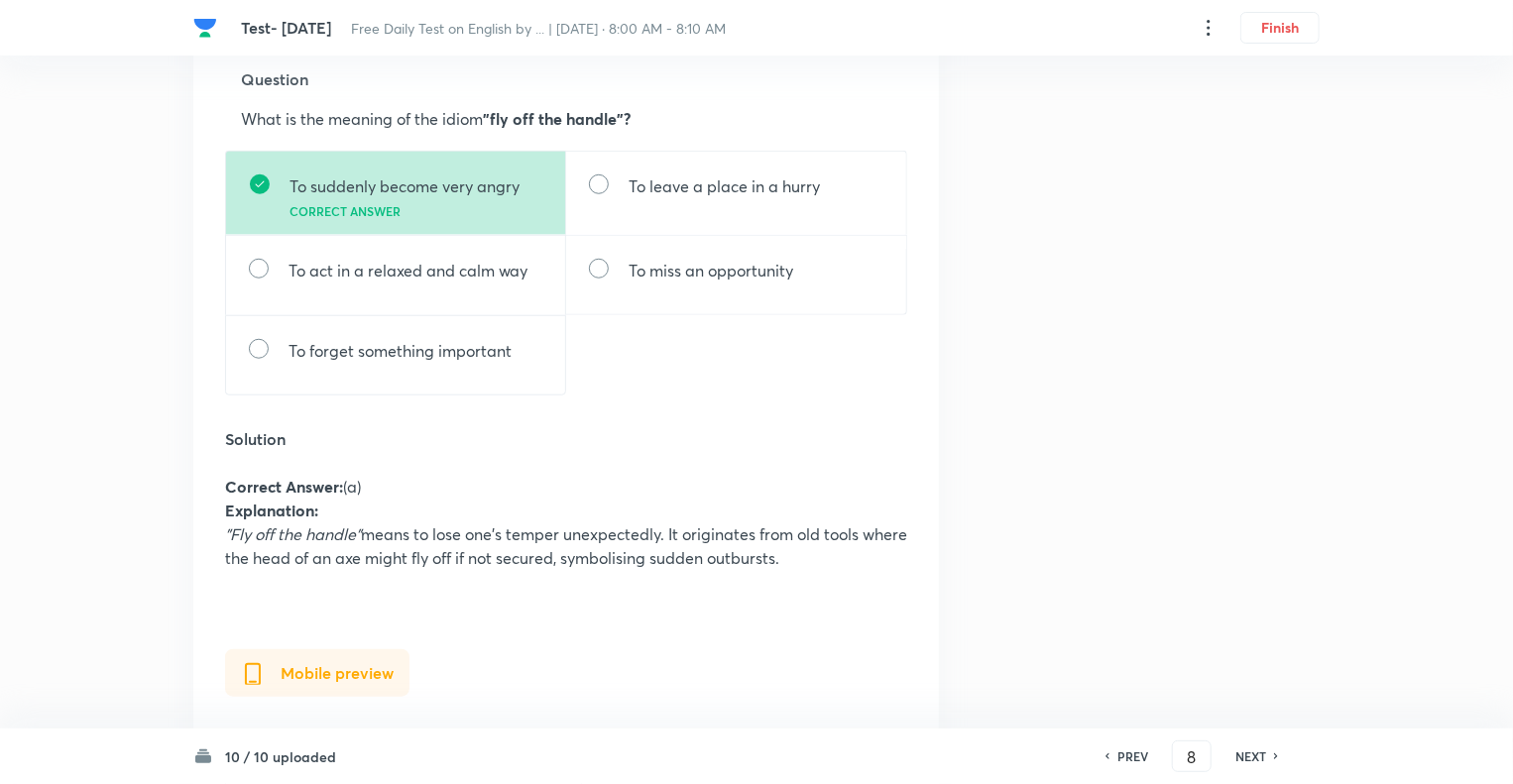 scroll, scrollTop: 674, scrollLeft: 0, axis: vertical 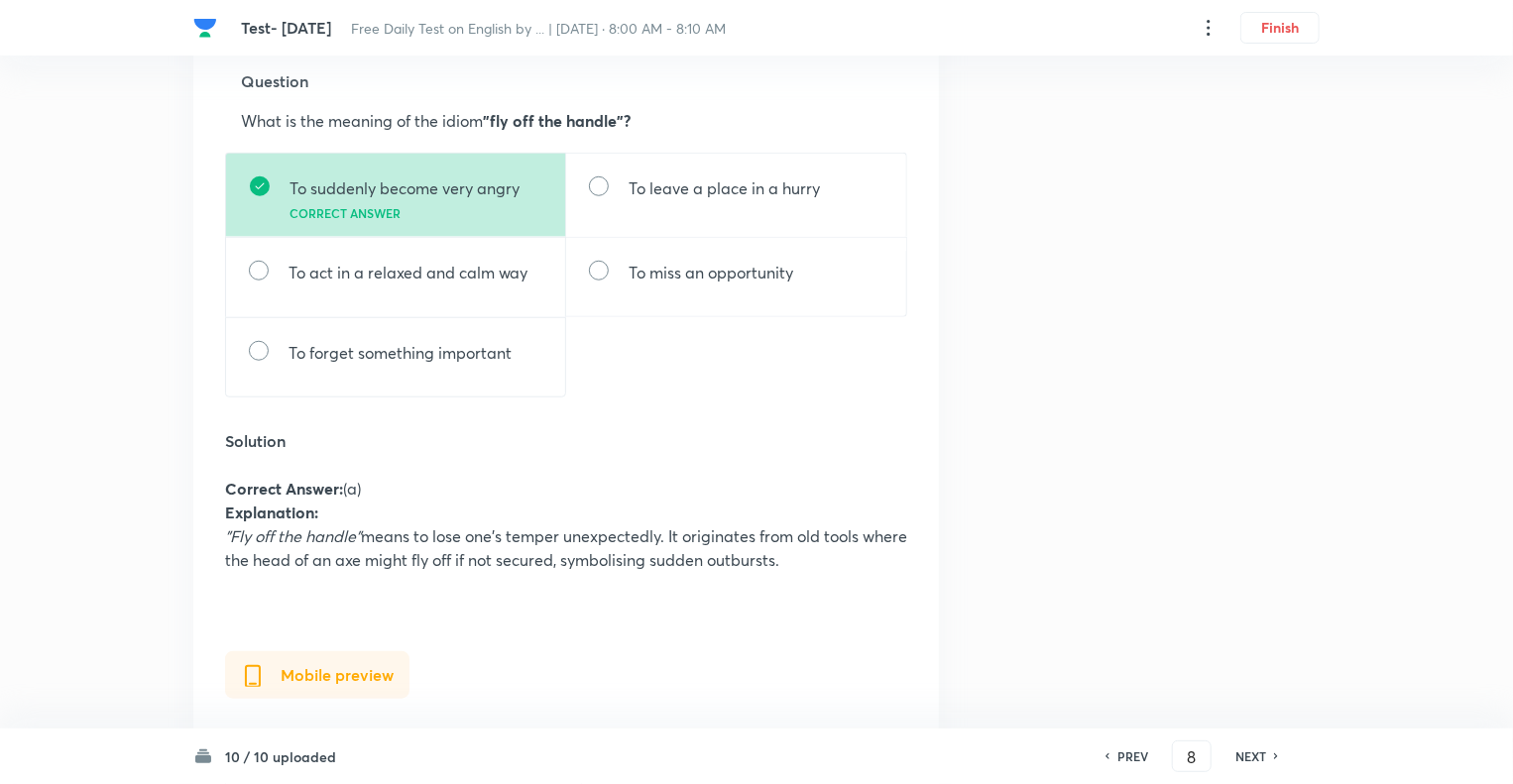 click on "NEXT" at bounding box center (1250, 756) 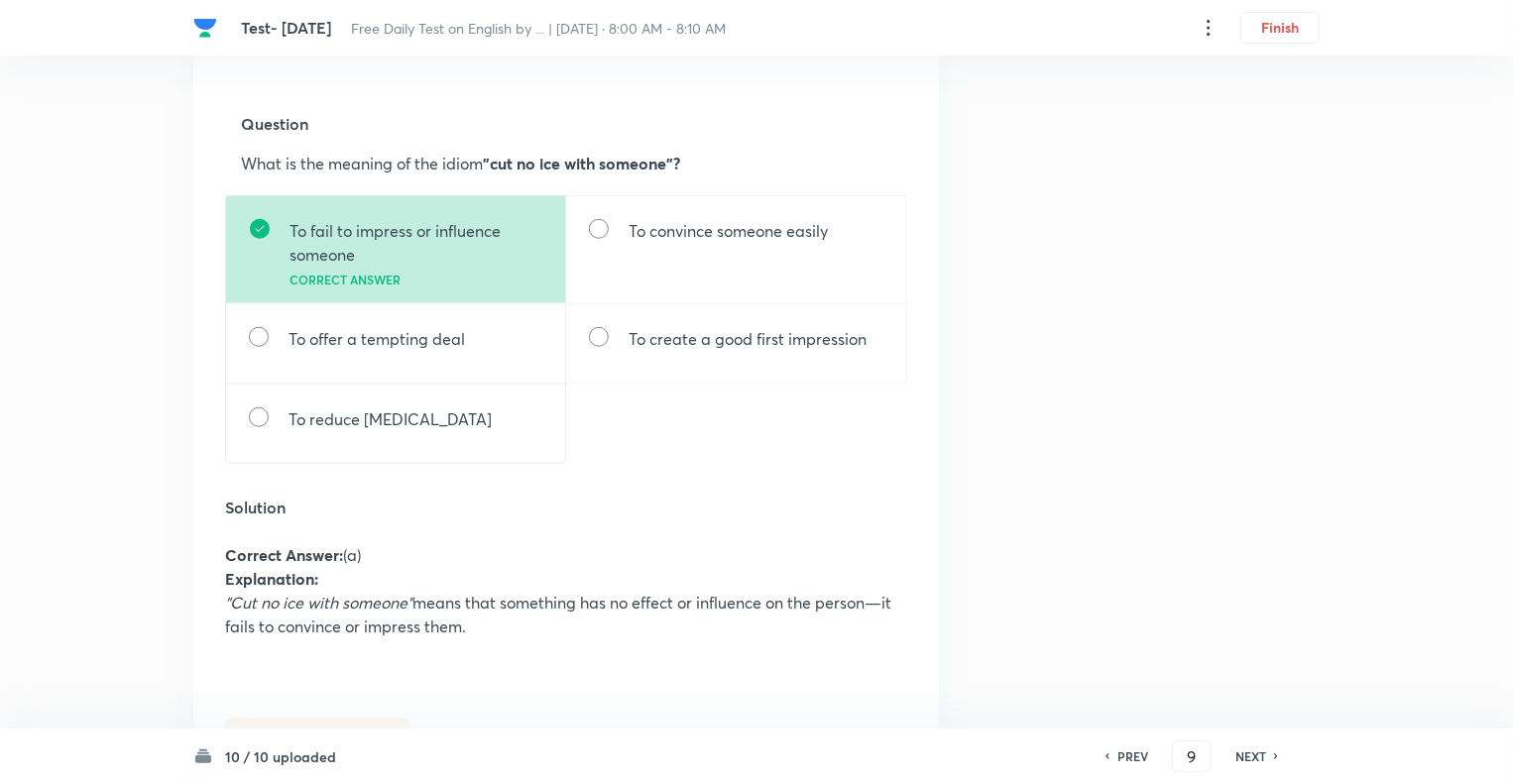 scroll, scrollTop: 634, scrollLeft: 0, axis: vertical 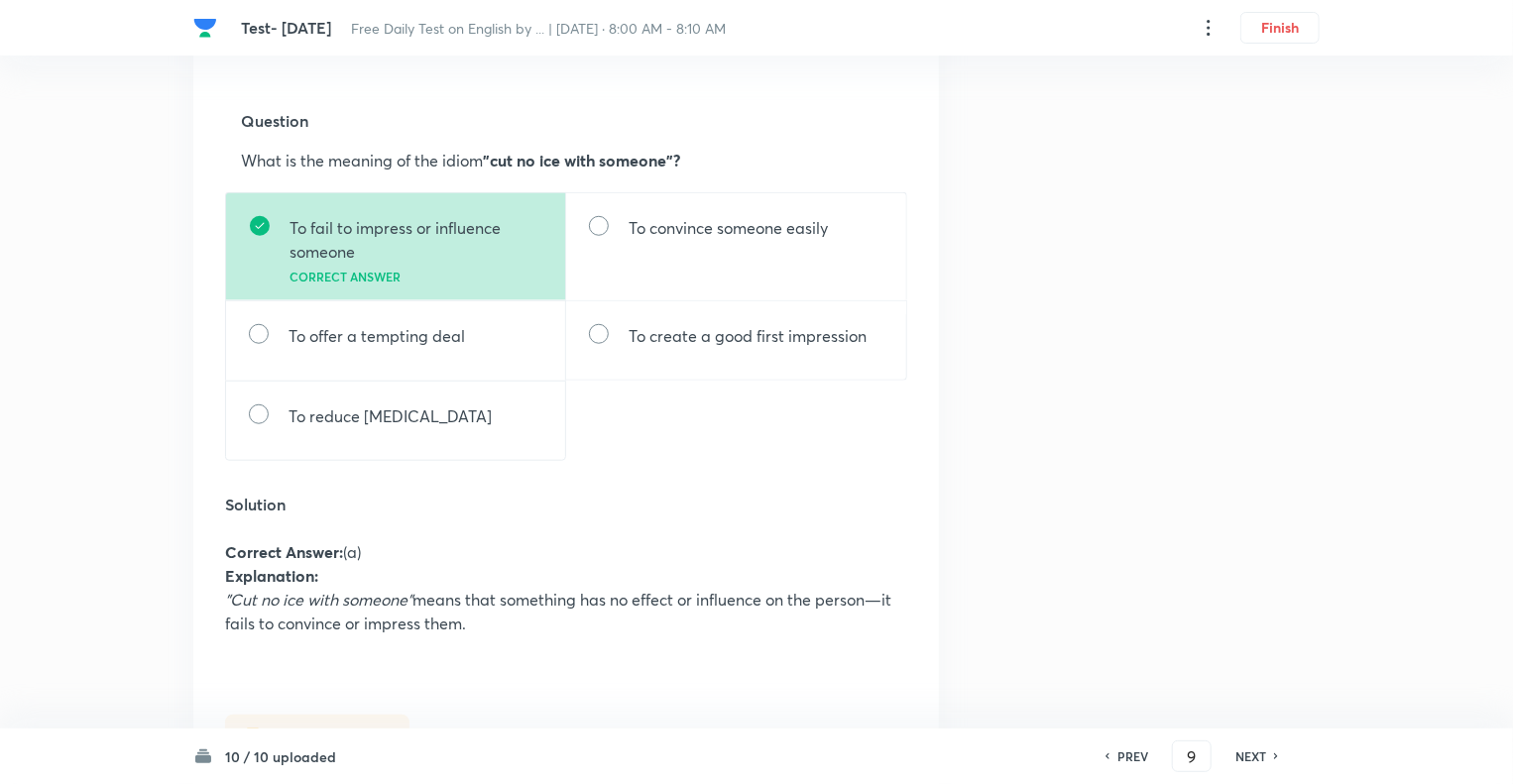 click on "NEXT" at bounding box center [1250, 756] 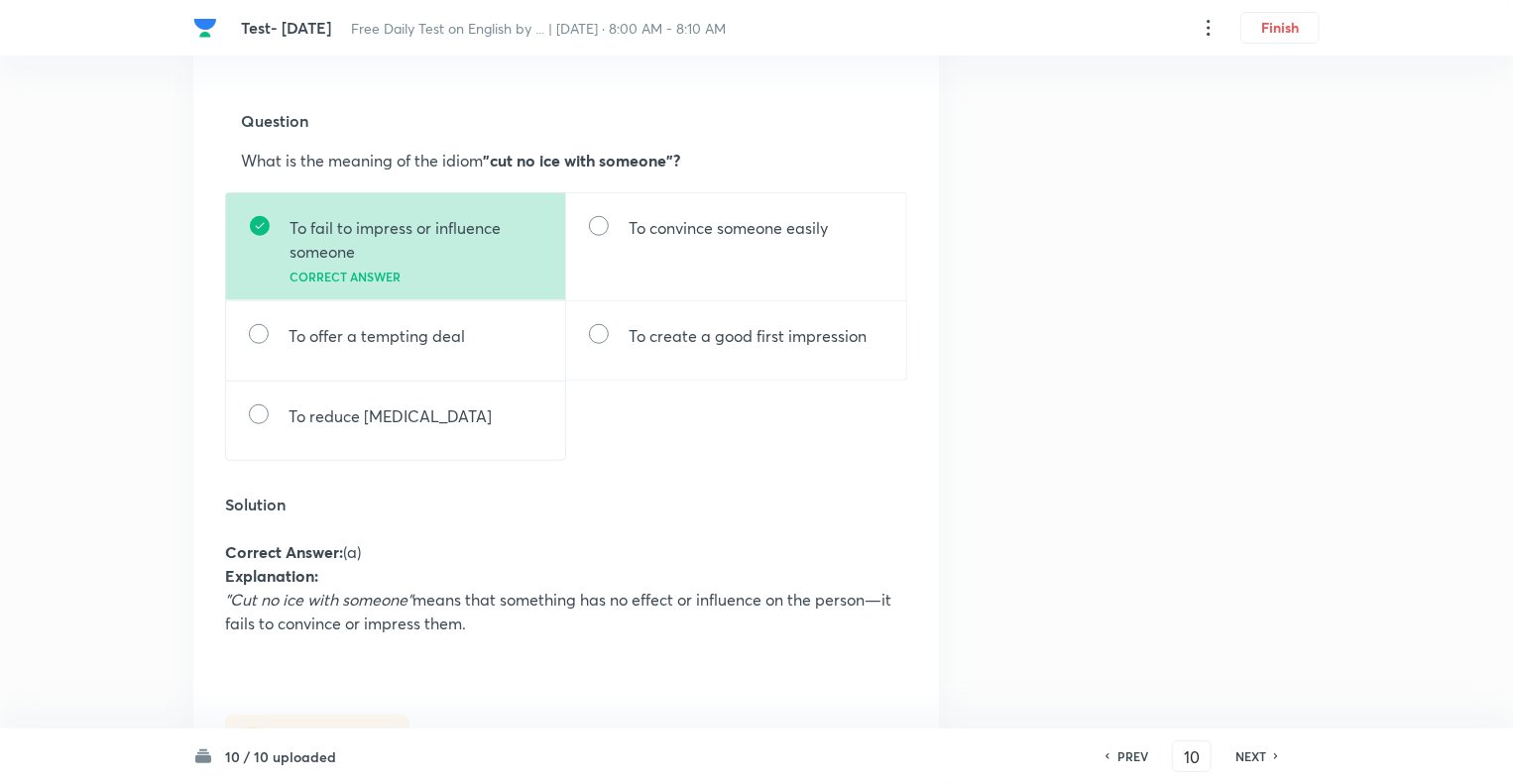 scroll, scrollTop: 0, scrollLeft: 0, axis: both 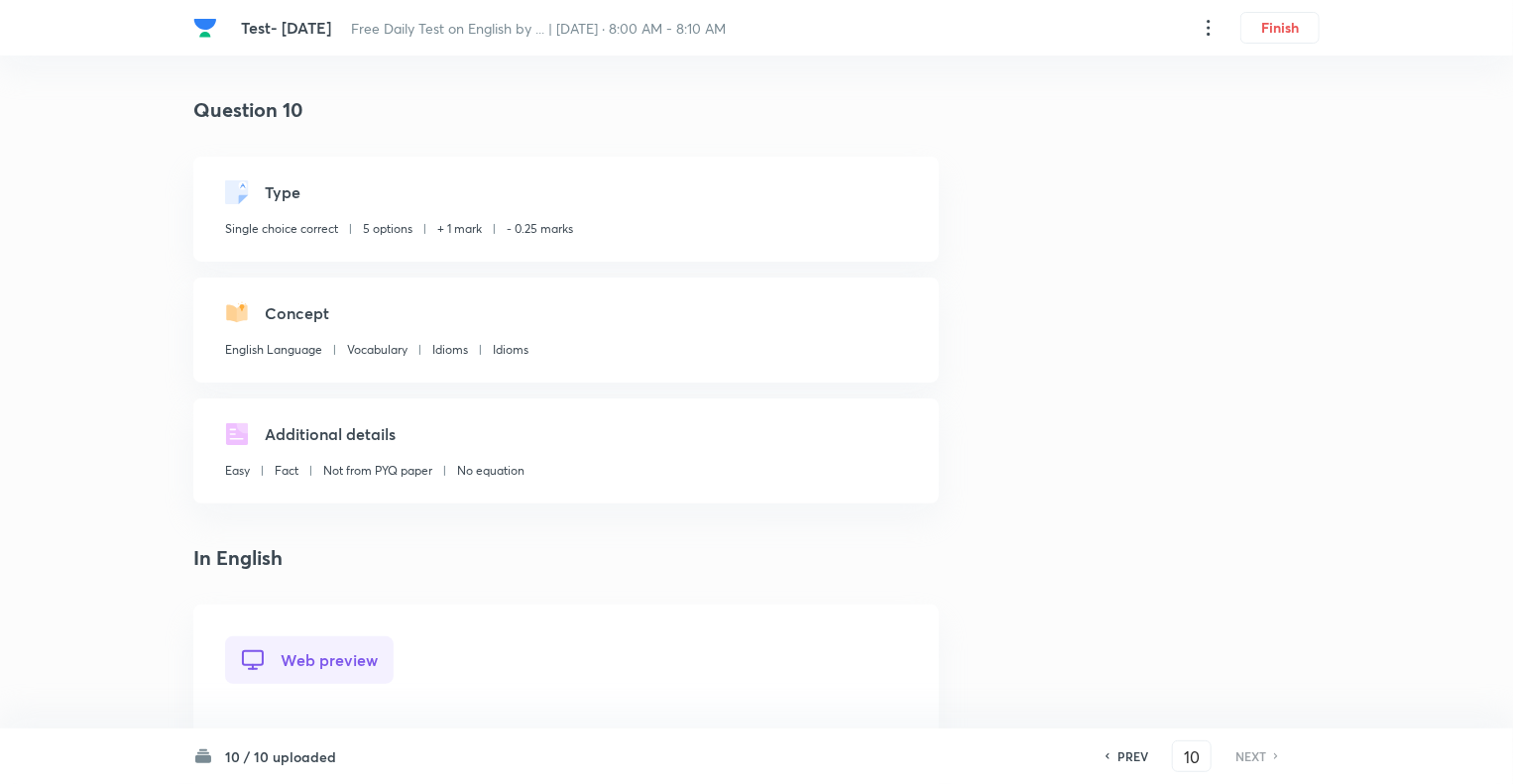 click on "PREV" at bounding box center [1132, 756] 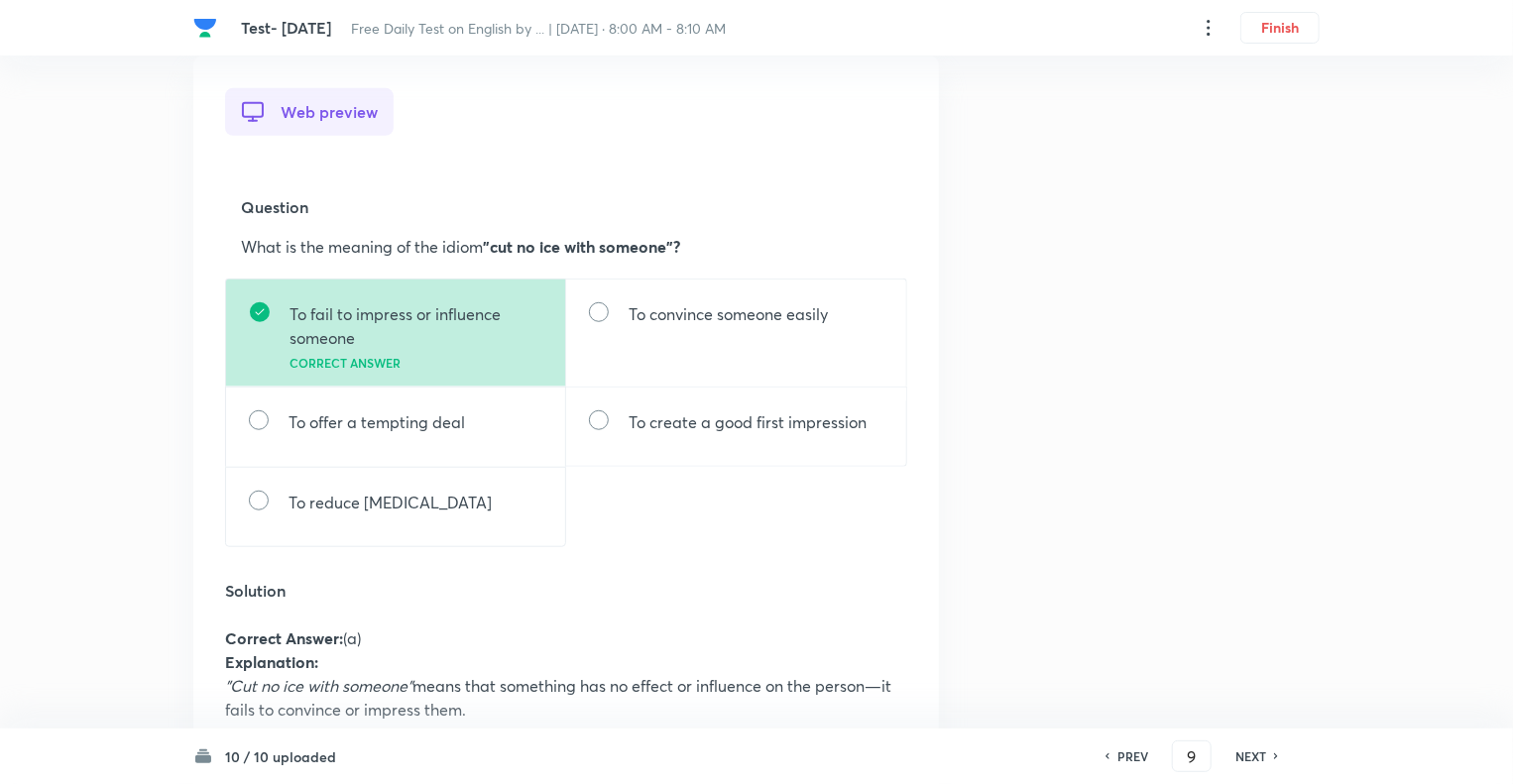 scroll, scrollTop: 555, scrollLeft: 0, axis: vertical 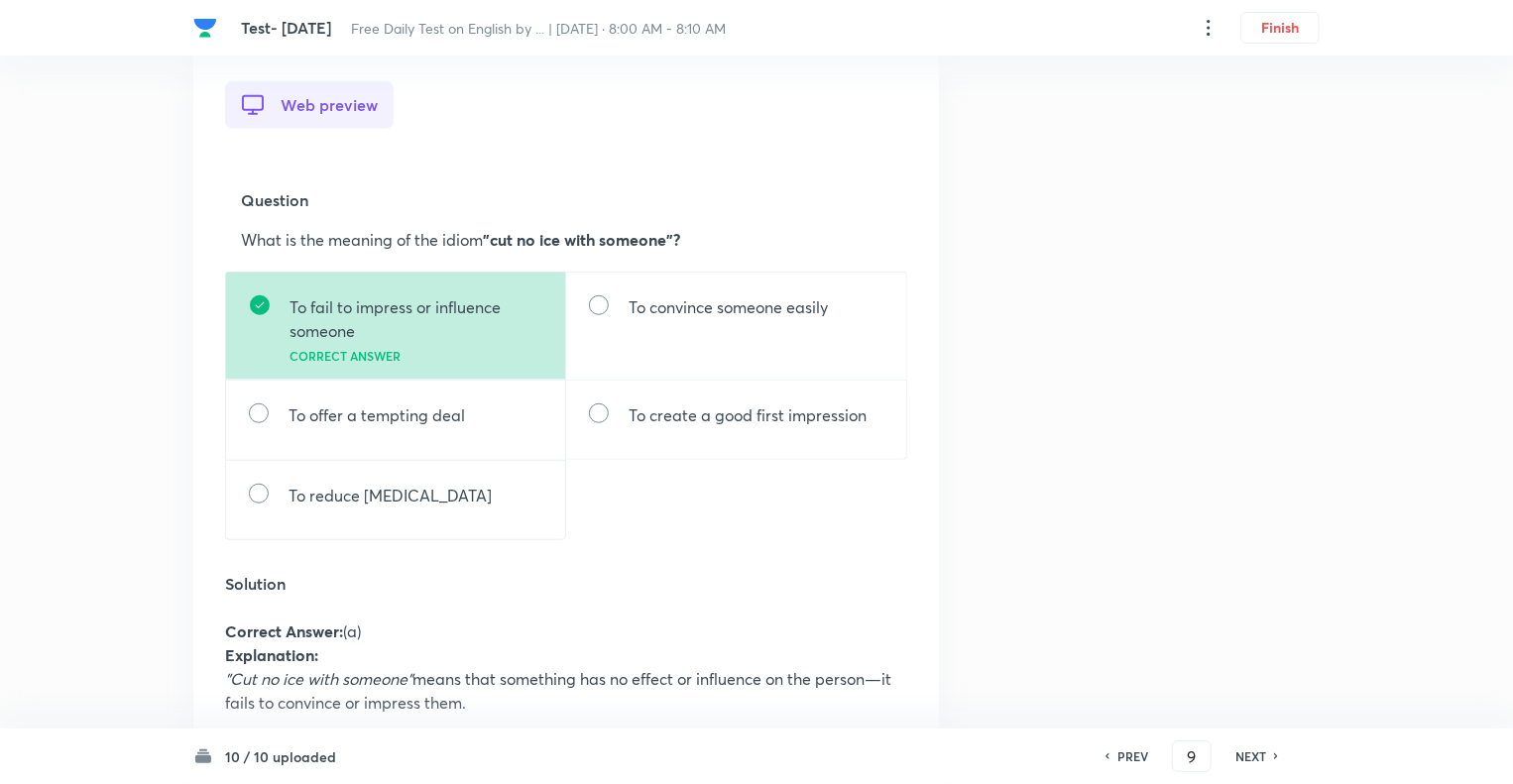 click on "NEXT" at bounding box center [1250, 756] 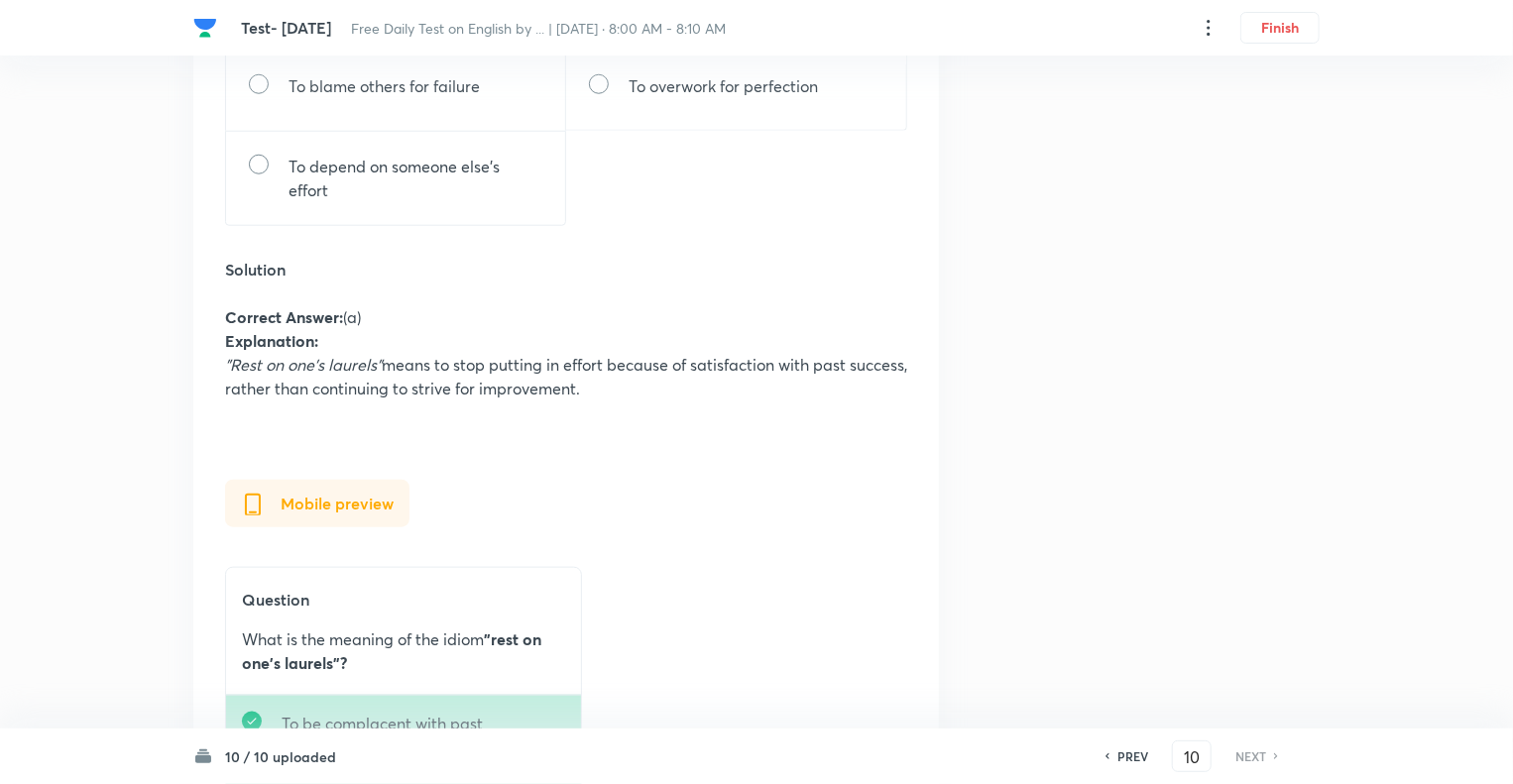 scroll, scrollTop: 912, scrollLeft: 0, axis: vertical 